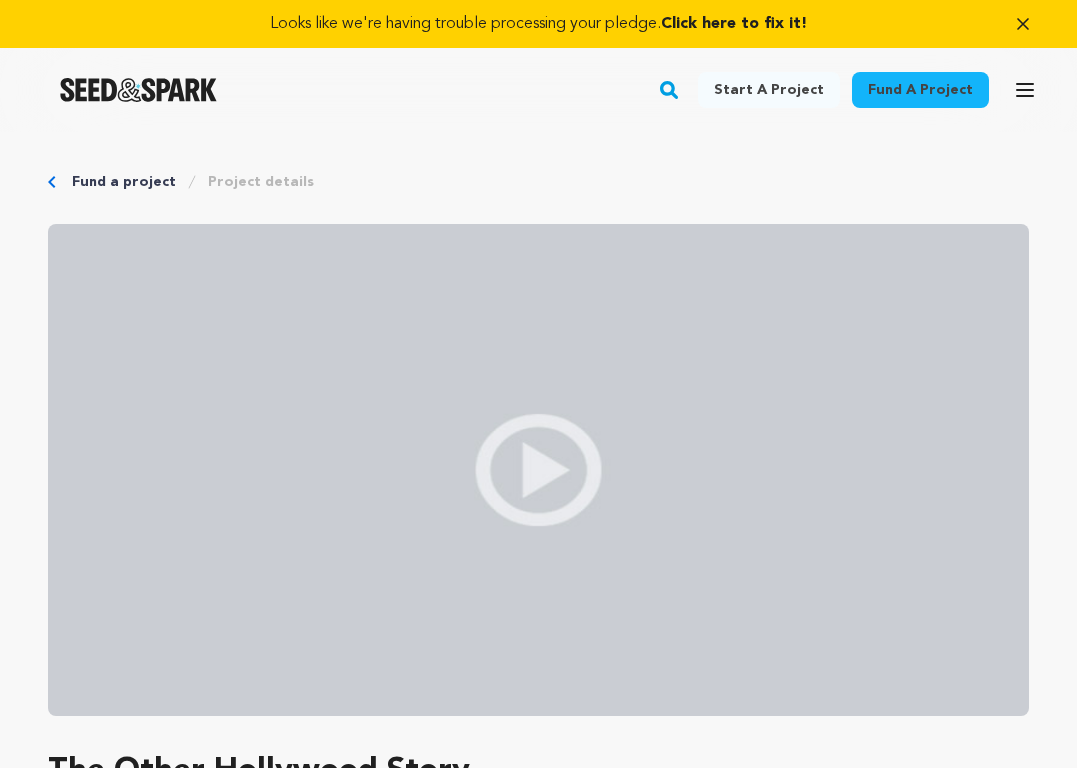 scroll, scrollTop: 660, scrollLeft: 0, axis: vertical 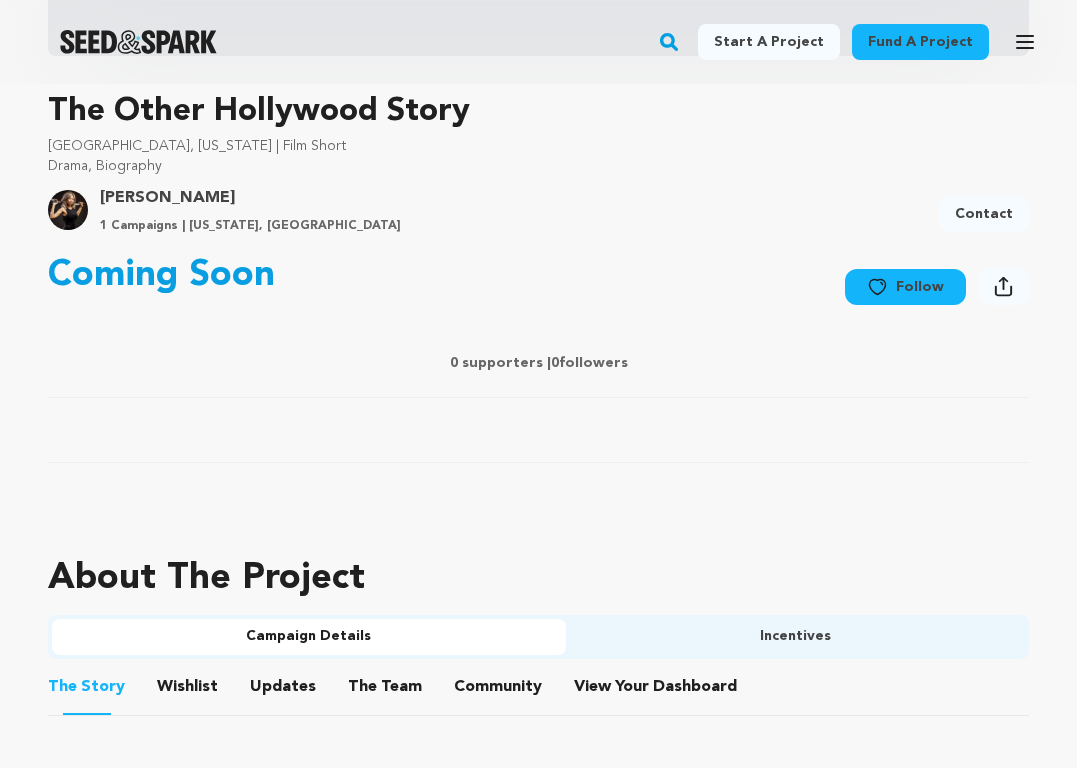 click on "Drama,
Biography" at bounding box center (538, 166) 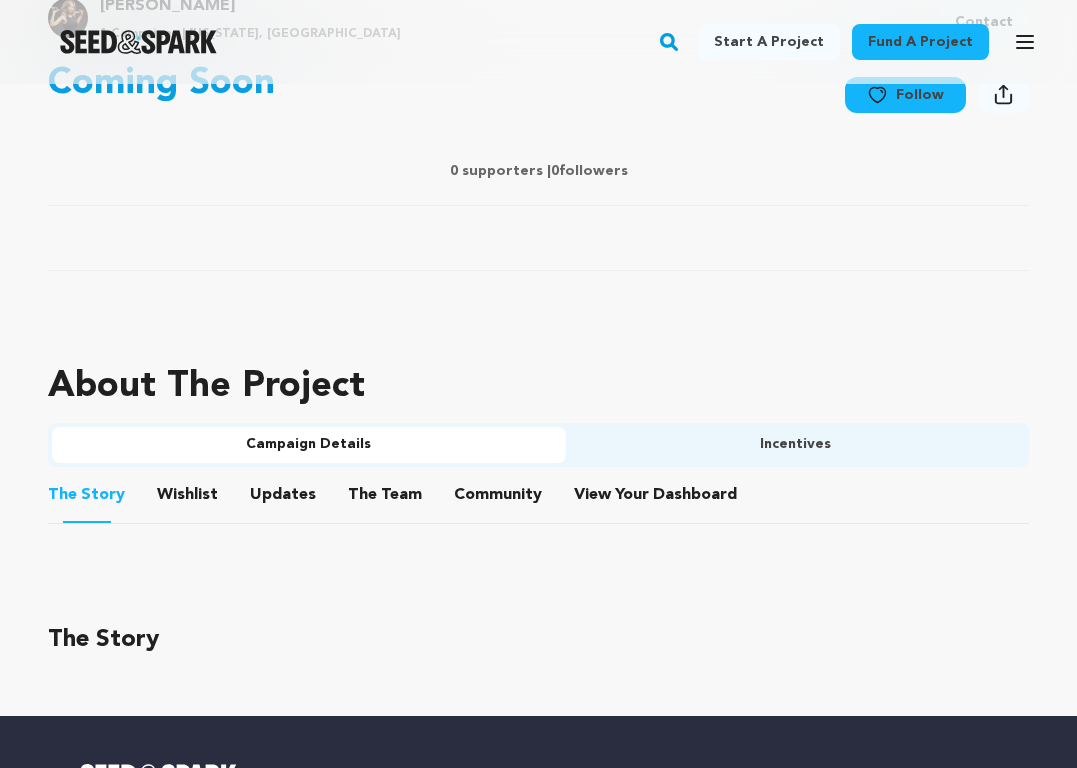 scroll, scrollTop: 859, scrollLeft: 0, axis: vertical 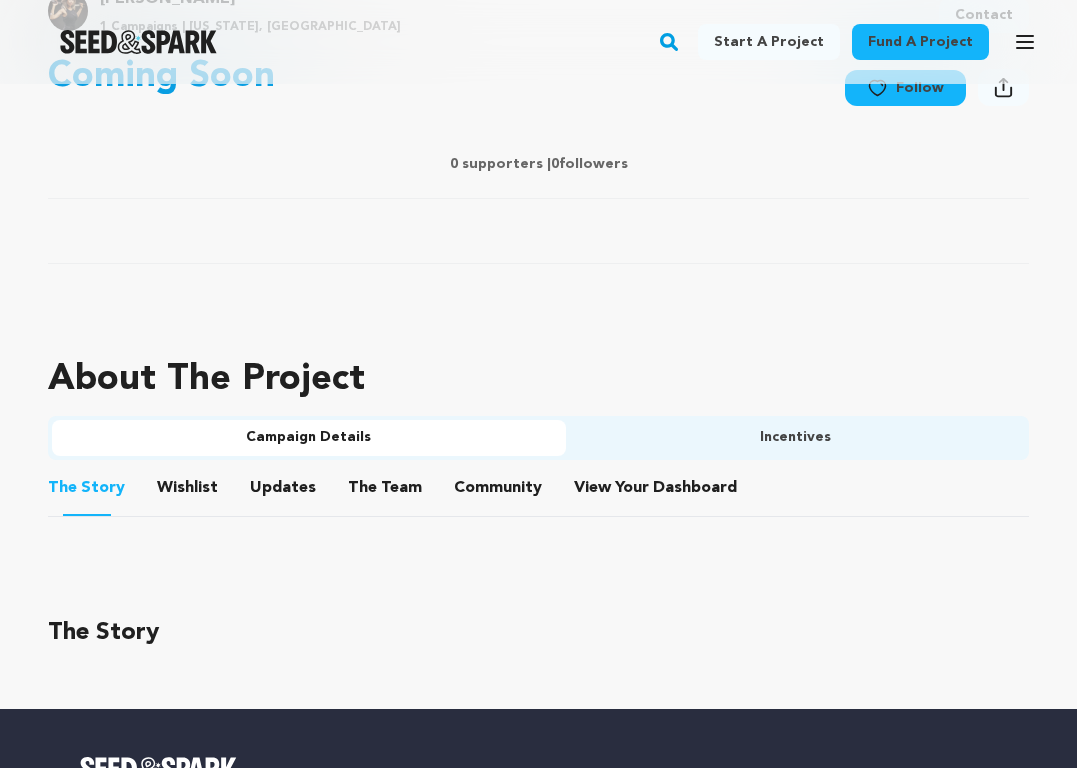 click on "Campaign Details" at bounding box center [309, 438] 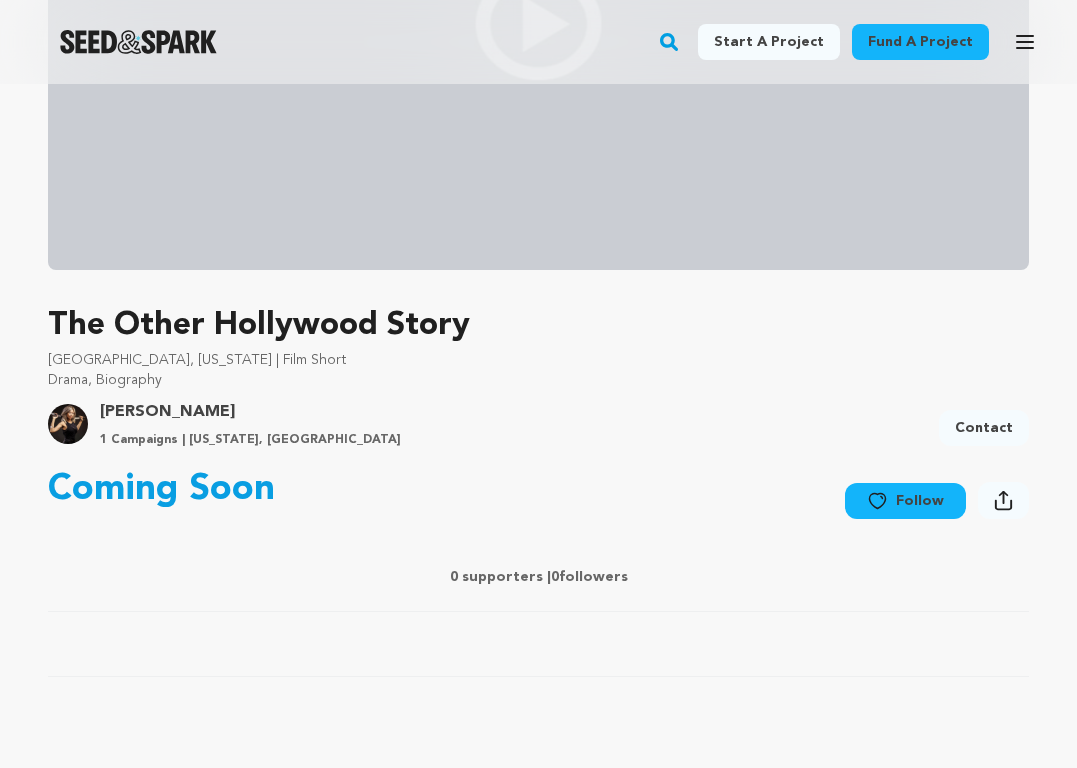 scroll, scrollTop: 0, scrollLeft: 0, axis: both 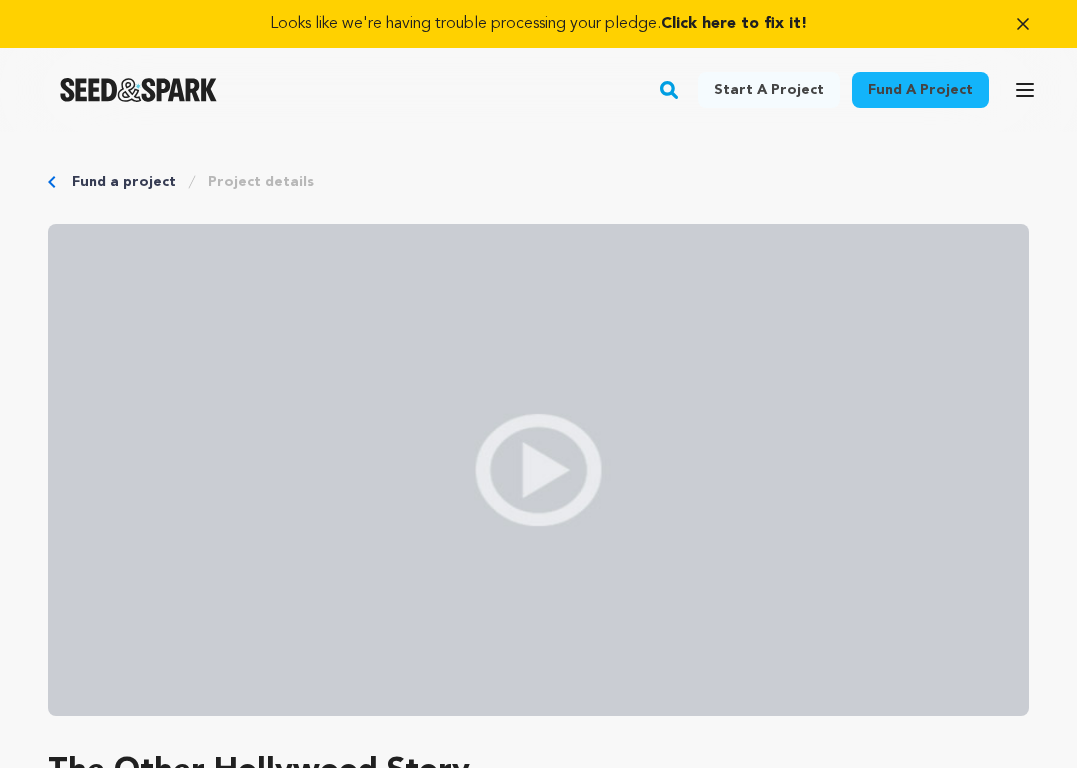 click on "Click here to fix it!" at bounding box center (734, 24) 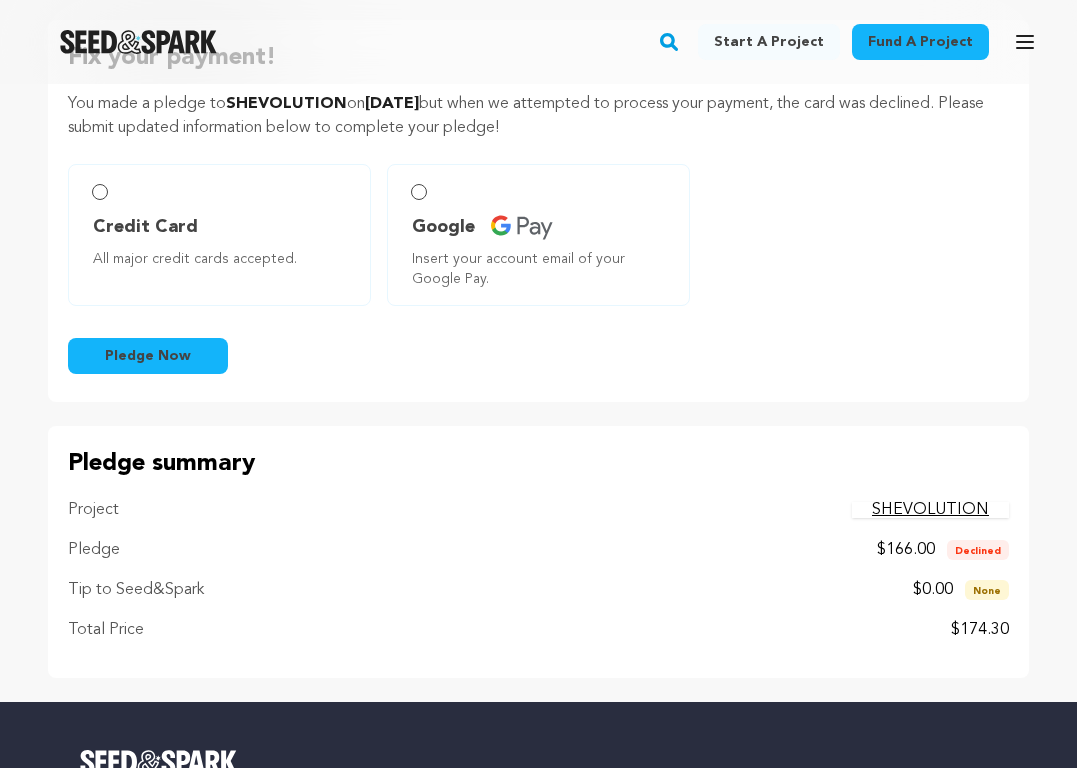 scroll, scrollTop: 0, scrollLeft: 0, axis: both 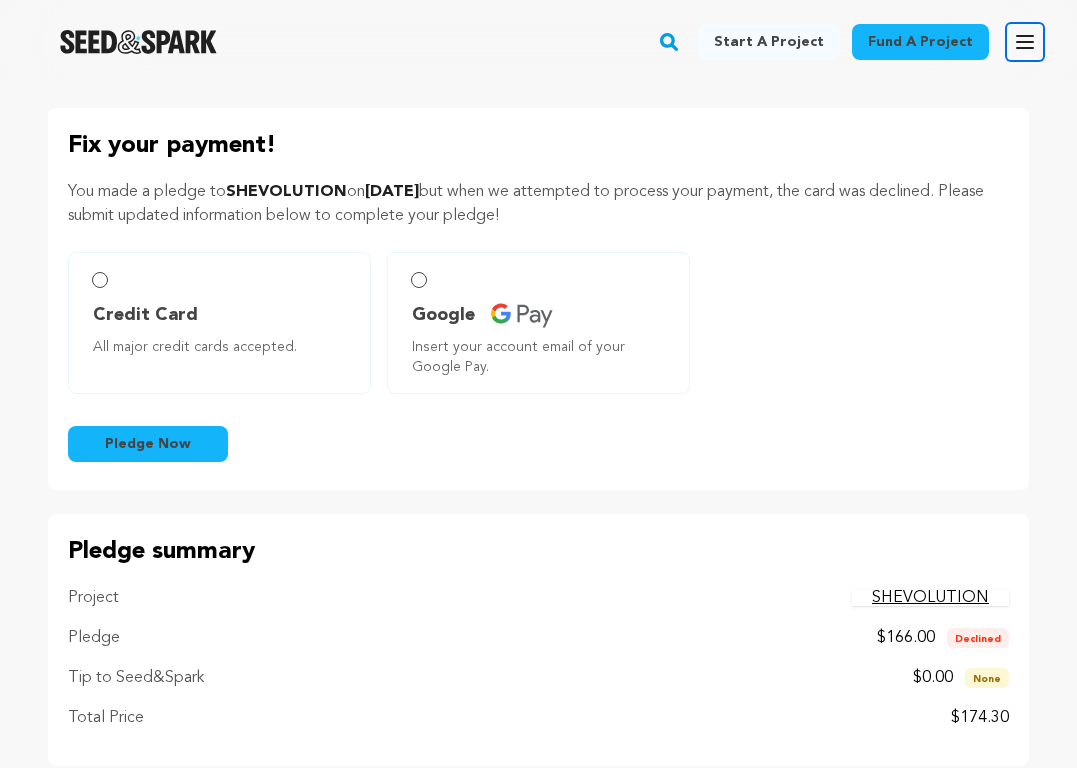 click 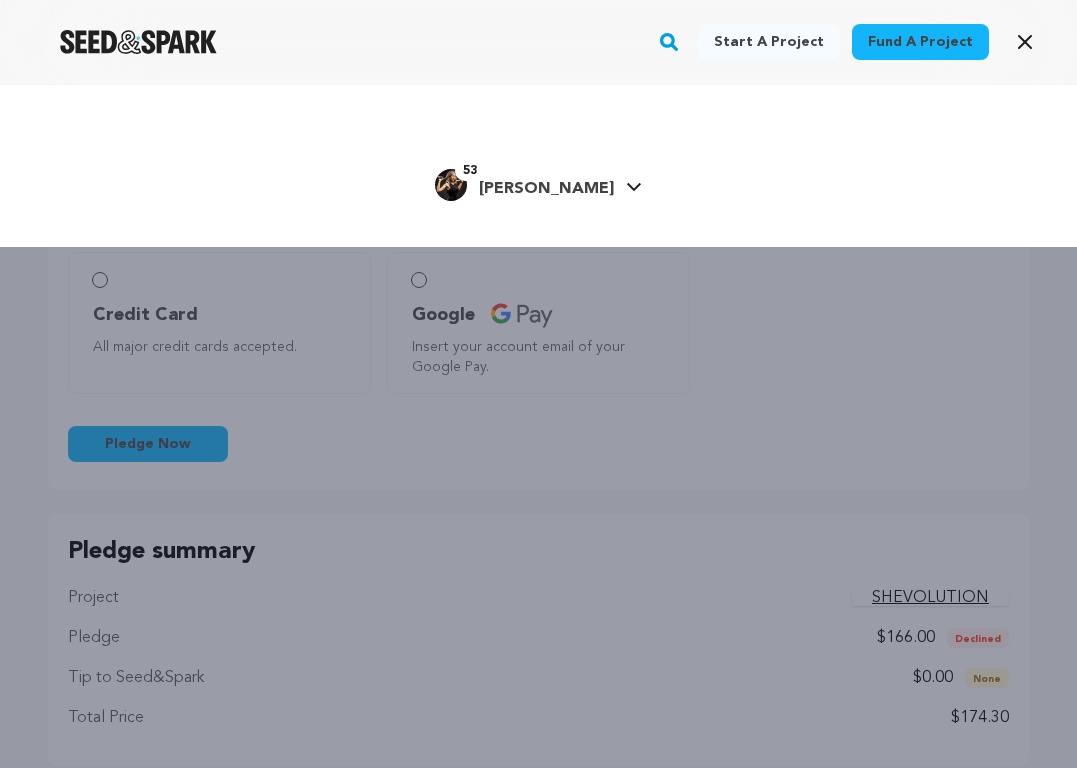 click on "53" at bounding box center [470, 171] 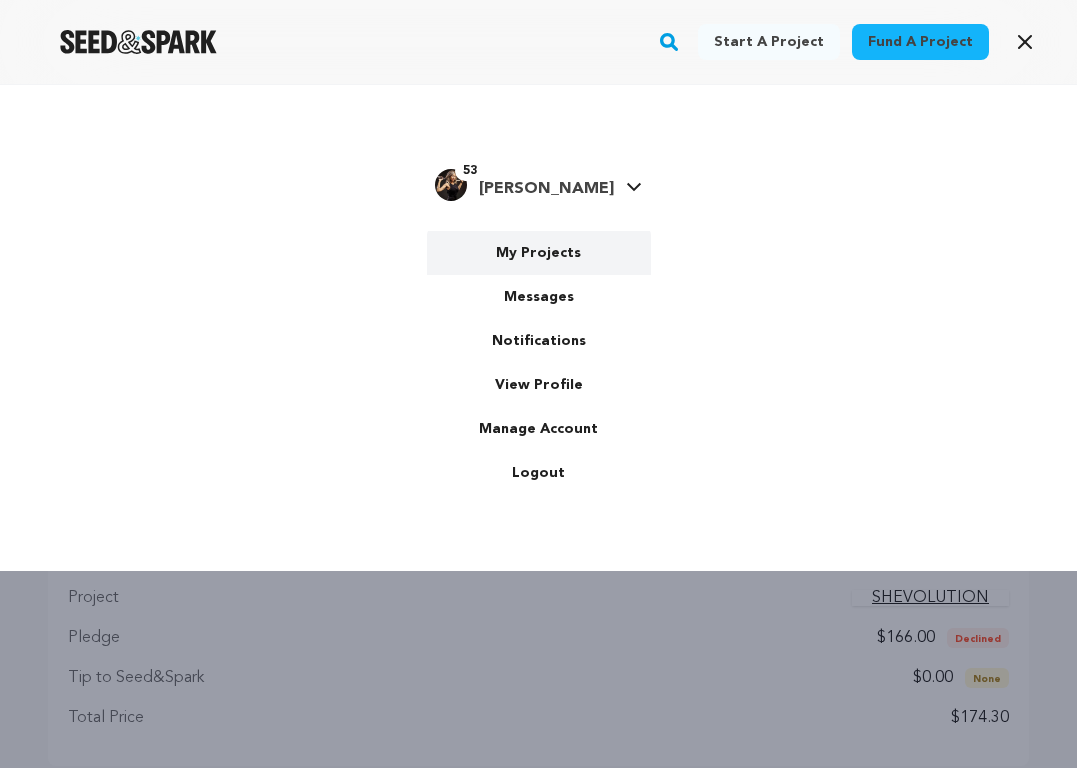 click on "My Projects" at bounding box center [539, 253] 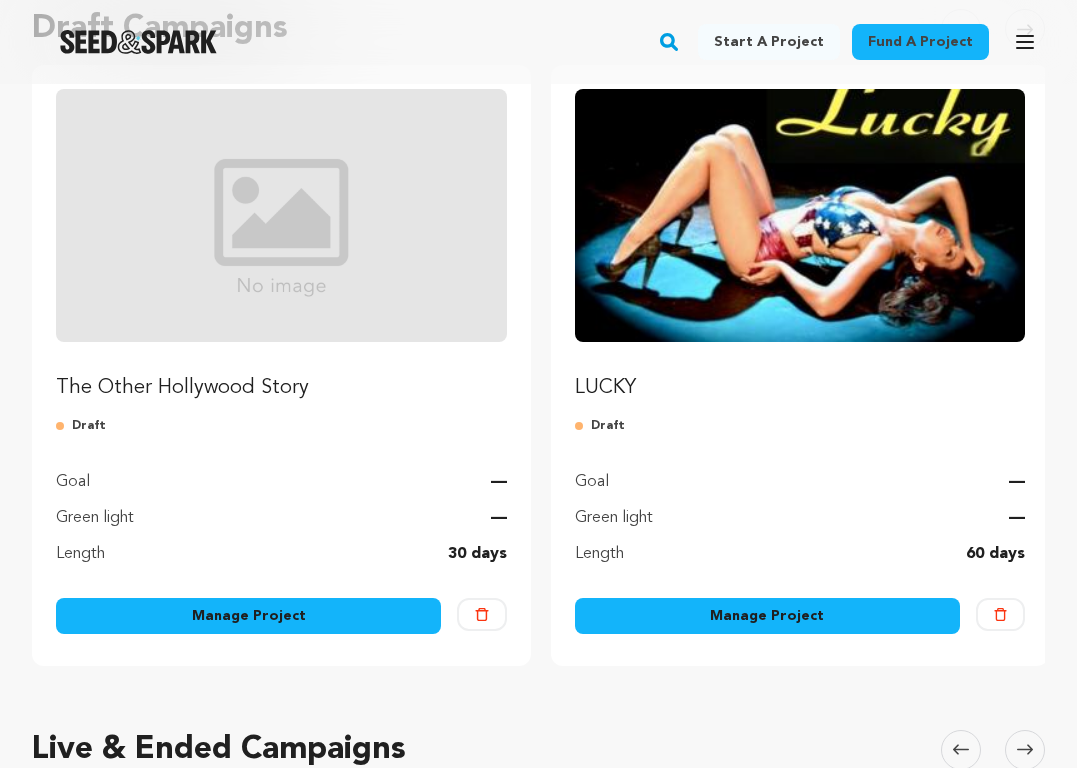 scroll, scrollTop: 290, scrollLeft: 0, axis: vertical 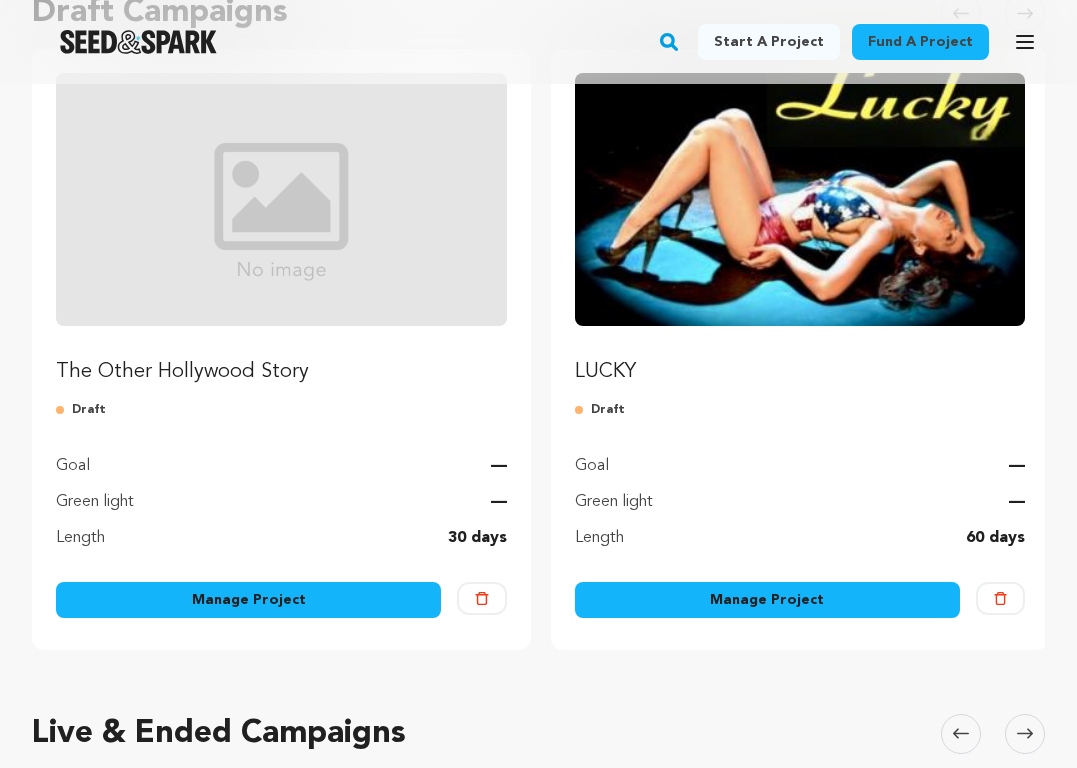 click on "Manage Project" at bounding box center [248, 600] 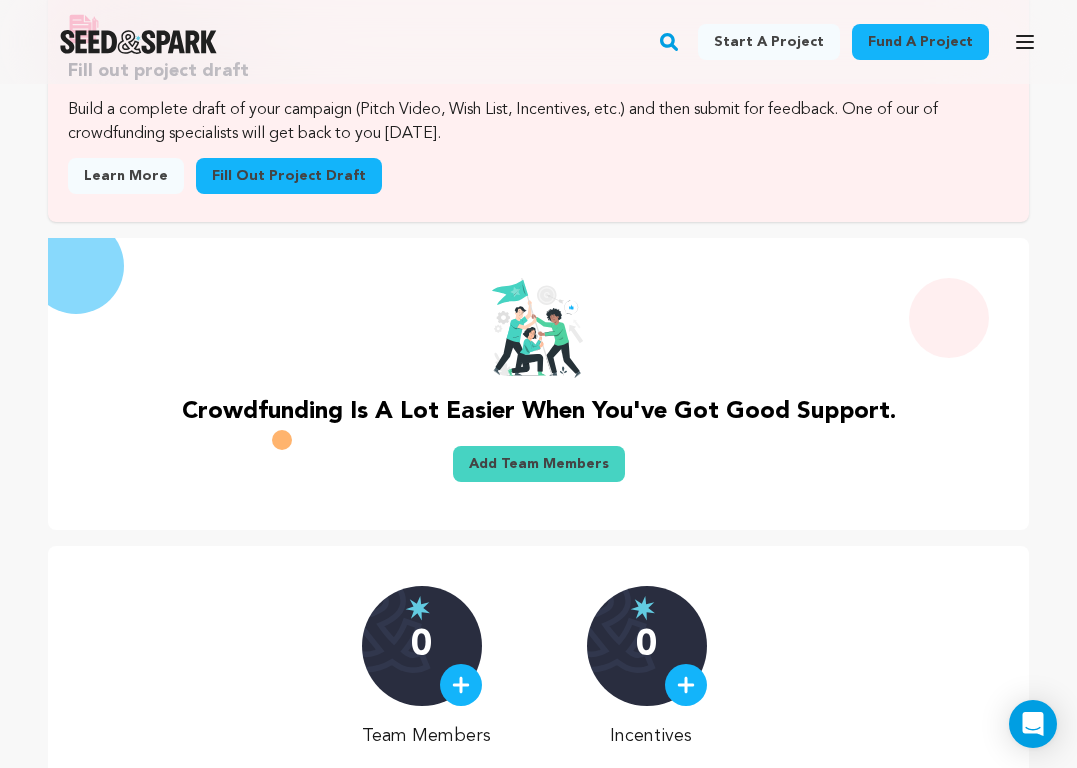 scroll, scrollTop: 504, scrollLeft: 0, axis: vertical 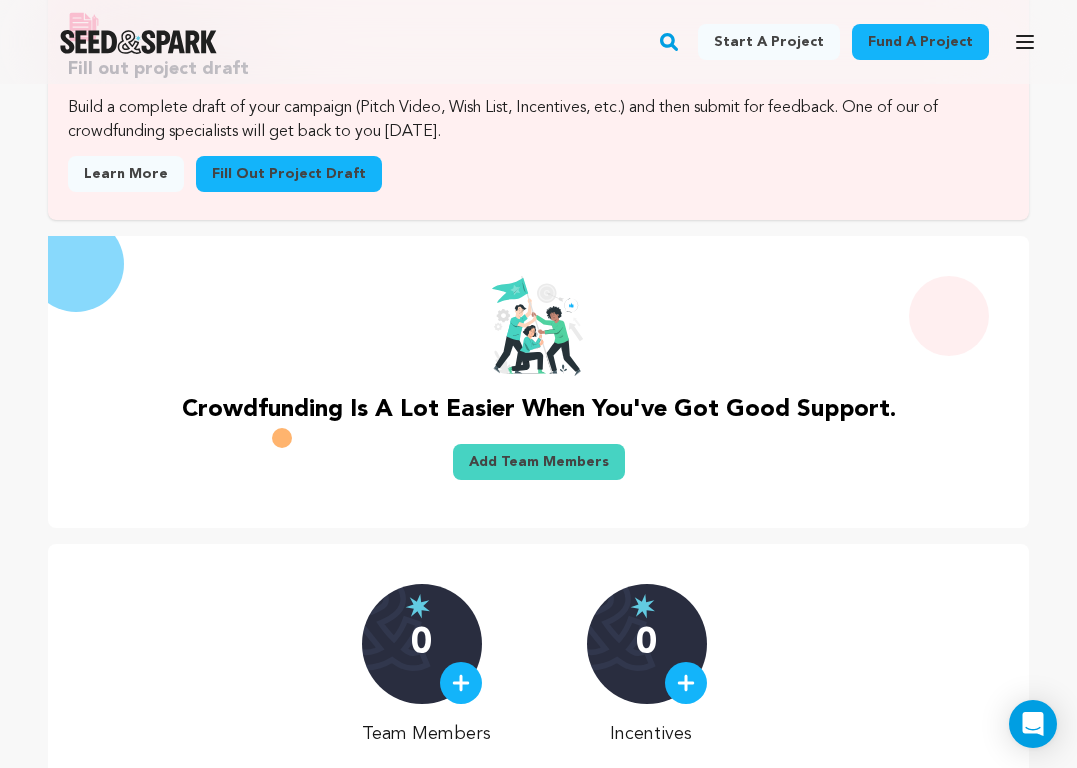 click on "Fill out project draft" at bounding box center [289, 174] 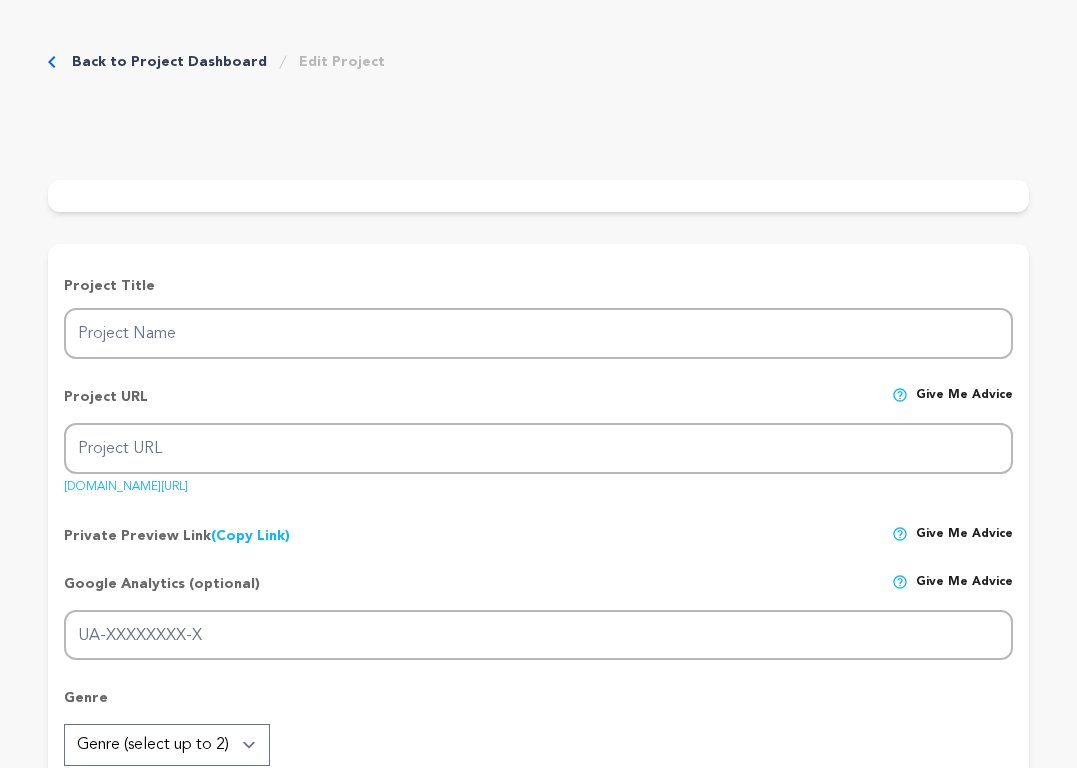 scroll, scrollTop: 0, scrollLeft: 0, axis: both 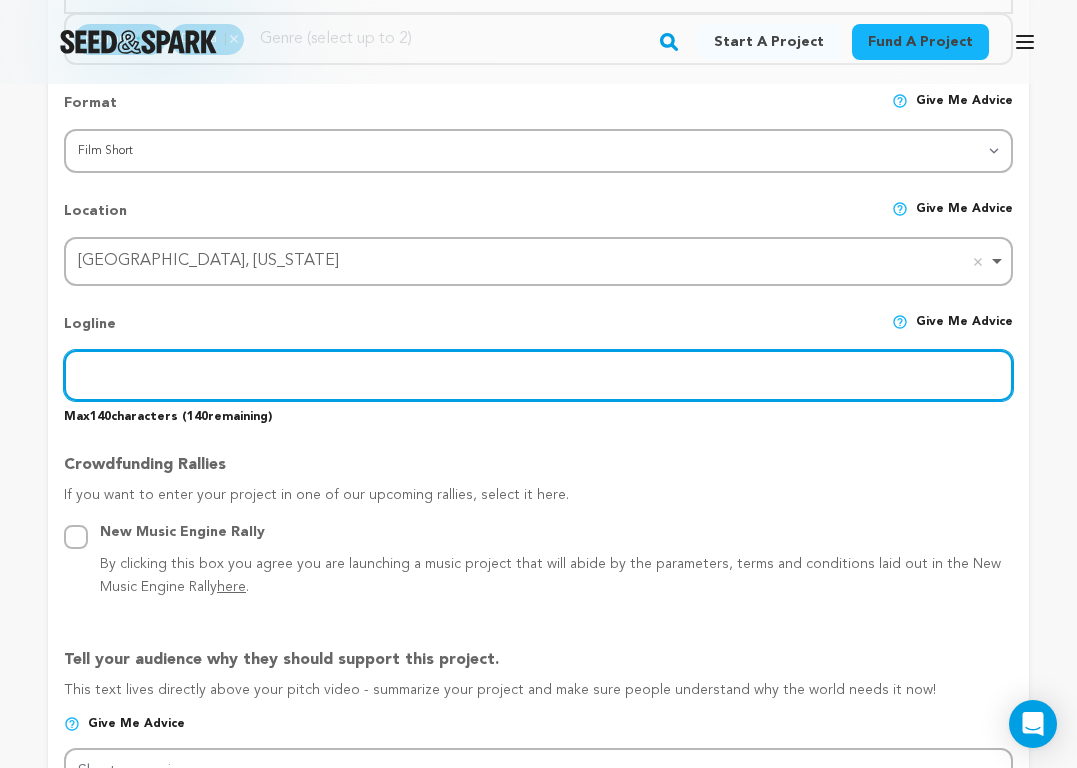 click at bounding box center (538, 375) 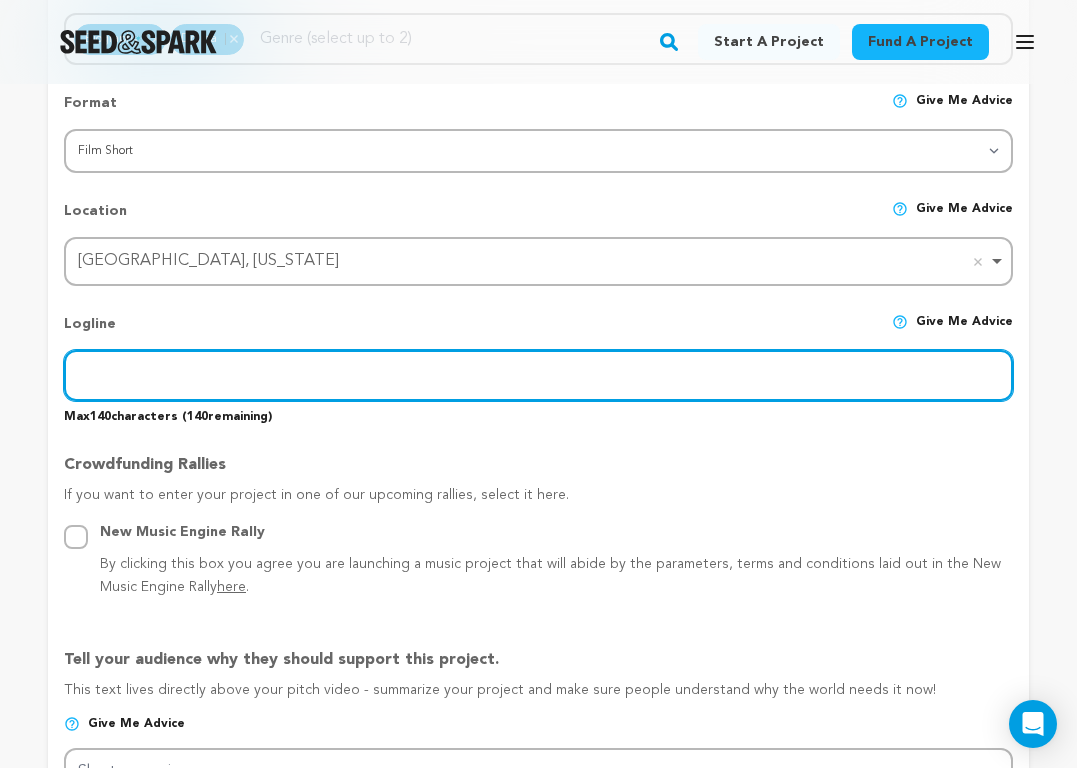 paste on "A homeless addict in jail is haunted by visions of her mother’s dark past, forcing her to reckon with the psychological chains that bind her" 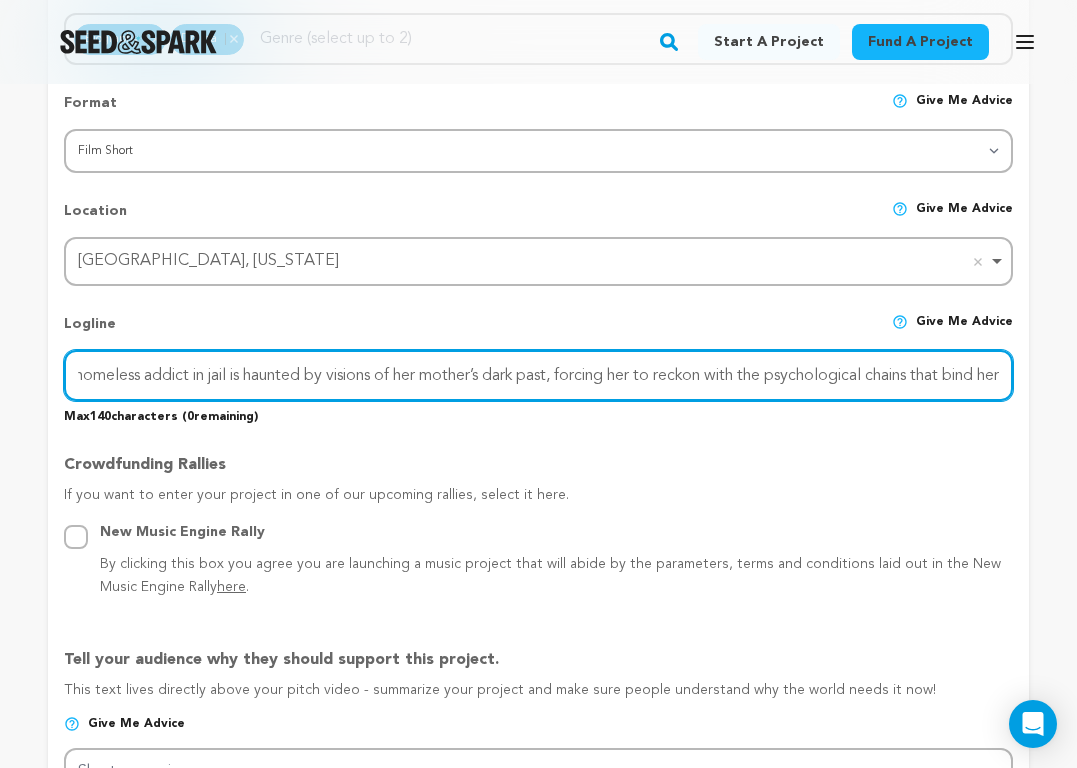 scroll, scrollTop: 0, scrollLeft: 0, axis: both 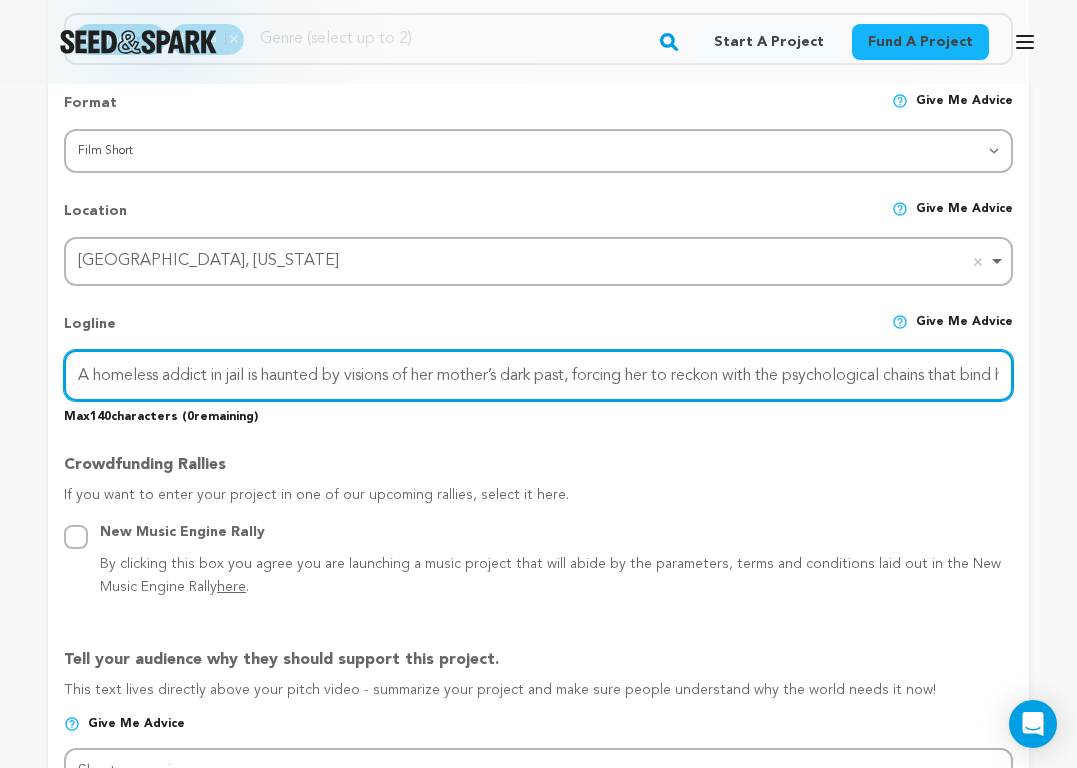 click on "A homeless addict in jail is haunted by visions of her mother’s dark past, forcing her to reckon with the psychological chains that bind her" at bounding box center [538, 375] 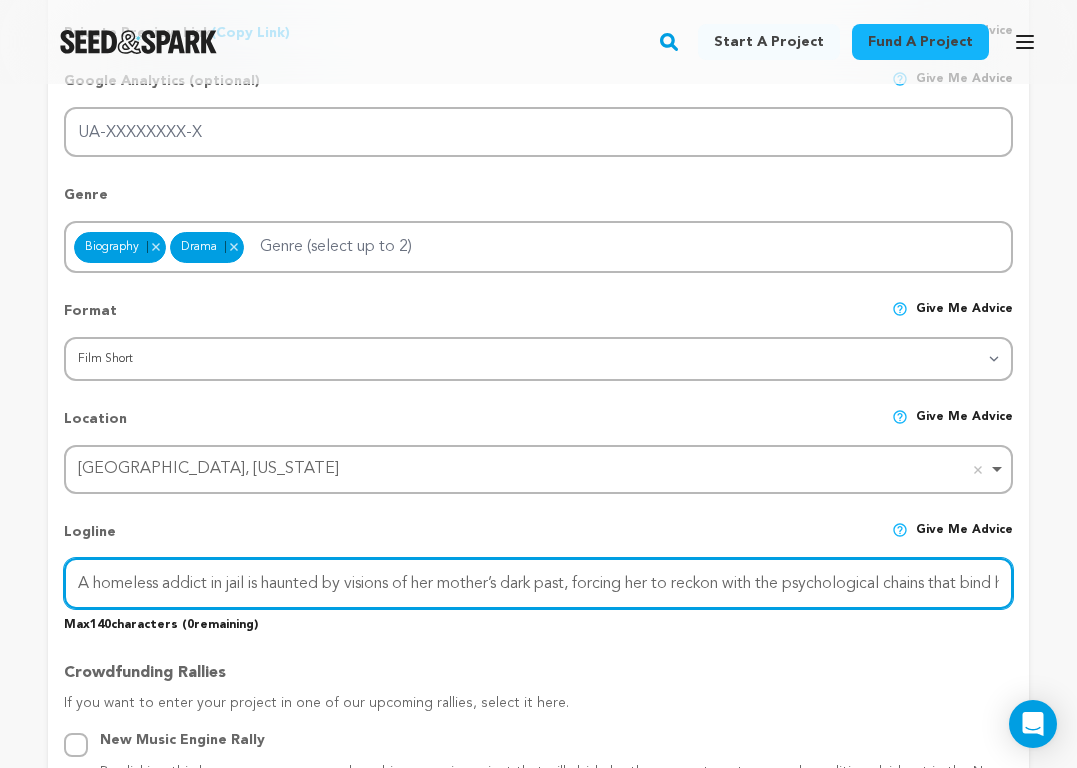 scroll, scrollTop: 668, scrollLeft: 0, axis: vertical 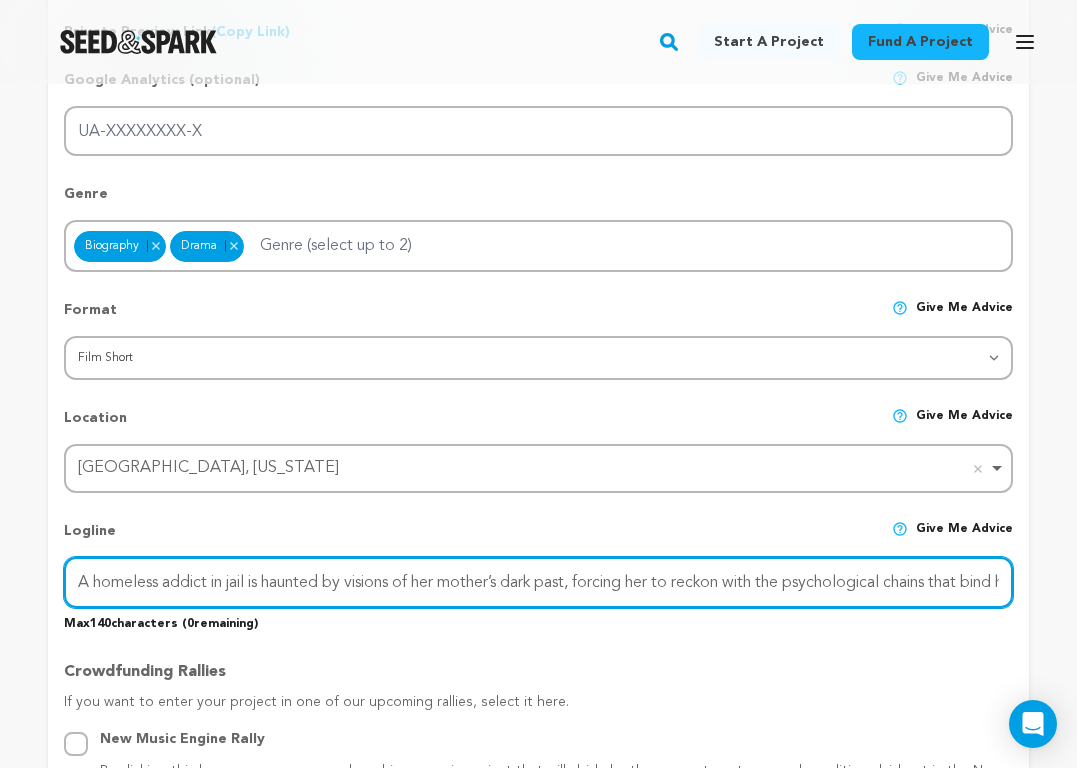 drag, startPoint x: 552, startPoint y: 584, endPoint x: 520, endPoint y: 584, distance: 32 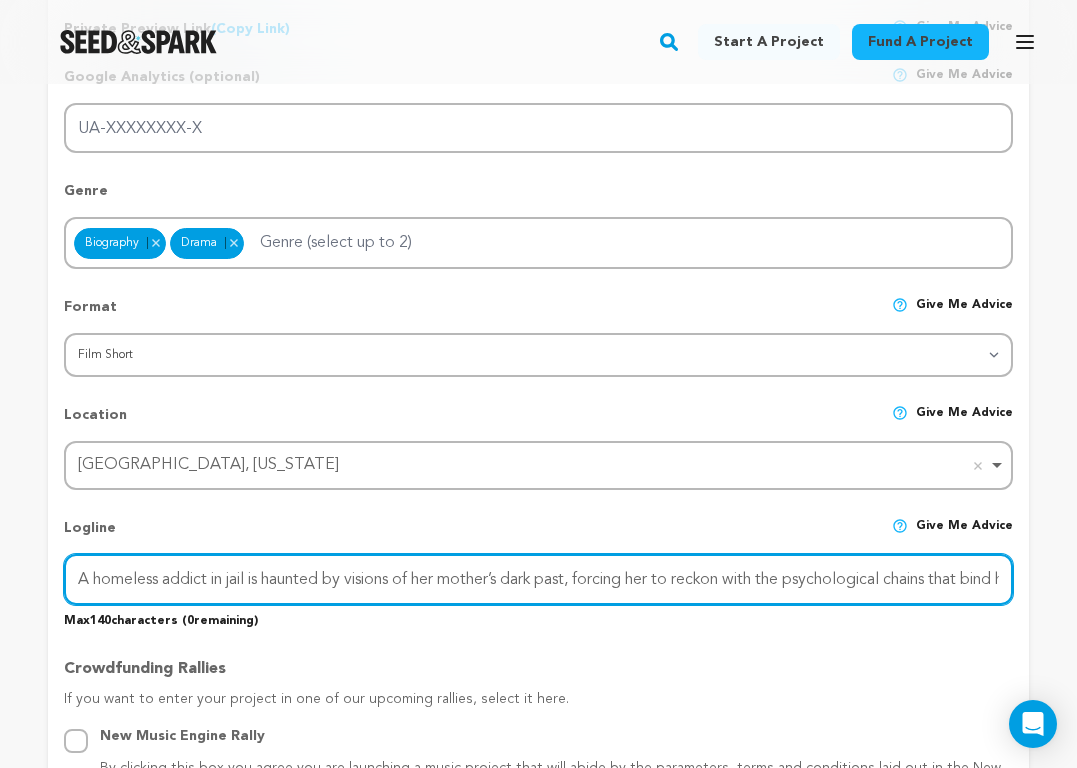 drag, startPoint x: 744, startPoint y: 576, endPoint x: 694, endPoint y: 578, distance: 50.039986 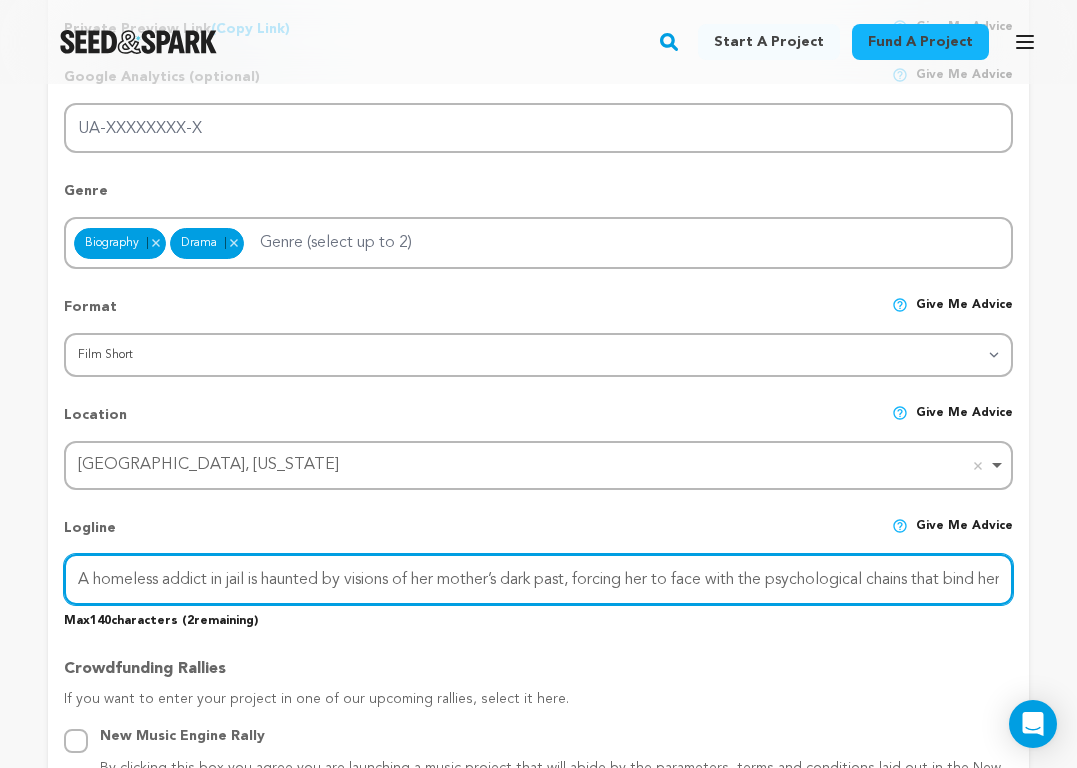drag, startPoint x: 726, startPoint y: 576, endPoint x: 695, endPoint y: 575, distance: 31.016125 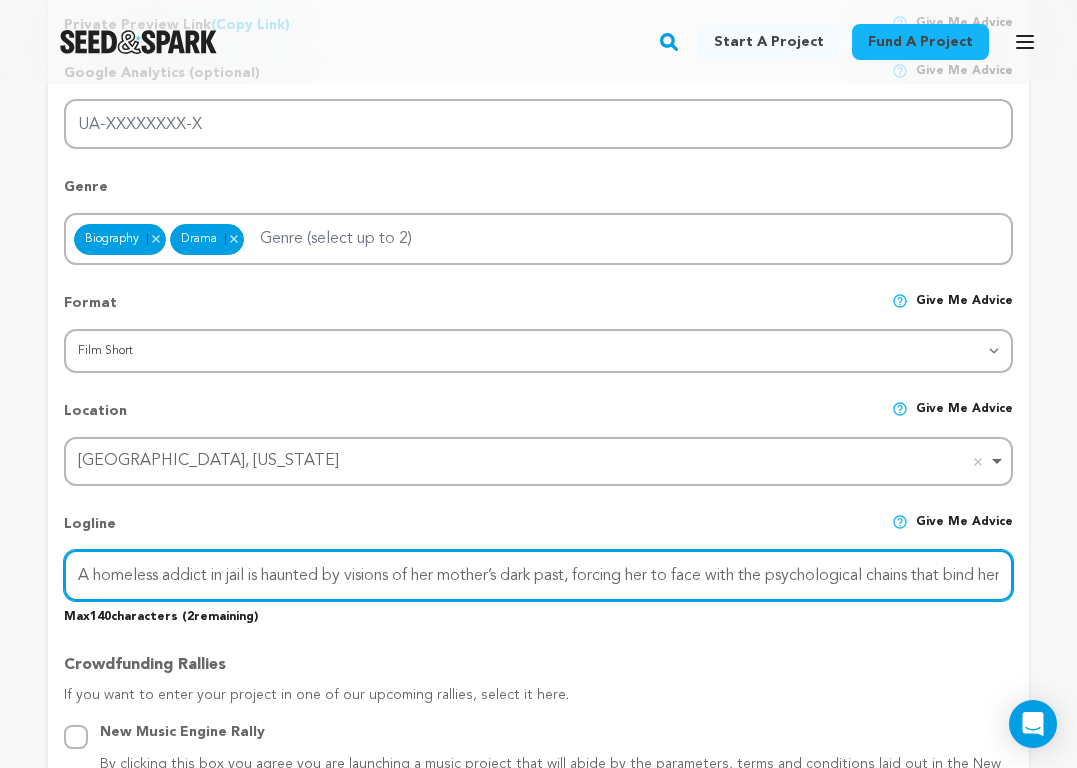 scroll, scrollTop: 681, scrollLeft: 0, axis: vertical 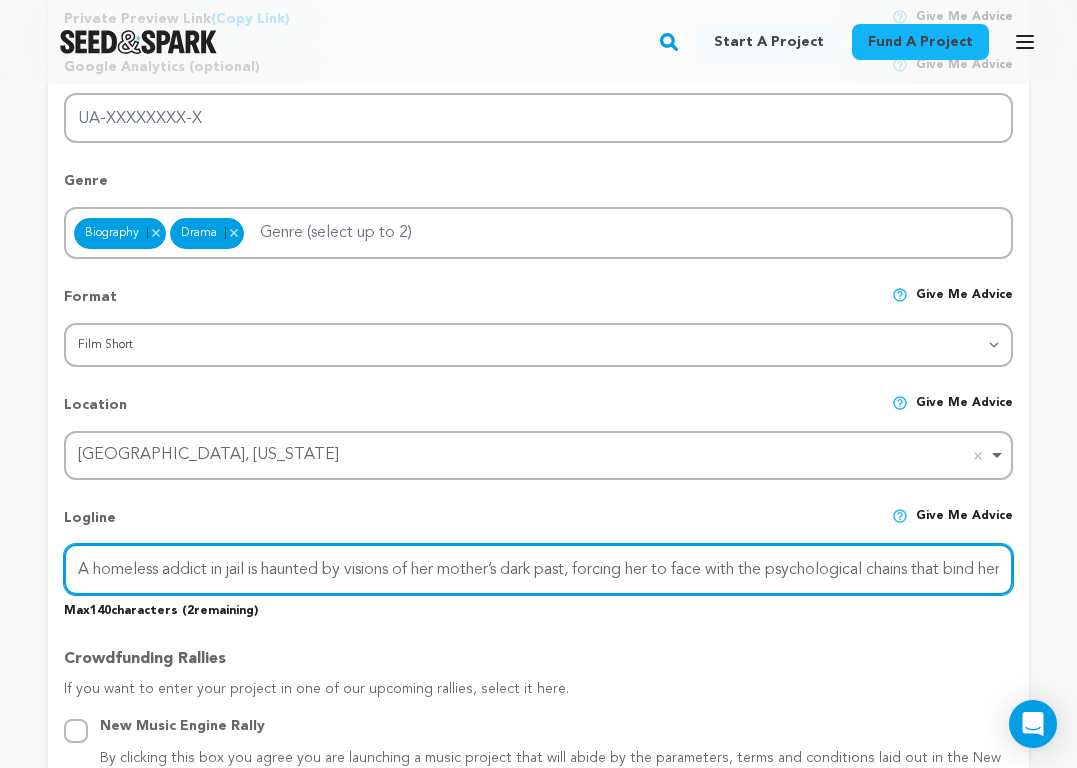 drag, startPoint x: 757, startPoint y: 569, endPoint x: 695, endPoint y: 576, distance: 62.39391 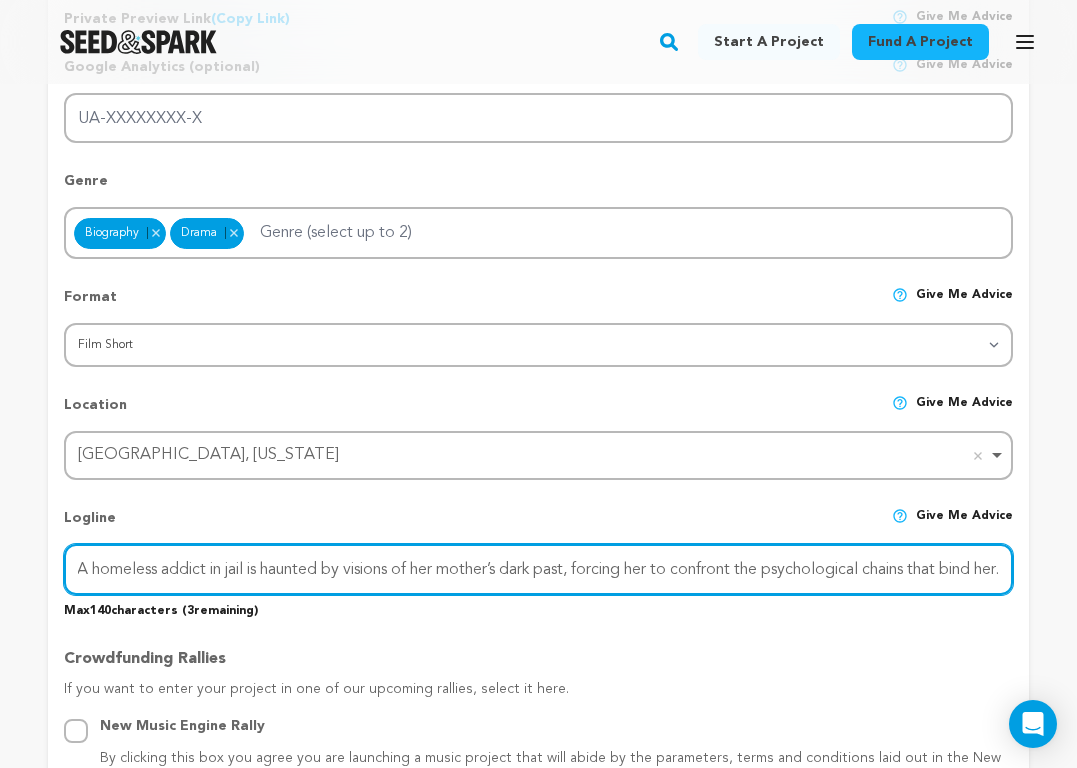 scroll, scrollTop: 0, scrollLeft: 32, axis: horizontal 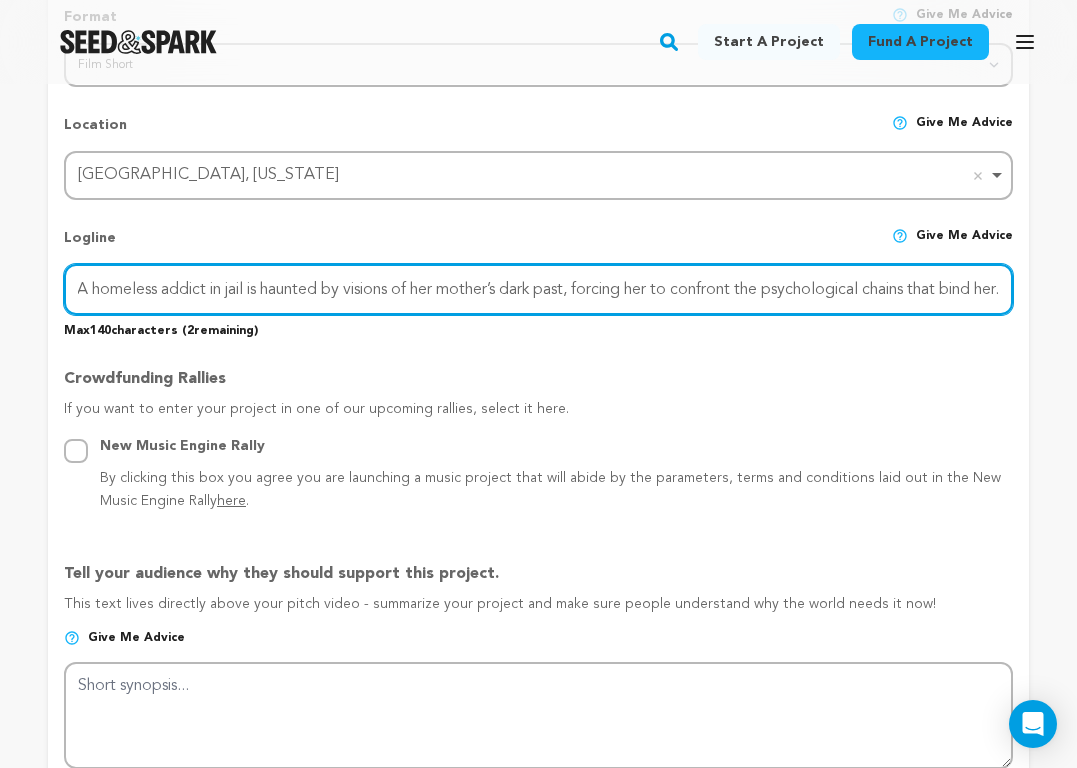 click on "A homeless addict in jail is haunted by visions of her mother’s dark past, forcing her to confront the psychological chains that bind her." at bounding box center [538, 289] 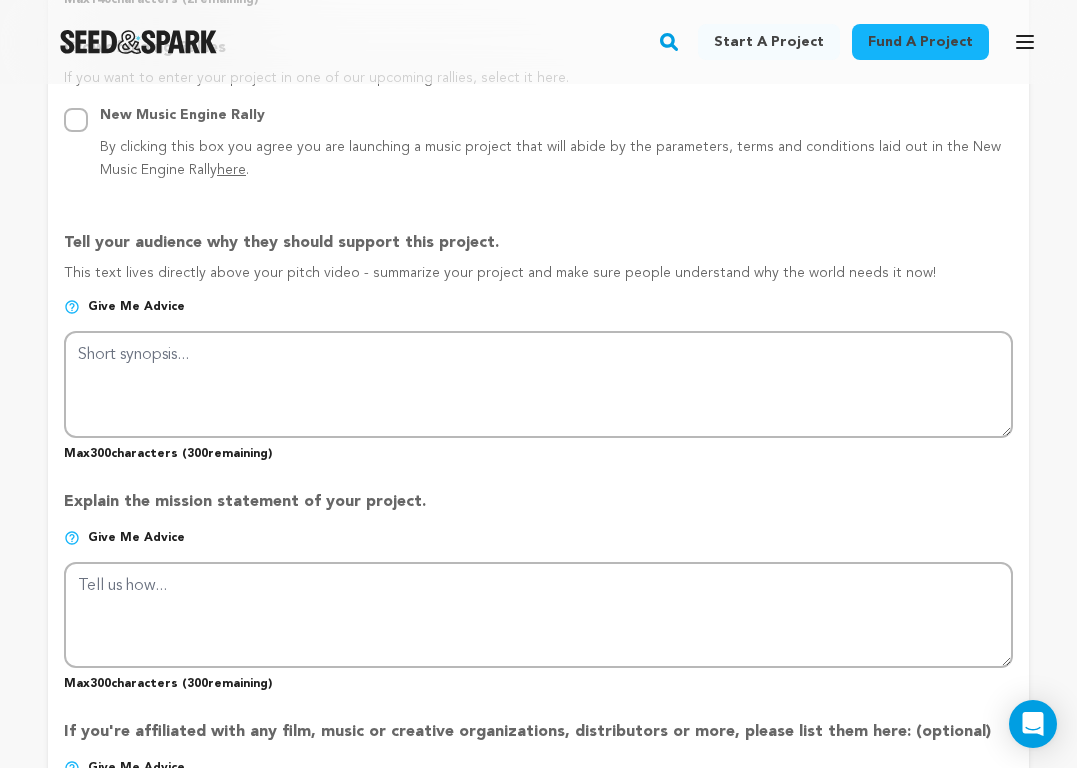 scroll, scrollTop: 1312, scrollLeft: 0, axis: vertical 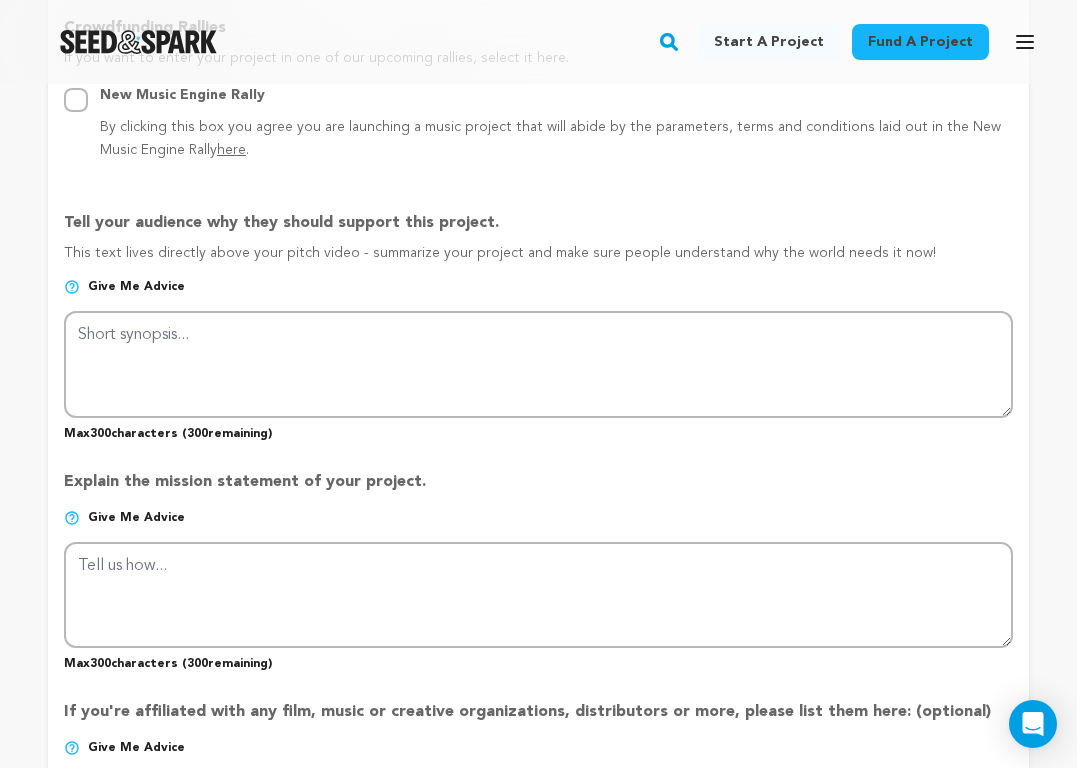 type on "A homeless addict in jail is haunted by visions of her mother’s dark past, forcing her to confront the psychological chains that bind her." 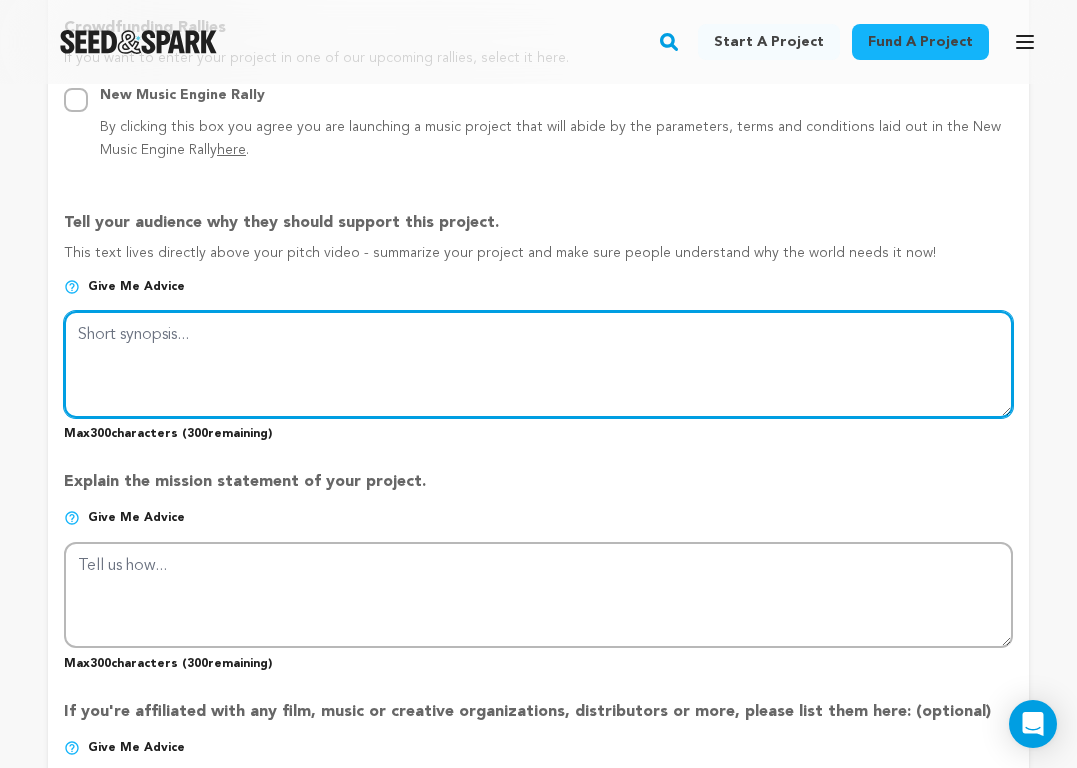 click at bounding box center [538, 364] 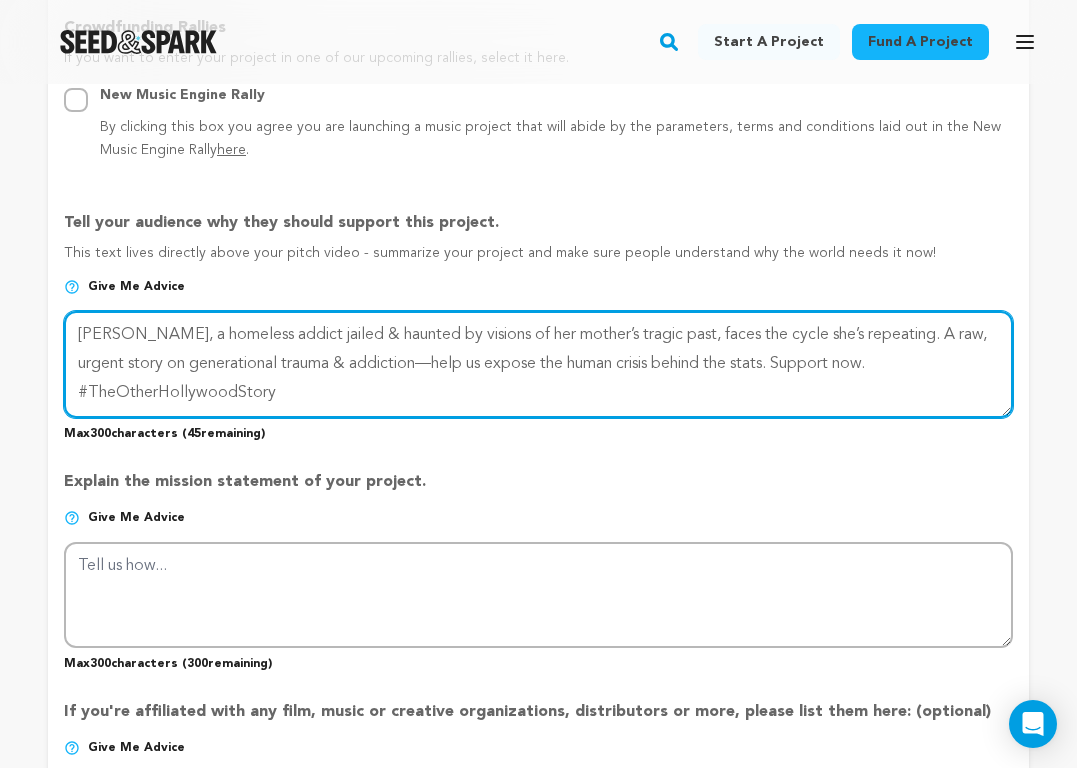 drag, startPoint x: 105, startPoint y: 330, endPoint x: 56, endPoint y: 330, distance: 49 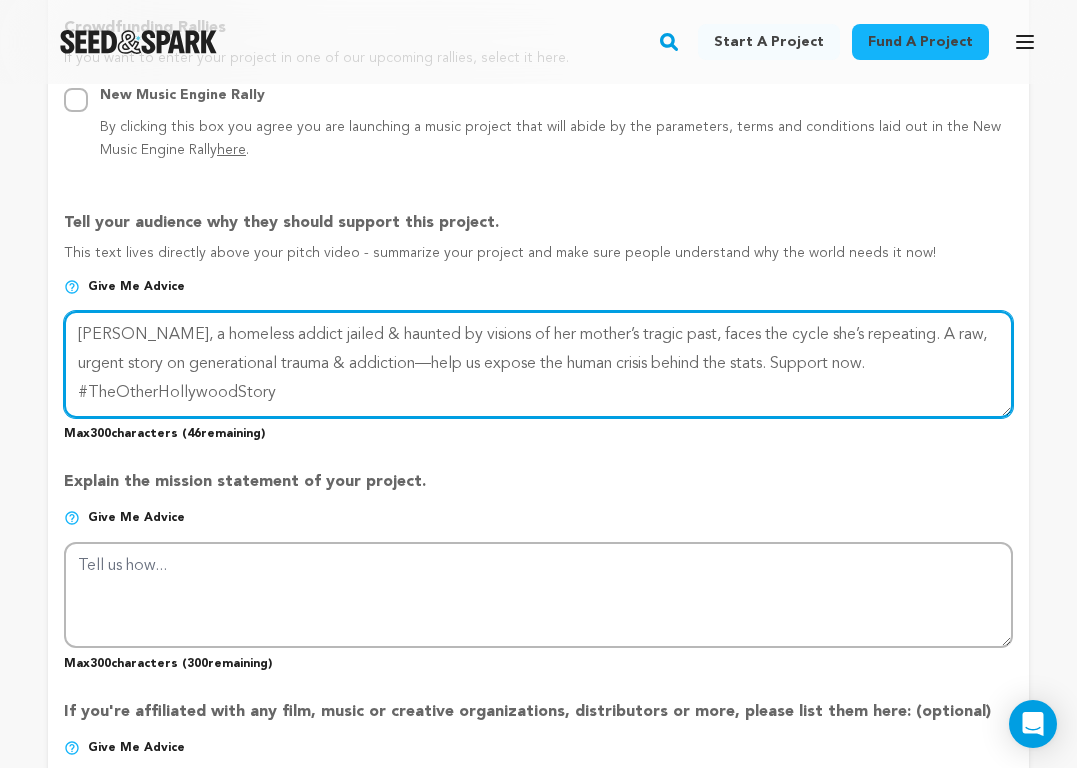 click at bounding box center [538, 364] 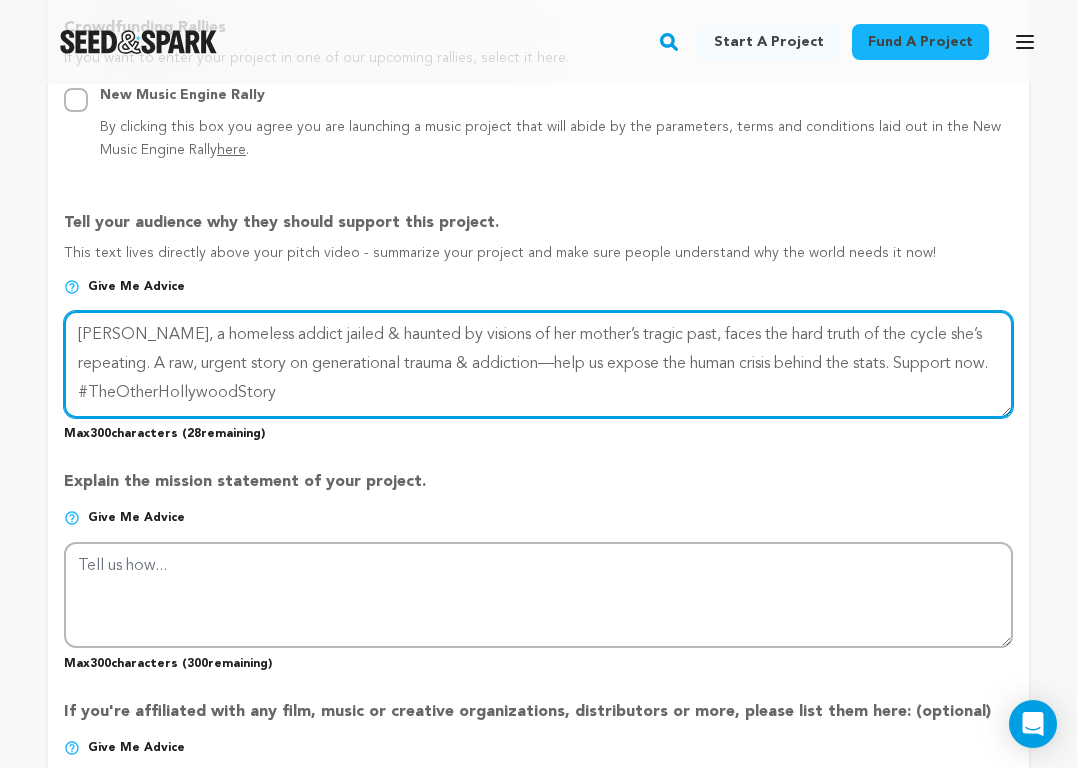 click at bounding box center [538, 364] 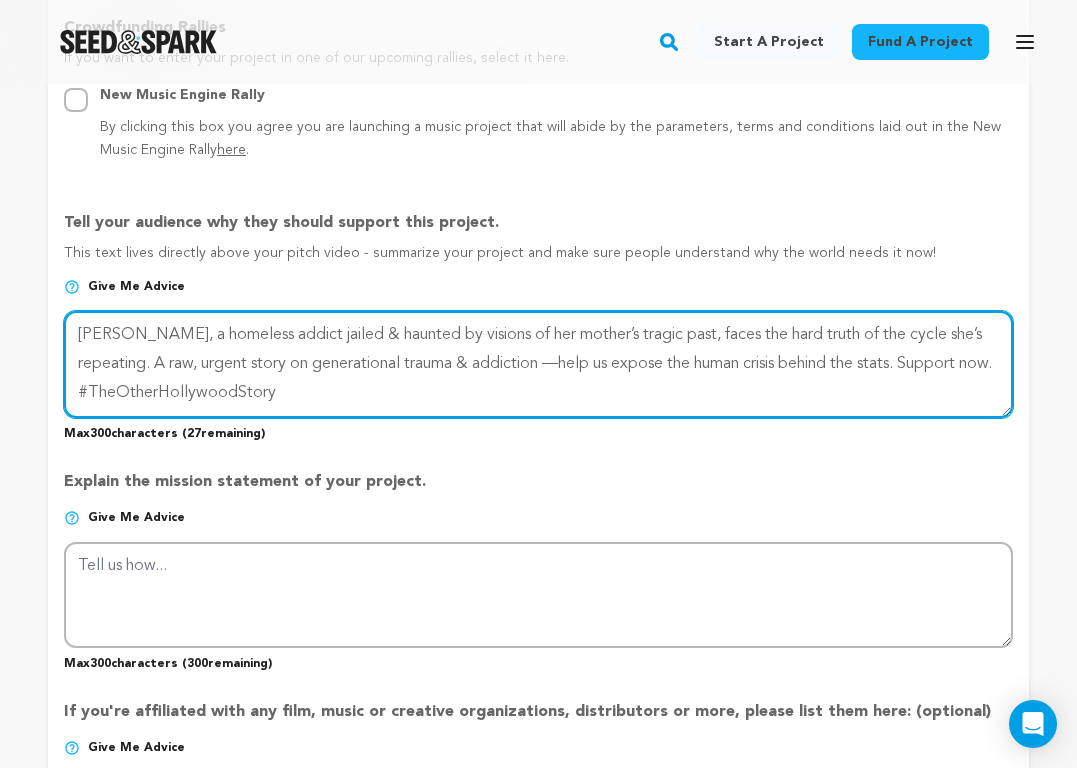 click at bounding box center [538, 364] 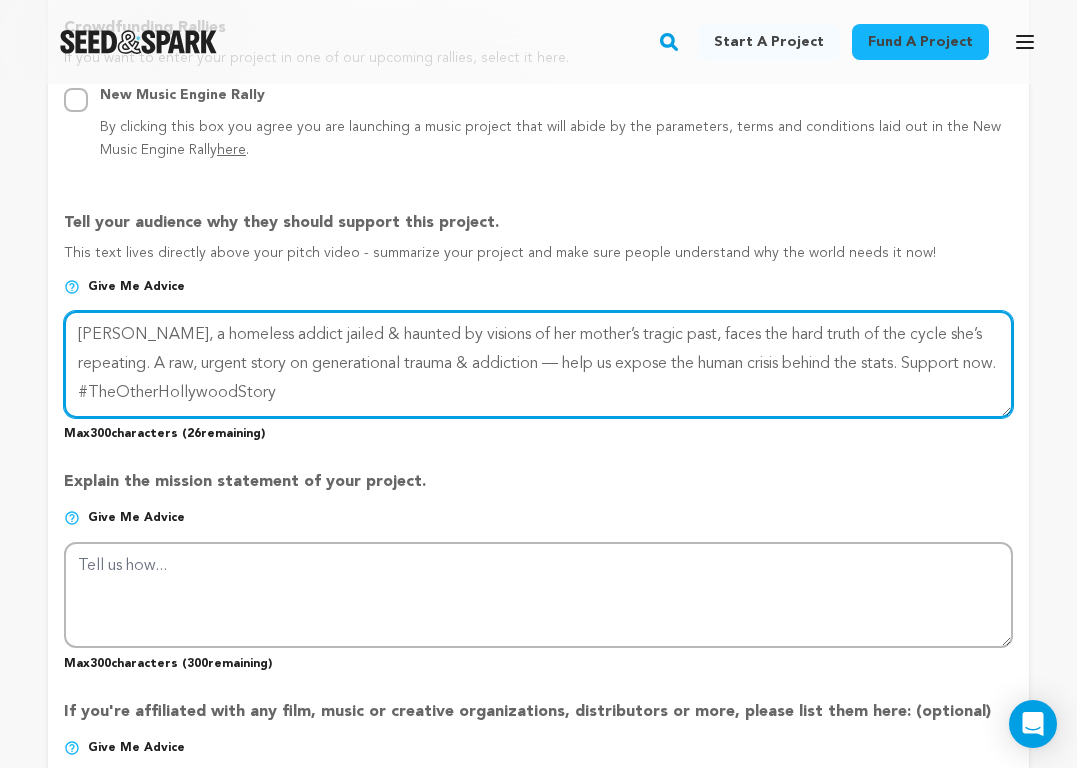 click at bounding box center (538, 364) 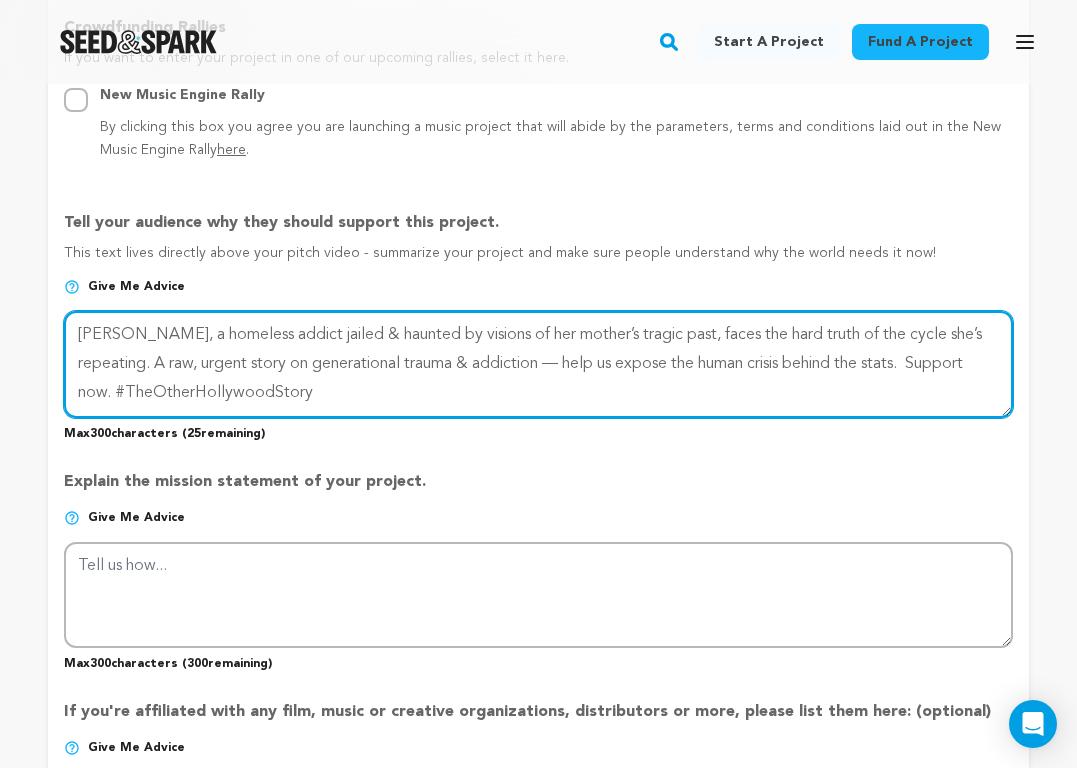 click at bounding box center [538, 364] 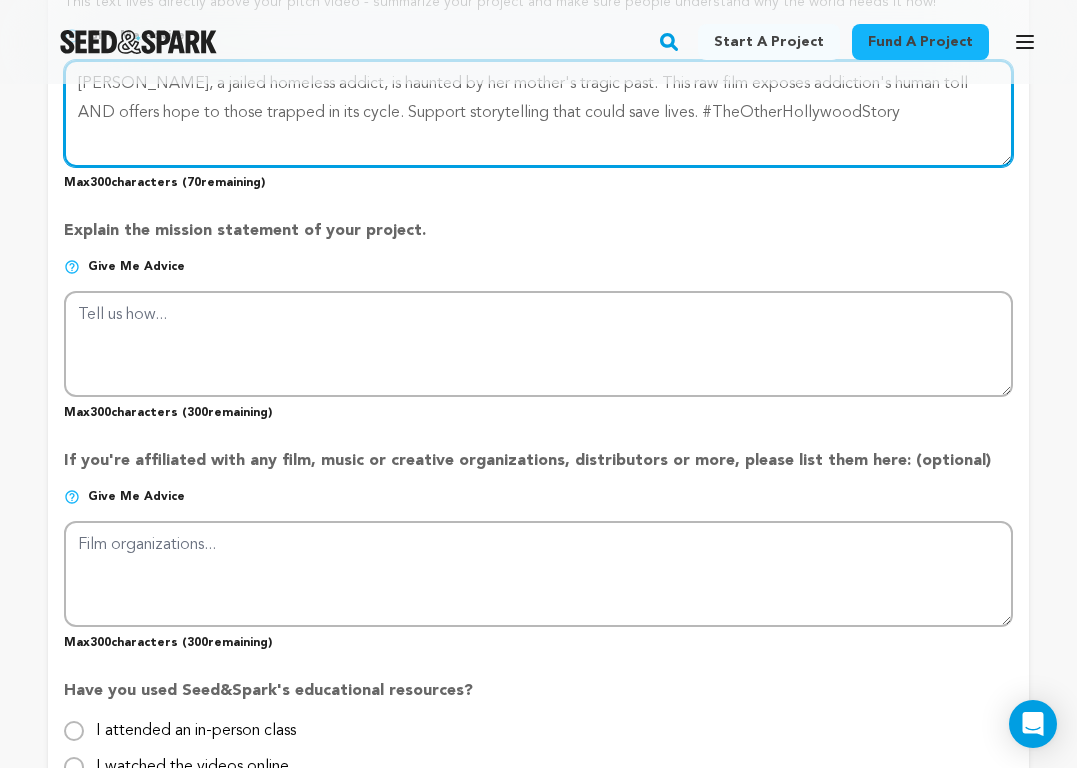 scroll, scrollTop: 1582, scrollLeft: 0, axis: vertical 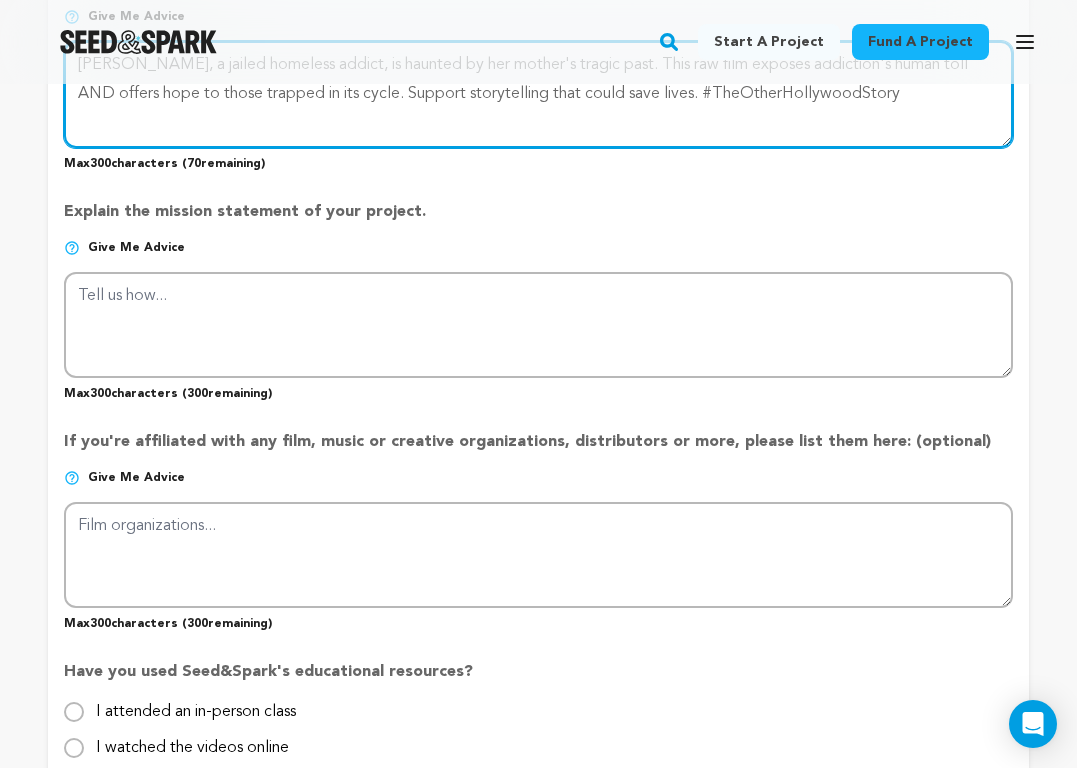 type on "[PERSON_NAME], a jailed homeless addict, is haunted by her mother's tragic past. This raw film exposes addiction's human toll AND offers hope to those trapped in its cycle. Support storytelling that could save lives. #TheOtherHollywoodStory" 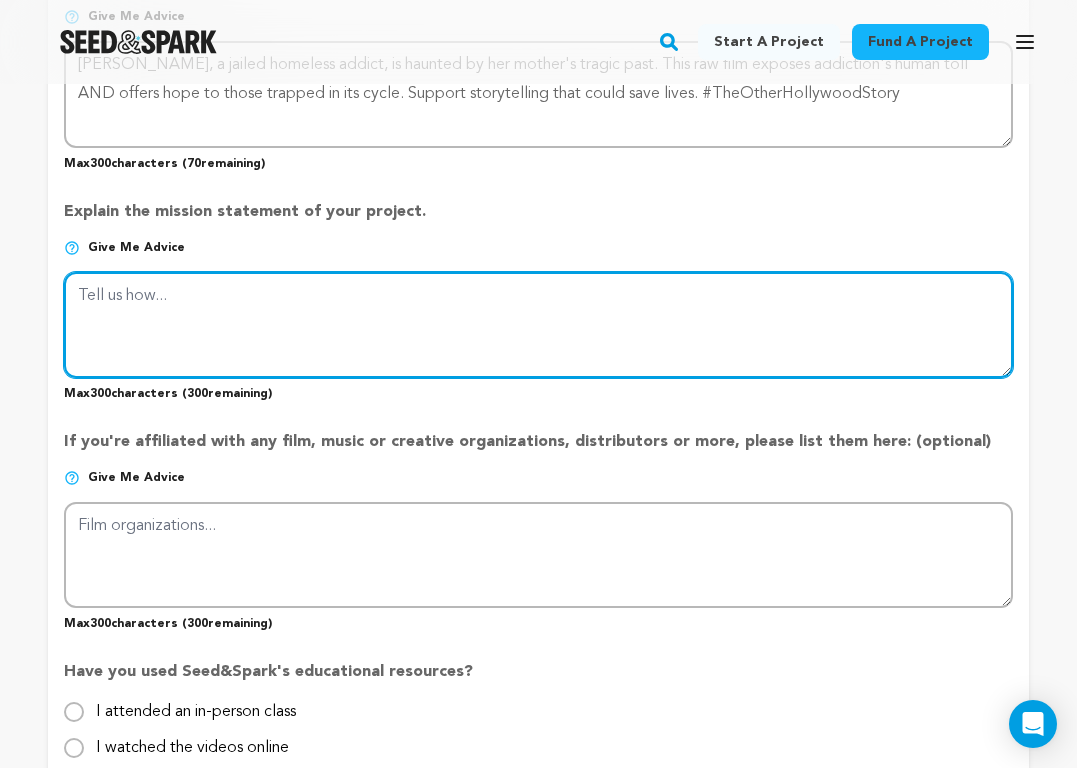 click at bounding box center (538, 325) 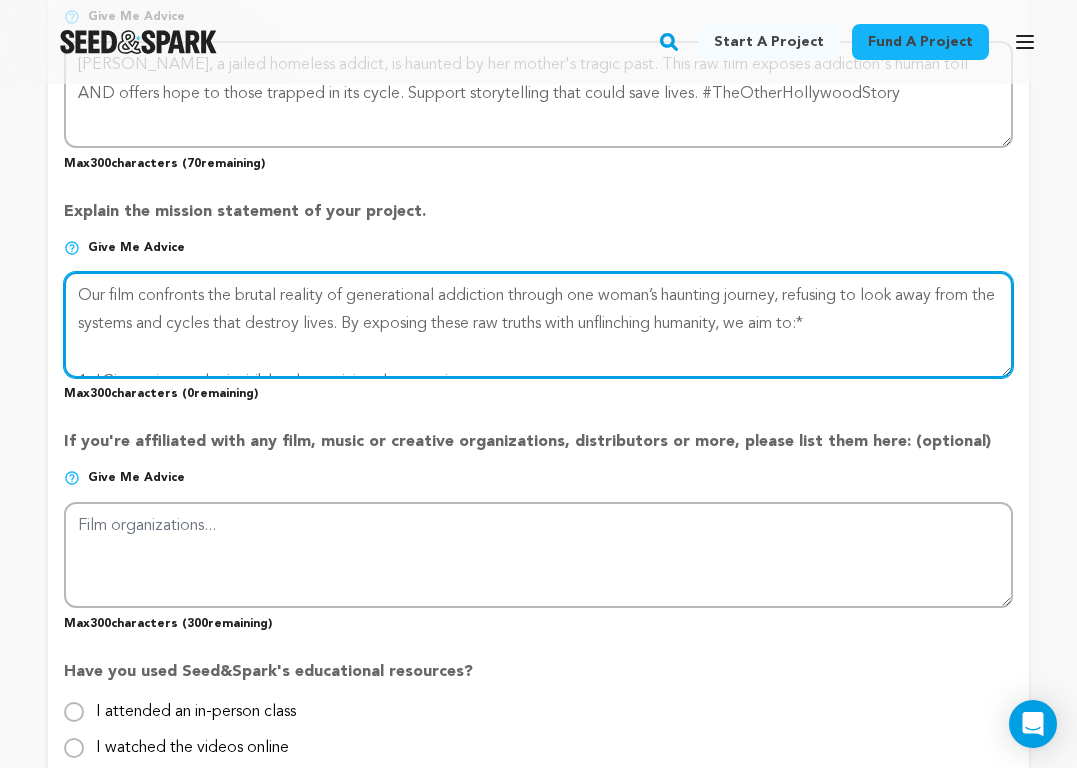 scroll, scrollTop: 14, scrollLeft: 0, axis: vertical 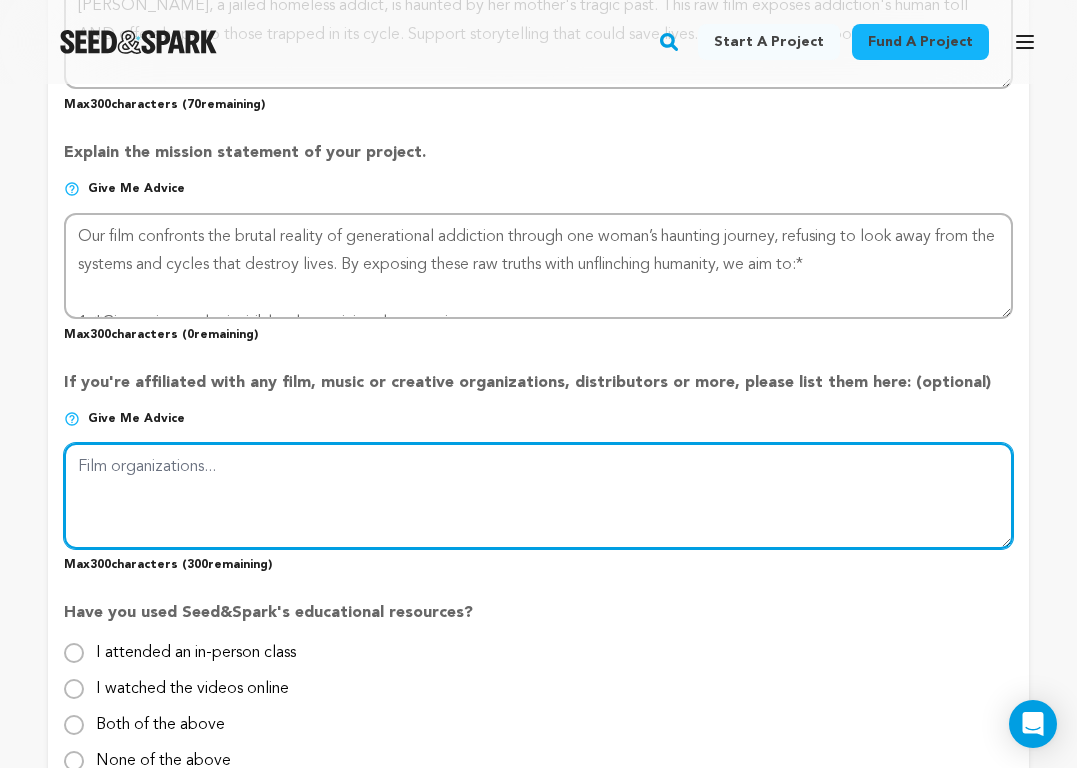 click at bounding box center (538, 496) 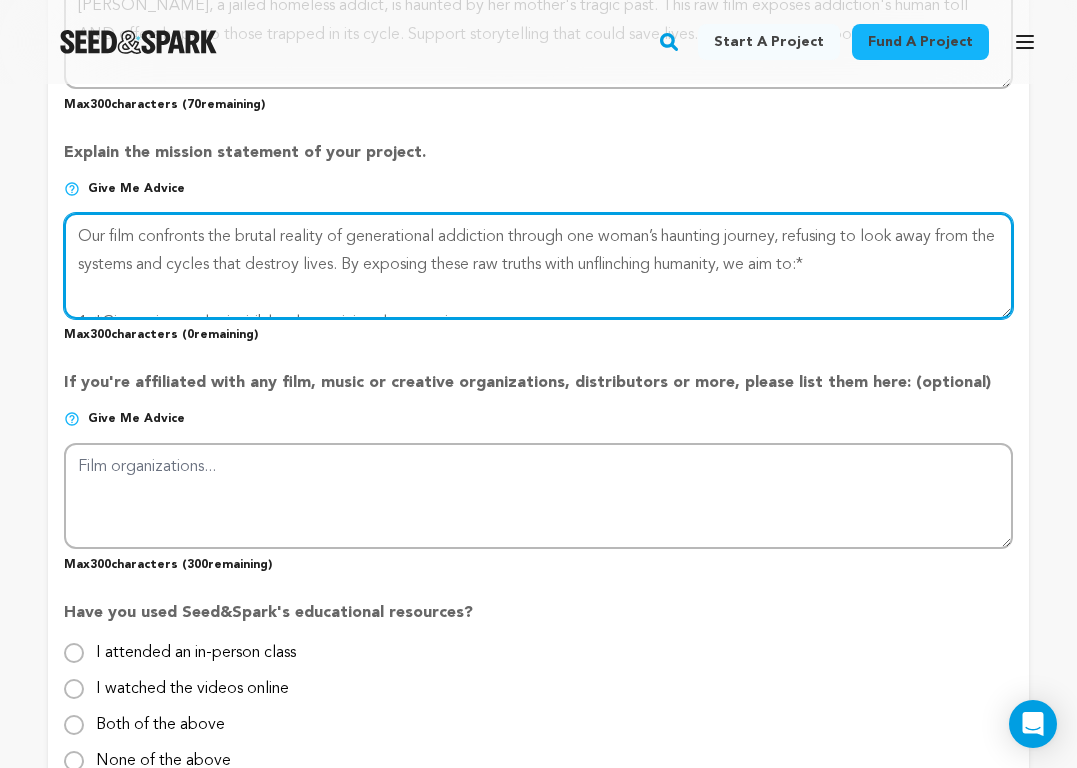 click at bounding box center [538, 266] 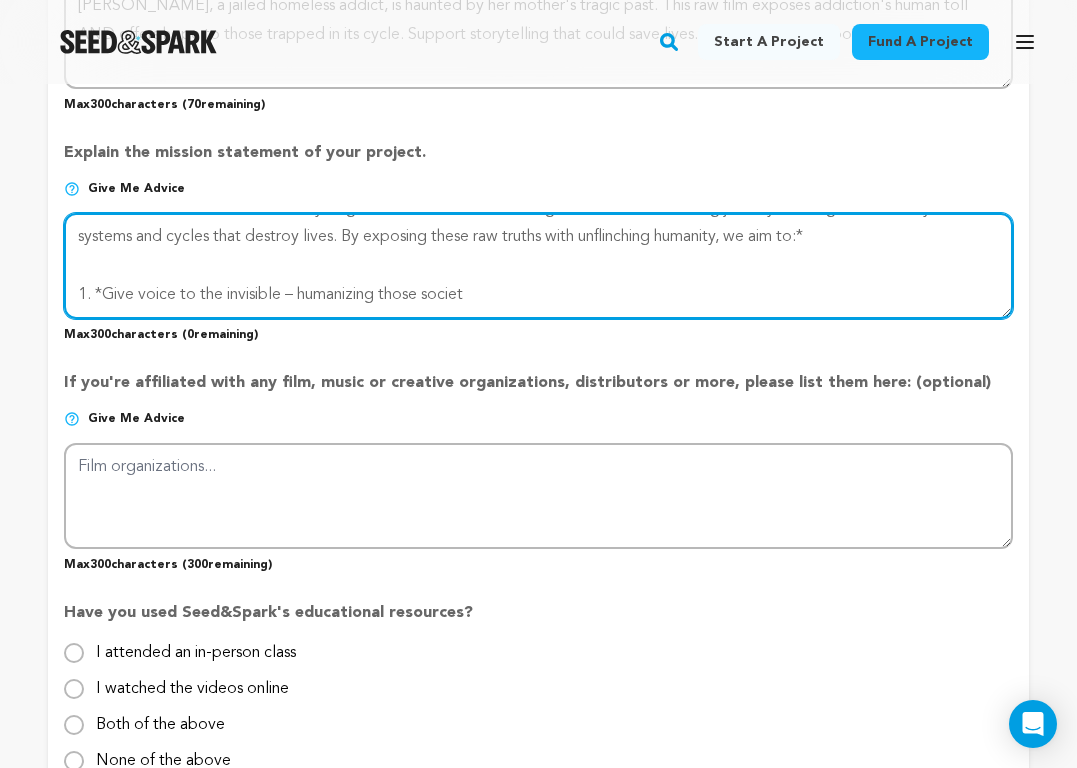 scroll, scrollTop: 0, scrollLeft: 0, axis: both 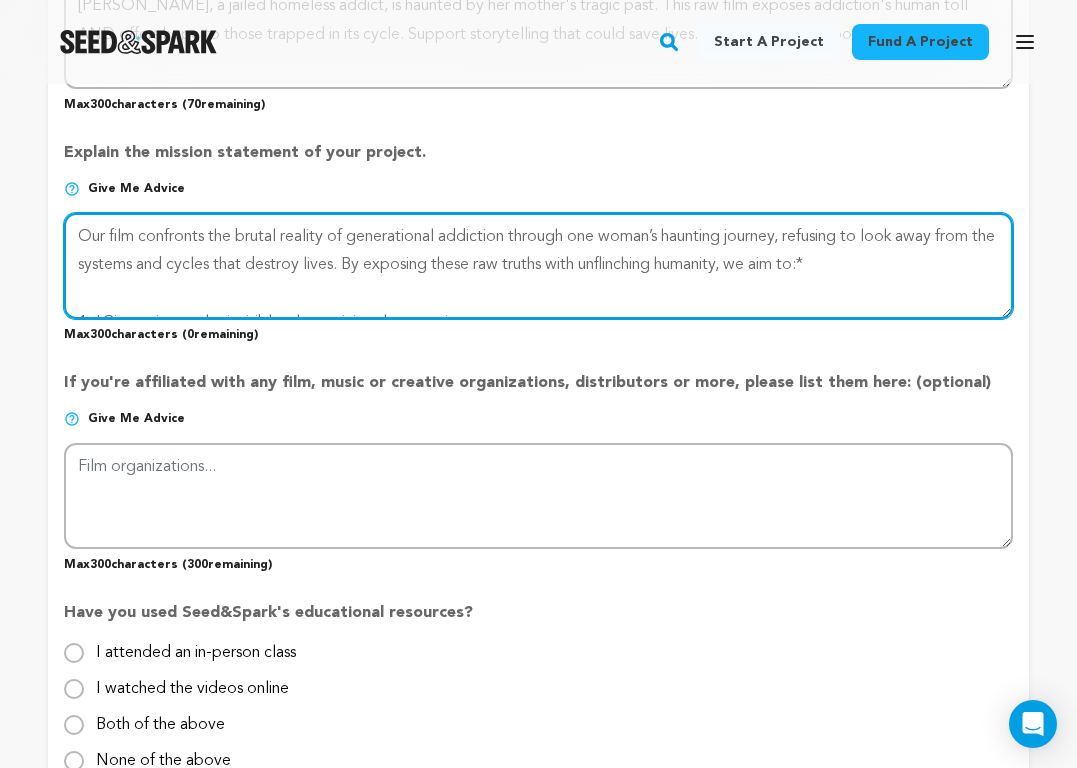 drag, startPoint x: 499, startPoint y: 299, endPoint x: 72, endPoint y: 102, distance: 470.2531 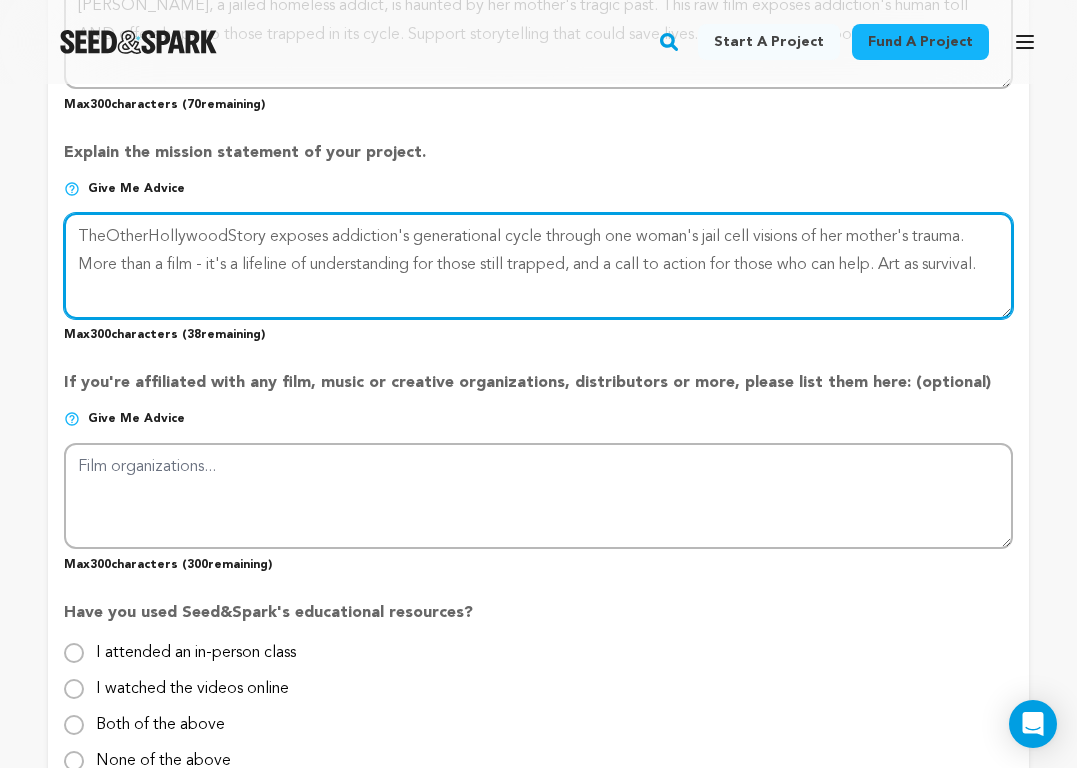 click at bounding box center (538, 266) 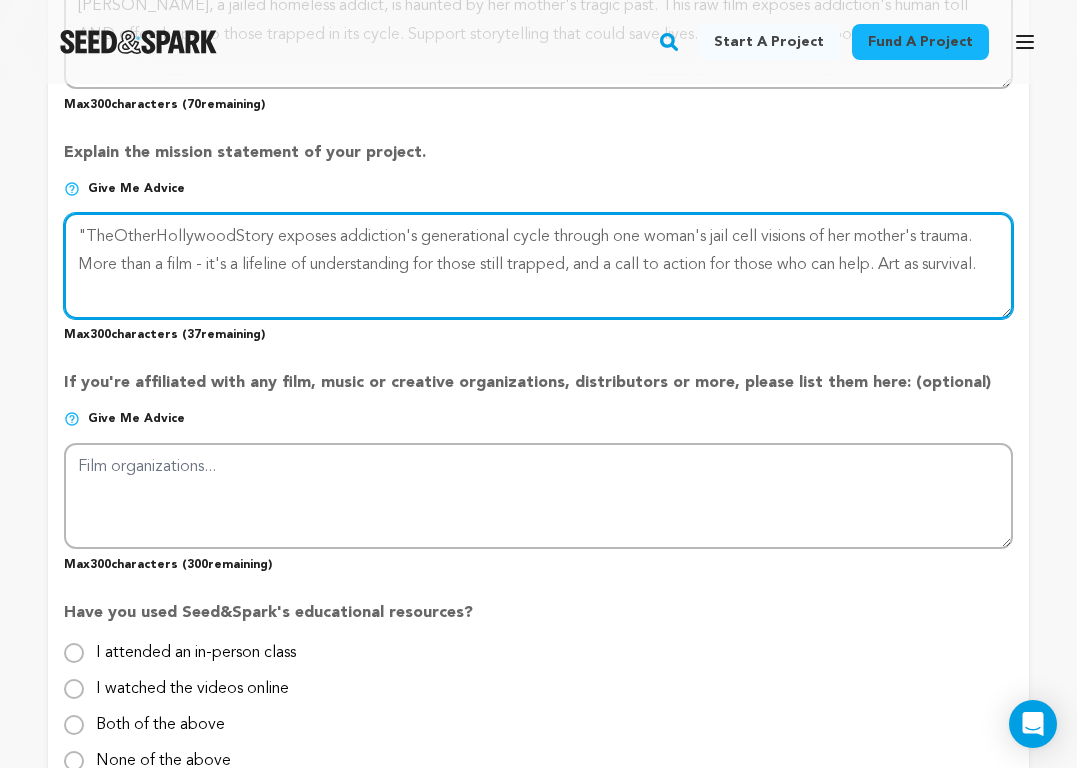 click at bounding box center [538, 266] 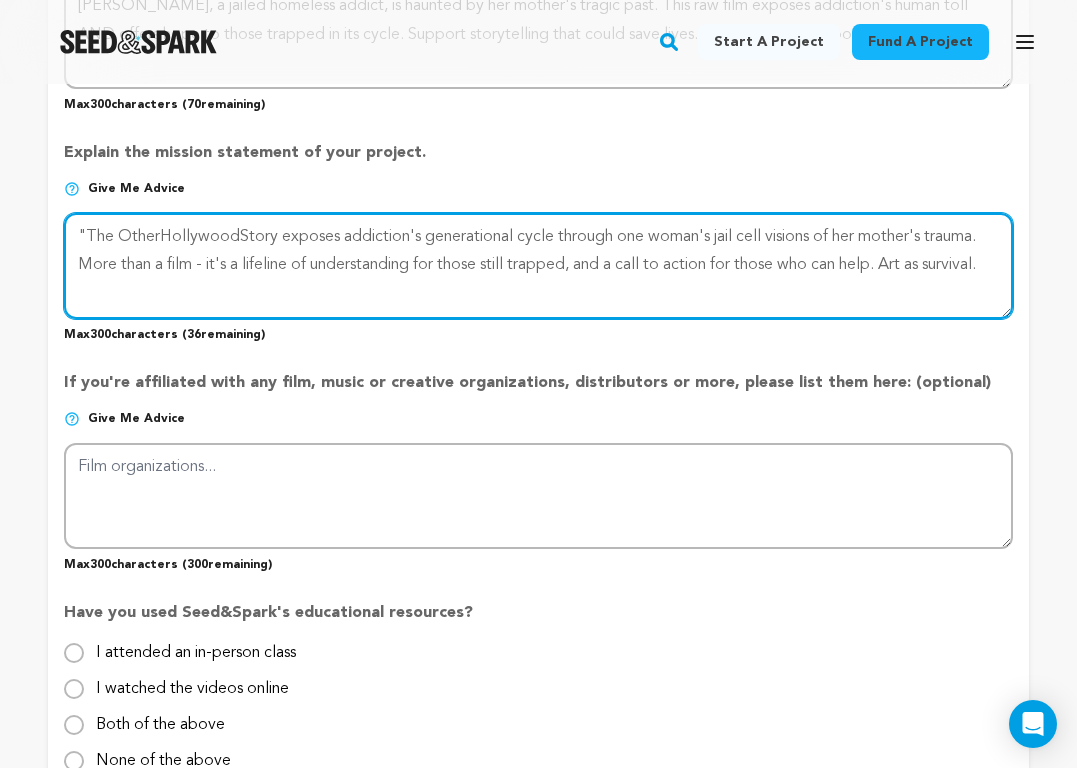 click at bounding box center [538, 266] 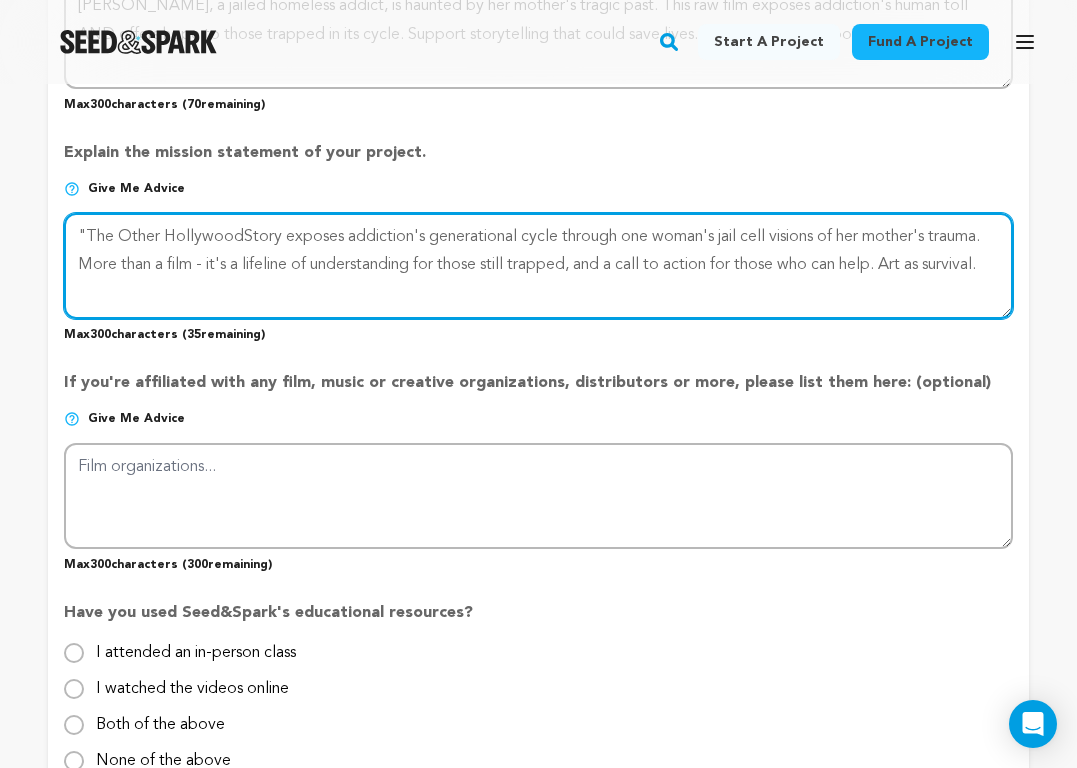 click at bounding box center [538, 266] 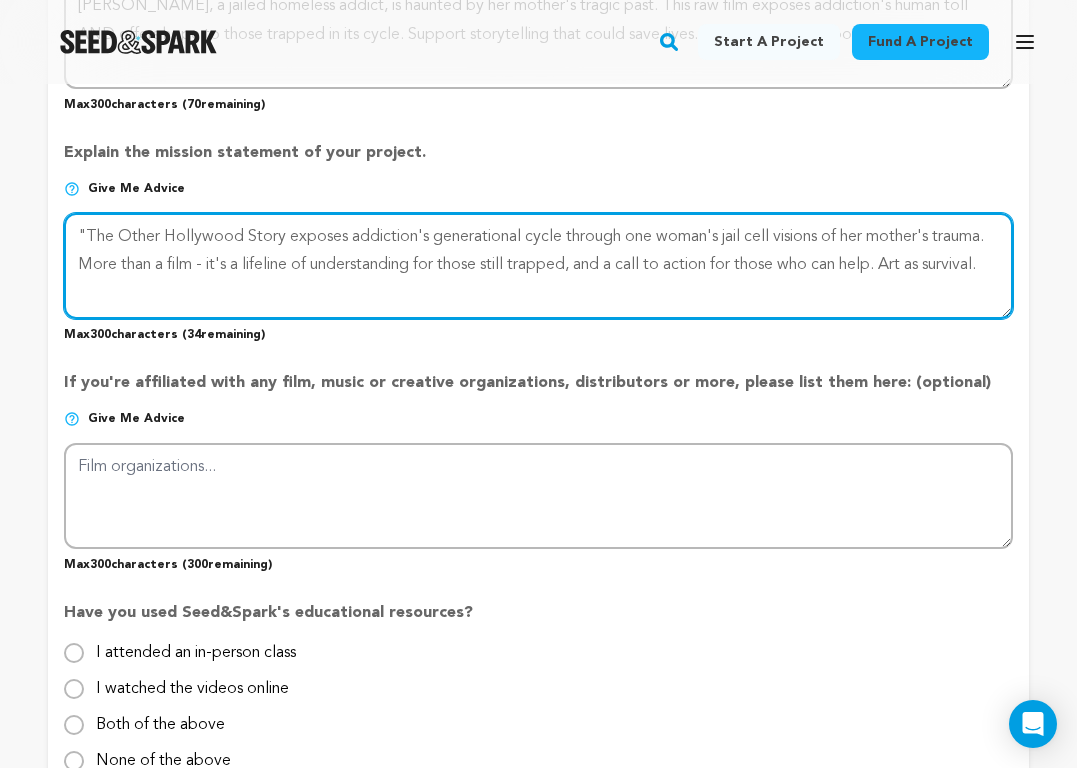 click at bounding box center (538, 266) 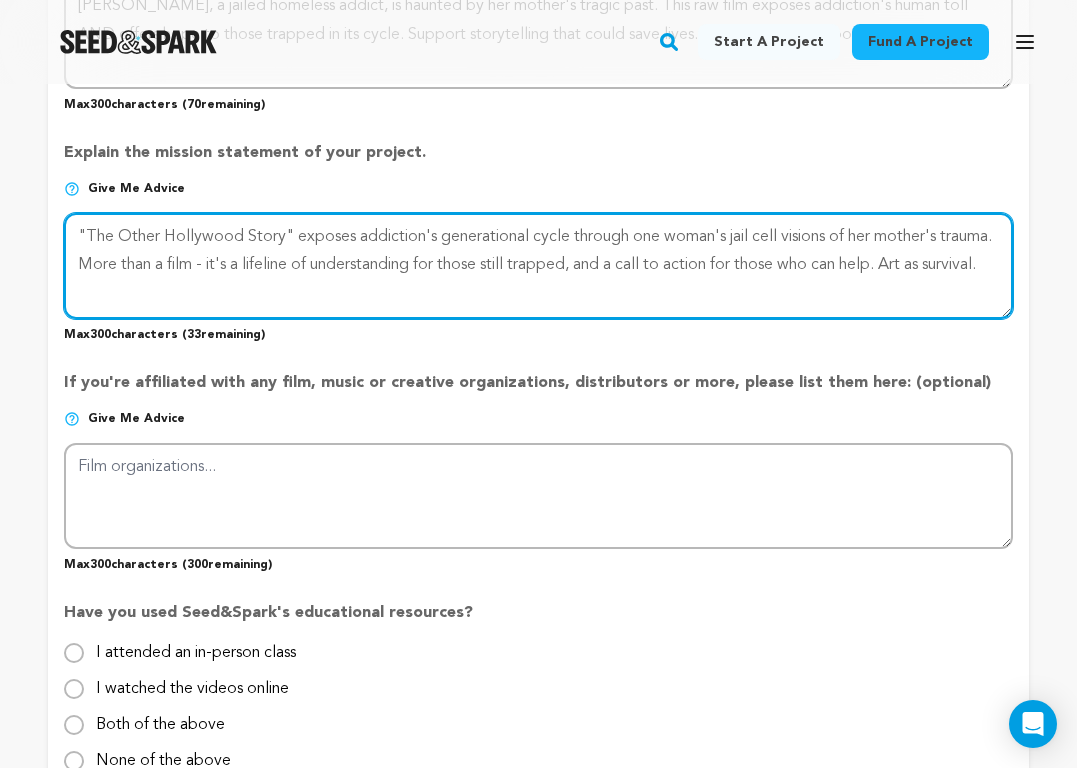 click at bounding box center [538, 266] 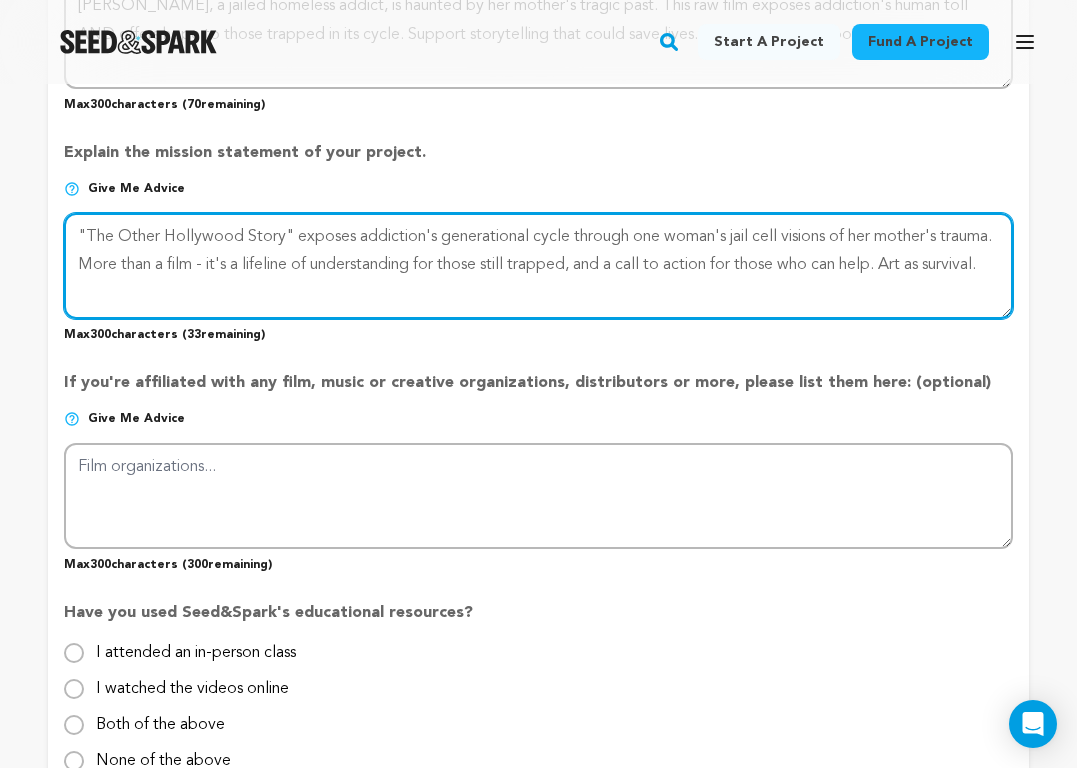 drag, startPoint x: 78, startPoint y: 229, endPoint x: 137, endPoint y: 332, distance: 118.70131 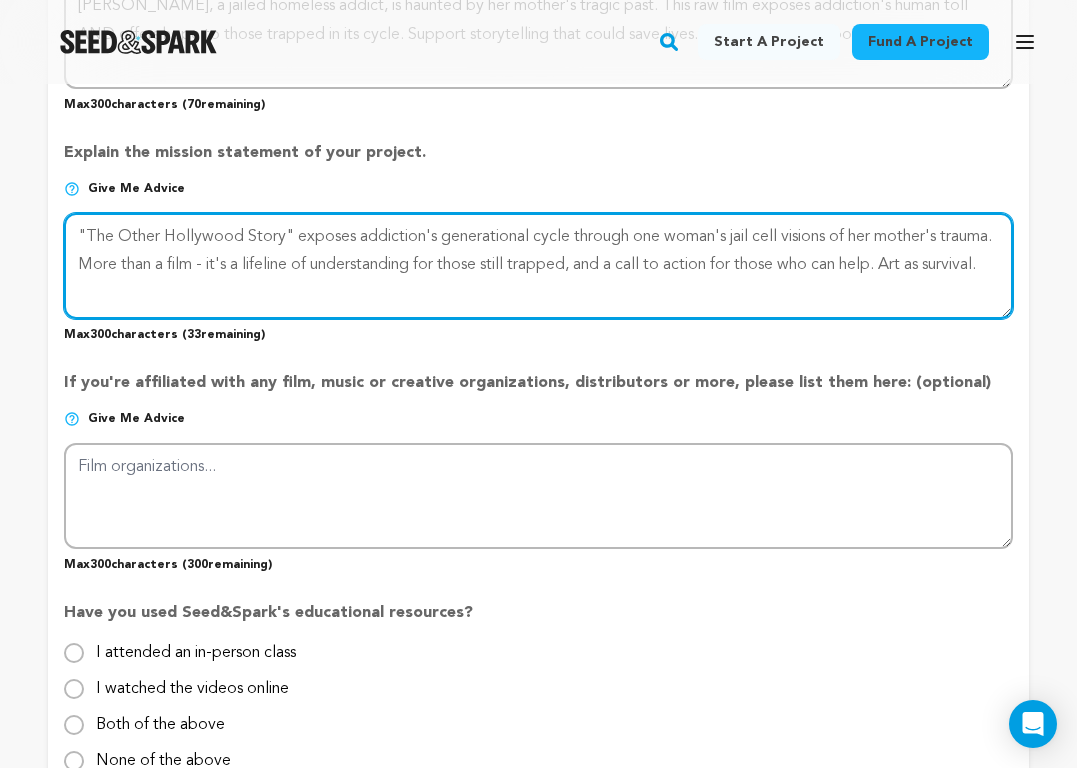click on "Explain the mission statement of your project.
Give me advice
Max  300  characters
( 33  remaining)" at bounding box center (538, 234) 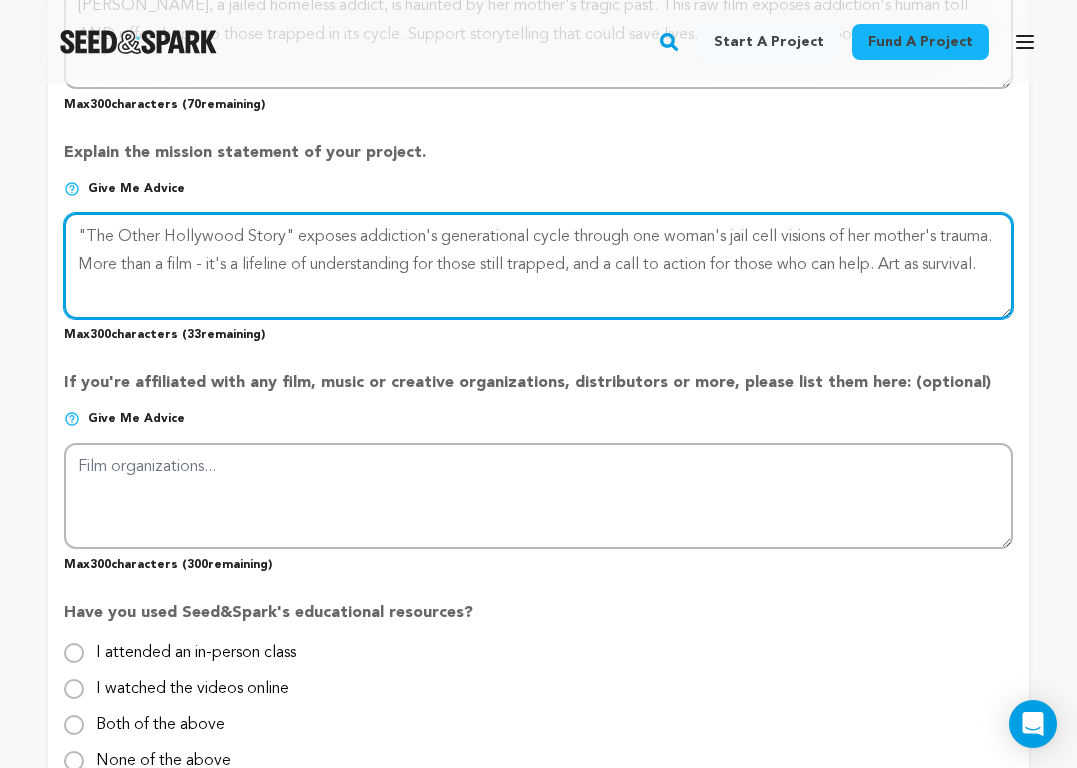 paste on "The Other Hollywood Story’ exposes addiction’s generational curse through a woman’s haunting visions of her mother’s pain. More than a film—it’s a lifeline for the trapped and a wake-up call to society. Art as revolution" 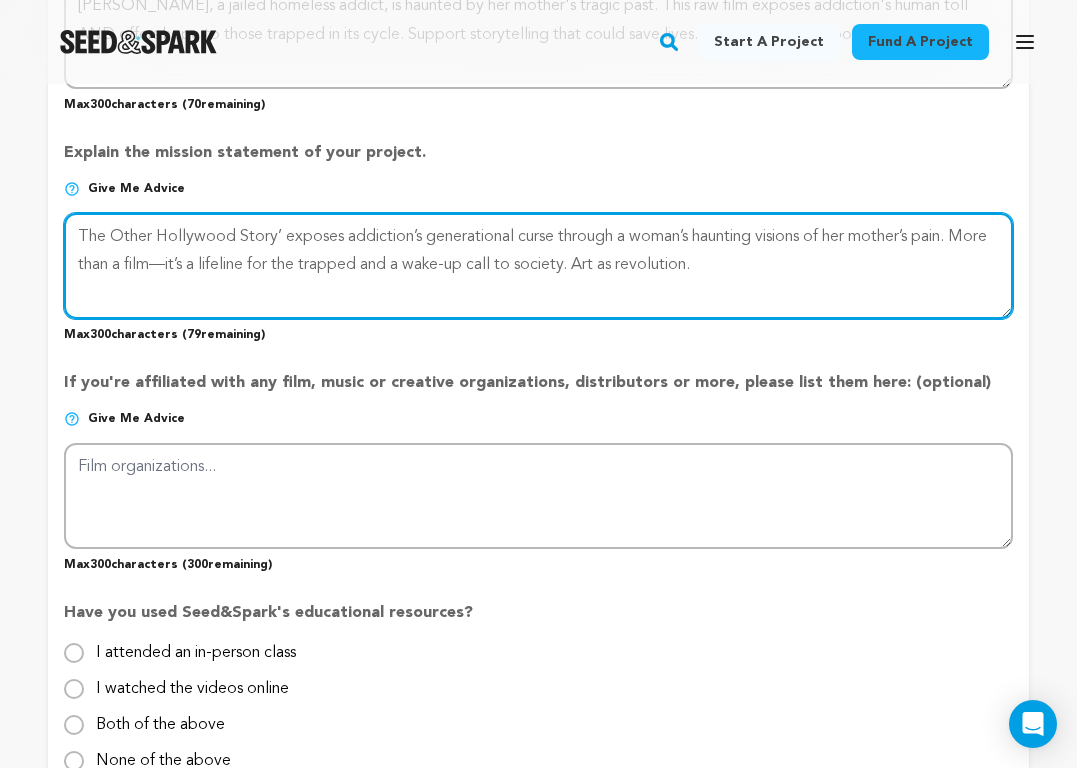 click at bounding box center (538, 266) 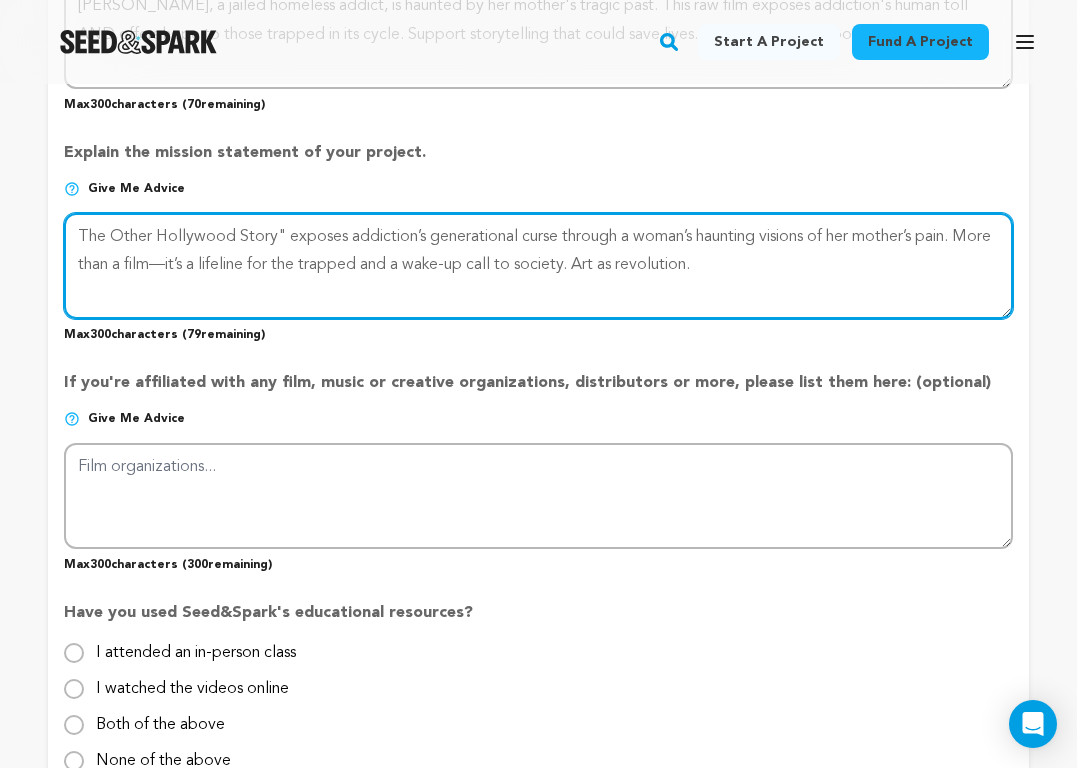 click at bounding box center [538, 266] 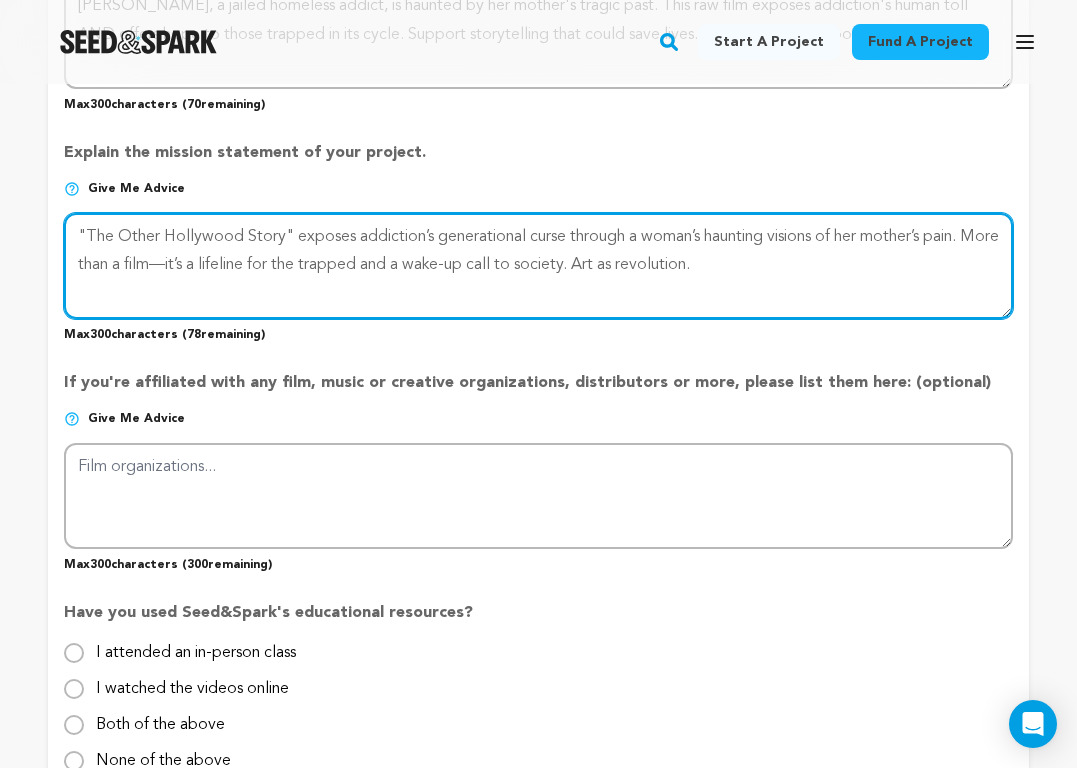 drag, startPoint x: 76, startPoint y: 230, endPoint x: 698, endPoint y: 293, distance: 625.1824 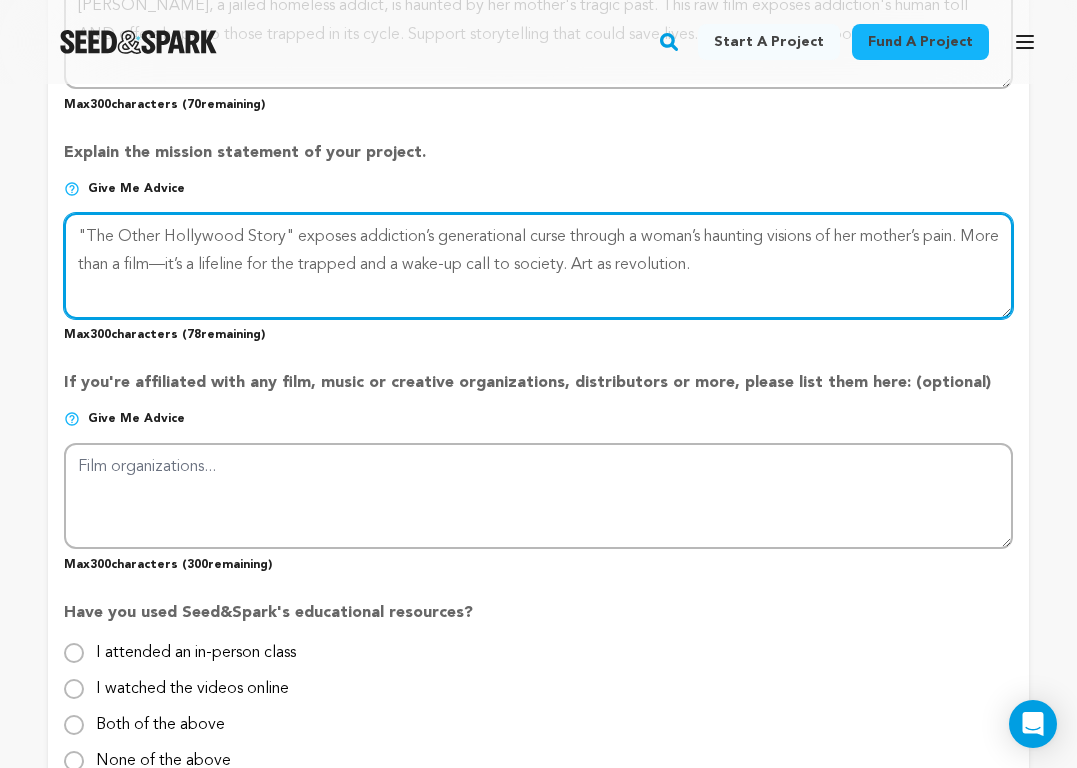 click at bounding box center [538, 266] 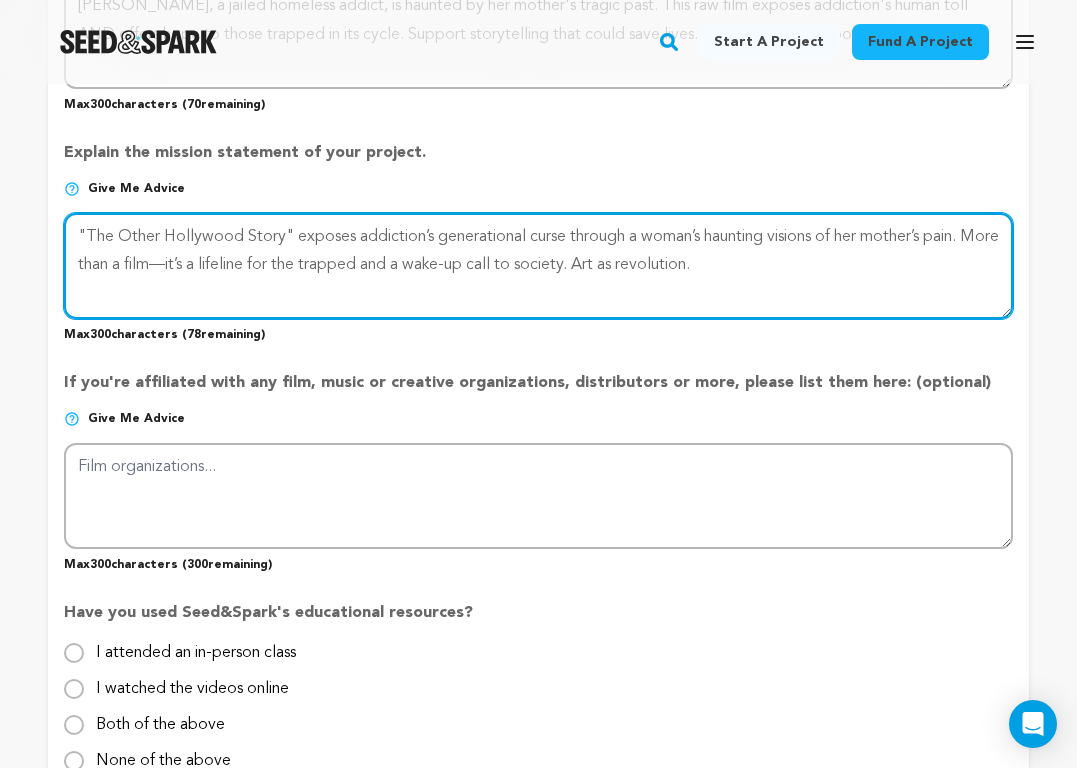 drag, startPoint x: 79, startPoint y: 223, endPoint x: 811, endPoint y: 263, distance: 733.0921 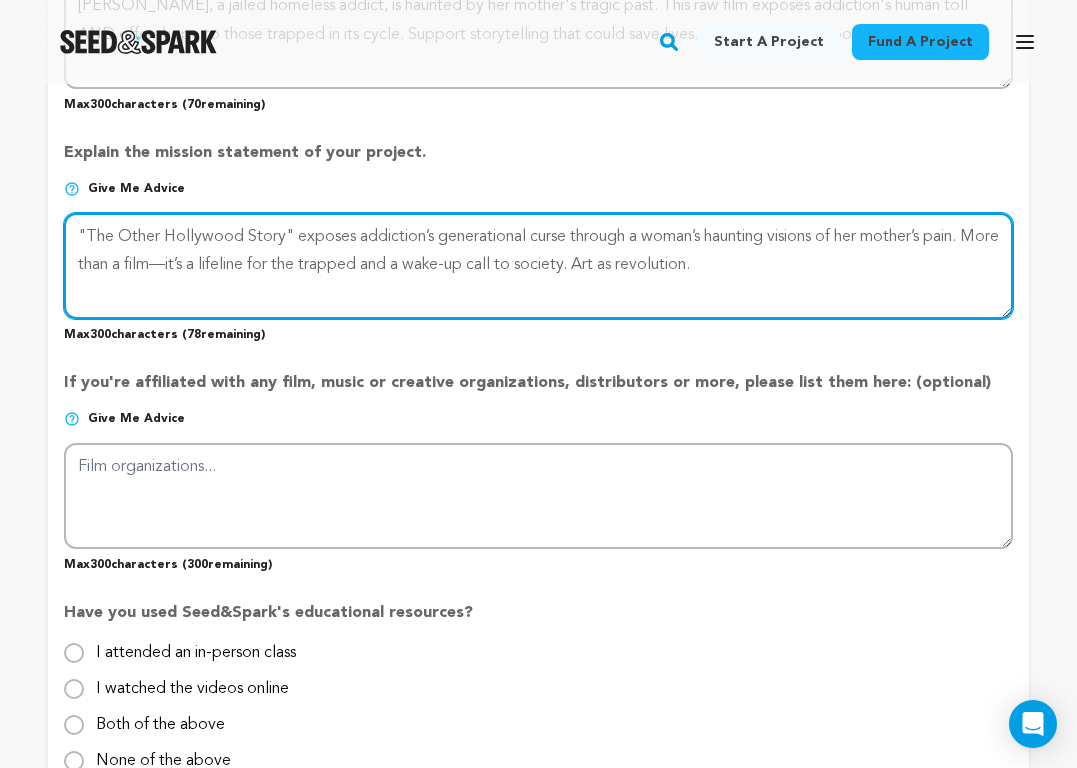 click at bounding box center (538, 266) 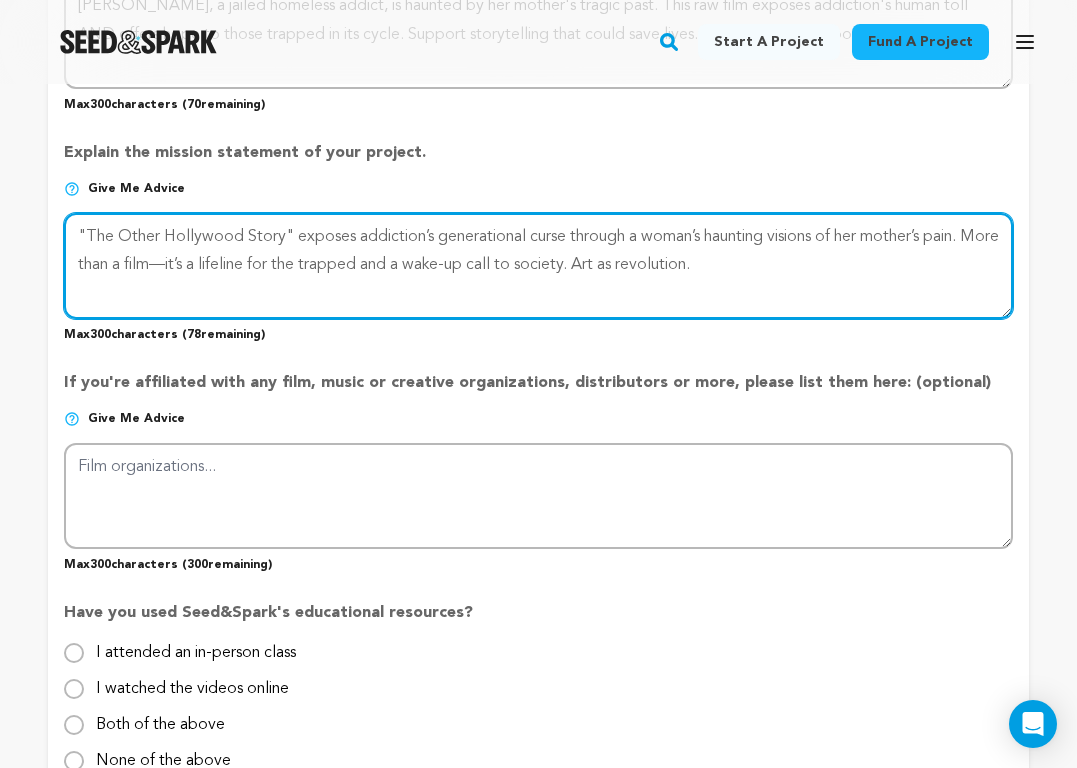 paste on "shatters silence on addiction's generational curse through visceral visions of inherited pain. More than a film—it's a beacon for the suffering and a demand for systemic change. Art as revolution. #BreakTheCycle" 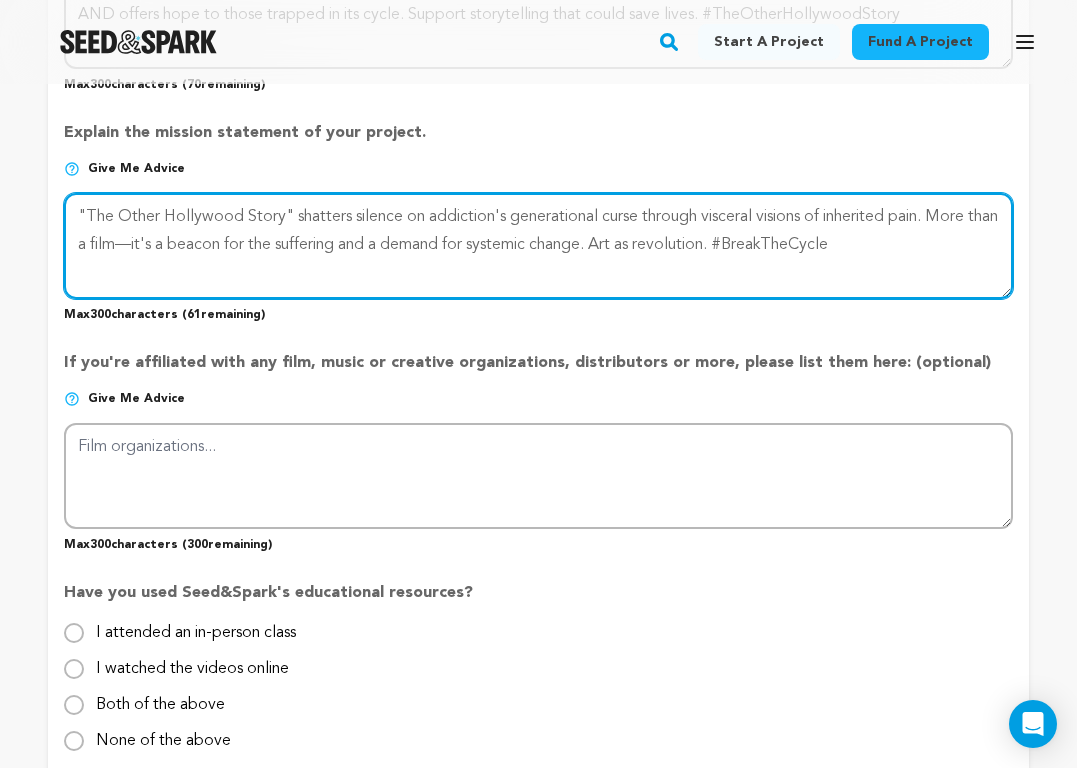 scroll, scrollTop: 1662, scrollLeft: 0, axis: vertical 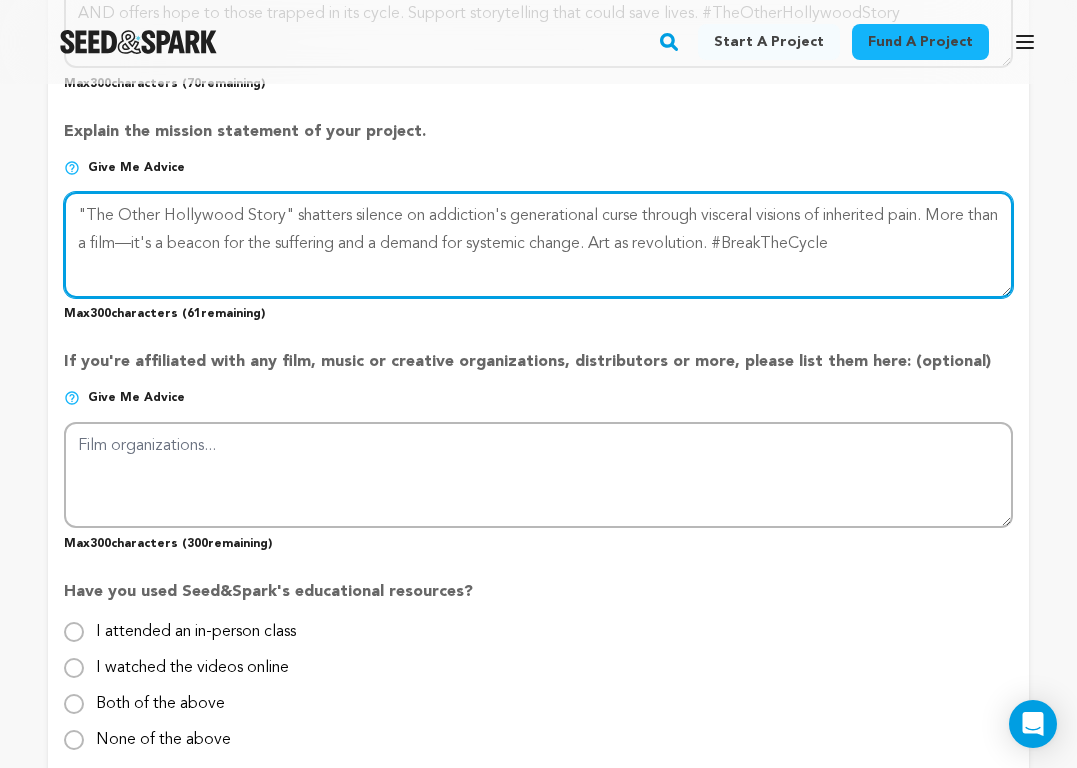 drag, startPoint x: 80, startPoint y: 206, endPoint x: 869, endPoint y: 311, distance: 795.95605 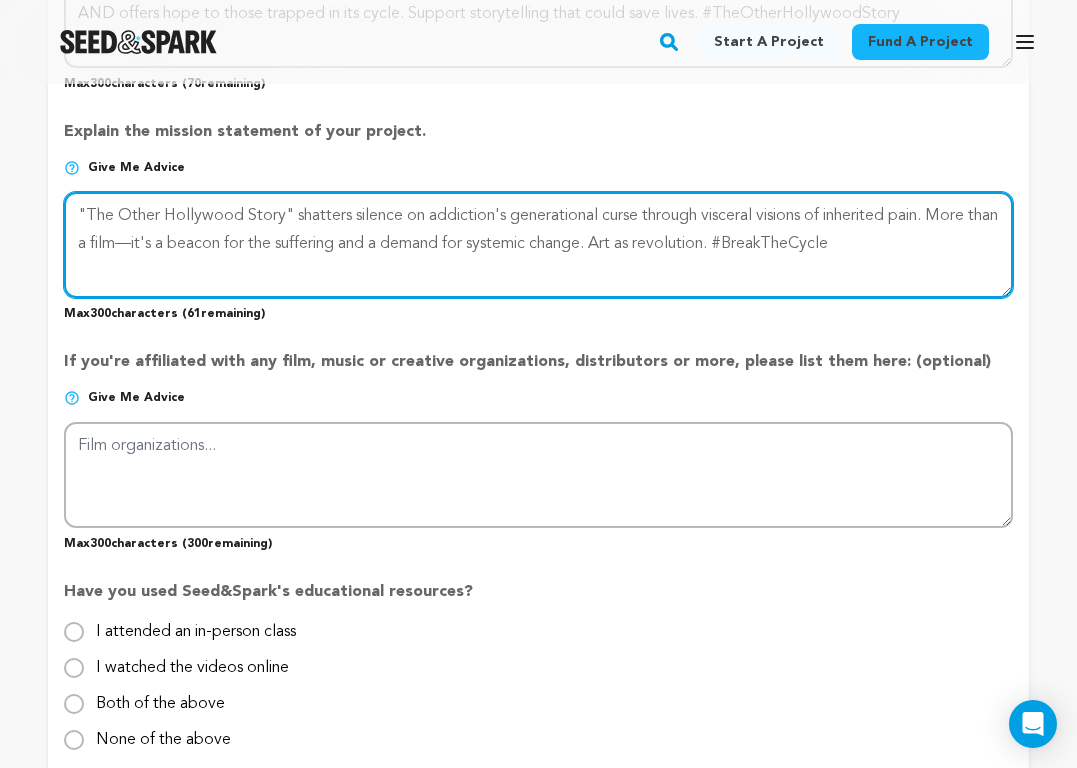click on "Explain the mission statement of your project.
Give me advice
Max  300  characters
( 61  remaining)" at bounding box center (538, 213) 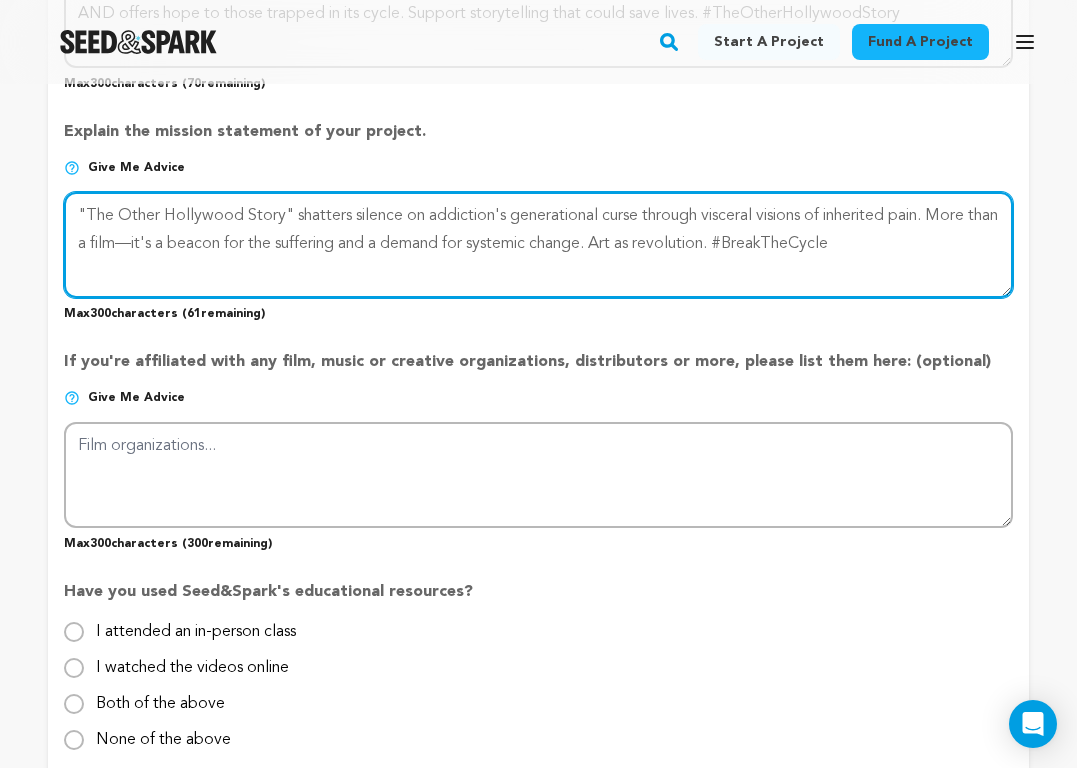 paste on "The Other Hollywood Story" shatters silence on addiction's generational curse through a daughter's spectral reckoning with her mother's shattered legacy" 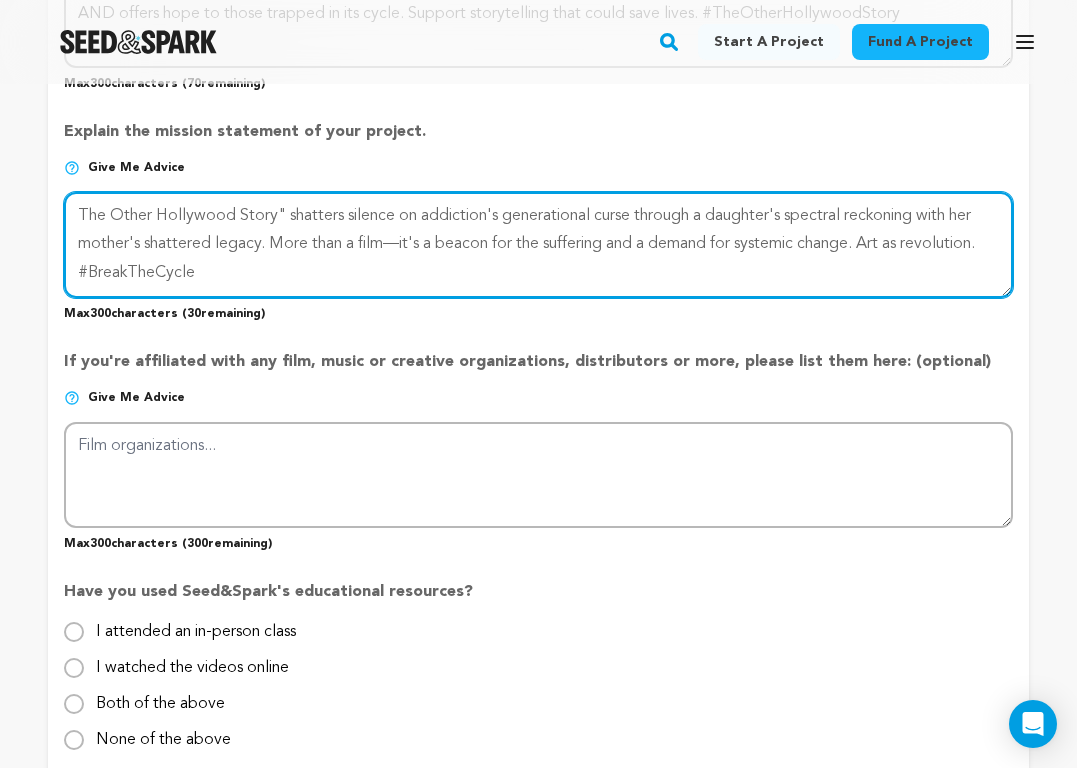 drag, startPoint x: 211, startPoint y: 243, endPoint x: 147, endPoint y: 243, distance: 64 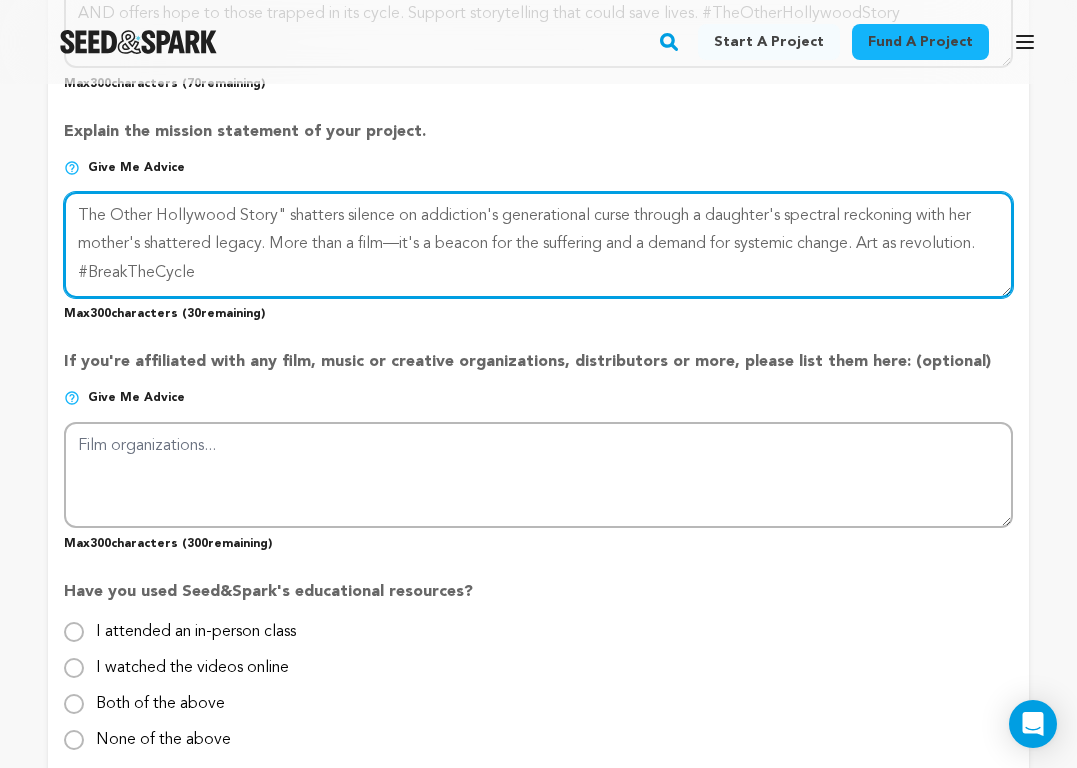 click at bounding box center [538, 245] 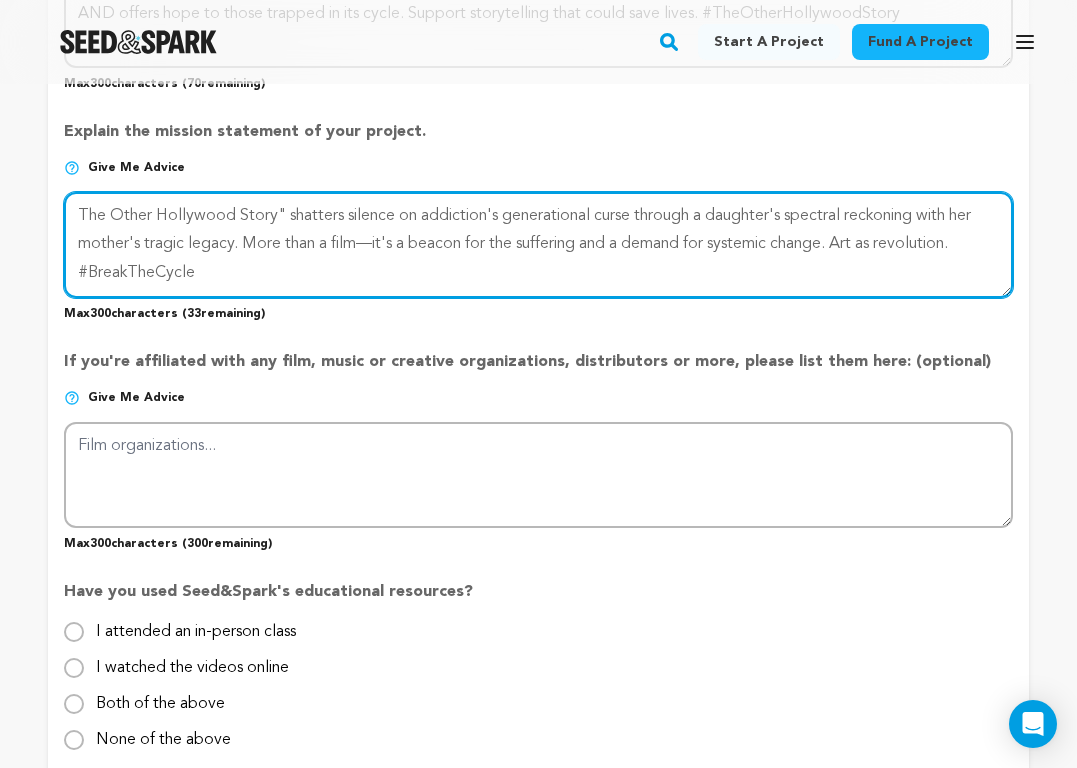 click at bounding box center [538, 245] 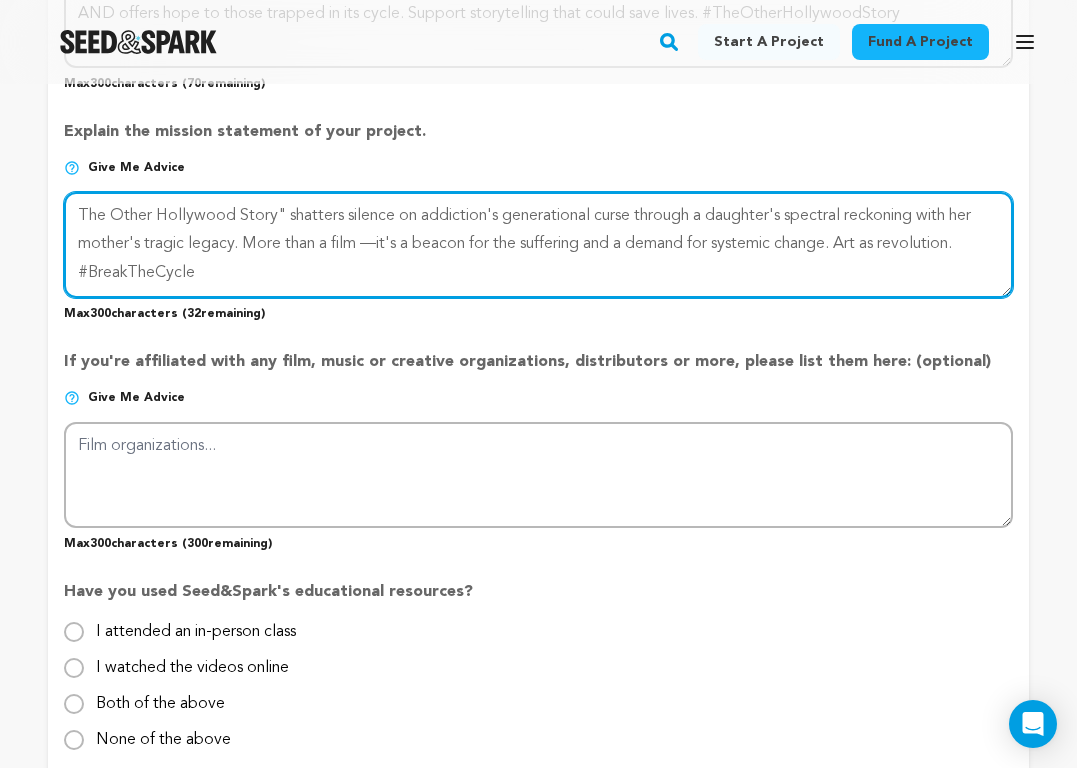 click at bounding box center [538, 245] 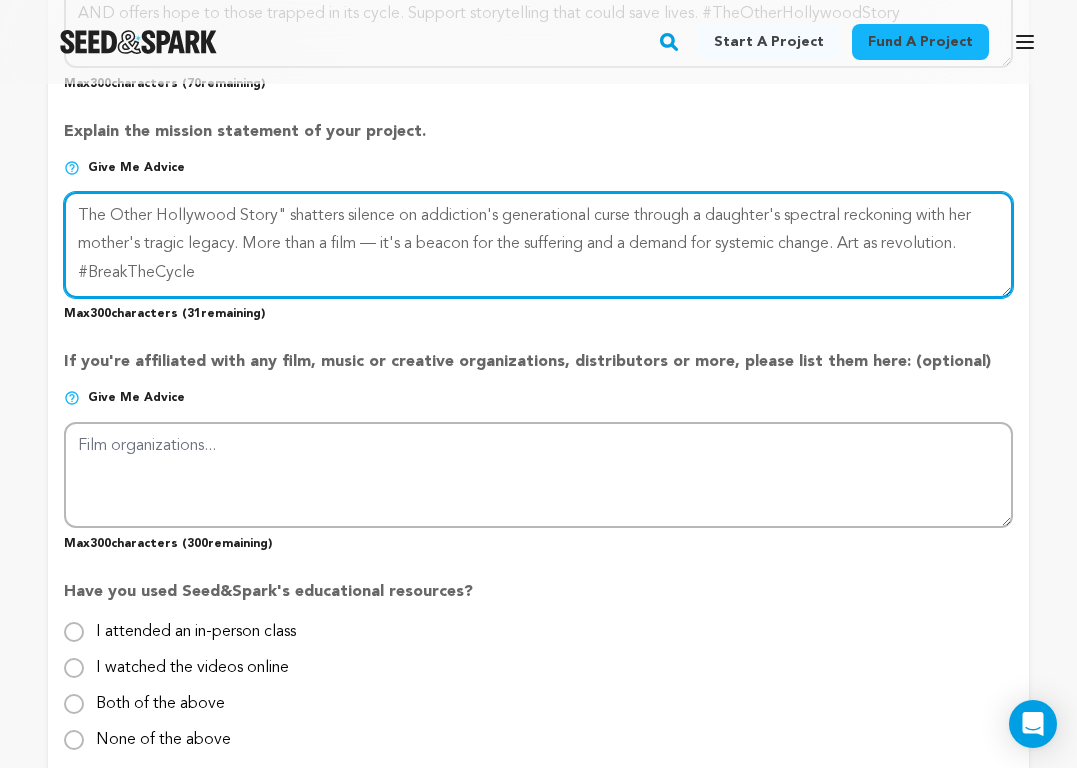 click at bounding box center (538, 245) 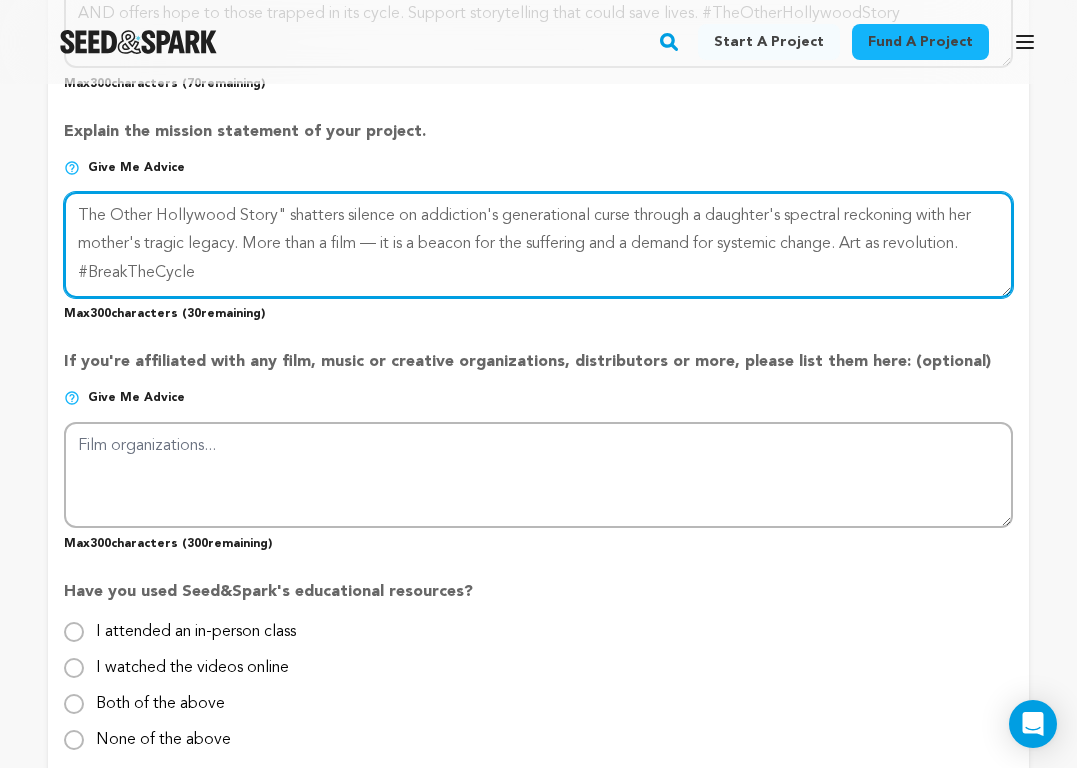 click at bounding box center [538, 245] 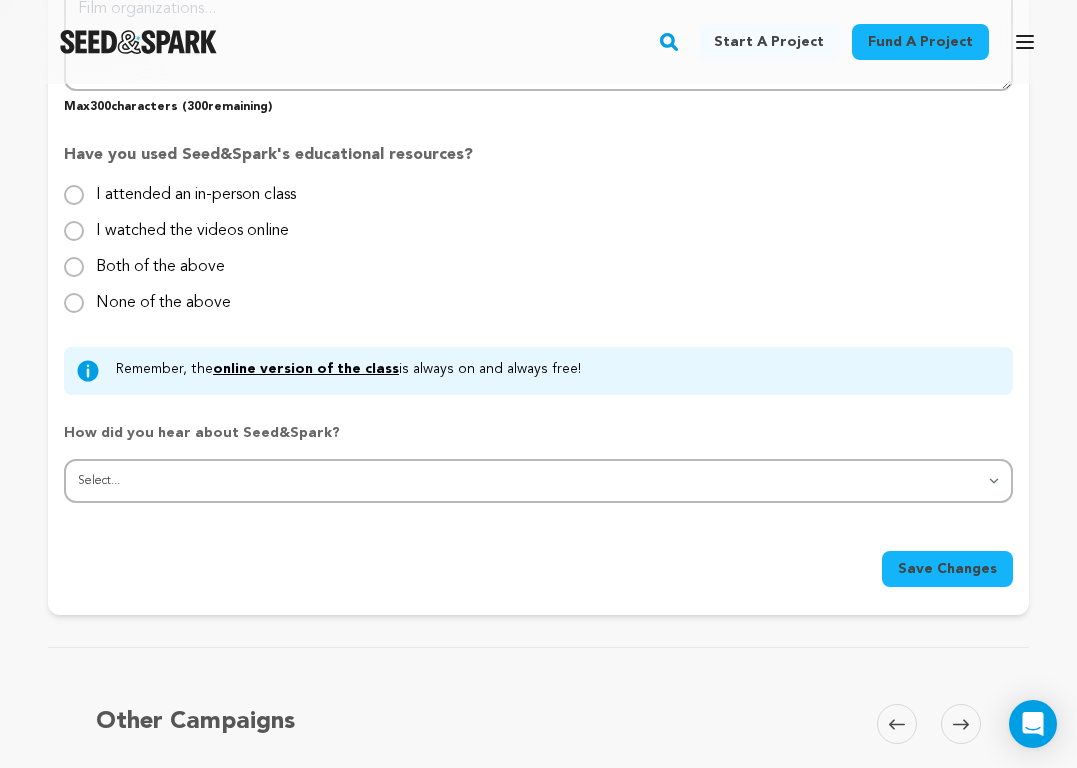 scroll, scrollTop: 2100, scrollLeft: 0, axis: vertical 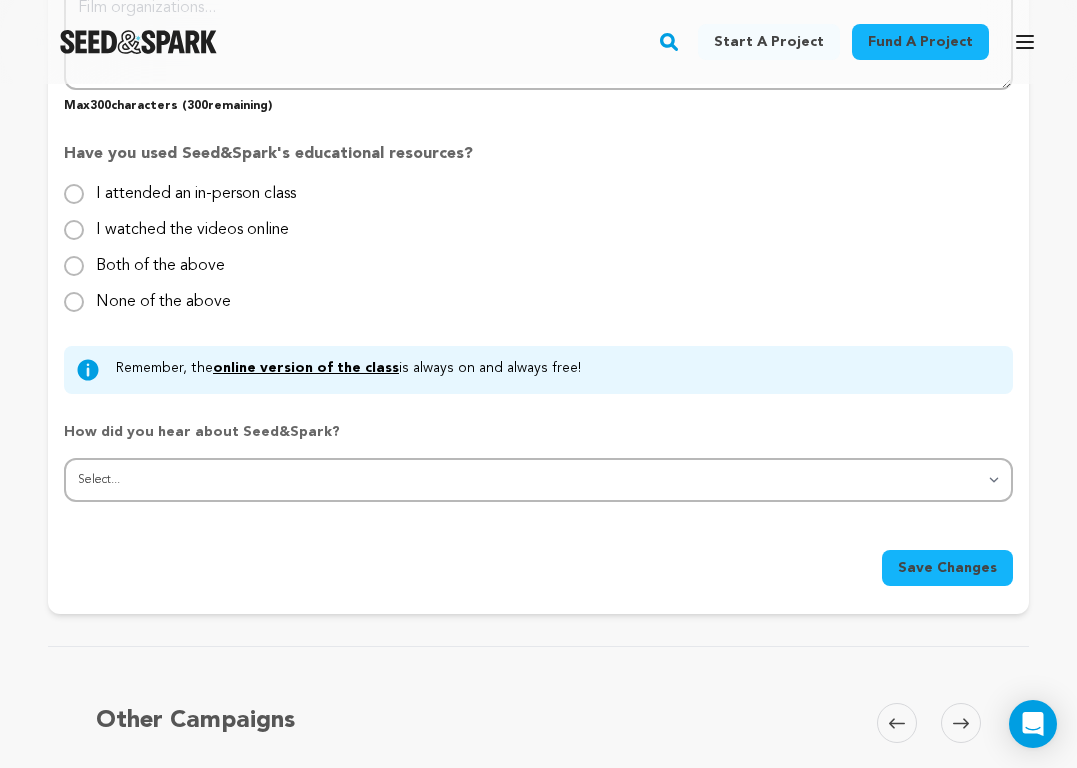 type on "The Other Hollywood Story" shatters silence on addiction's generational curse through a daughter's spectral reckoning with her mother's tragic legacy.  More than a film — it is a beacon for the suffering and a demand for systemic change. Art as revolution. #BreakTheCycle" 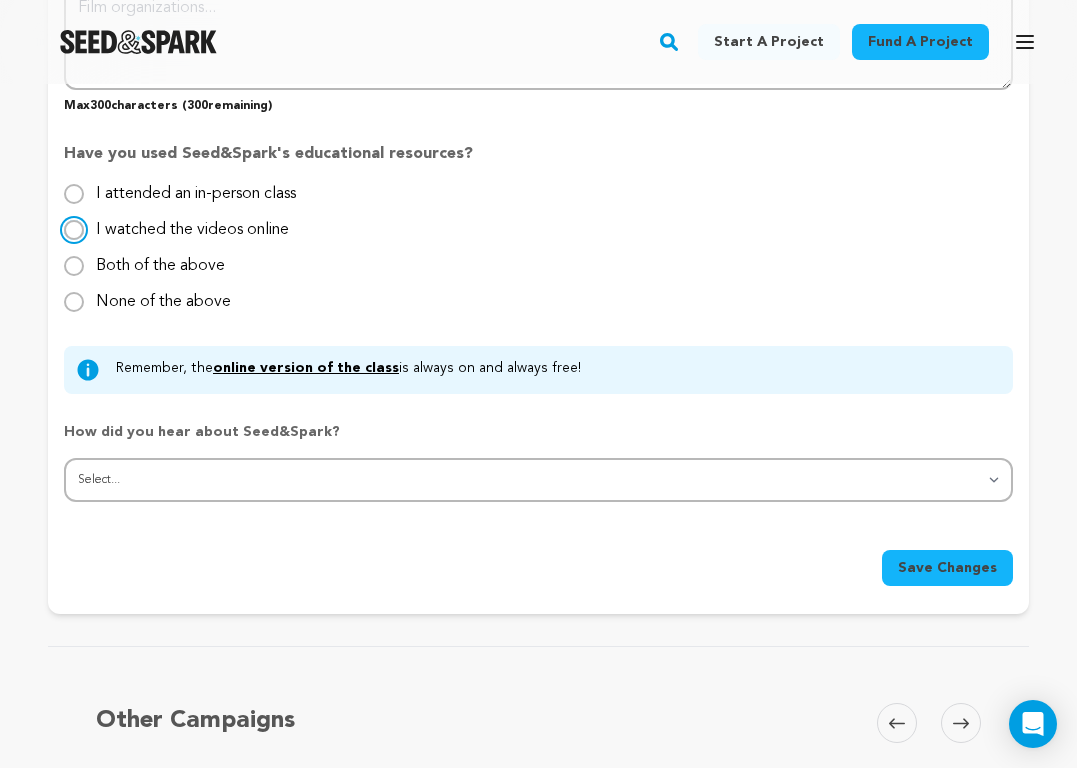 click on "I watched the videos online" at bounding box center (74, 230) 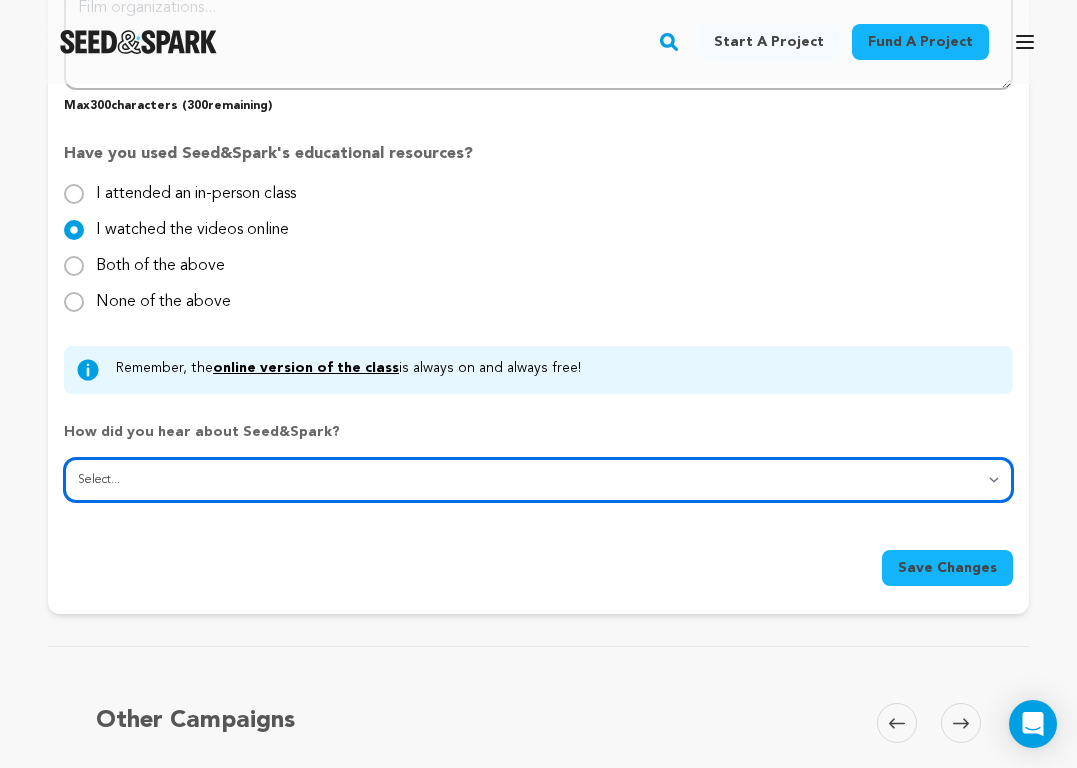 click on "Select...
From a friend Social media Film festival or film organization Took an in-person class Online search Article or podcast Email Other" at bounding box center [538, 480] 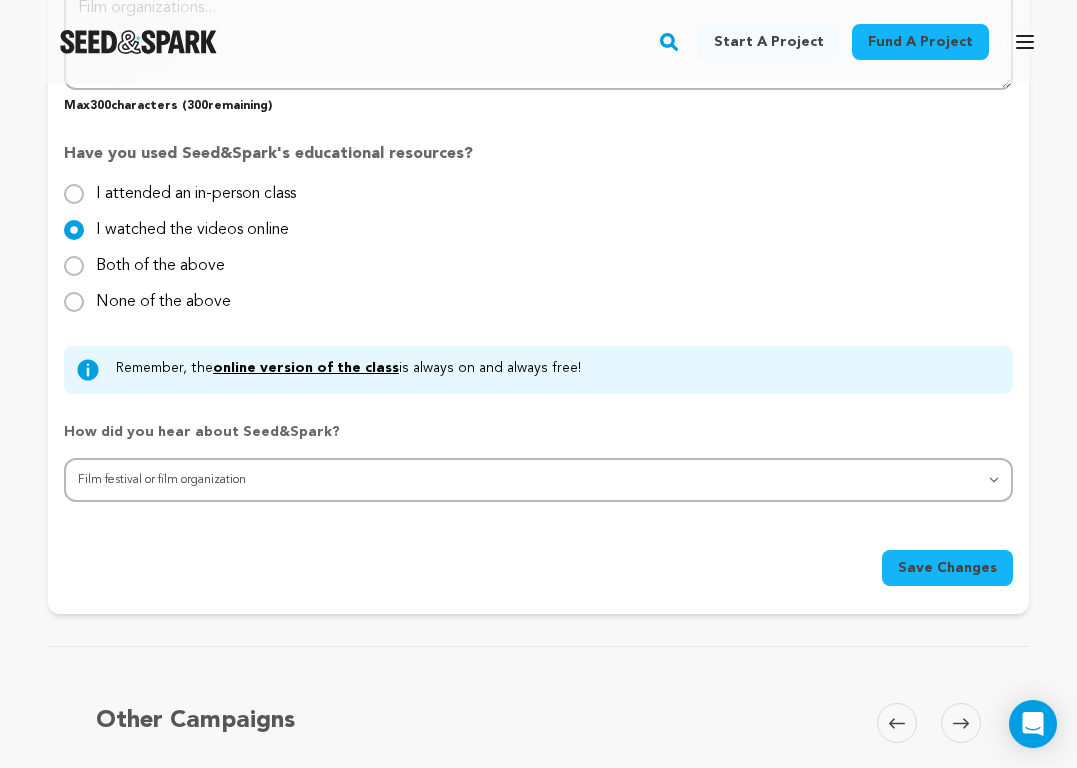 click on "Save Changes" at bounding box center [947, 568] 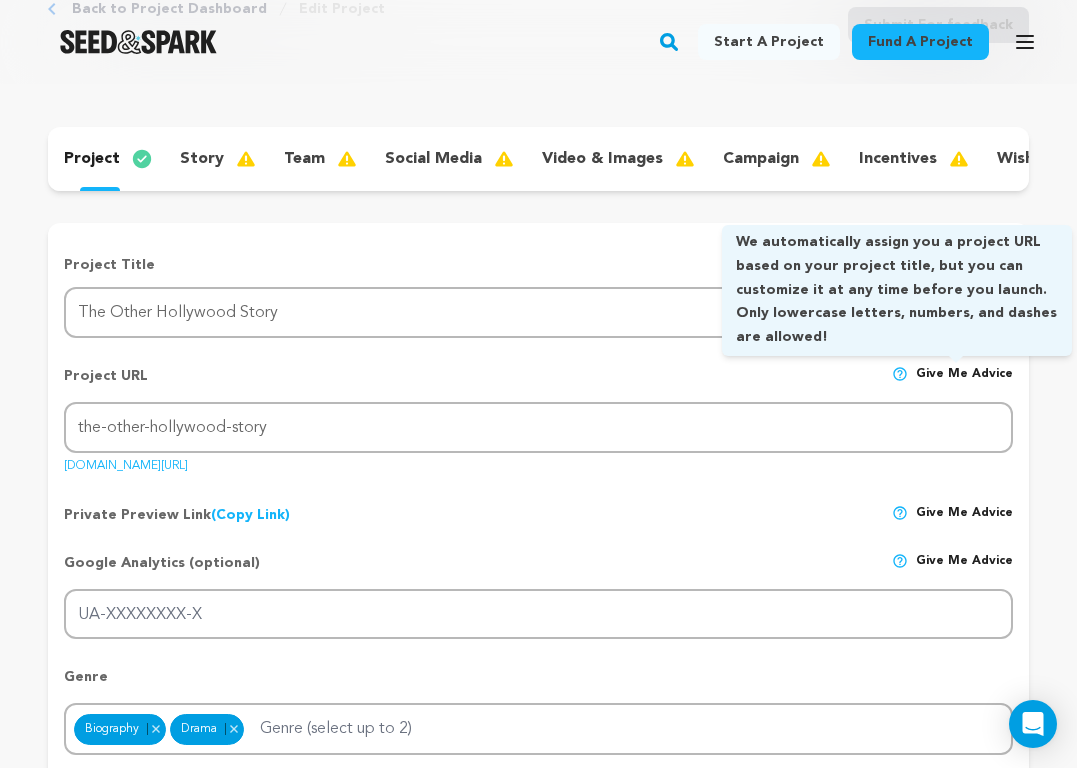 scroll, scrollTop: 189, scrollLeft: 0, axis: vertical 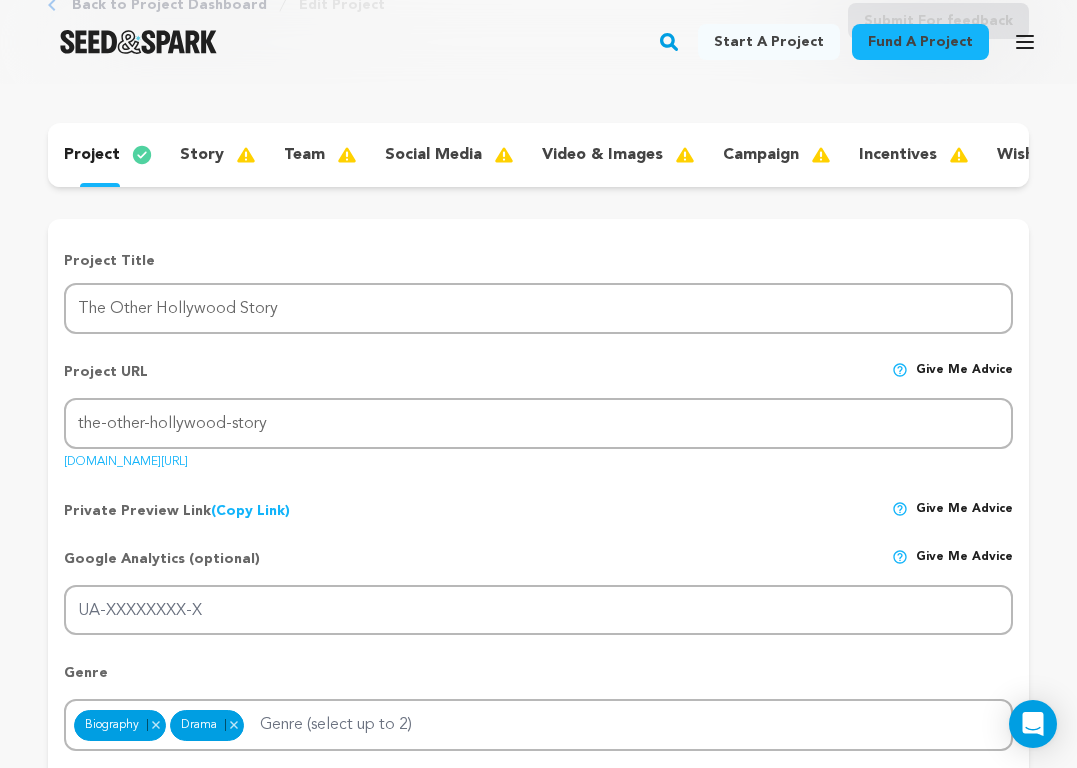 click on "story" at bounding box center [202, 155] 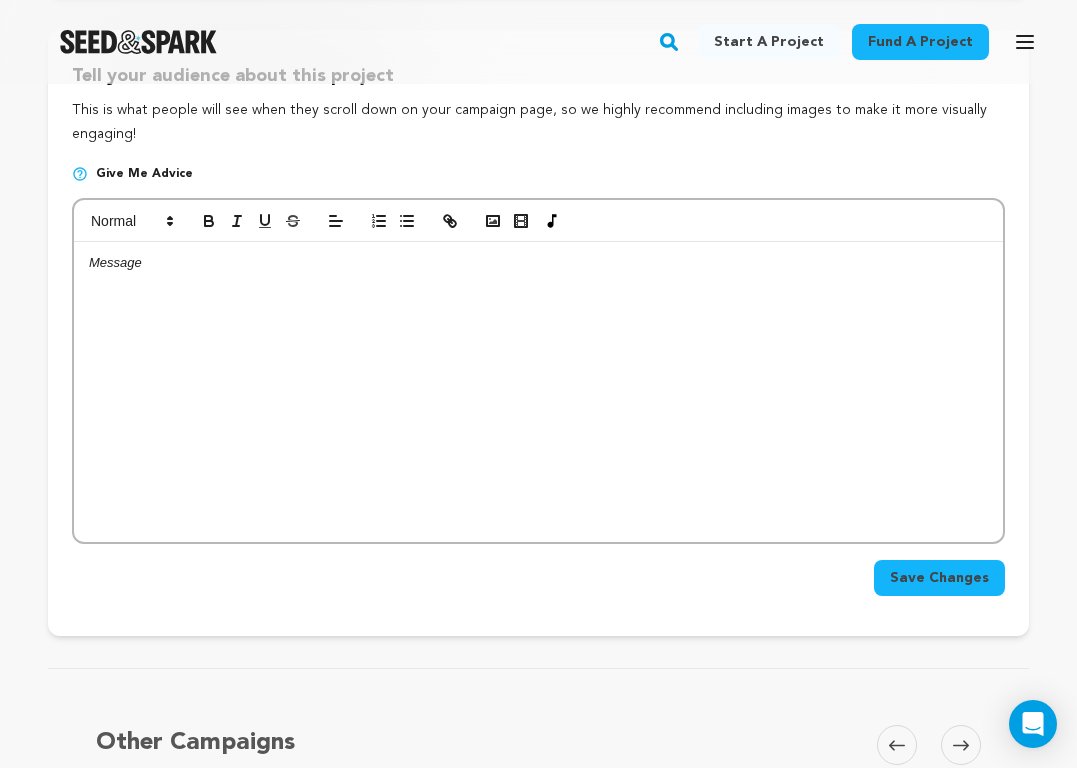 scroll, scrollTop: 357, scrollLeft: 0, axis: vertical 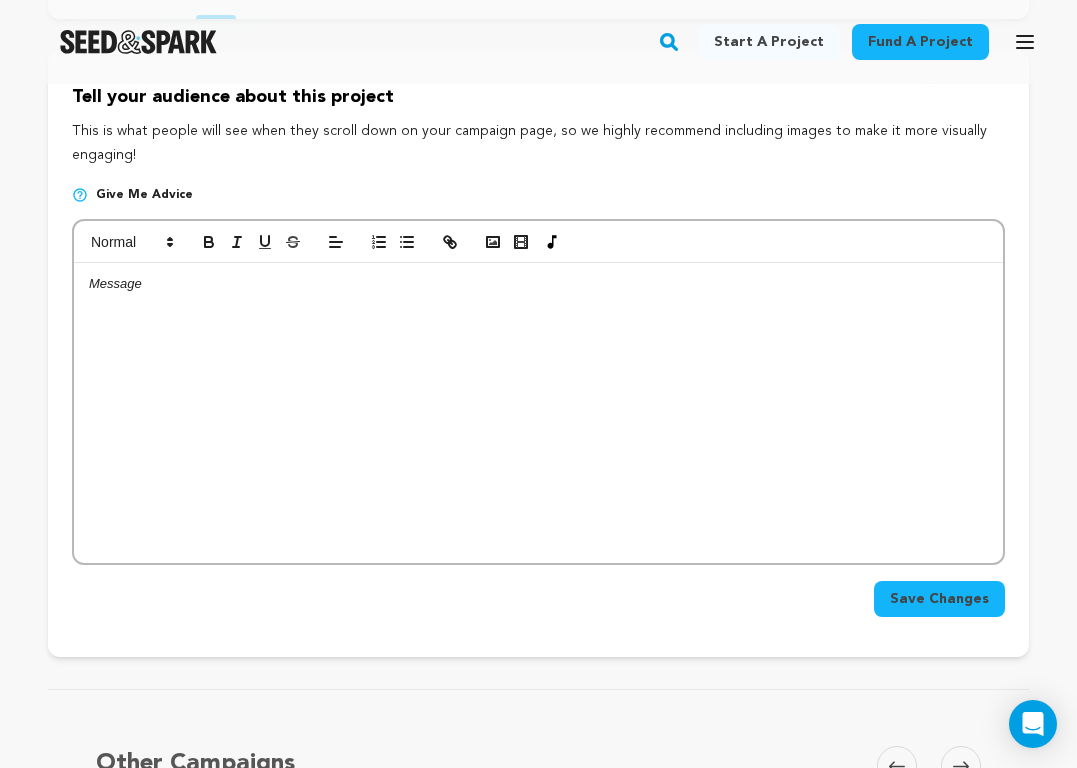 drag, startPoint x: 811, startPoint y: 406, endPoint x: 799, endPoint y: 280, distance: 126.57014 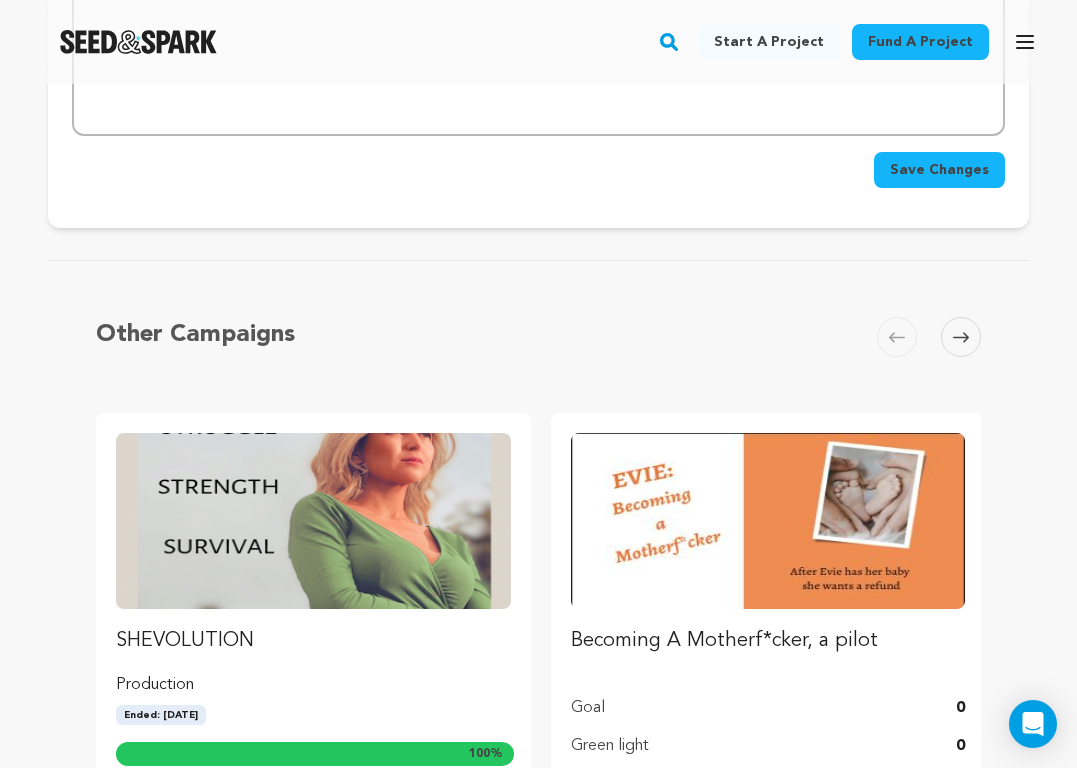 scroll, scrollTop: 789, scrollLeft: 0, axis: vertical 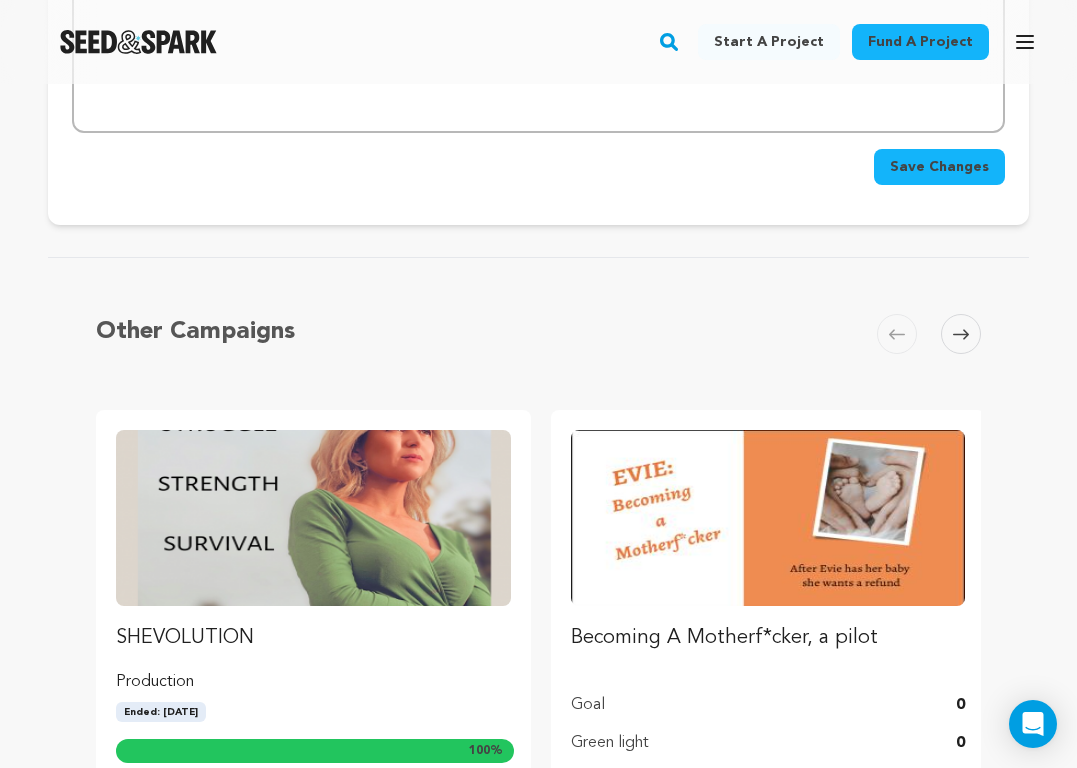 click at bounding box center [313, 518] 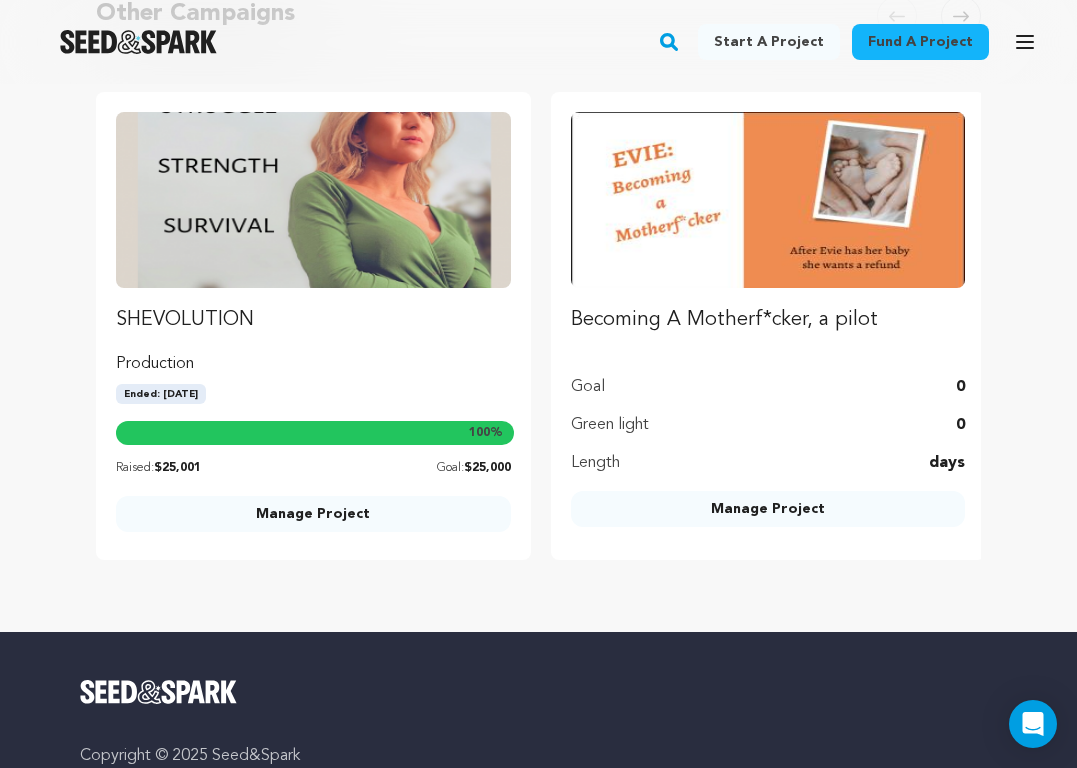 scroll, scrollTop: 1105, scrollLeft: 0, axis: vertical 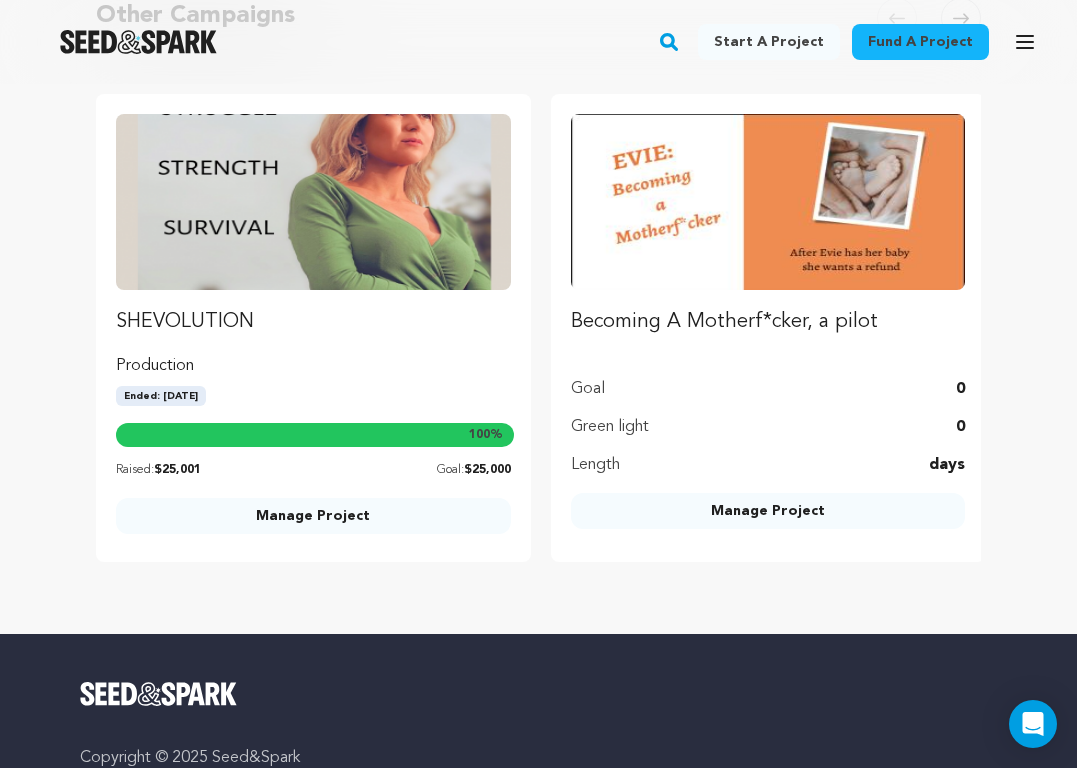 click on "Manage Project" at bounding box center [313, 516] 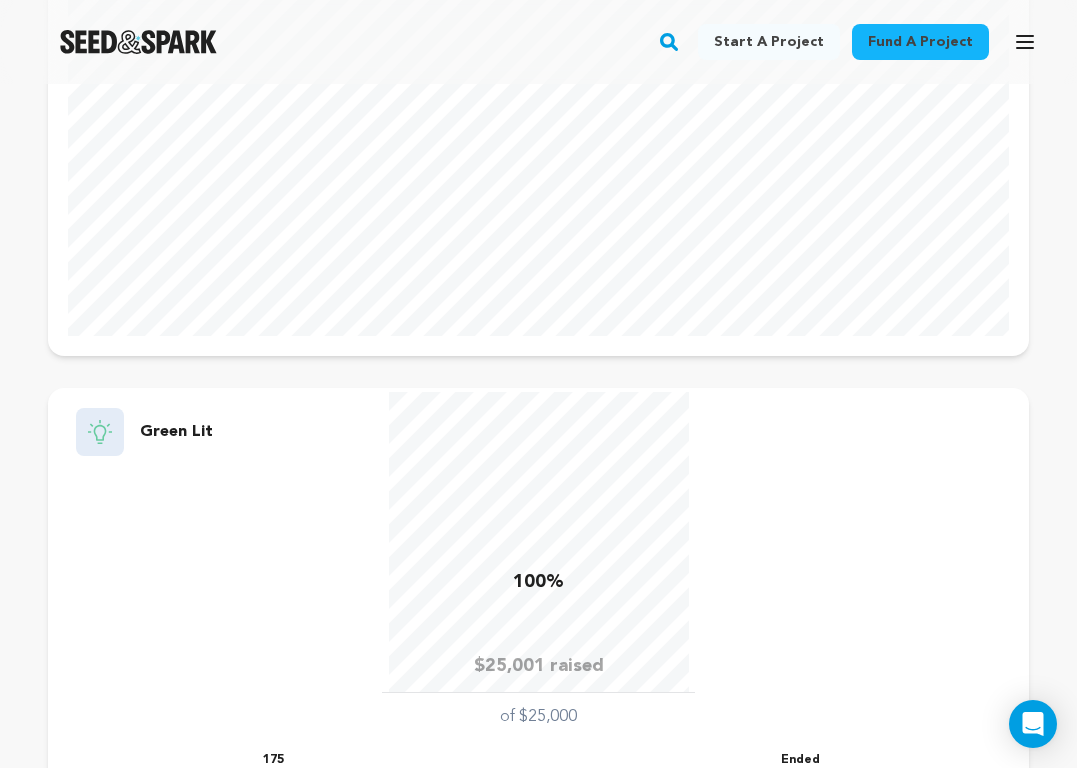 scroll, scrollTop: 0, scrollLeft: 0, axis: both 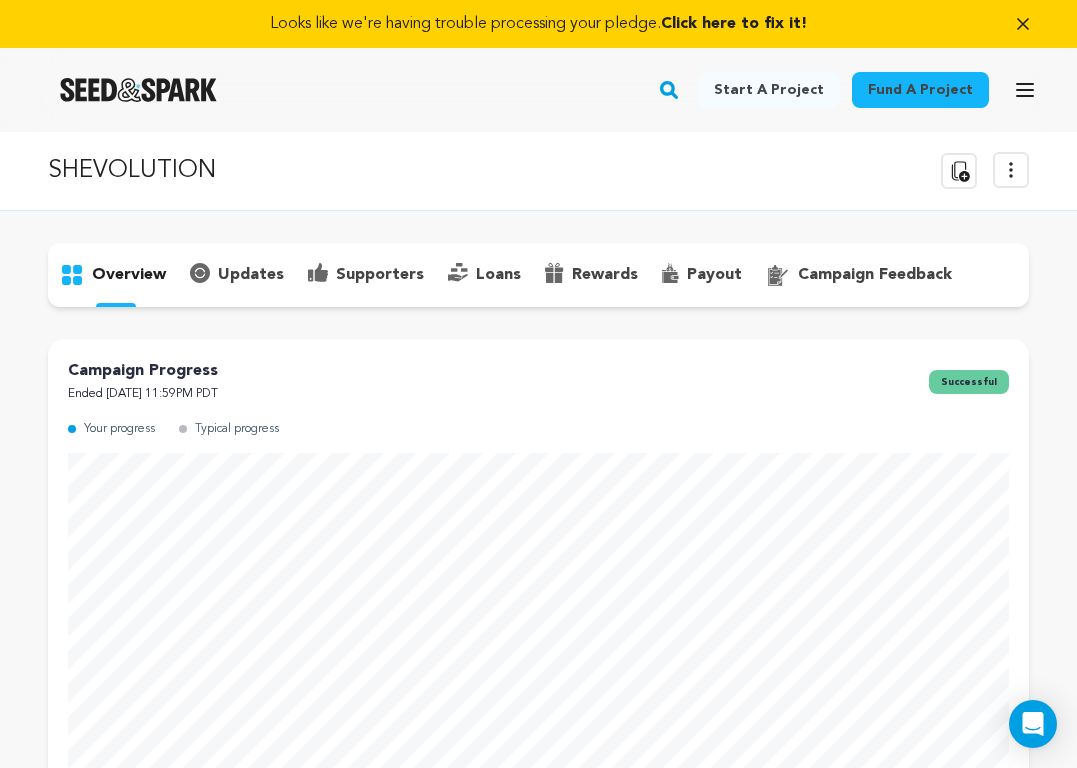 click on "updates" at bounding box center (251, 275) 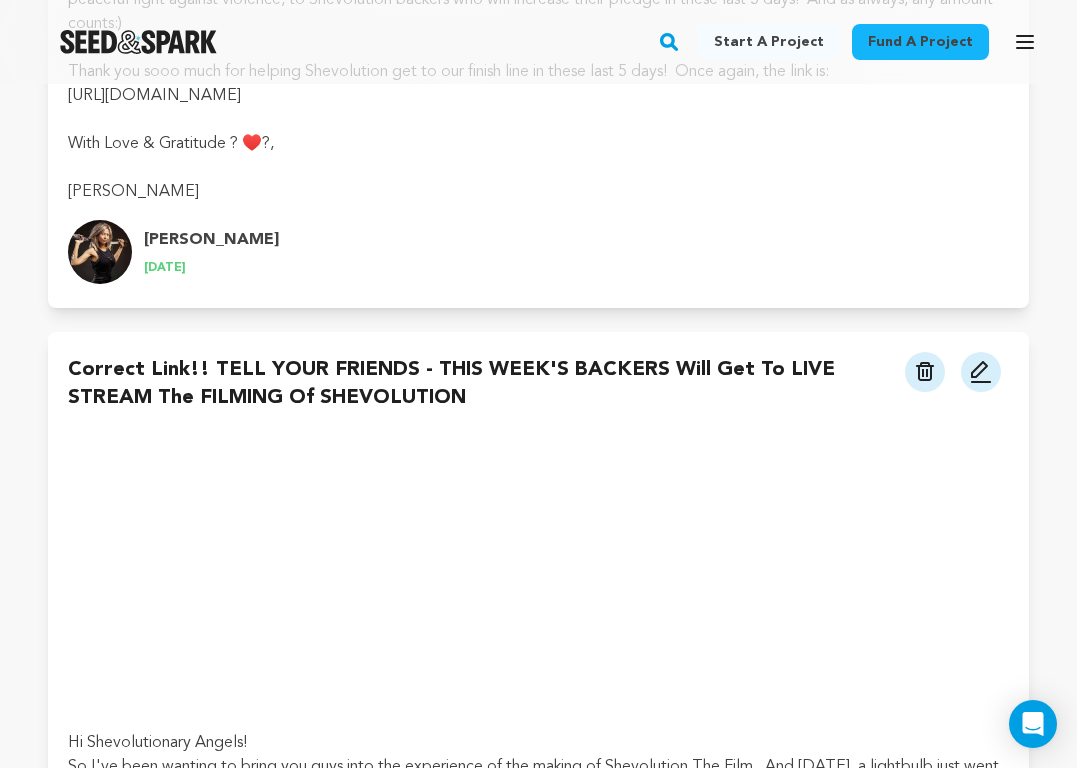 scroll, scrollTop: 5417, scrollLeft: 0, axis: vertical 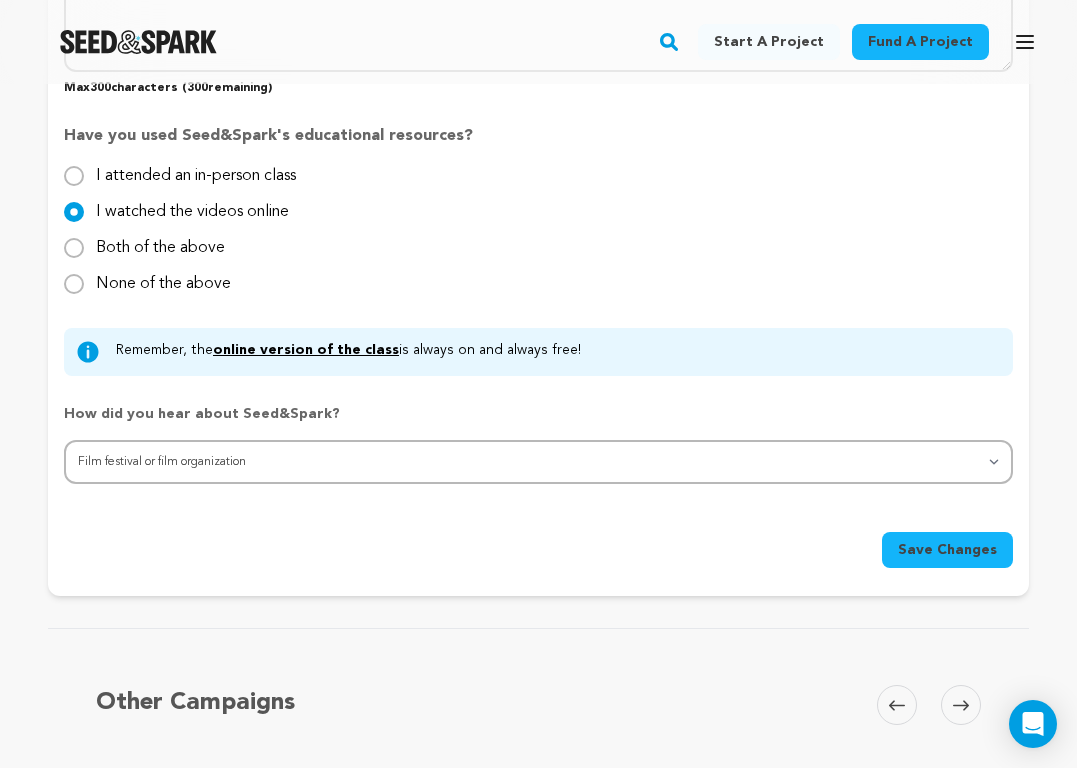 click on "Save Changes" at bounding box center [947, 550] 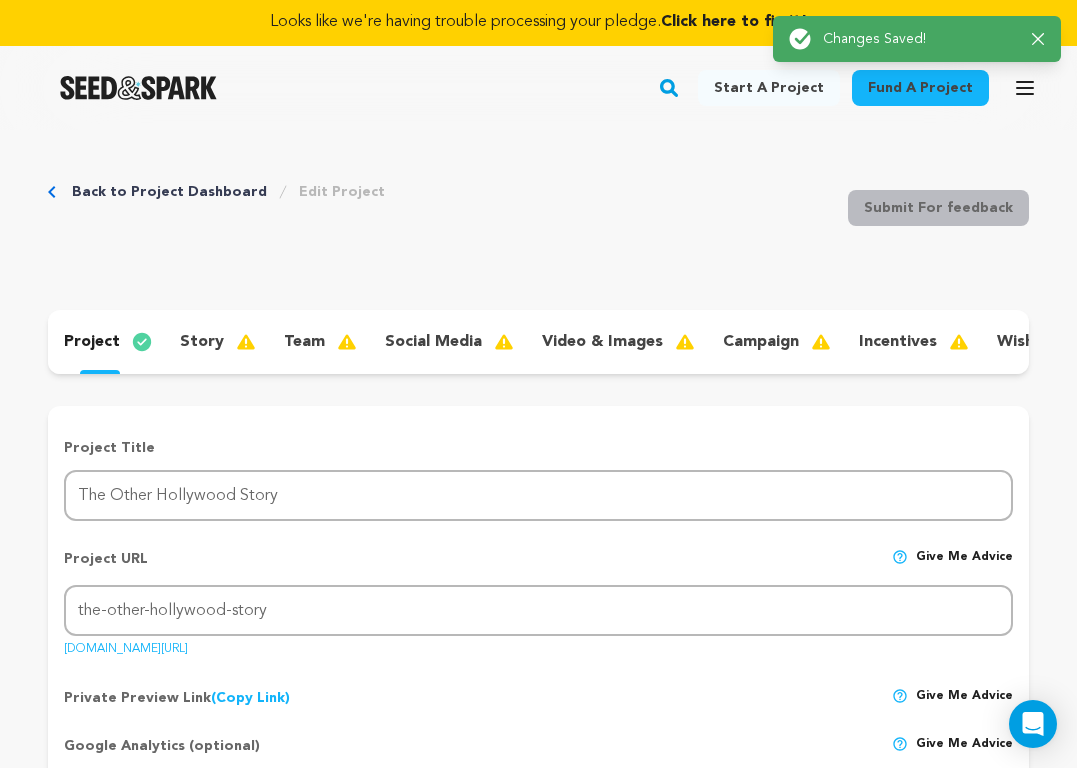 scroll, scrollTop: 0, scrollLeft: 0, axis: both 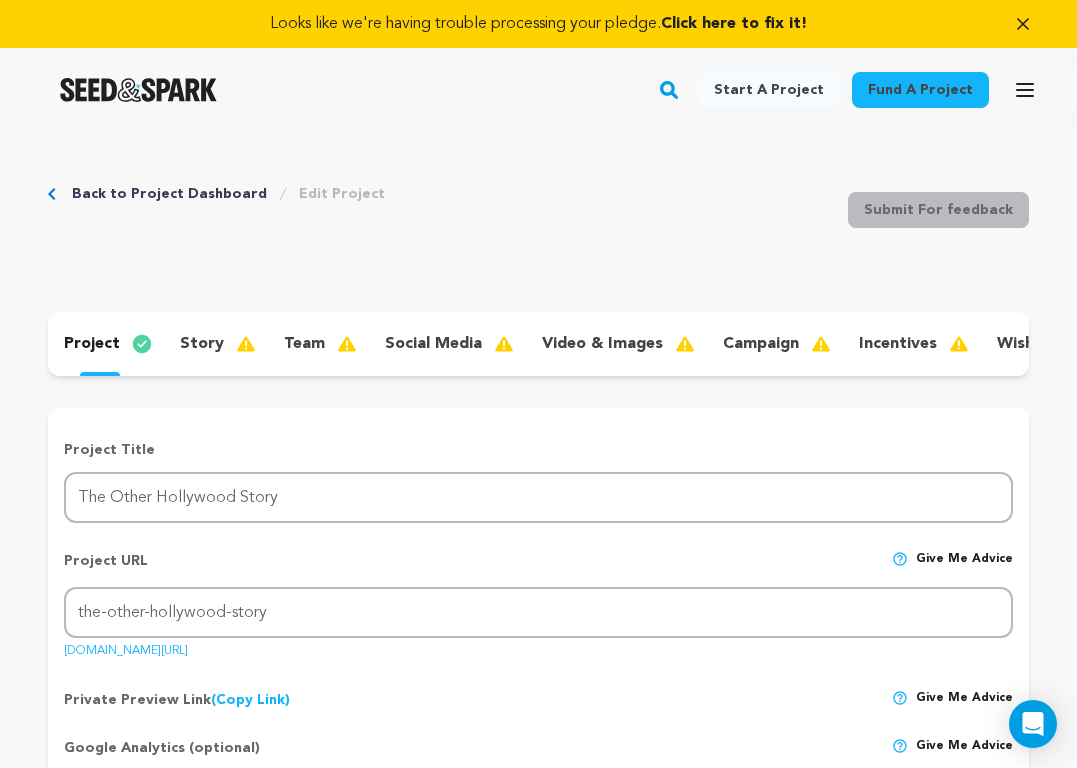 click on "story" at bounding box center [202, 344] 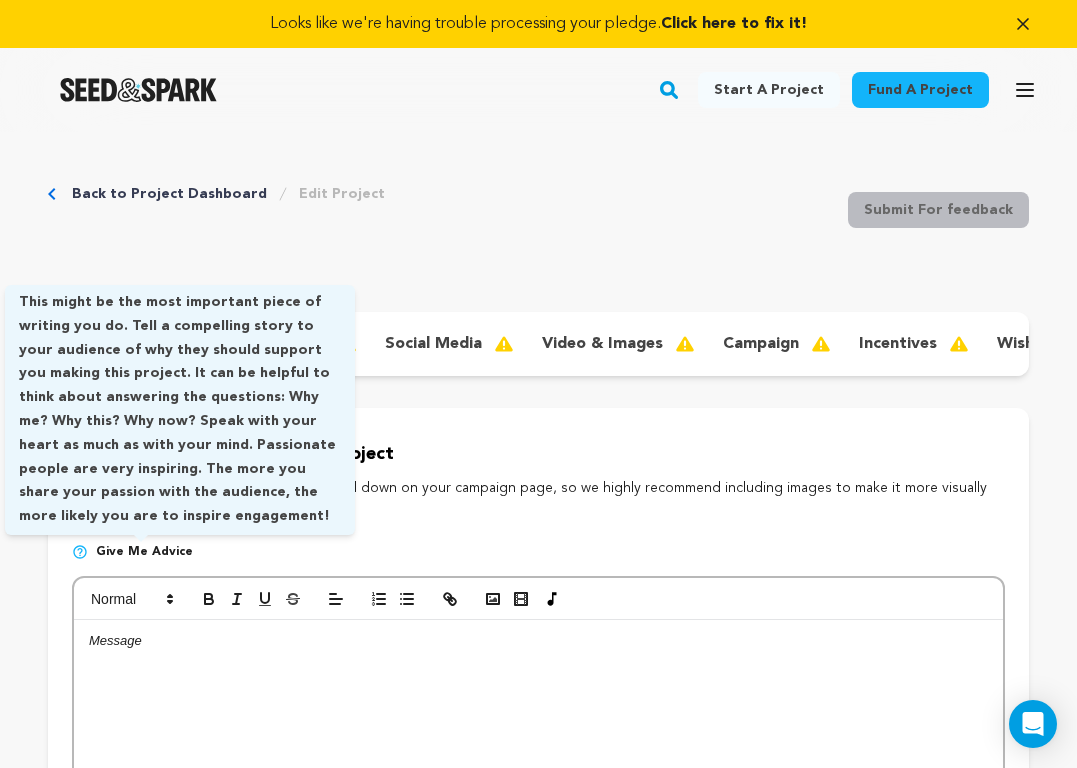 click on "Give me advice" at bounding box center [144, 552] 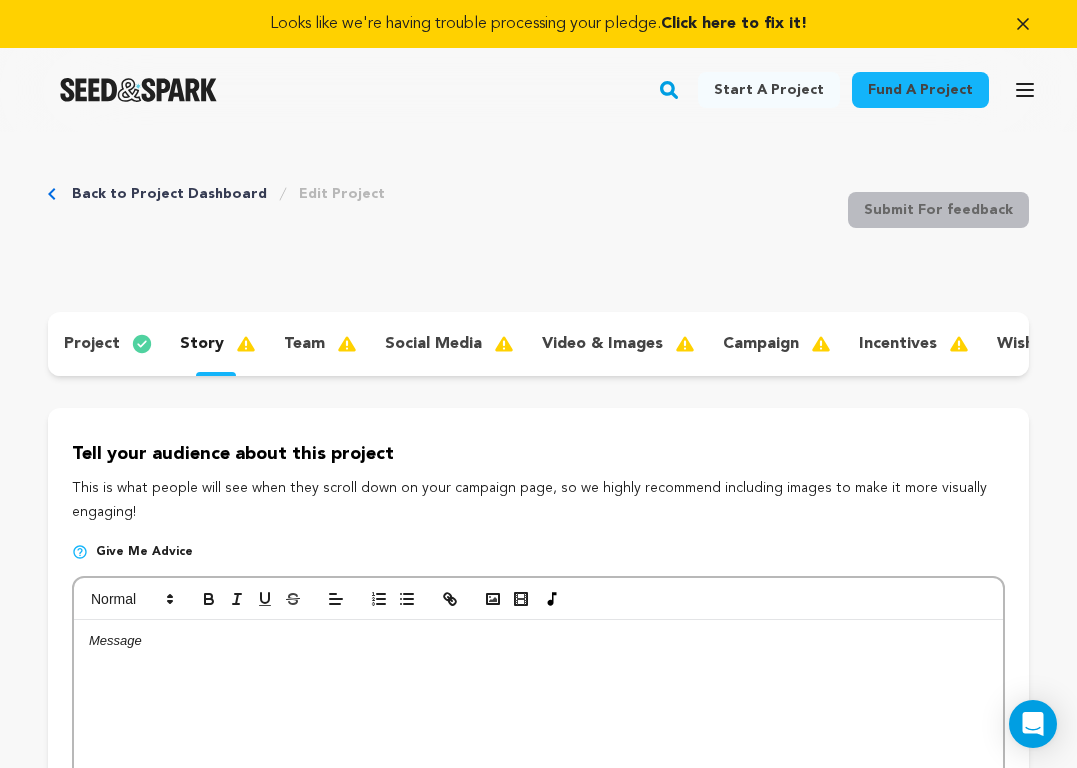 click on "Give me advice" at bounding box center (144, 552) 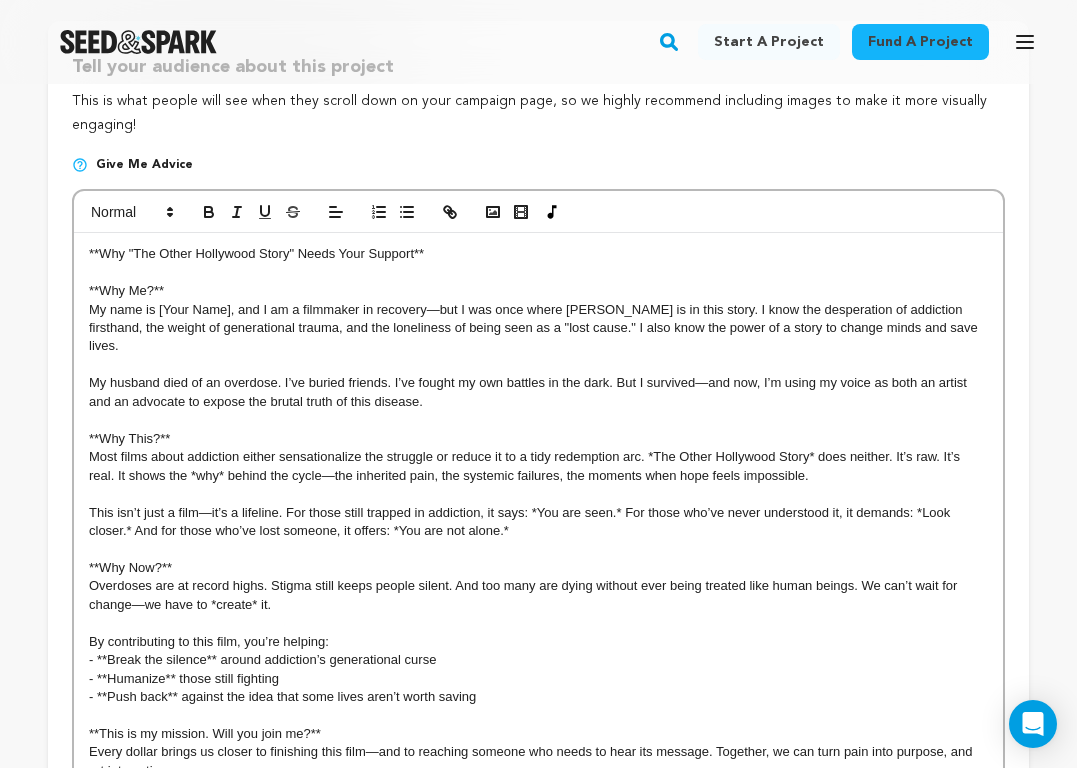 scroll, scrollTop: 0, scrollLeft: 0, axis: both 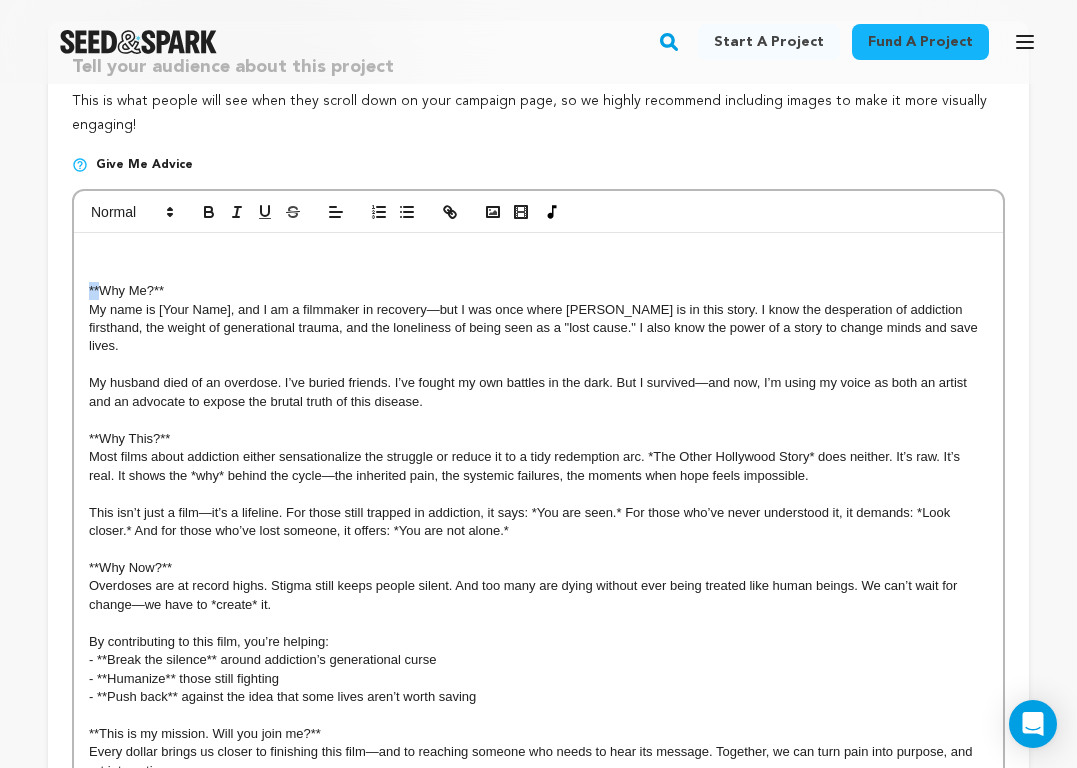 drag, startPoint x: 97, startPoint y: 290, endPoint x: 71, endPoint y: 290, distance: 26 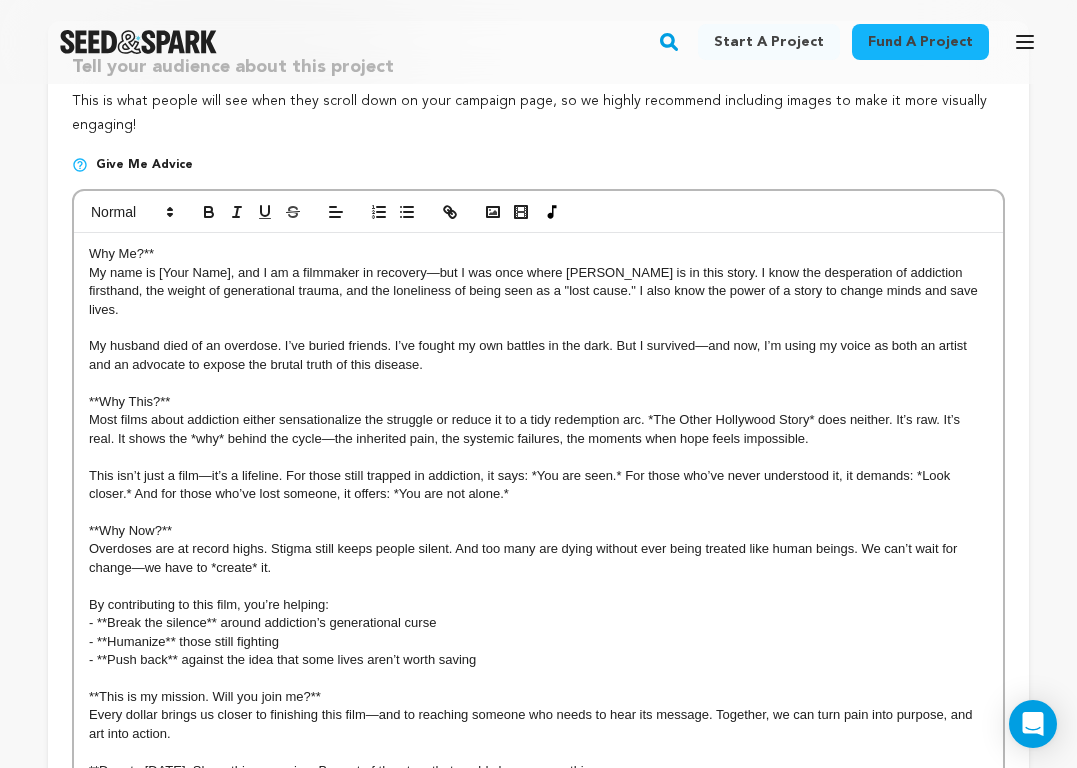 drag, startPoint x: 156, startPoint y: 250, endPoint x: 143, endPoint y: 254, distance: 13.601471 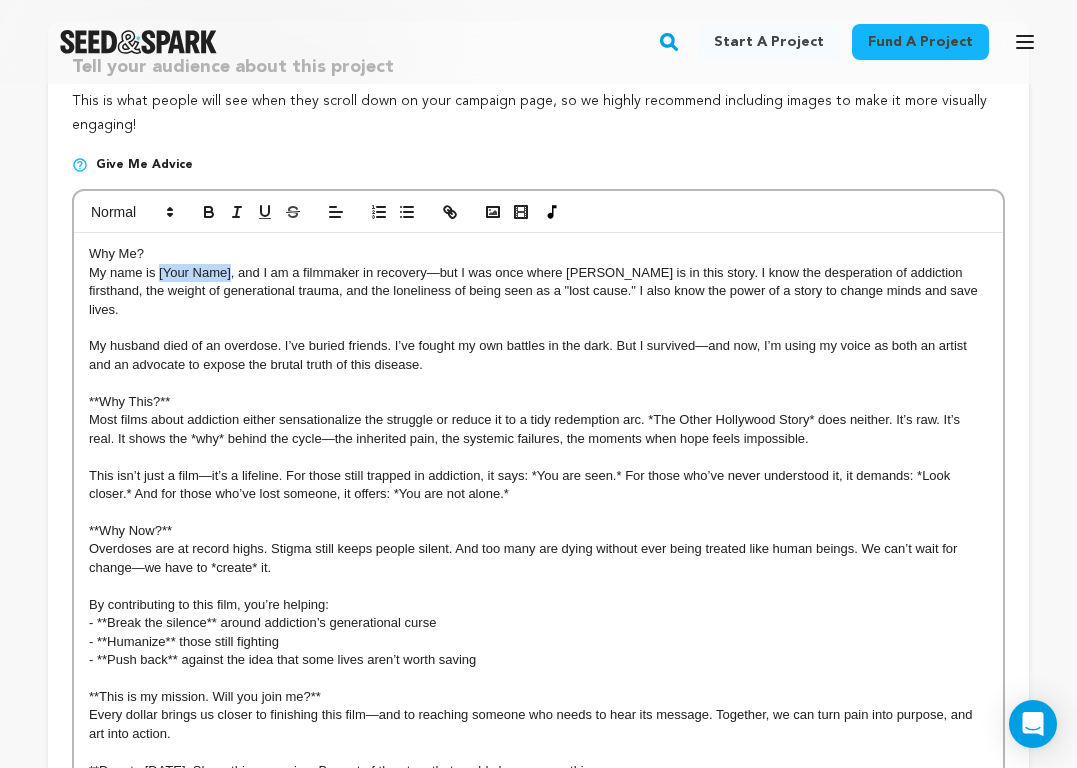 drag, startPoint x: 231, startPoint y: 274, endPoint x: 159, endPoint y: 282, distance: 72.443085 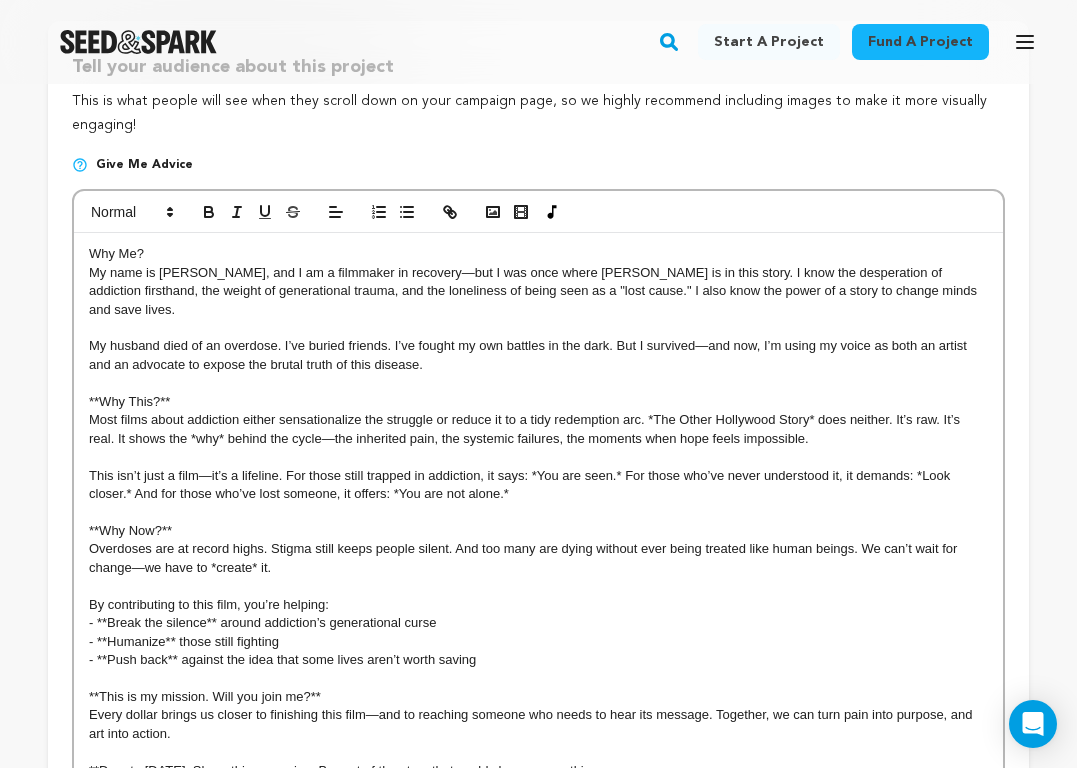 click on "My name is Minerva Vier, and I am a filmmaker in recovery—but I was once where Jess is in this story. I know the desperation of addiction firsthand, the weight of generational trauma, and the loneliness of being seen as a "lost cause." I also know the power of a story to change minds and save lives." at bounding box center [538, 291] 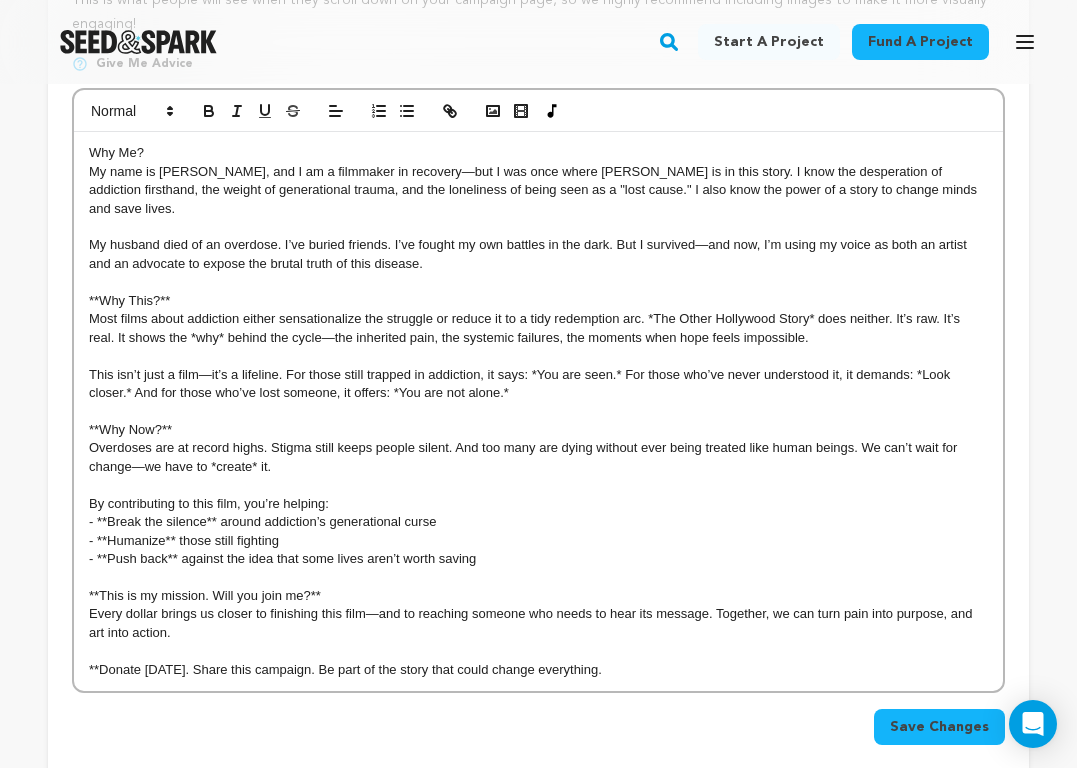 scroll, scrollTop: 489, scrollLeft: 0, axis: vertical 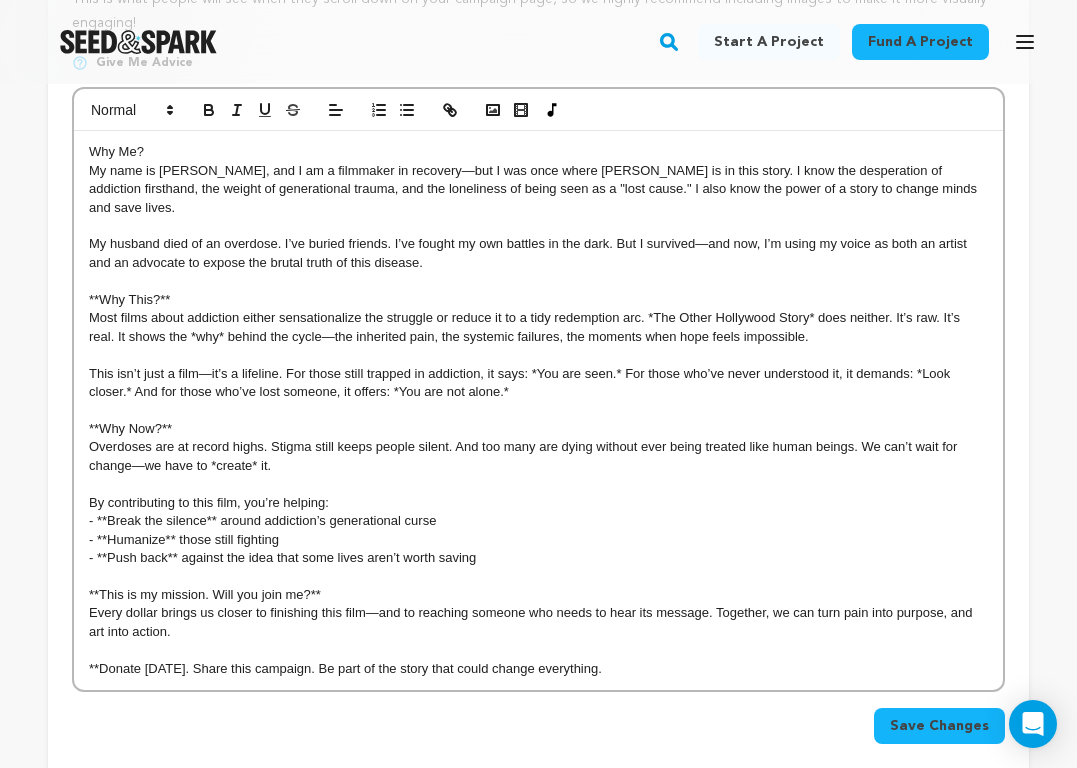click on "My husband died of an overdose. I’ve buried friends. I’ve fought my own battles in the dark. But I survived—and now, I’m using my voice as both an artist and an advocate to expose the brutal truth of this disease." at bounding box center (538, 253) 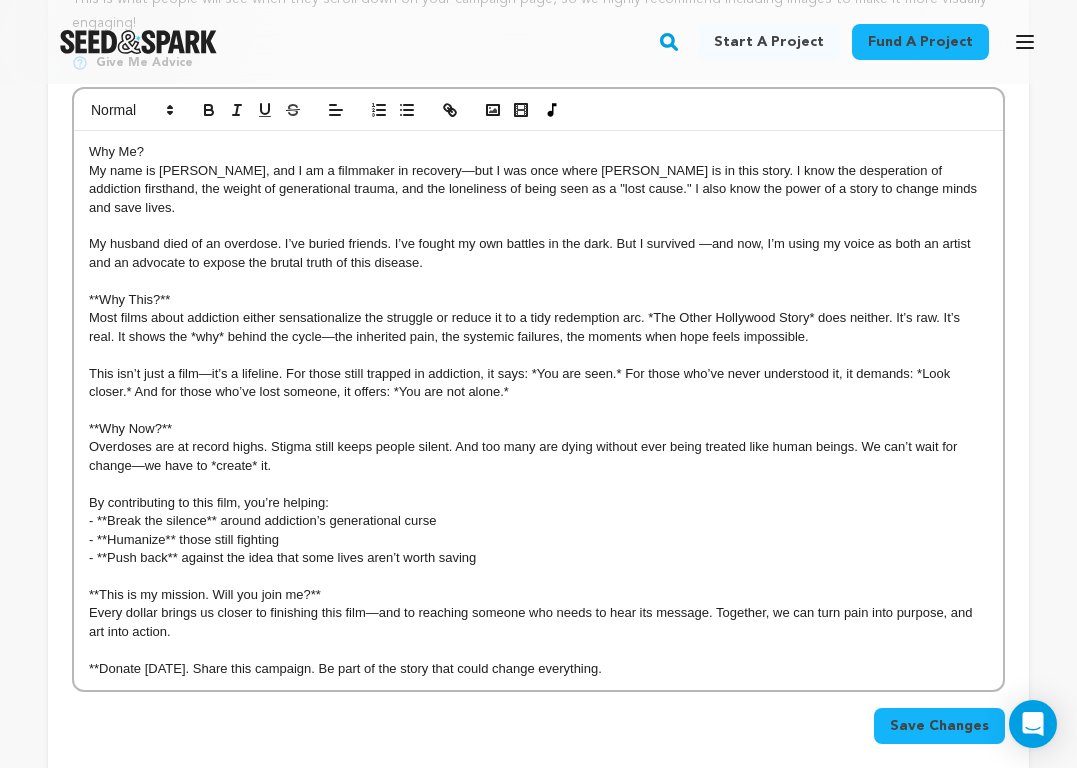 click on "My husband died of an overdose. I’ve buried friends. I’ve fought my own battles in the dark. But I survived —and now, I’m using my voice as both an artist and an advocate to expose the brutal truth of this disease." at bounding box center (538, 253) 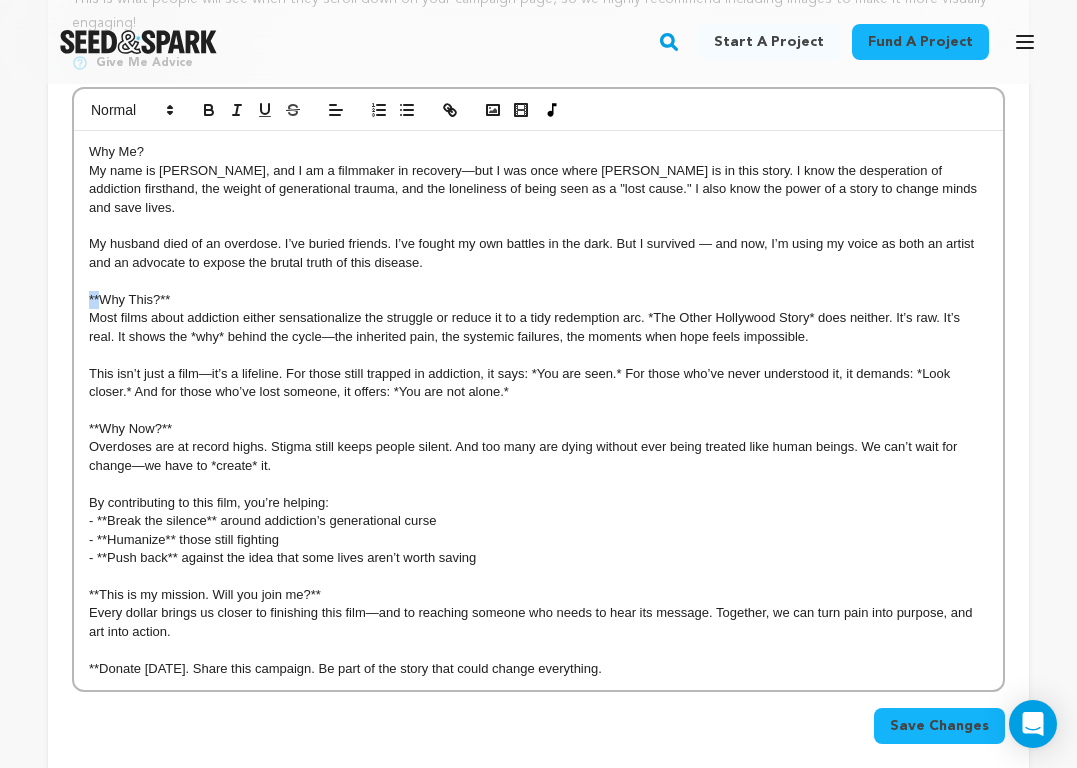 drag, startPoint x: 98, startPoint y: 280, endPoint x: 80, endPoint y: 282, distance: 18.110771 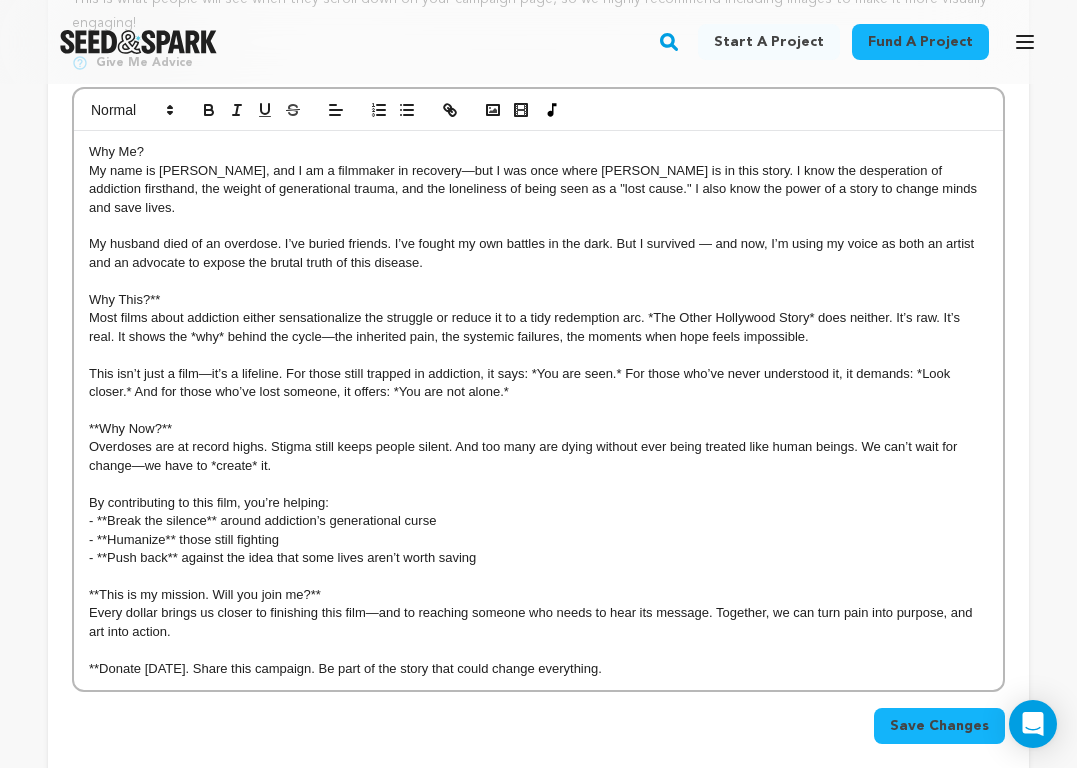 drag, startPoint x: 170, startPoint y: 278, endPoint x: 149, endPoint y: 284, distance: 21.84033 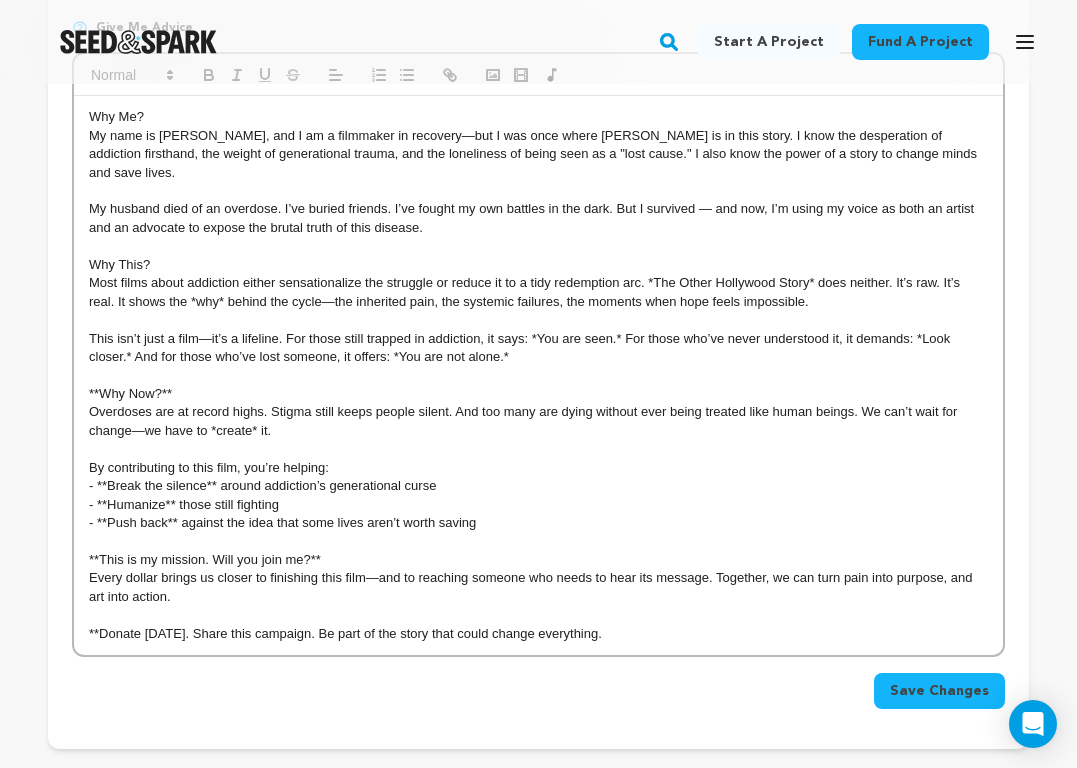 scroll, scrollTop: 513, scrollLeft: 0, axis: vertical 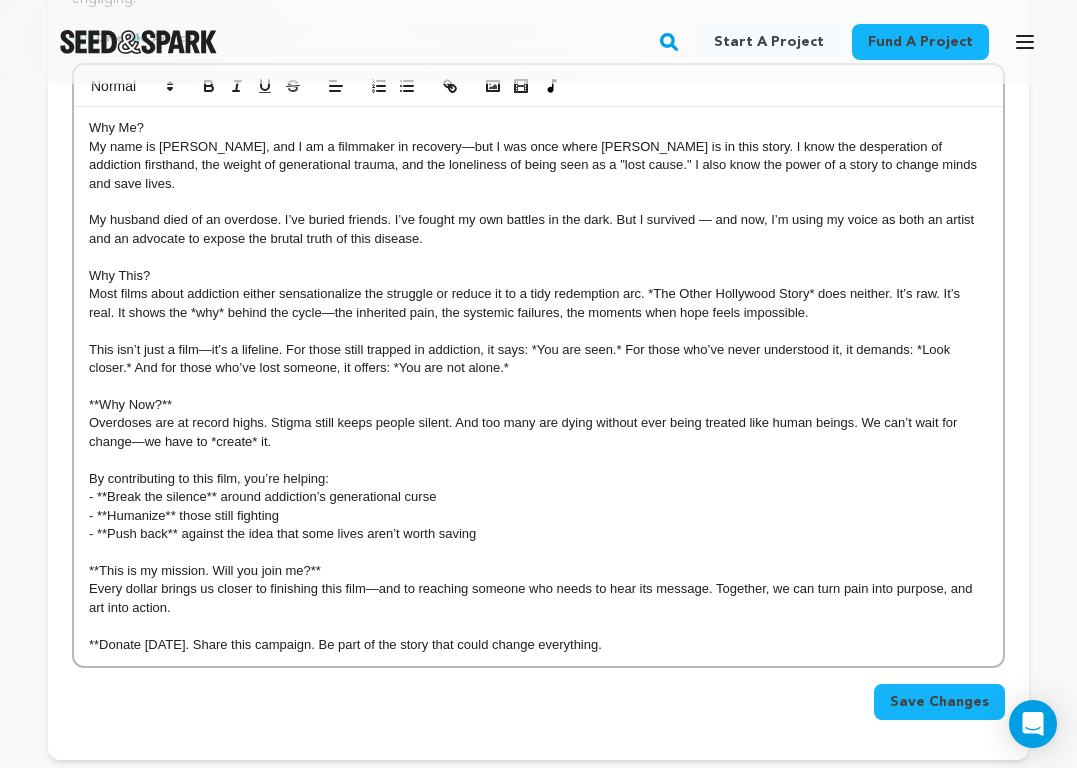 click on "Most films about addiction either sensationalize the struggle or reduce it to a tidy redemption arc. *The Other Hollywood Story* does neither. It’s raw. It’s real. It shows the *why* behind the cycle—the inherited pain, the systemic failures, the moments when hope feels impossible." at bounding box center [538, 303] 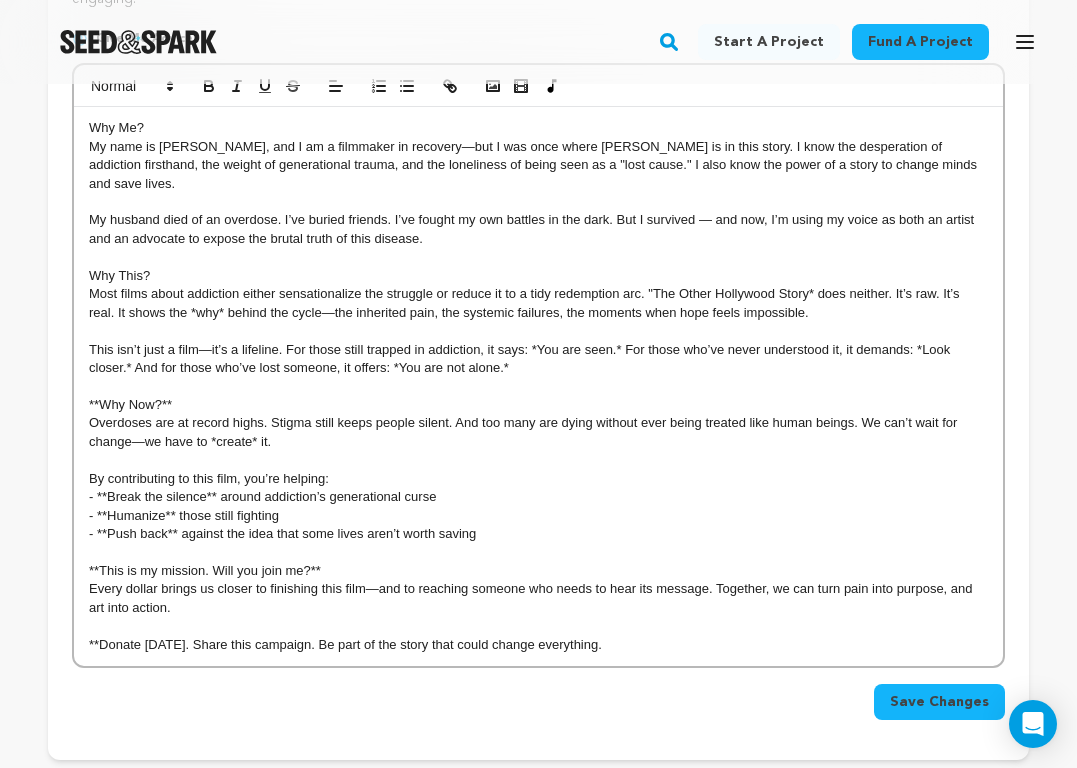 click on "Most films about addiction either sensationalize the struggle or reduce it to a tidy redemption arc. "The Other Hollywood Story* does neither. It’s raw. It’s real. It shows the *why* behind the cycle—the inherited pain, the systemic failures, the moments when hope feels impossible." at bounding box center (538, 303) 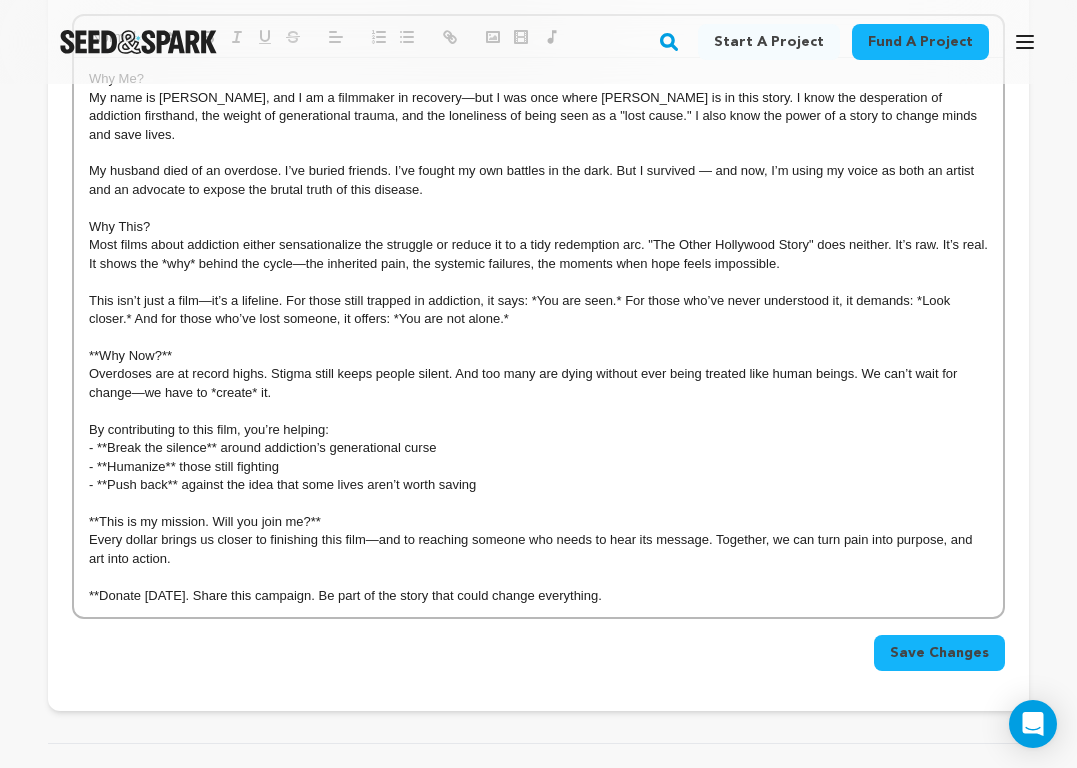 scroll, scrollTop: 573, scrollLeft: 0, axis: vertical 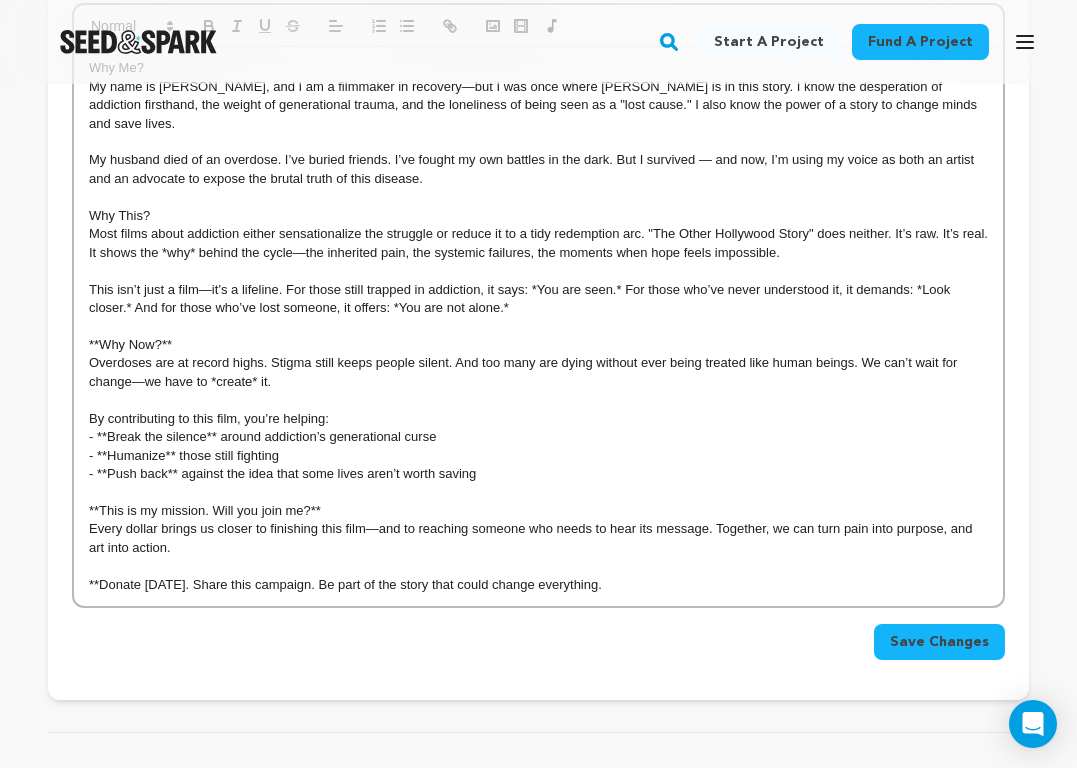 click on "Most films about addiction either sensationalize the struggle or reduce it to a tidy redemption arc. "The Other Hollywood Story" does neither. It’s raw. It’s real. It shows the *why* behind the cycle—the inherited pain, the systemic failures, the moments when hope feels impossible." at bounding box center [538, 243] 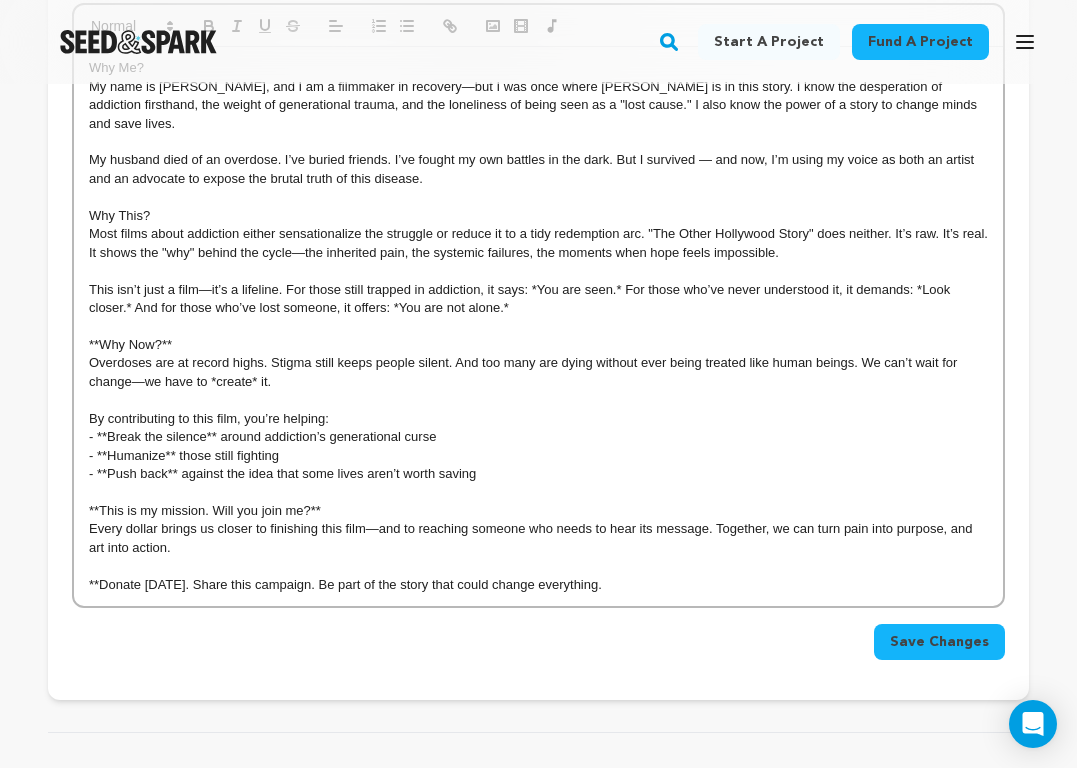 click on "Most films about addiction either sensationalize the struggle or reduce it to a tidy redemption arc. "The Other Hollywood Story" does neither. It’s raw. It’s real. It shows the "why" behind the cycle—the inherited pain, the systemic failures, the moments when hope feels impossible." at bounding box center [538, 243] 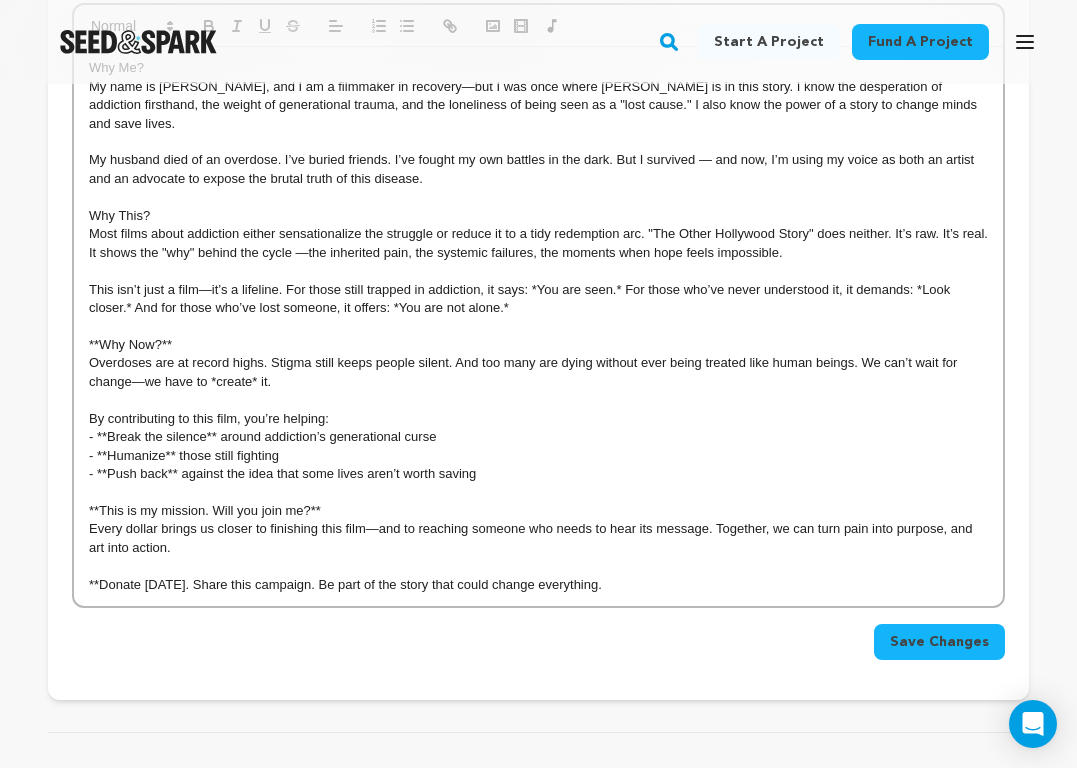 click on "Most films about addiction either sensationalize the struggle or reduce it to a tidy redemption arc. "The Other Hollywood Story" does neither. It’s raw. It’s real. It shows the "why" behind the cycle —the inherited pain, the systemic failures, the moments when hope feels impossible." at bounding box center (538, 243) 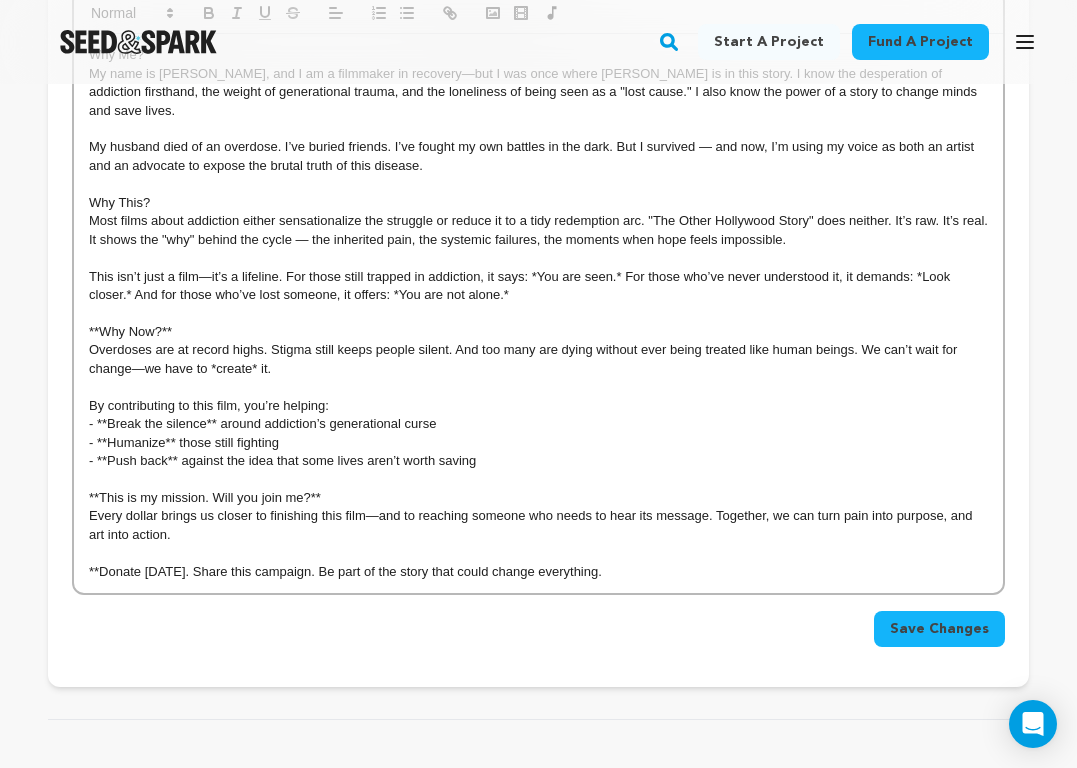 scroll, scrollTop: 589, scrollLeft: 0, axis: vertical 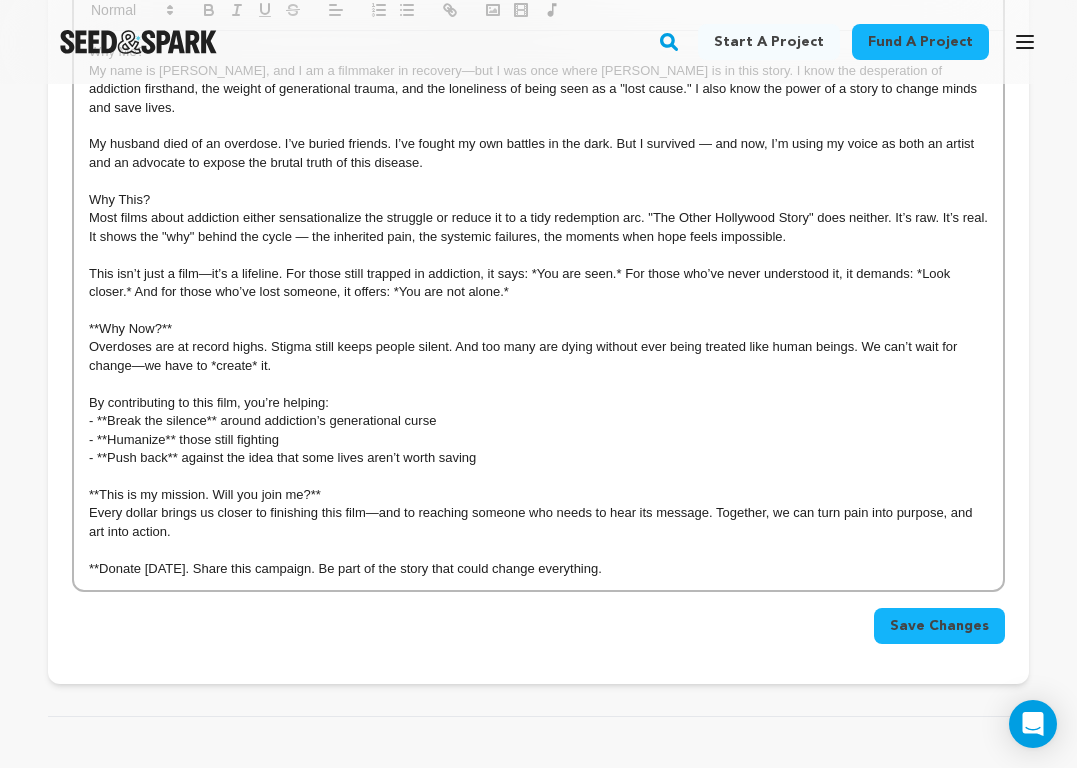 click on "This isn’t just a film—it’s a lifeline. For those still trapped in addiction, it says: *You are seen.* For those who’ve never understood it, it demands: *Look closer.* And for those who’ve lost someone, it offers: *You are not alone.*" at bounding box center (538, 283) 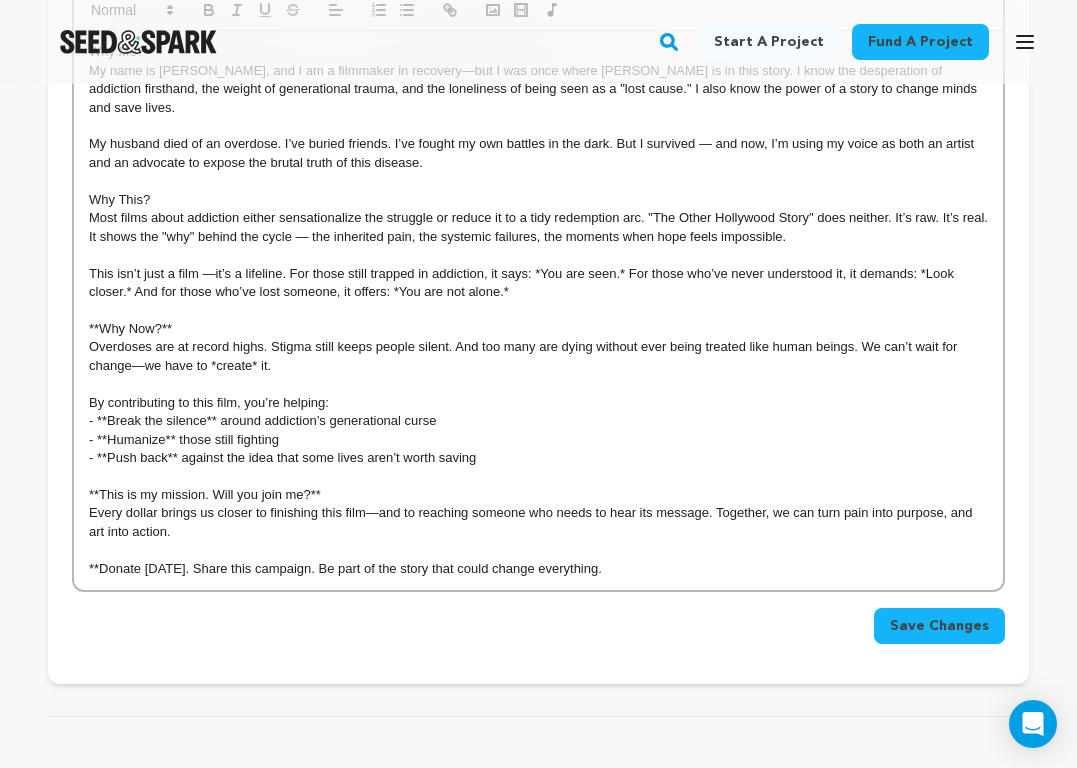 click on "This isn’t just a film —it’s a lifeline. For those still trapped in addiction, it says: *You are seen.* For those who’ve never understood it, it demands: *Look closer.* And for those who’ve lost someone, it offers: *You are not alone.*" at bounding box center (538, 283) 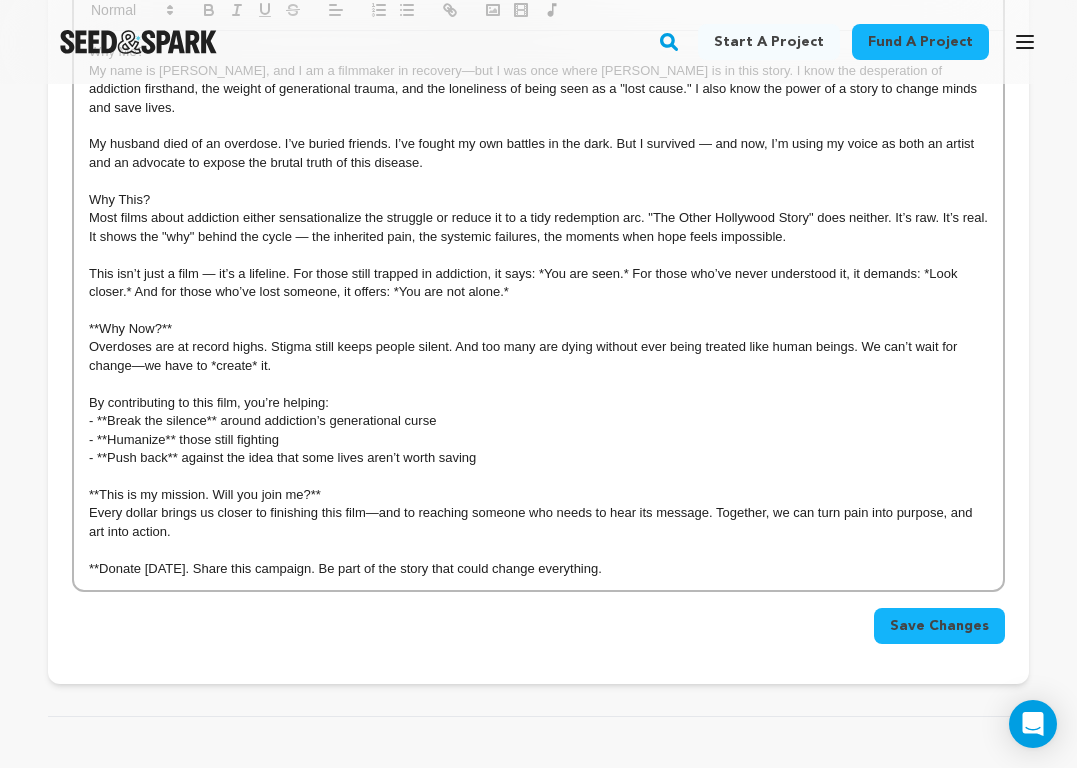 click on "This isn’t just a film — it’s a lifeline. For those still trapped in addiction, it says: *You are seen.* For those who’ve never understood it, it demands: *Look closer.* And for those who’ve lost someone, it offers: *You are not alone.*" at bounding box center [538, 283] 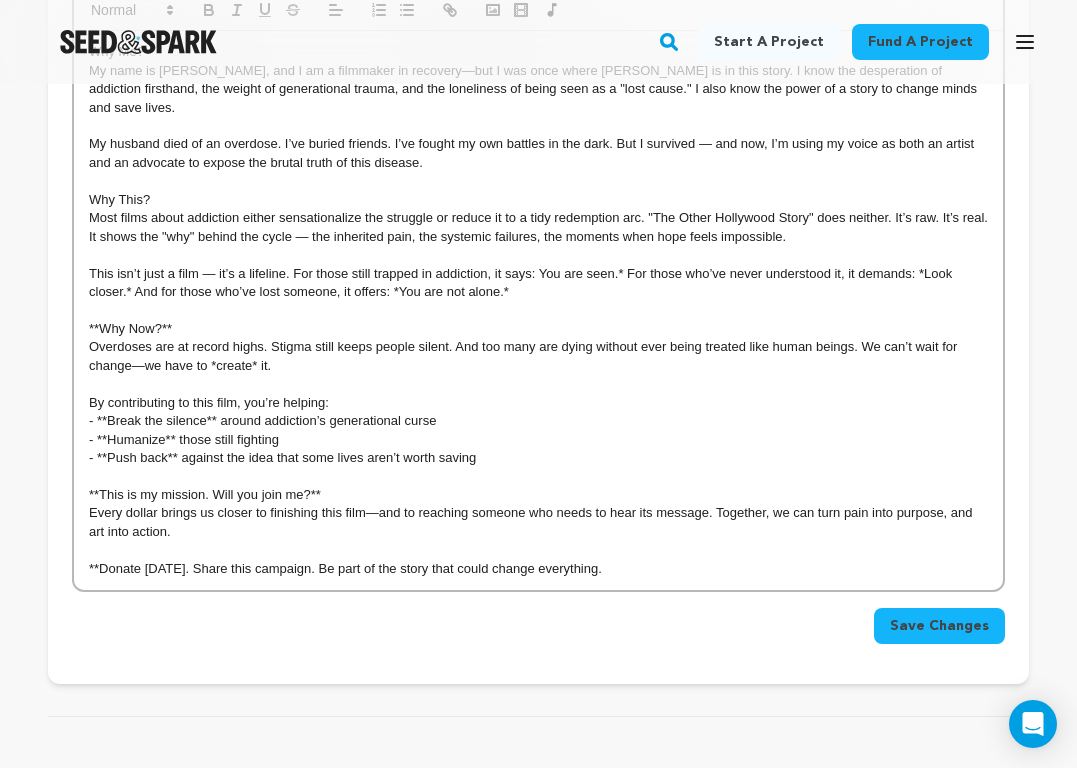 click on "This isn’t just a film — it’s a lifeline. For those still trapped in addiction, it says: You are seen.* For those who’ve never understood it, it demands: *Look closer.* And for those who’ve lost someone, it offers: *You are not alone.*" at bounding box center [538, 283] 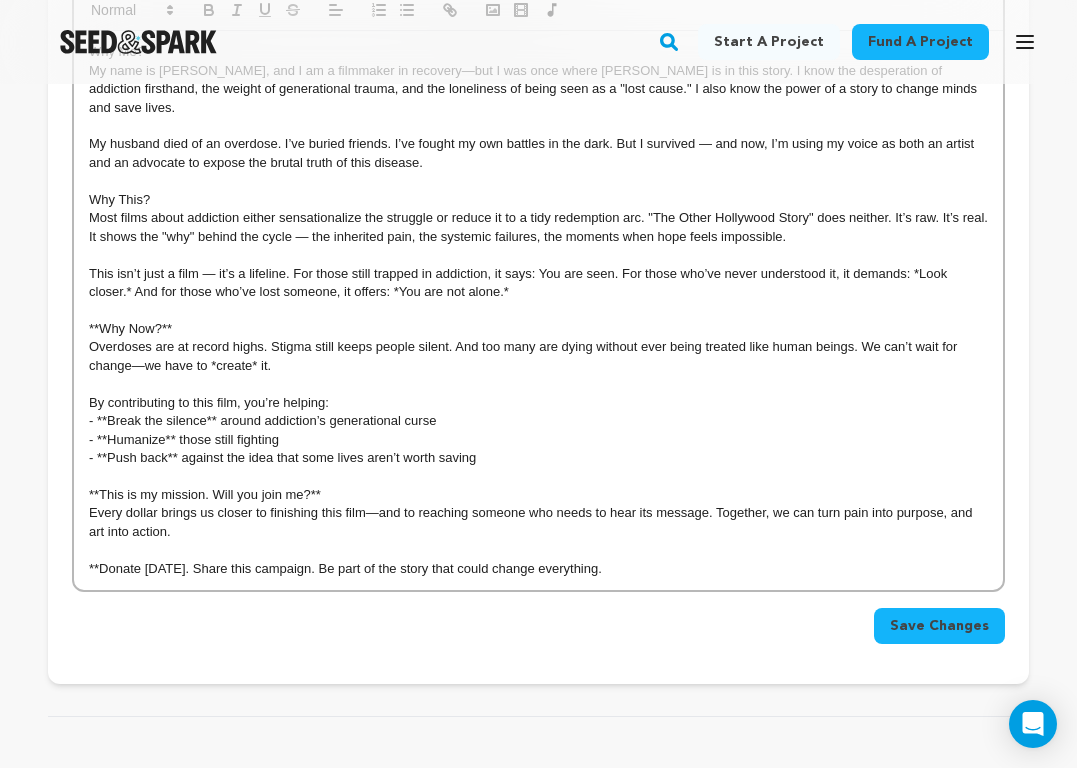 click on "This isn’t just a film — it’s a lifeline. For those still trapped in addiction, it says: You are seen. For those who’ve never understood it, it demands: *Look closer.* And for those who’ve lost someone, it offers: *You are not alone.*" at bounding box center [538, 283] 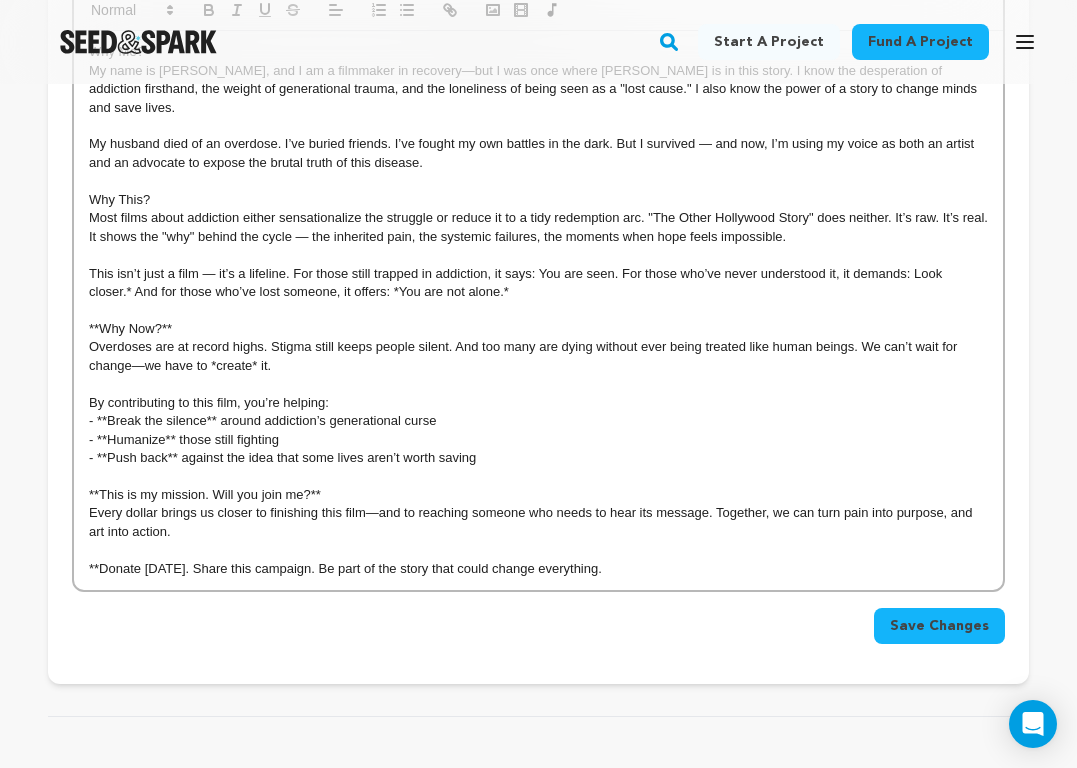 click on "This isn’t just a film — it’s a lifeline. For those still trapped in addiction, it says: You are seen. For those who’ve never understood it, it demands: Look closer.* And for those who’ve lost someone, it offers: *You are not alone.*" at bounding box center (538, 283) 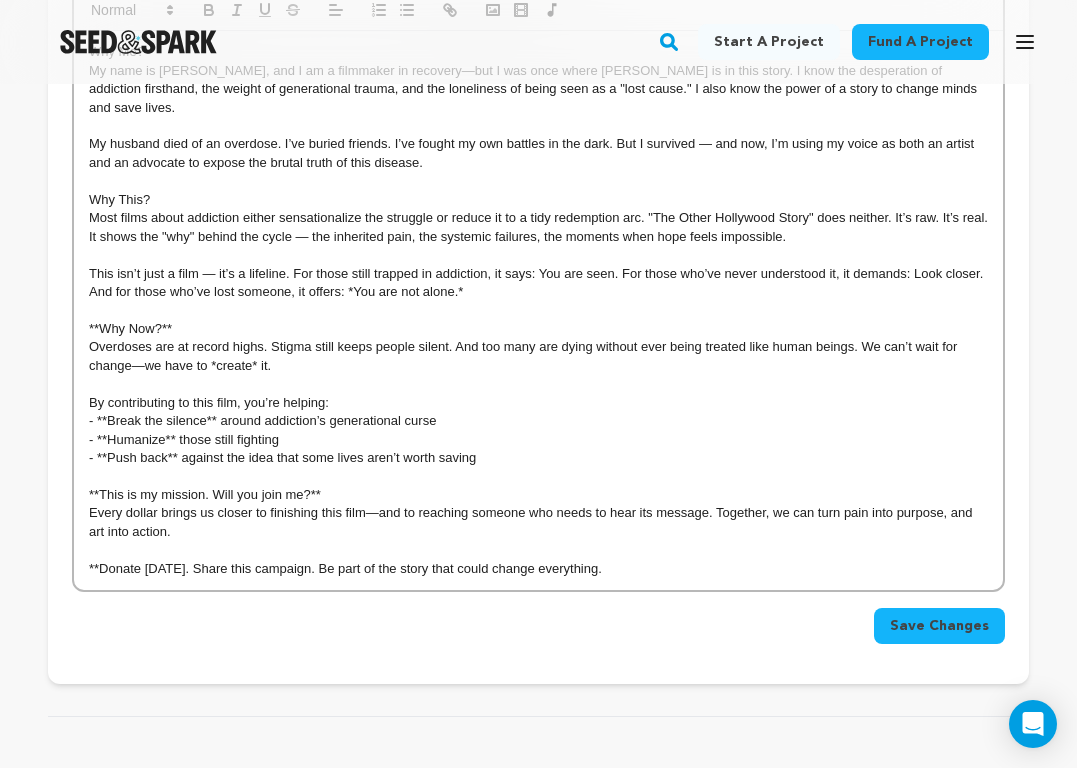 click on "This isn’t just a film — it’s a lifeline. For those still trapped in addiction, it says: You are seen. For those who’ve never understood it, it demands: Look closer. And for those who’ve lost someone, it offers: *You are not alone.*" at bounding box center (538, 283) 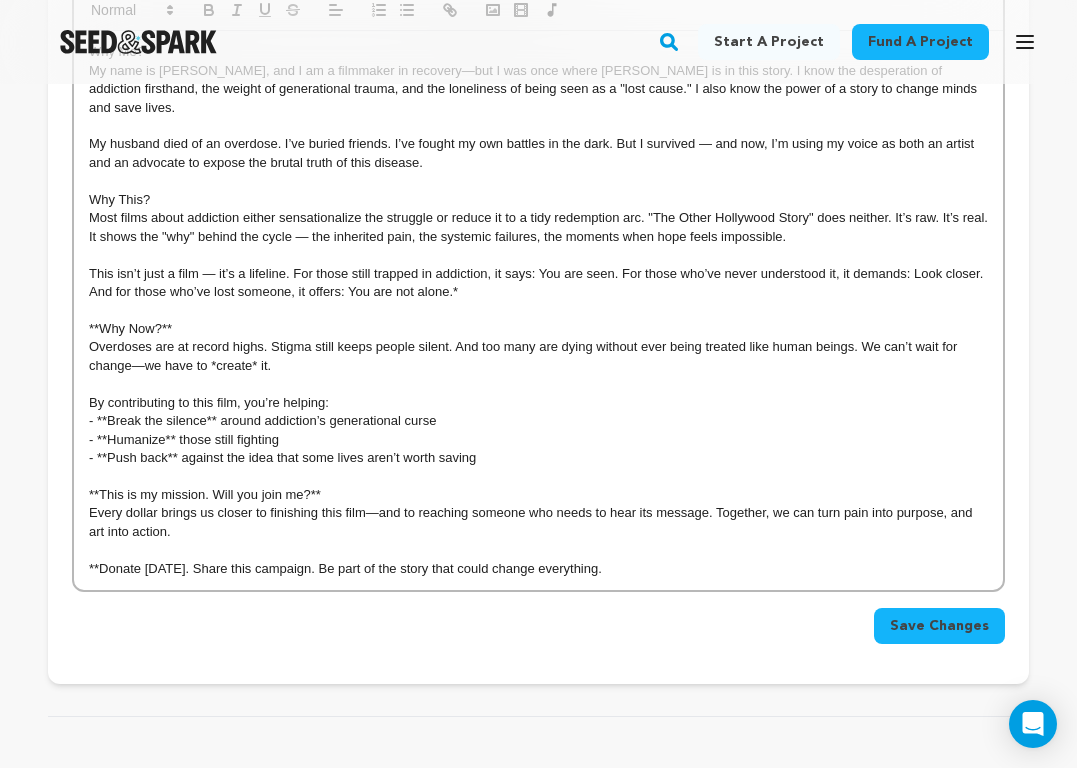 click on "This isn’t just a film — it’s a lifeline. For those still trapped in addiction, it says: You are seen. For those who’ve never understood it, it demands: Look closer. And for those who’ve lost someone, it offers: You are not alone.*" at bounding box center (538, 283) 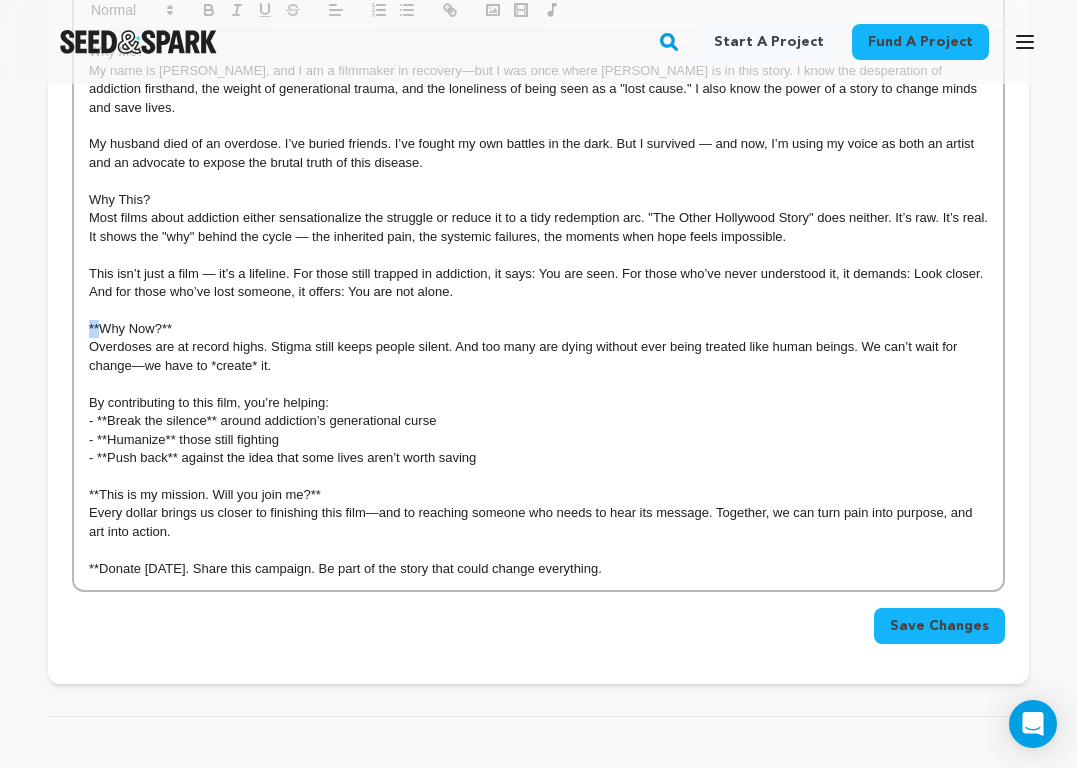 drag, startPoint x: 97, startPoint y: 310, endPoint x: 81, endPoint y: 310, distance: 16 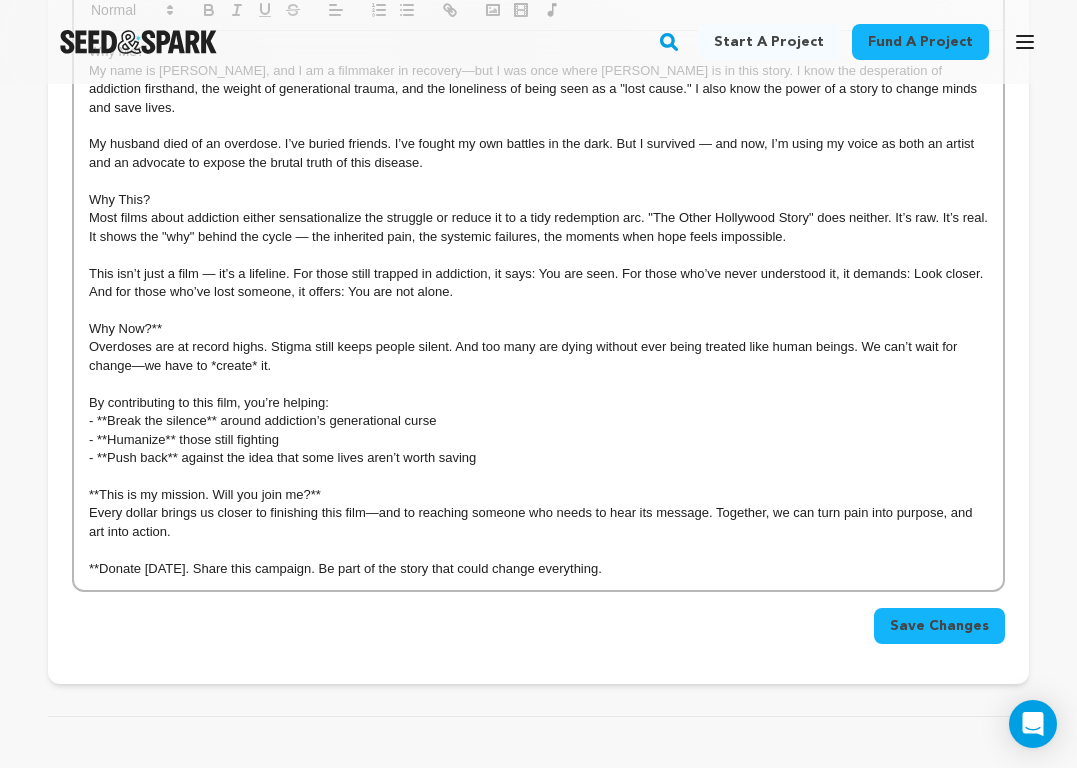 drag, startPoint x: 184, startPoint y: 314, endPoint x: 153, endPoint y: 314, distance: 31 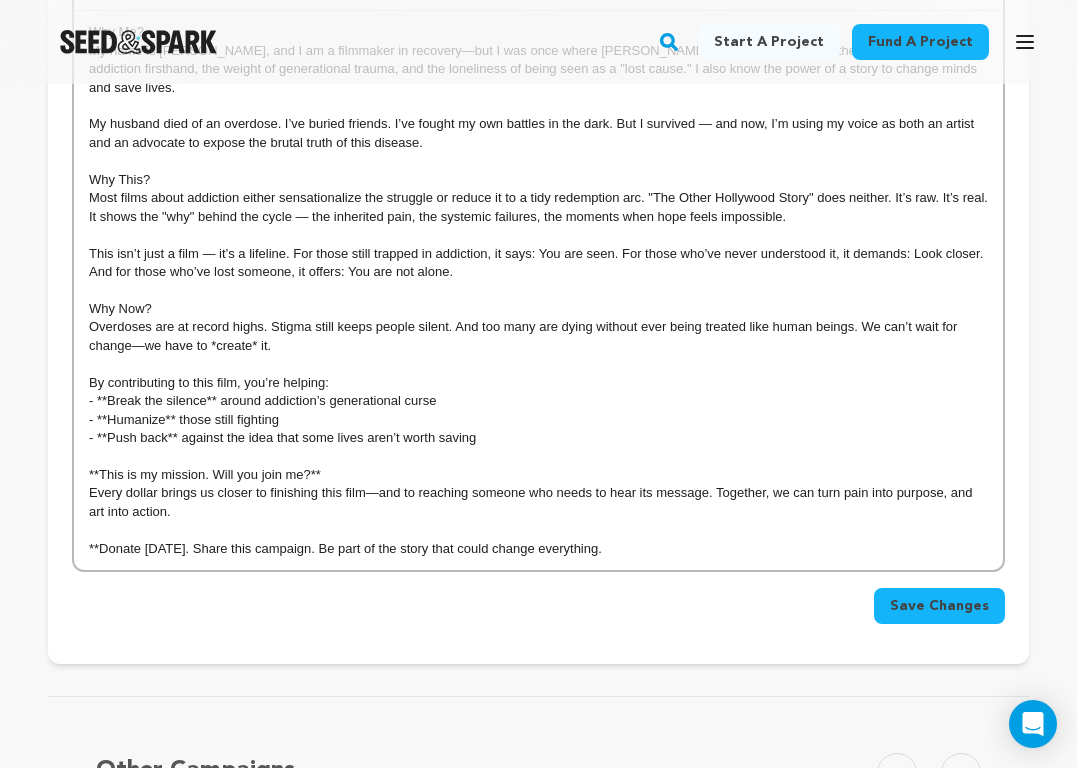 scroll, scrollTop: 616, scrollLeft: 0, axis: vertical 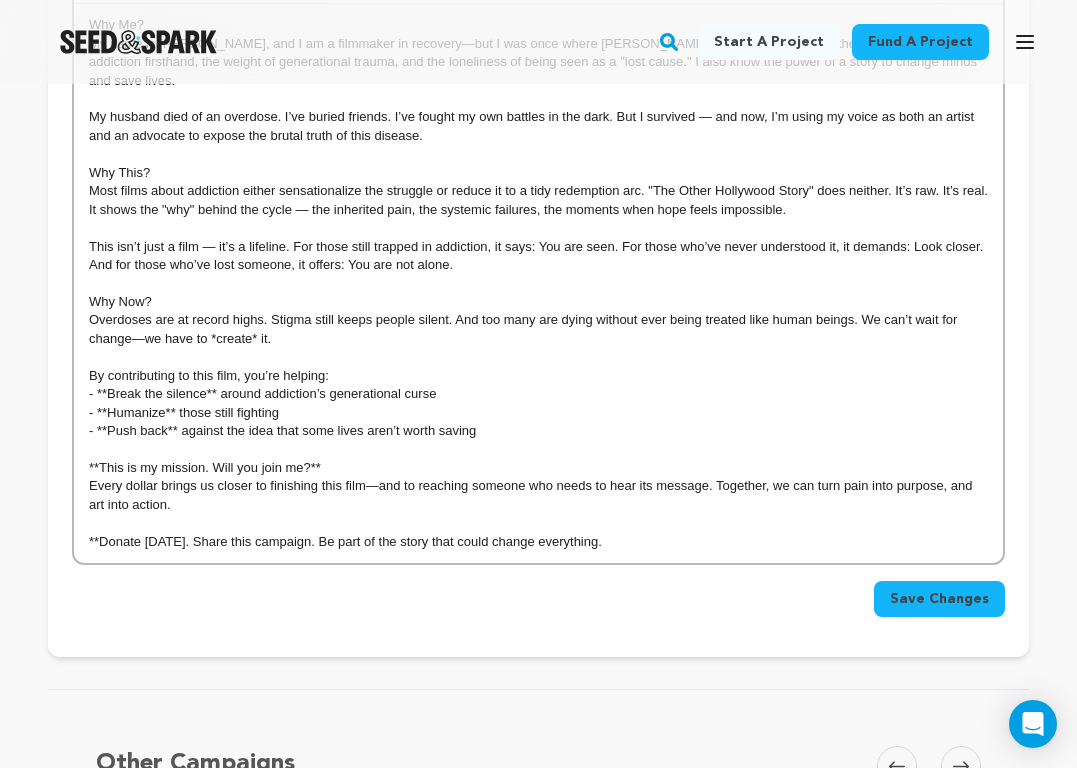 click on "Overdoses are at record highs. Stigma still keeps people silent. And too many are dying without ever being treated like human beings. We can’t wait for change—we have to *create* it." at bounding box center (538, 329) 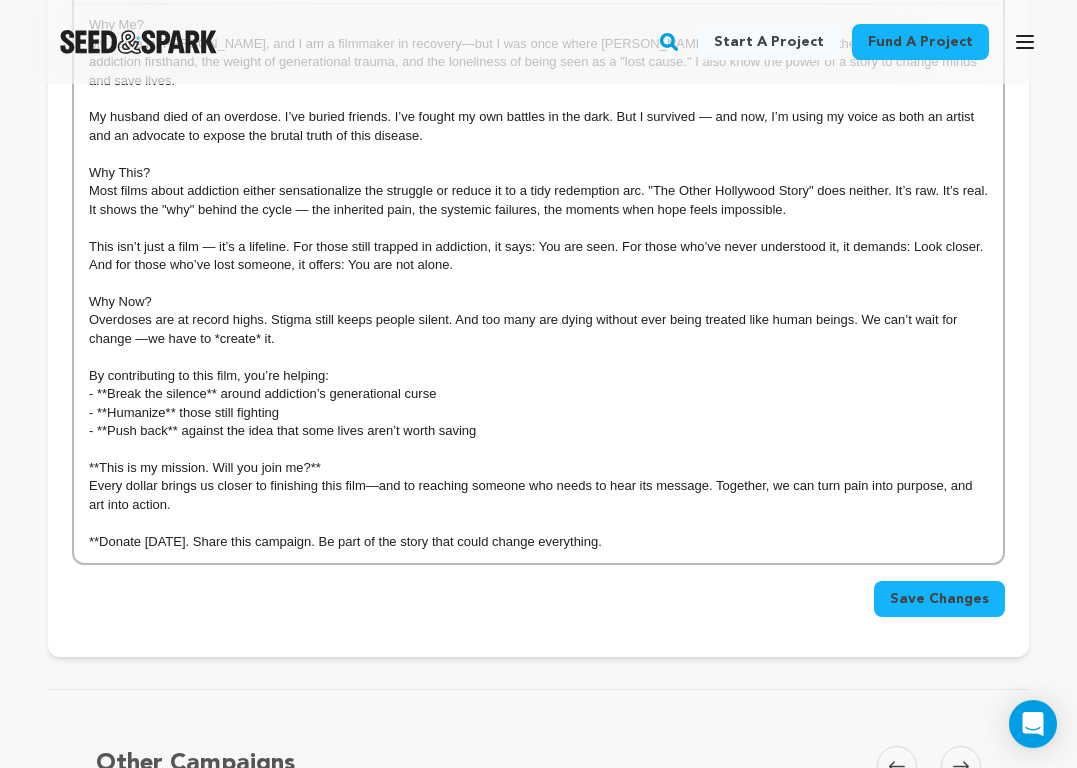 click on "Overdoses are at record highs. Stigma still keeps people silent. And too many are dying without ever being treated like human beings. We can’t wait for change —we have to *create* it." at bounding box center (538, 329) 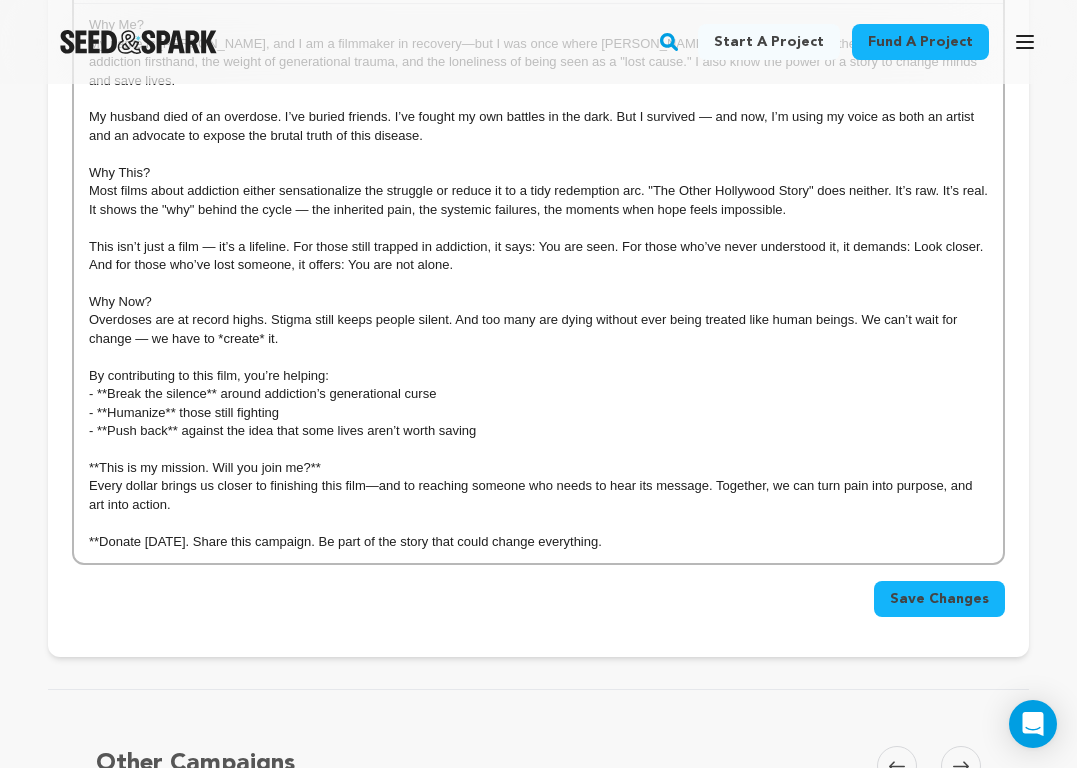 click on "Overdoses are at record highs. Stigma still keeps people silent. And too many are dying without ever being treated like human beings. We can’t wait for change — we have to *create* it." at bounding box center (538, 329) 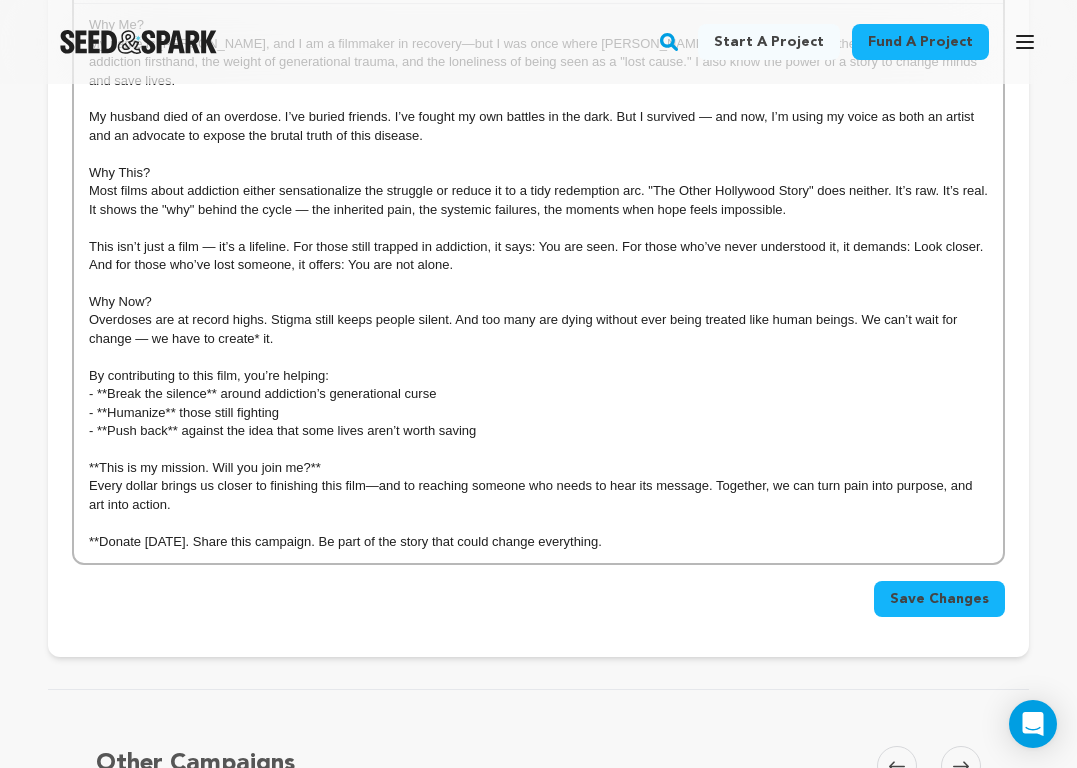 click on "Overdoses are at record highs. Stigma still keeps people silent. And too many are dying without ever being treated like human beings. We can’t wait for change — we have to create* it." at bounding box center [538, 329] 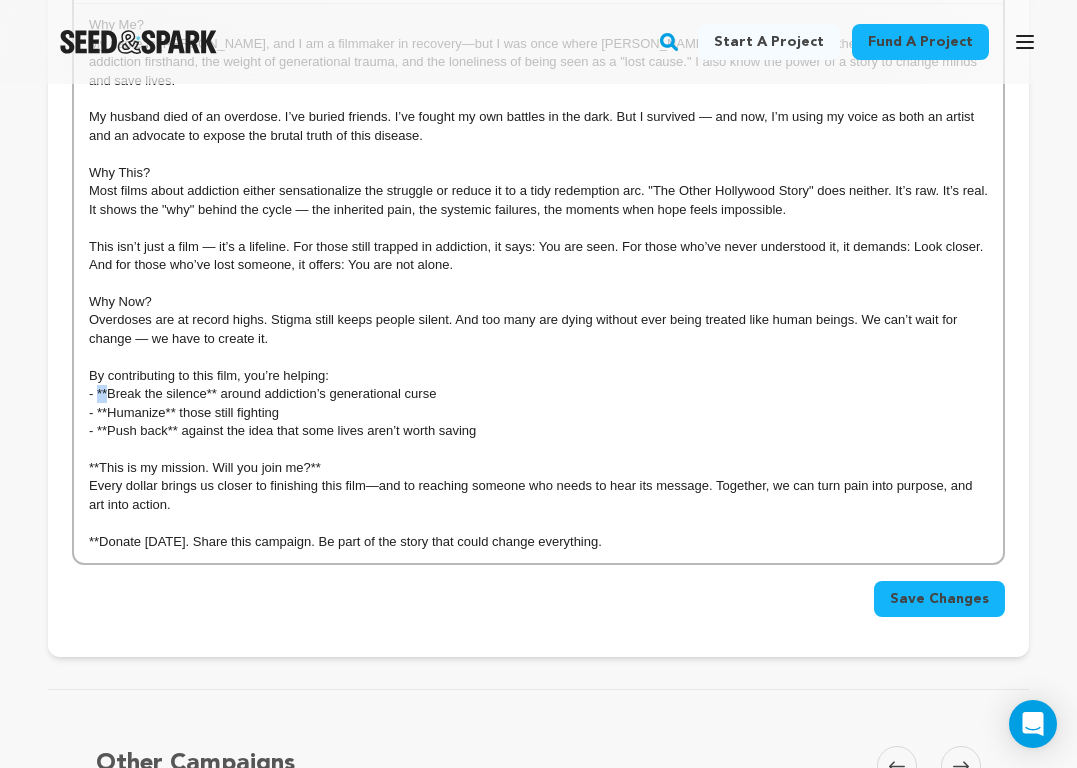 click on "- **Break the silence** around addiction’s generational curse" at bounding box center (538, 394) 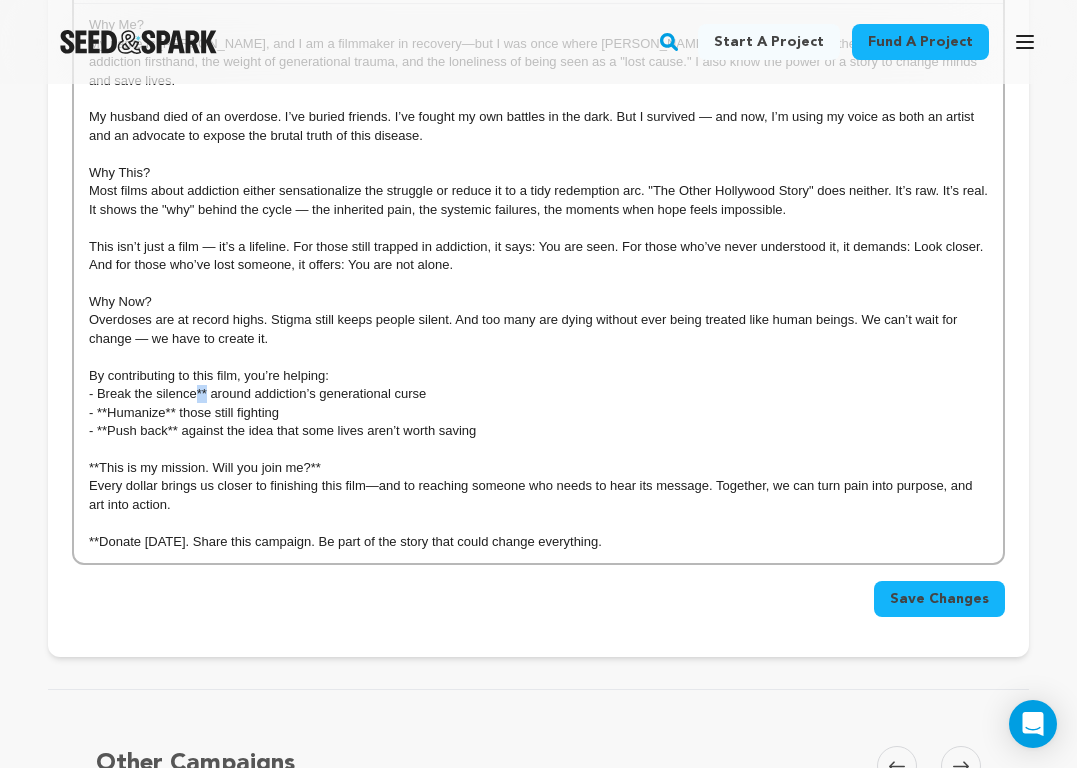 click on "- Break the silence** around addiction’s generational curse" at bounding box center (538, 394) 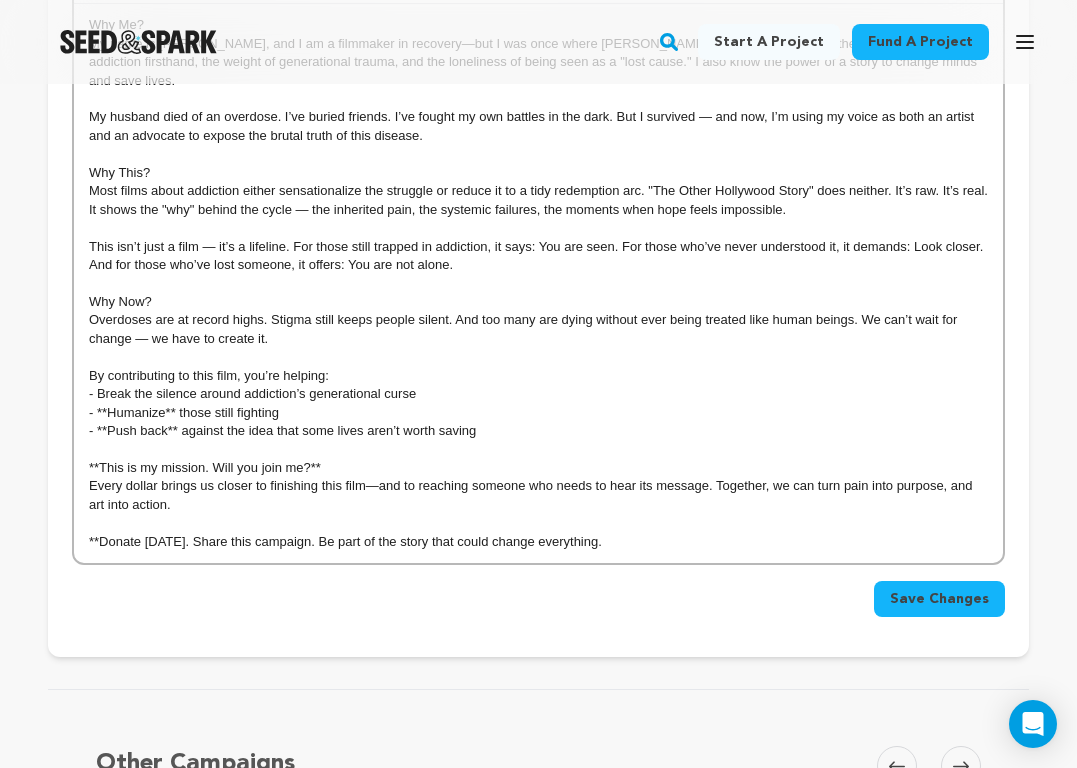 drag, startPoint x: 420, startPoint y: 375, endPoint x: 296, endPoint y: 384, distance: 124.32619 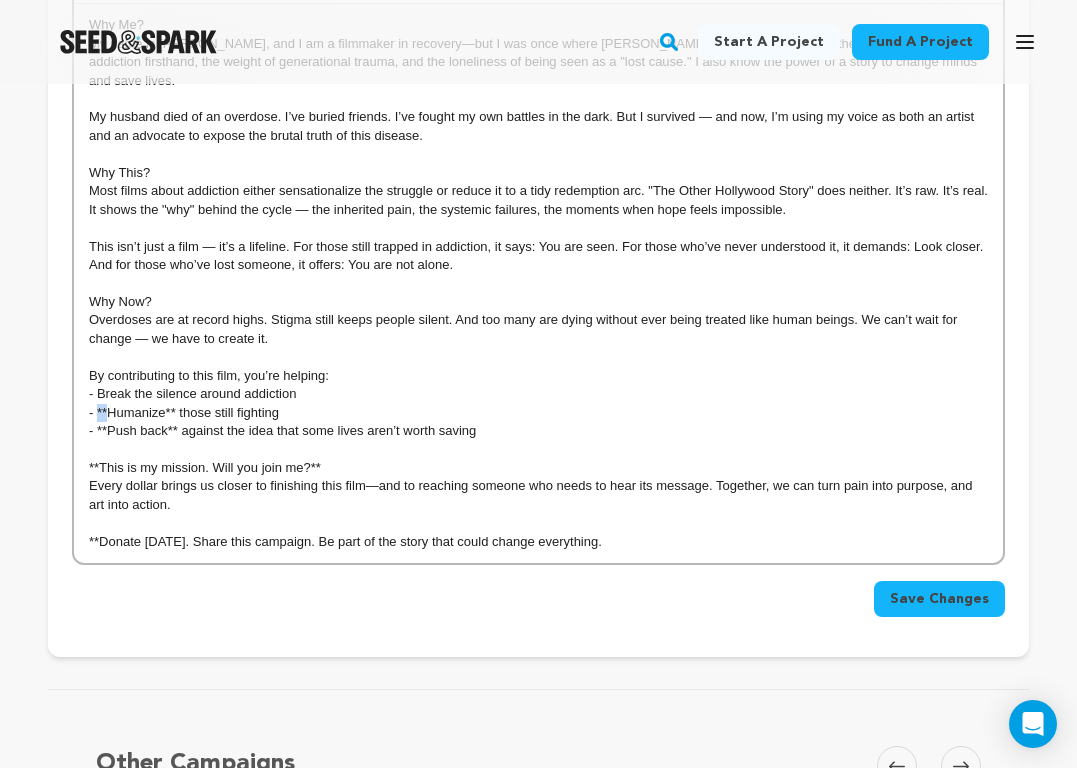 drag, startPoint x: 107, startPoint y: 394, endPoint x: 97, endPoint y: 402, distance: 12.806249 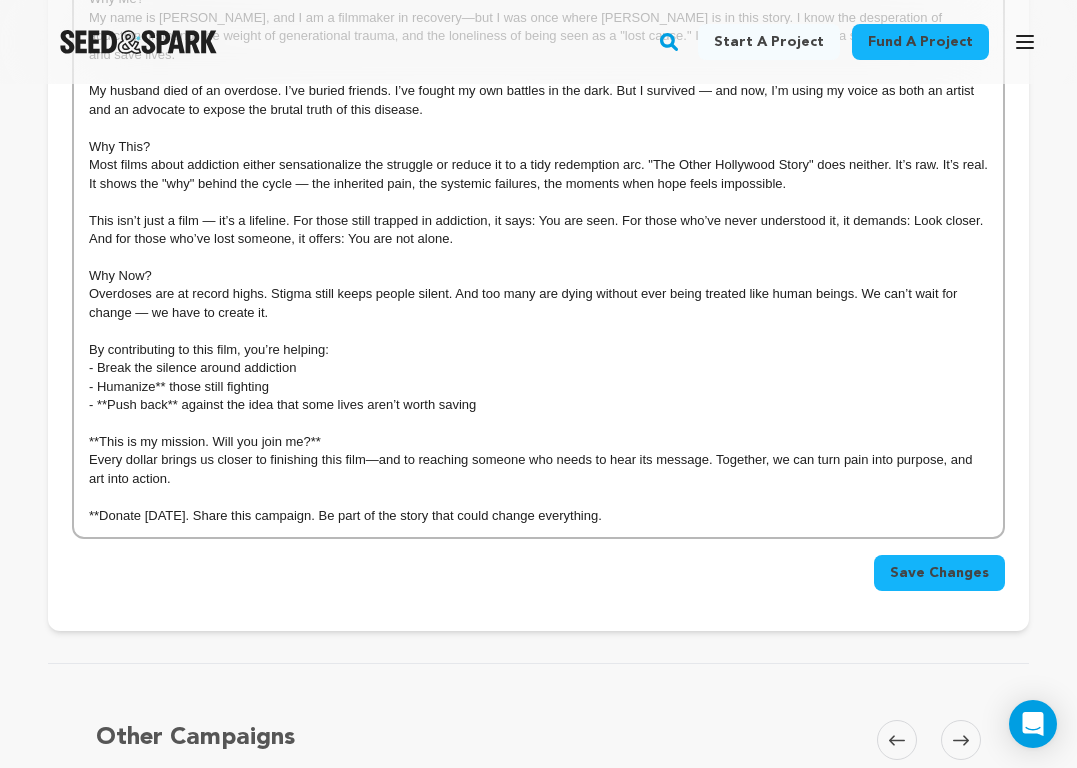 scroll, scrollTop: 643, scrollLeft: 0, axis: vertical 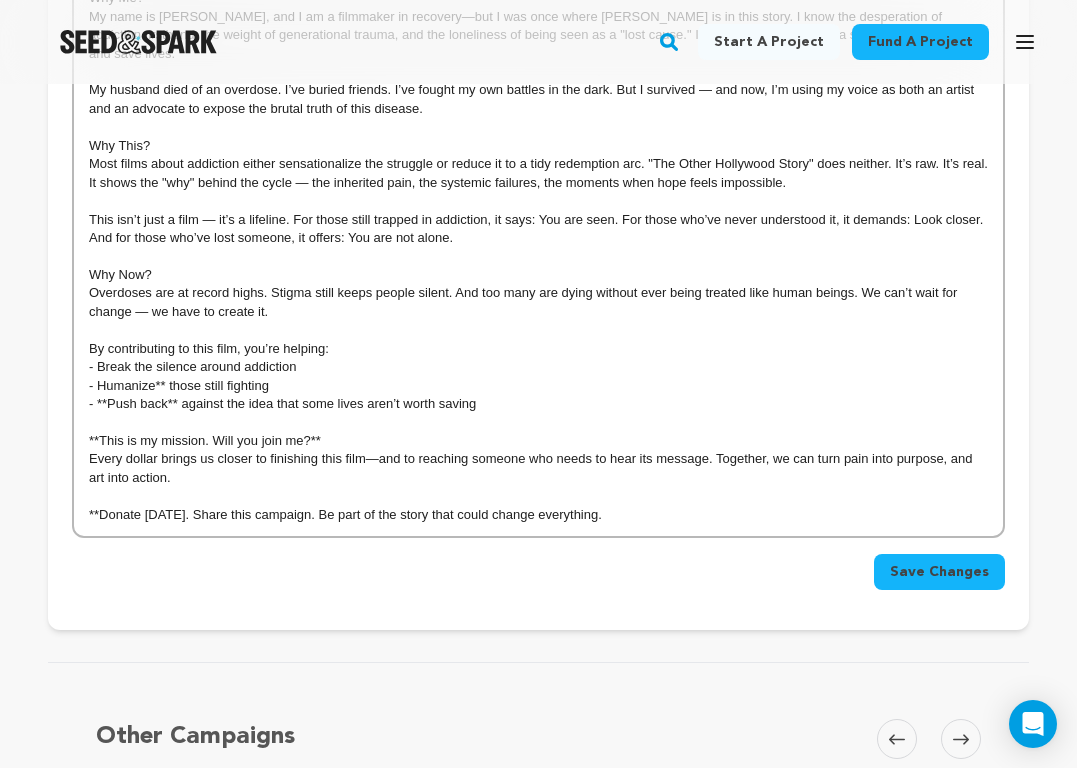 click on "- Break the silence around addiction" at bounding box center (538, 367) 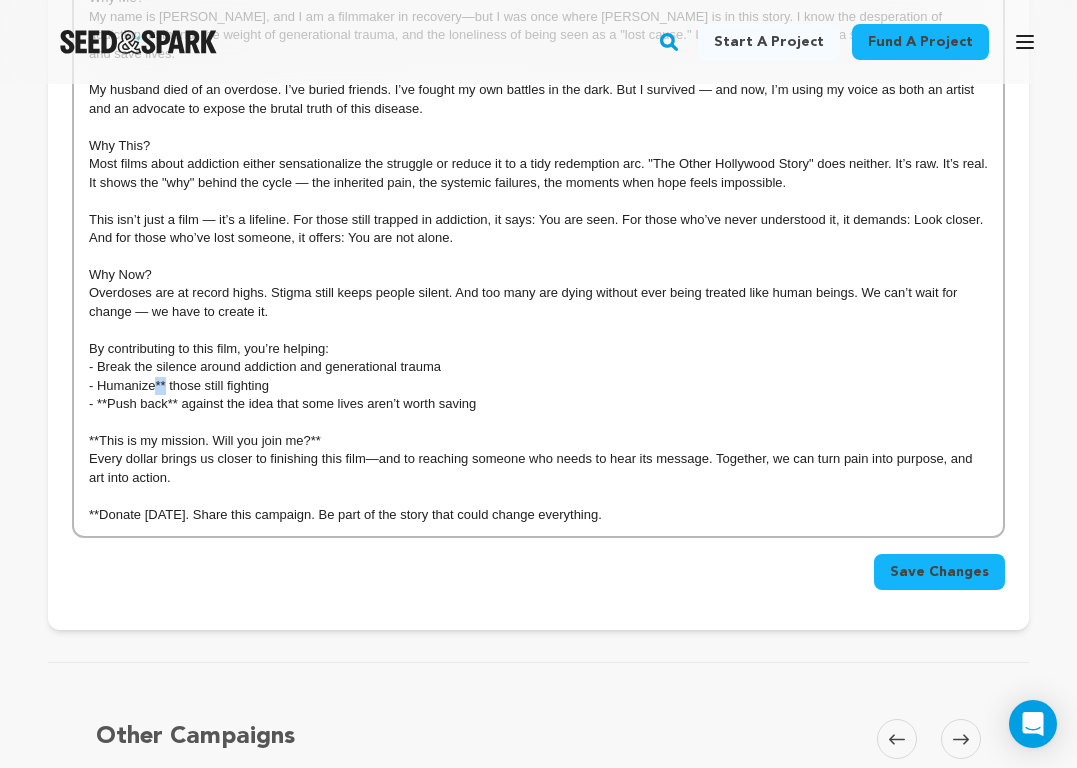 click on "- Humanize** those still fighting" at bounding box center [538, 386] 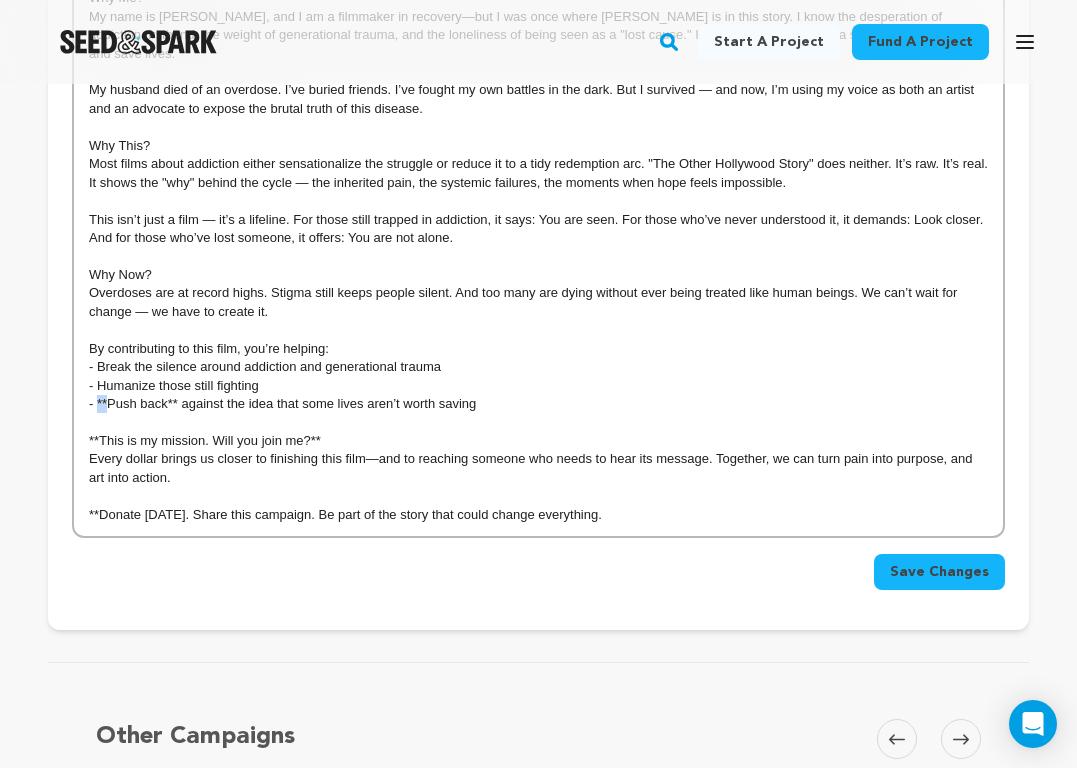 drag, startPoint x: 106, startPoint y: 389, endPoint x: 95, endPoint y: 391, distance: 11.18034 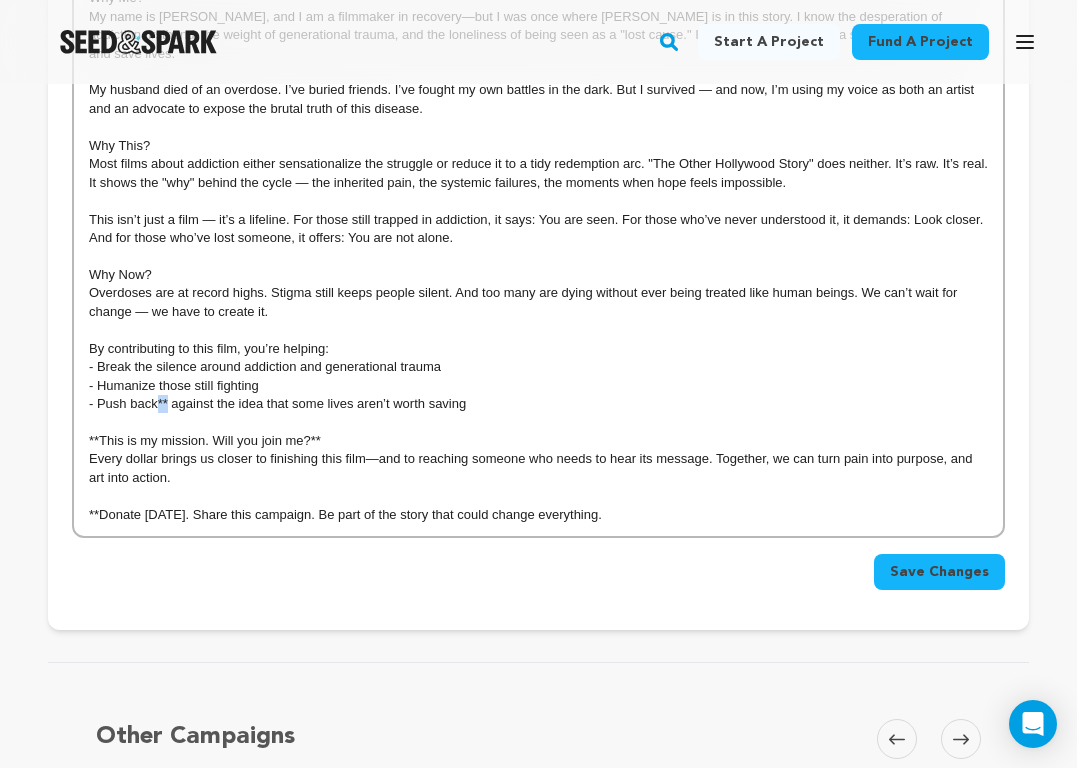 click on "- Push back** against the idea that some lives aren’t worth saving" at bounding box center [538, 404] 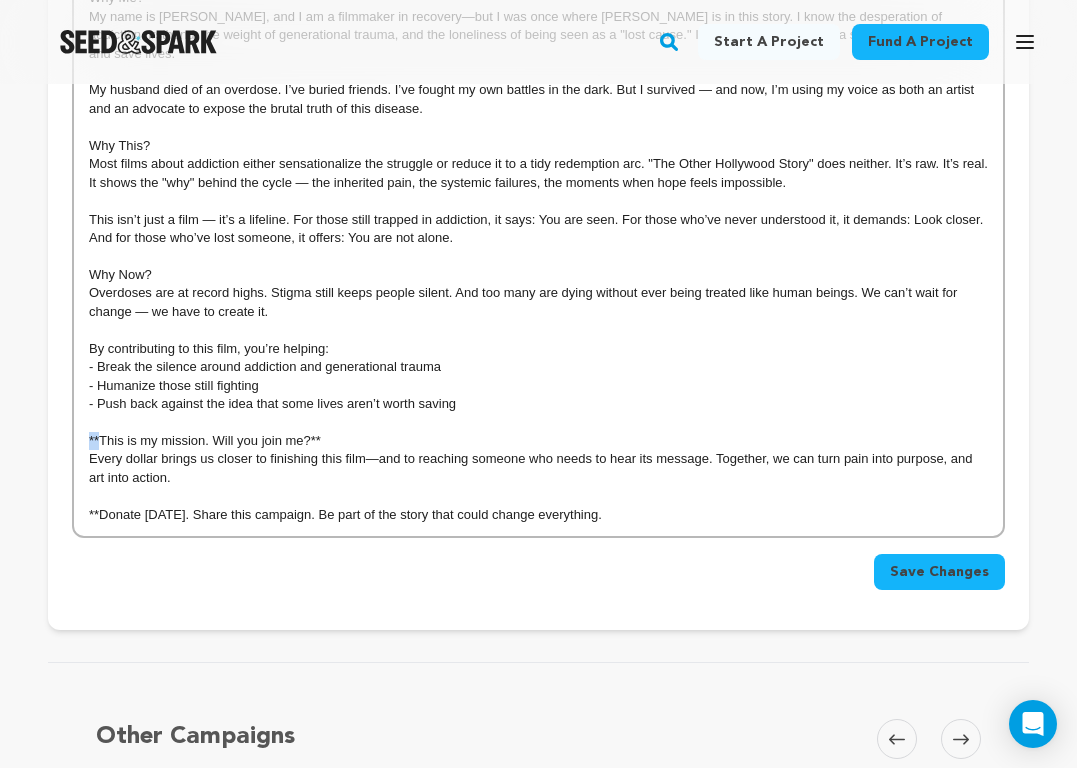 drag, startPoint x: 100, startPoint y: 421, endPoint x: 87, endPoint y: 425, distance: 13.601471 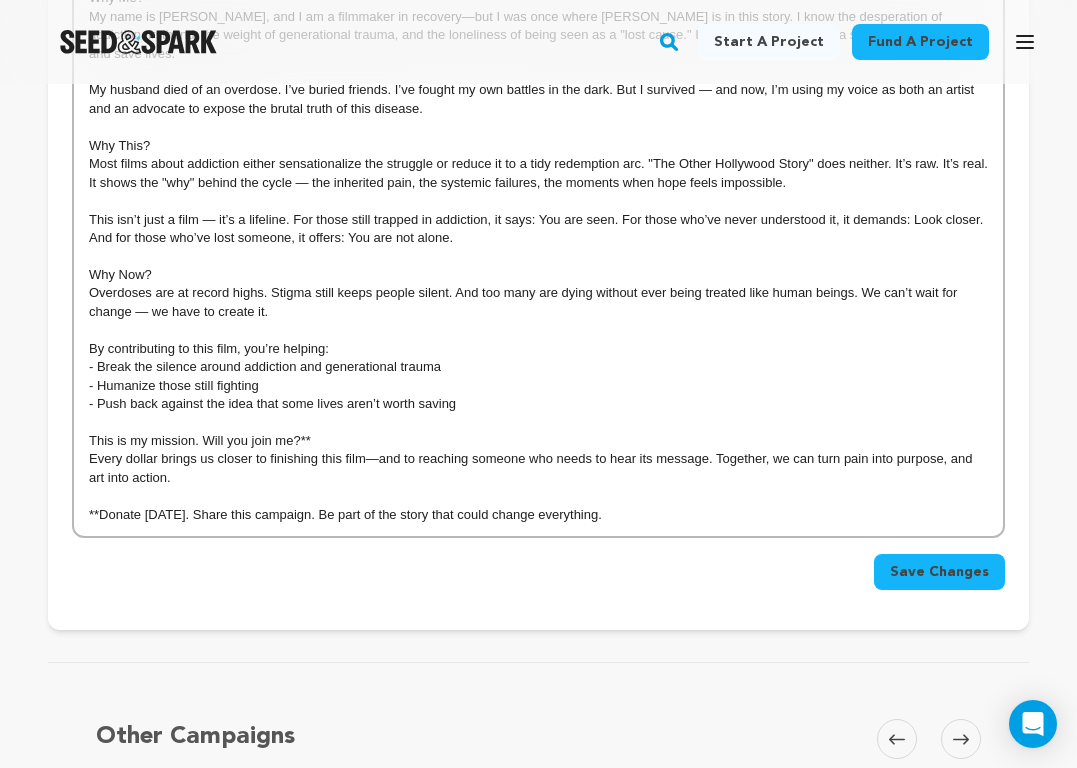 drag, startPoint x: 313, startPoint y: 425, endPoint x: 302, endPoint y: 429, distance: 11.7046995 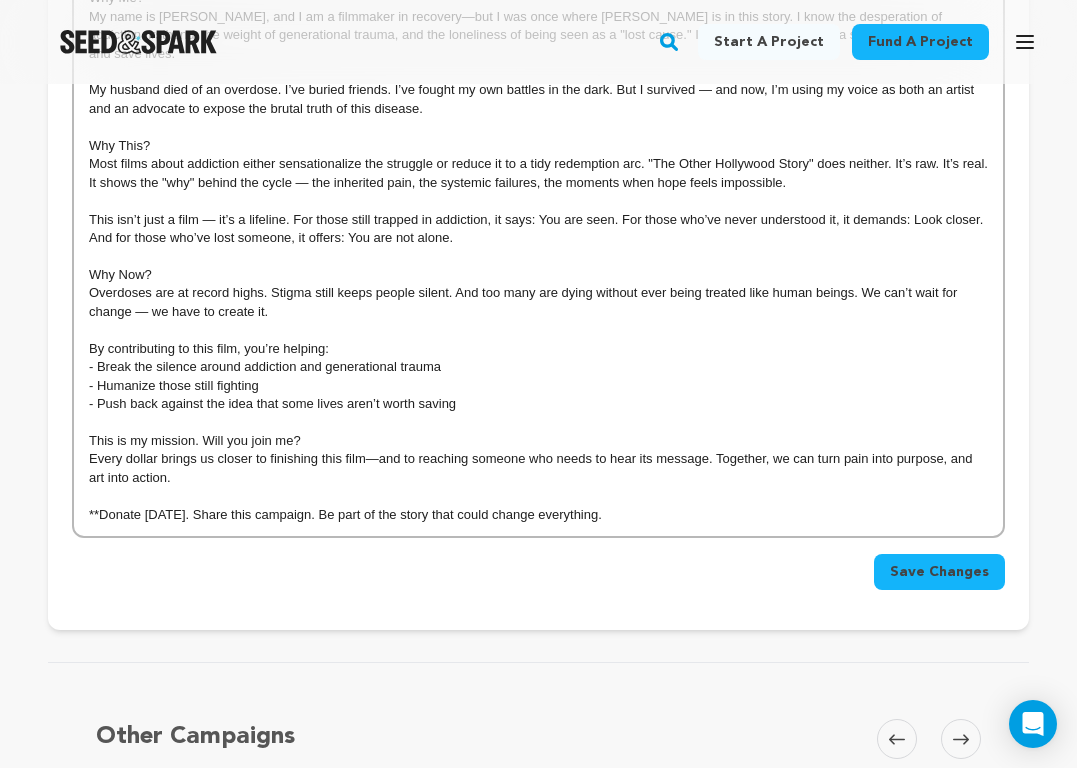 click on "Every dollar brings us closer to finishing this film—and to reaching someone who needs to hear its message. Together, we can turn pain into purpose, and art into action." at bounding box center [538, 468] 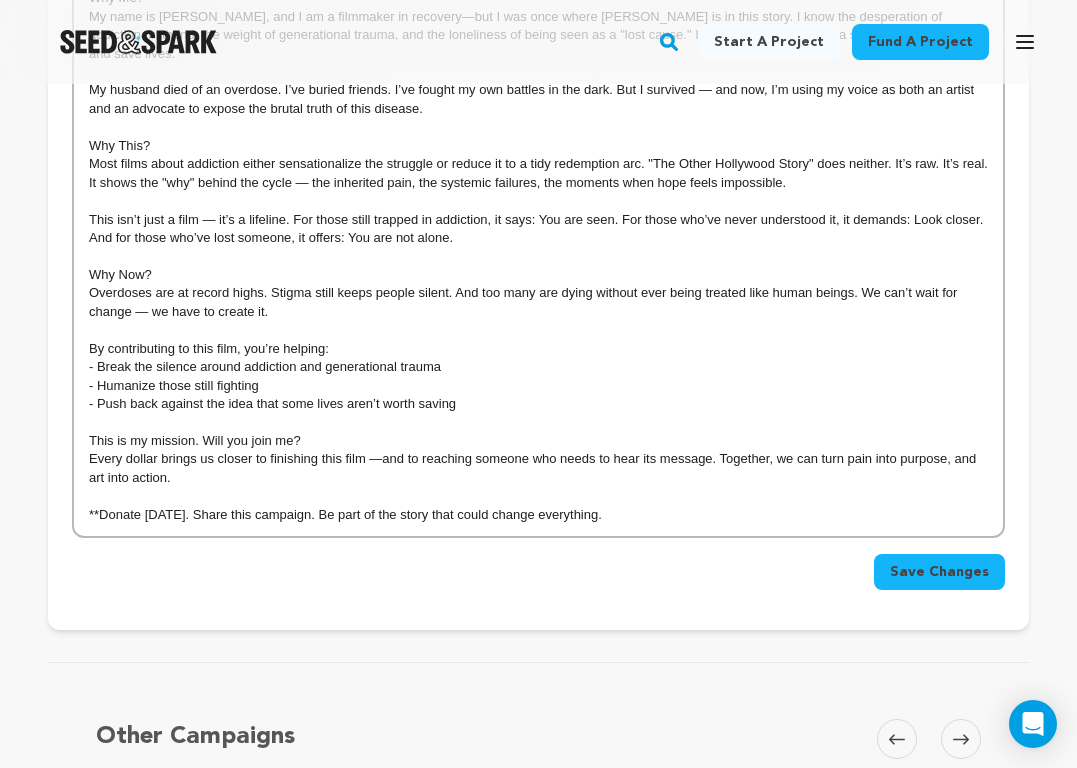 click on "Every dollar brings us closer to finishing this film —and to reaching someone who needs to hear its message. Together, we can turn pain into purpose, and art into action." at bounding box center (538, 468) 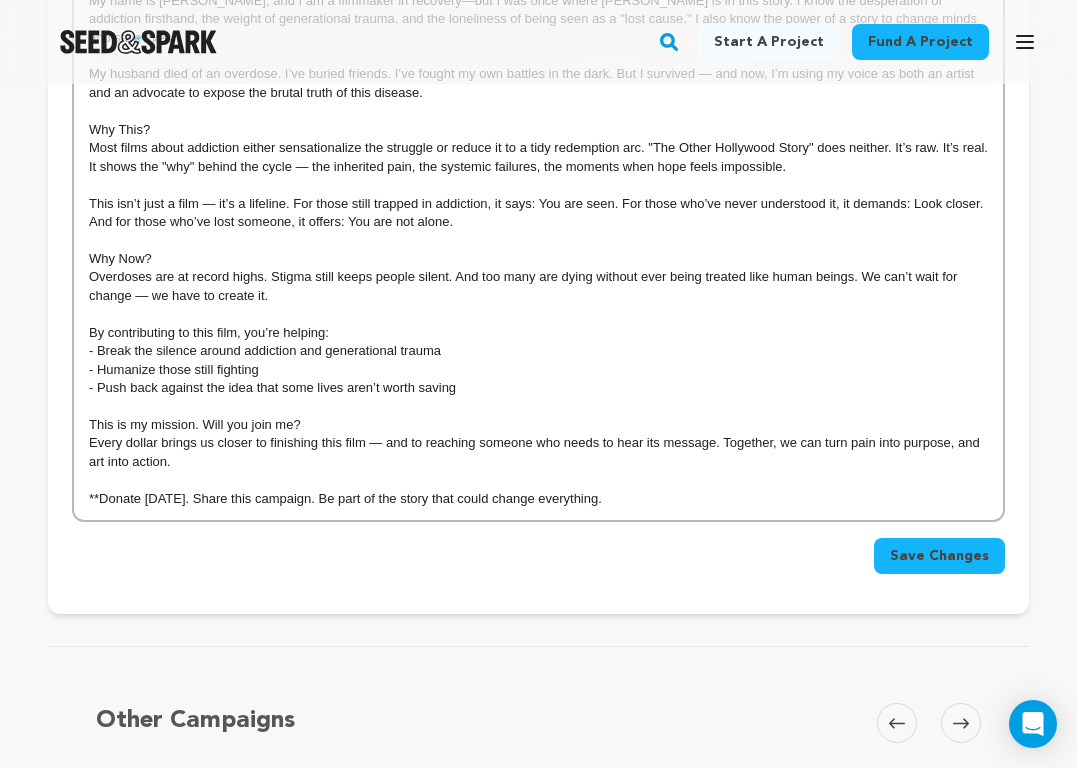 scroll, scrollTop: 643, scrollLeft: 0, axis: vertical 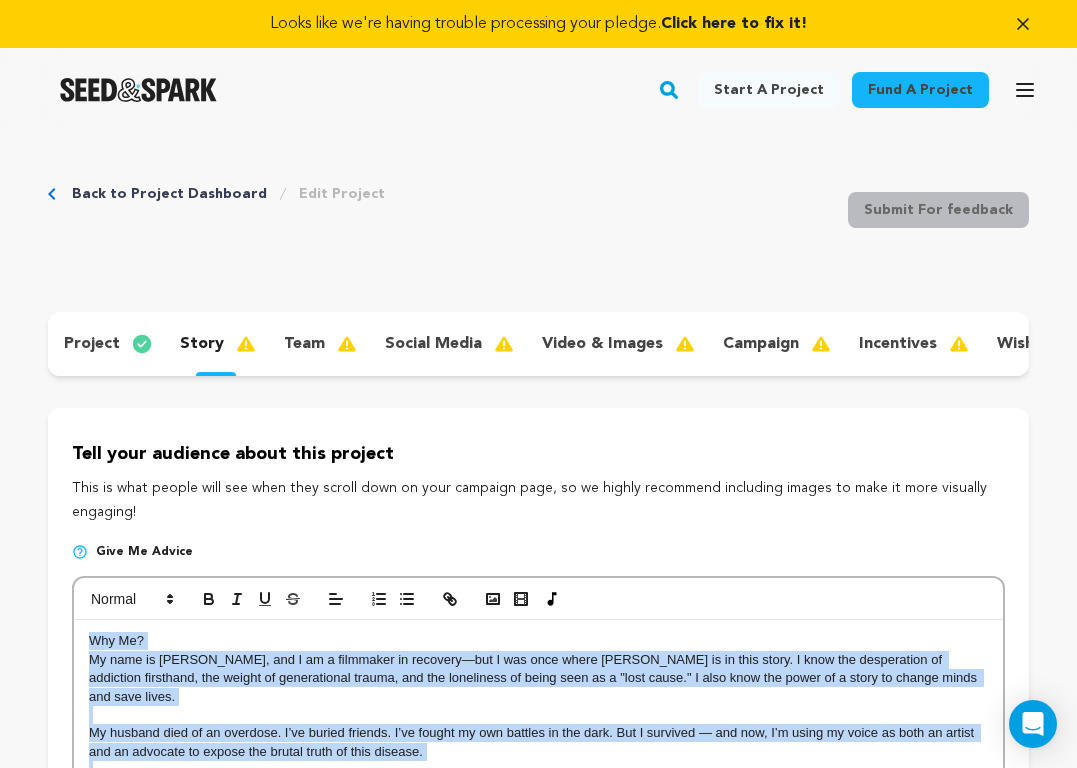 drag, startPoint x: 627, startPoint y: 500, endPoint x: 216, endPoint y: -112, distance: 737.2008 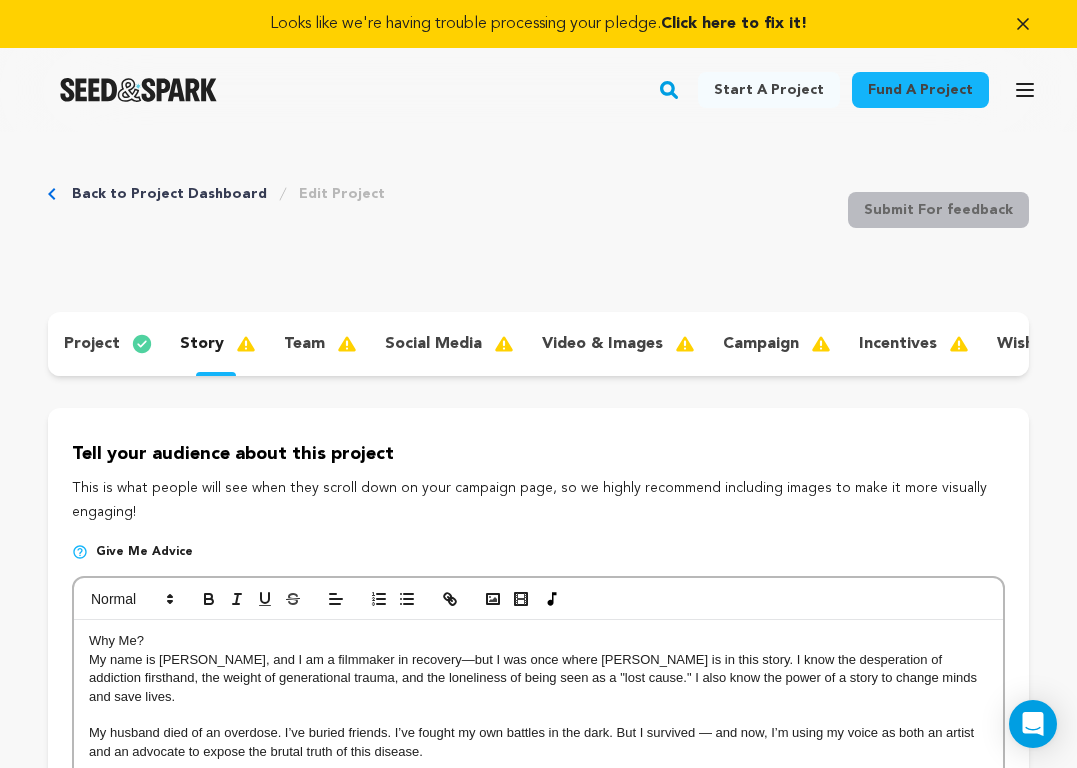 click on "Why Me?  My name is Minerva Vier, and I am a filmmaker in recovery—but I was once where Mia is in this story. I know the desperation of addiction firsthand, the weight of generational trauma, and the loneliness of being seen as a "lost cause." I also know the power of a story to change minds and save lives.   My husband died of an overdose. I’ve buried friends. I’ve fought my own battles in the dark. But I survived — and now, I’m using my voice as both an artist and an advocate to expose the brutal truth of this disease.   Why This? Most films about addiction either sensationalize the struggle or reduce it to a tidy redemption arc. "The Other Hollywood Story" does neither. It’s raw. It’s real. It shows the "why" behind the cycle — the inherited pain, the systemic failures, the moments when hope feels impossible.   Why Now? By contributing to this film, you’re helping:   - Break the silence around addiction and generational trauma - Humanize those still fighting" at bounding box center (538, 899) 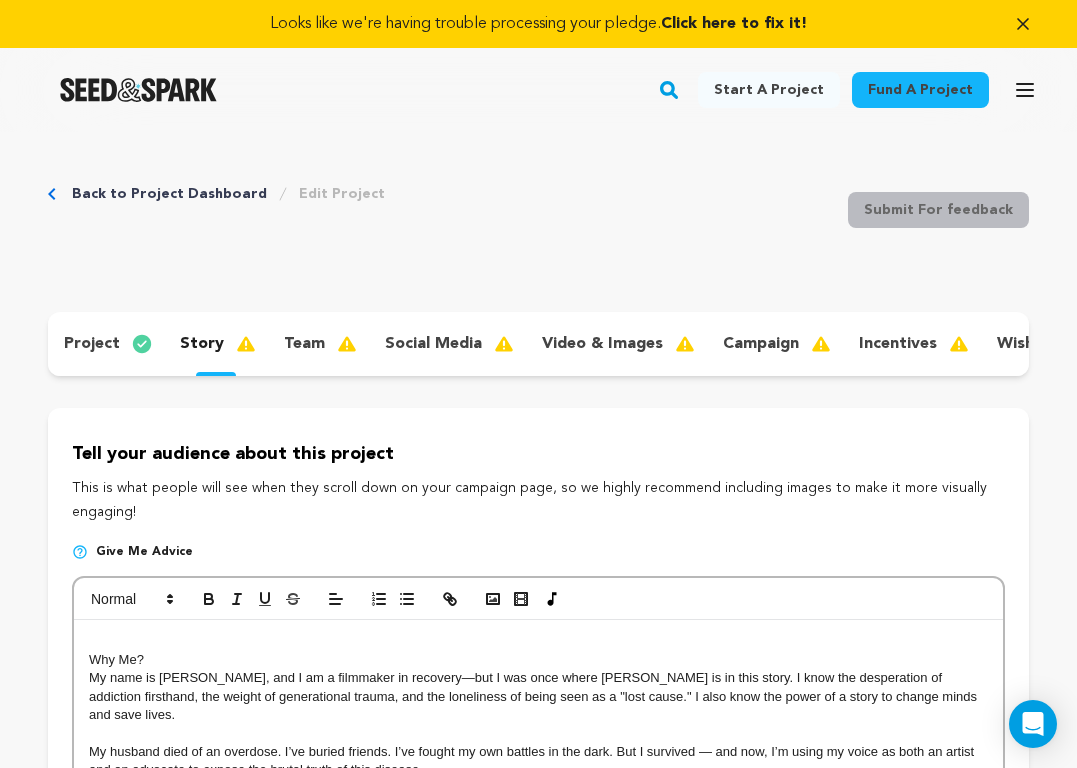 click at bounding box center [538, 641] 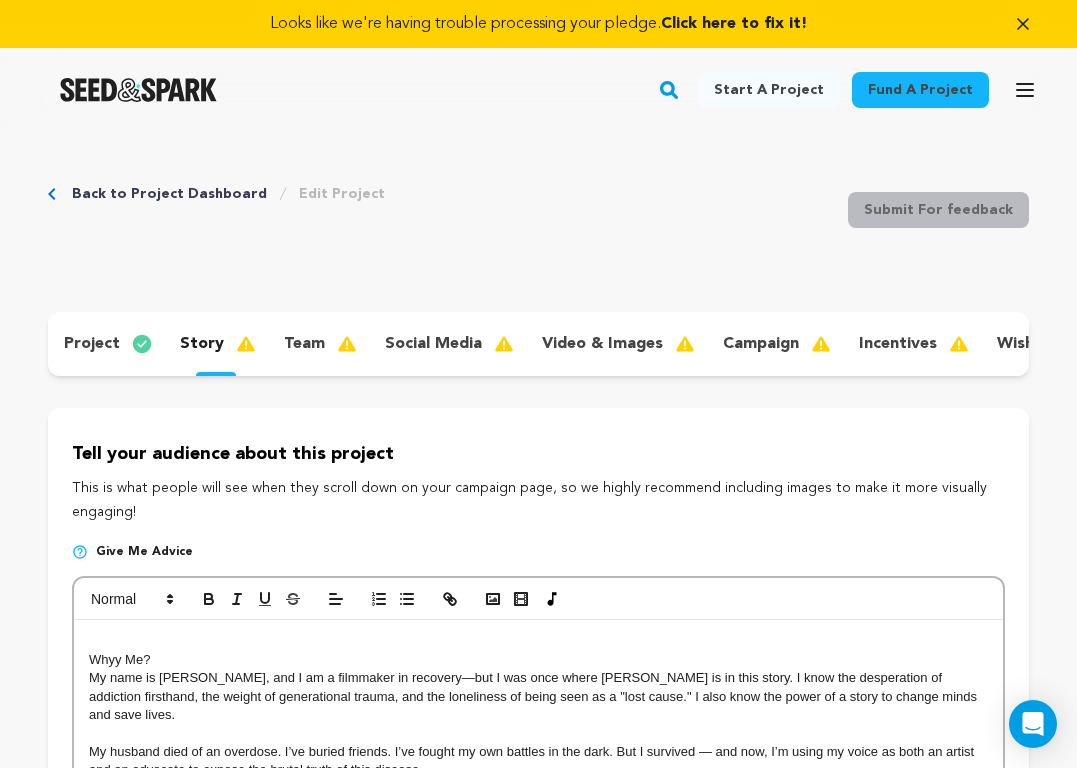 click at bounding box center (538, 641) 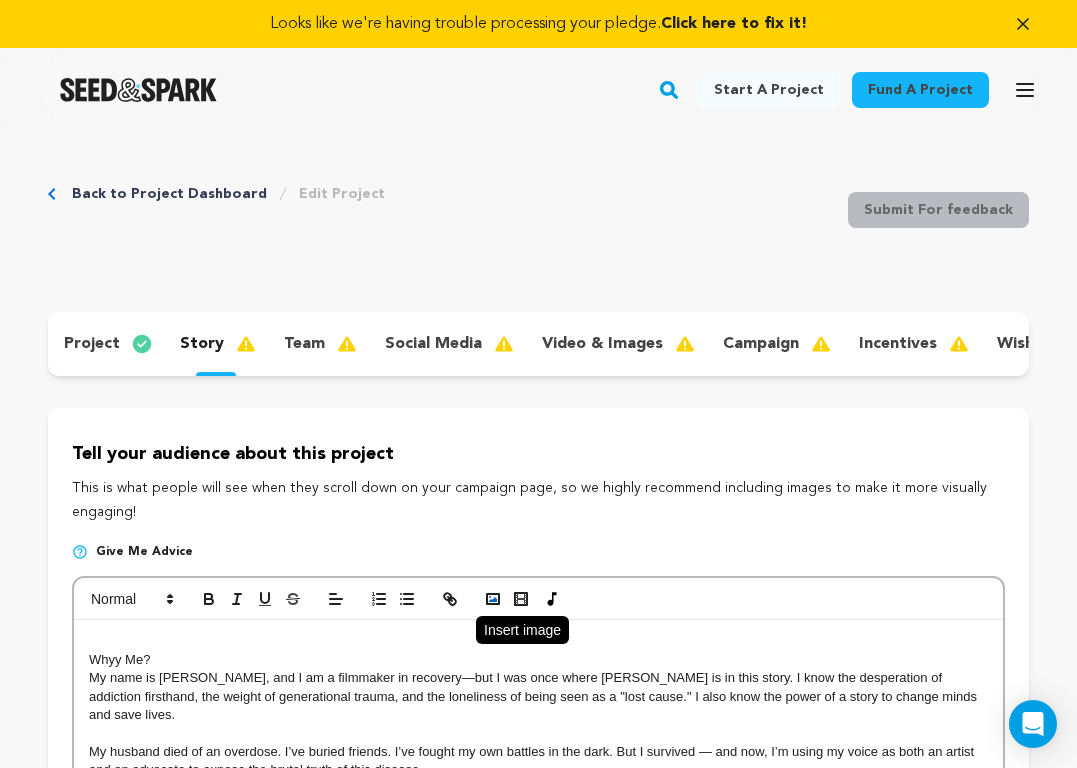 click 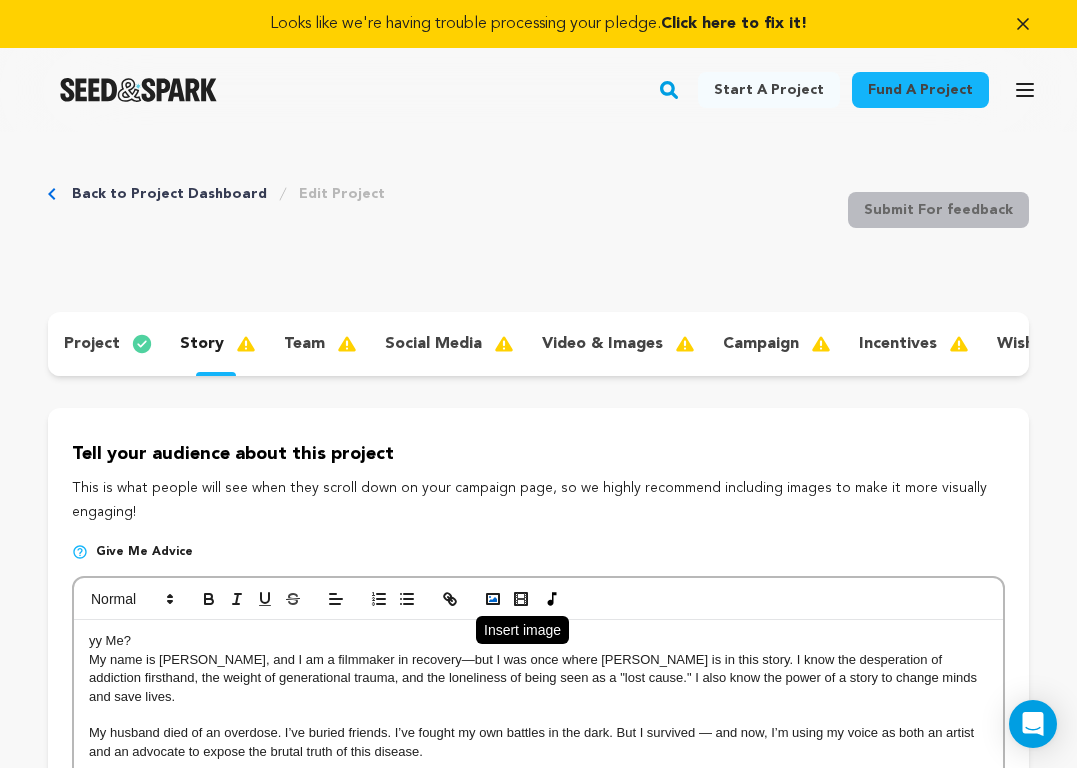 click 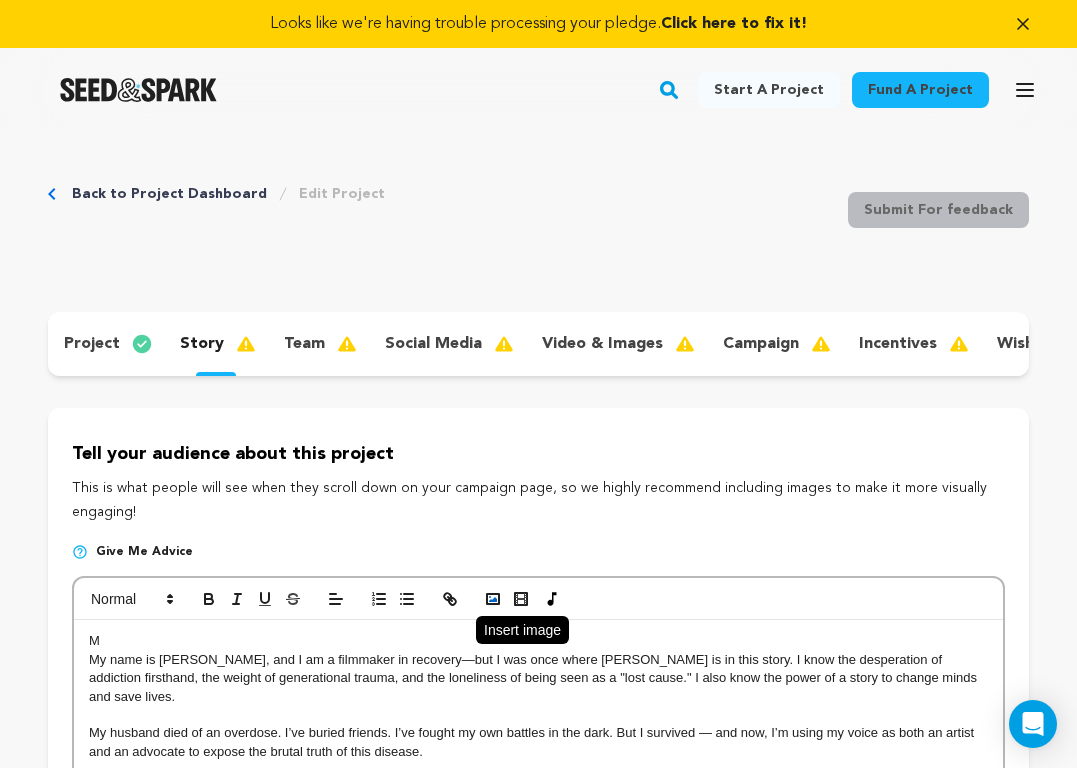 click 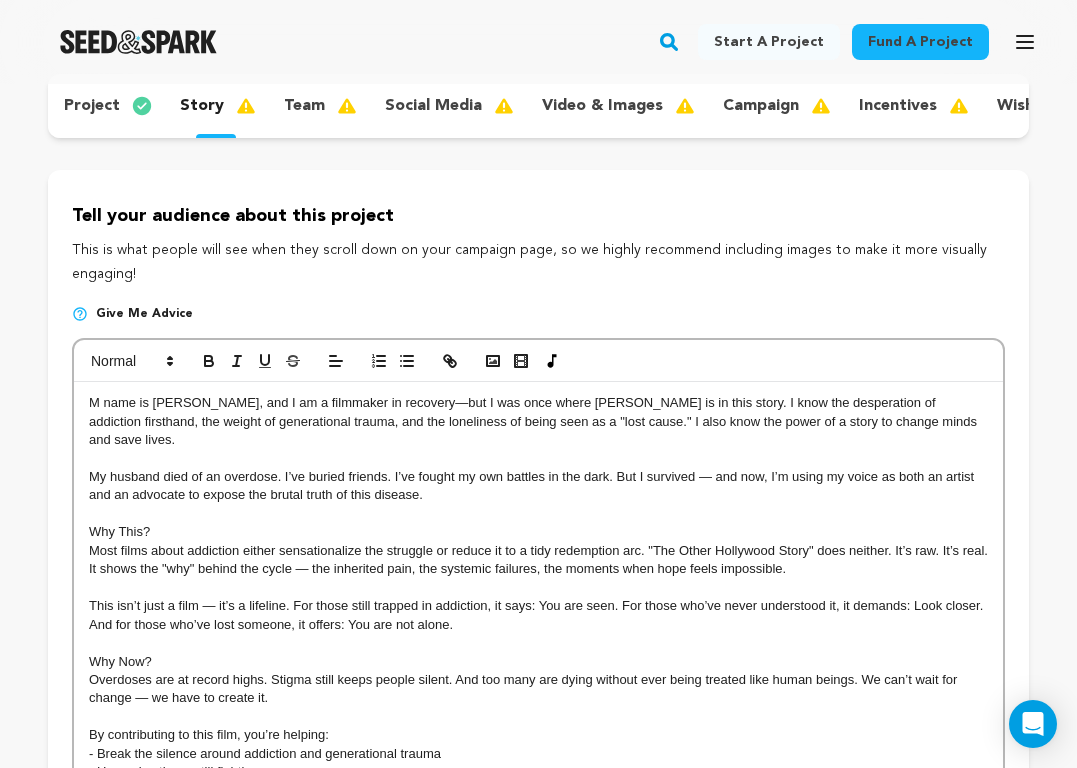 scroll, scrollTop: 239, scrollLeft: 0, axis: vertical 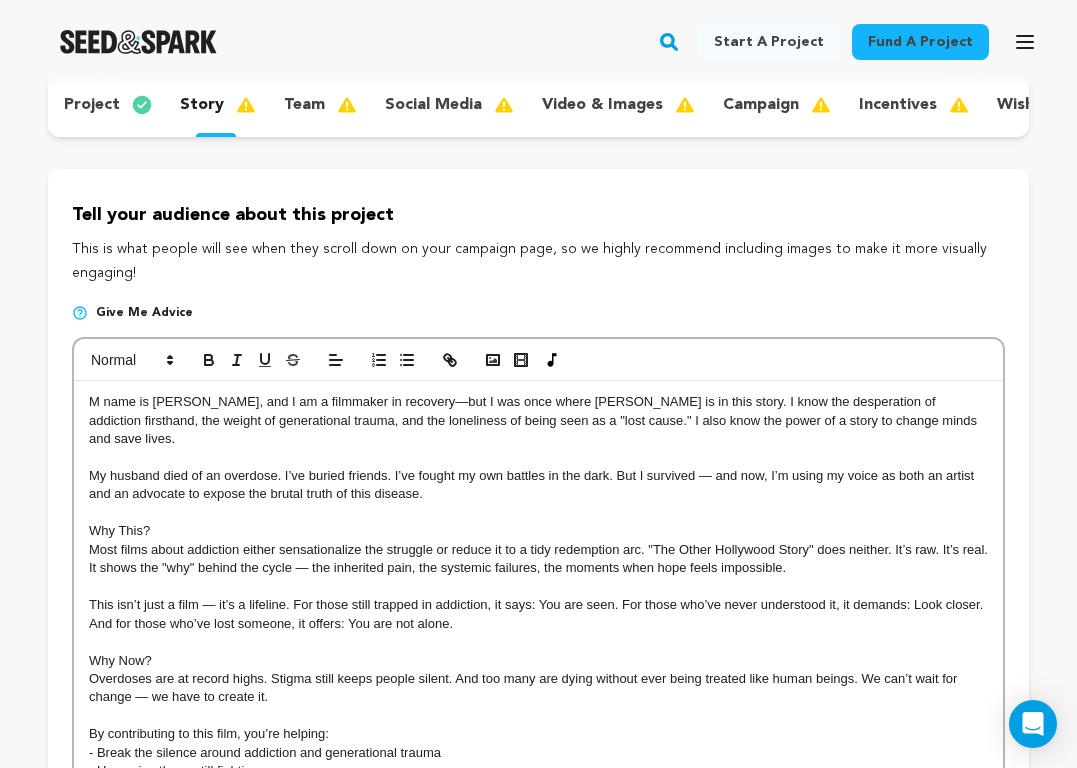 click on "M name is Minerva Vier, and I am a filmmaker in recovery—but I was once where Mia is in this story. I know the desperation of addiction firsthand, the weight of generational trauma, and the loneliness of being seen as a "lost cause." I also know the power of a story to change minds and save lives." at bounding box center (538, 420) 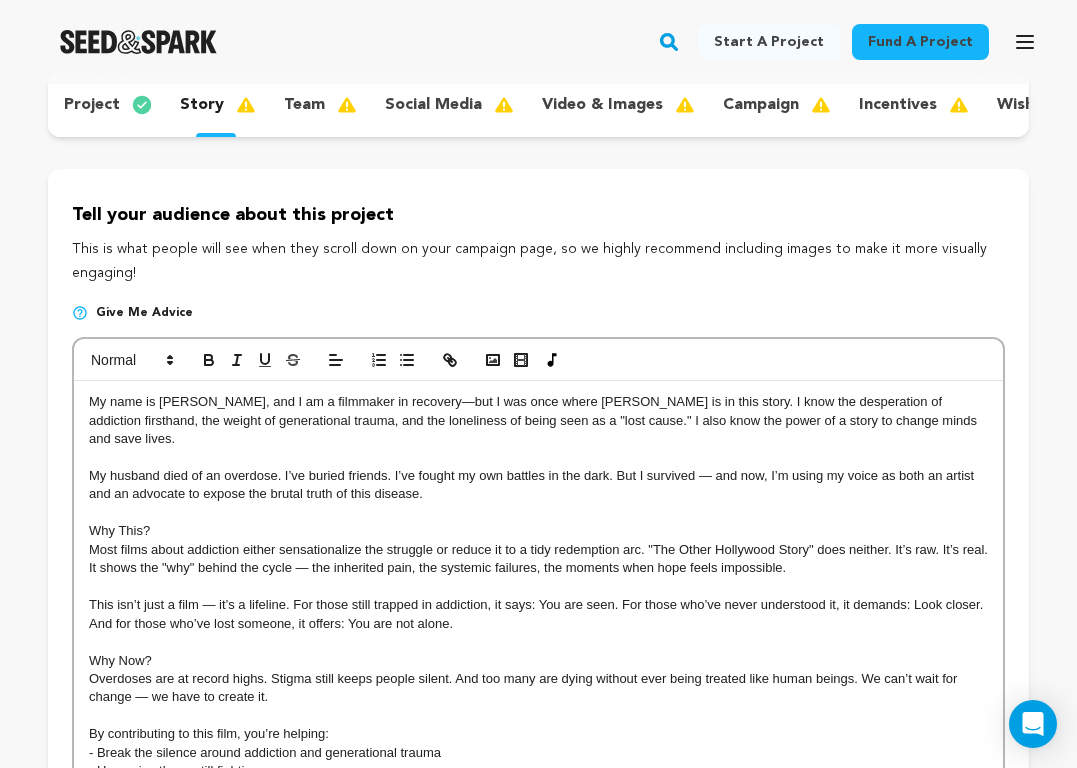 click on "My name is [PERSON_NAME], and I am a filmmaker in recovery—but I was once where [PERSON_NAME] is in this story. I know the desperation of addiction firsthand, the weight of generational trauma, and the loneliness of being seen as a "lost cause." I also know the power of a story to change minds and save lives." at bounding box center [538, 420] 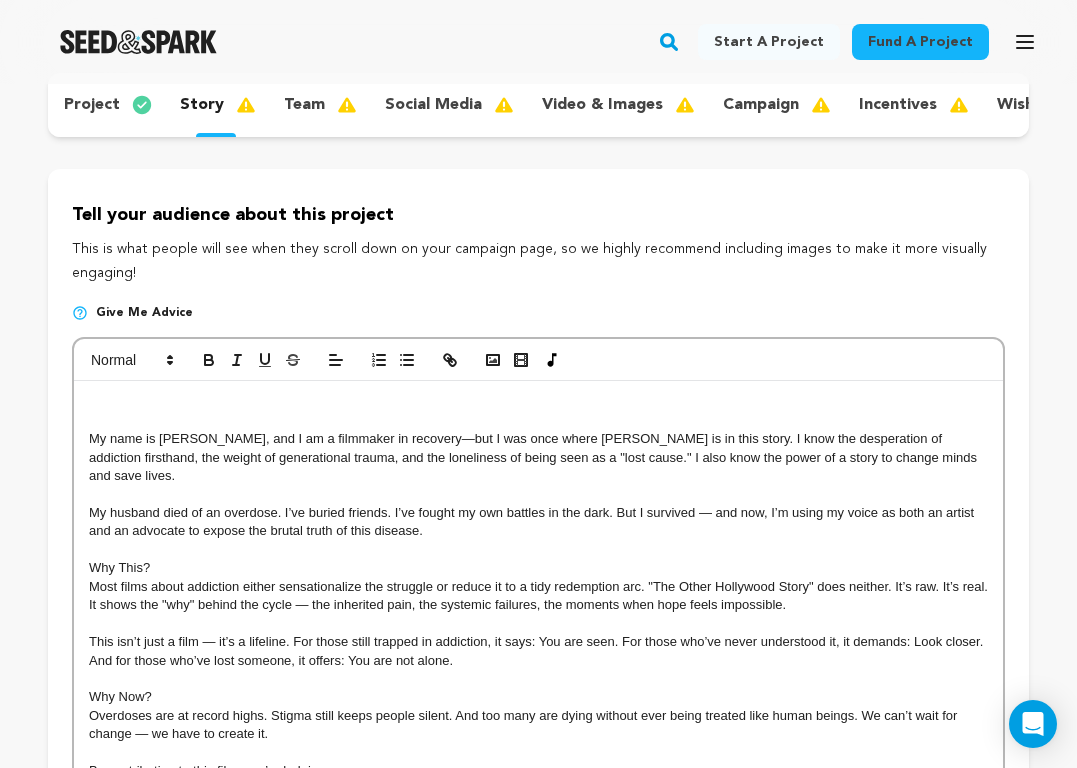 click at bounding box center (538, 421) 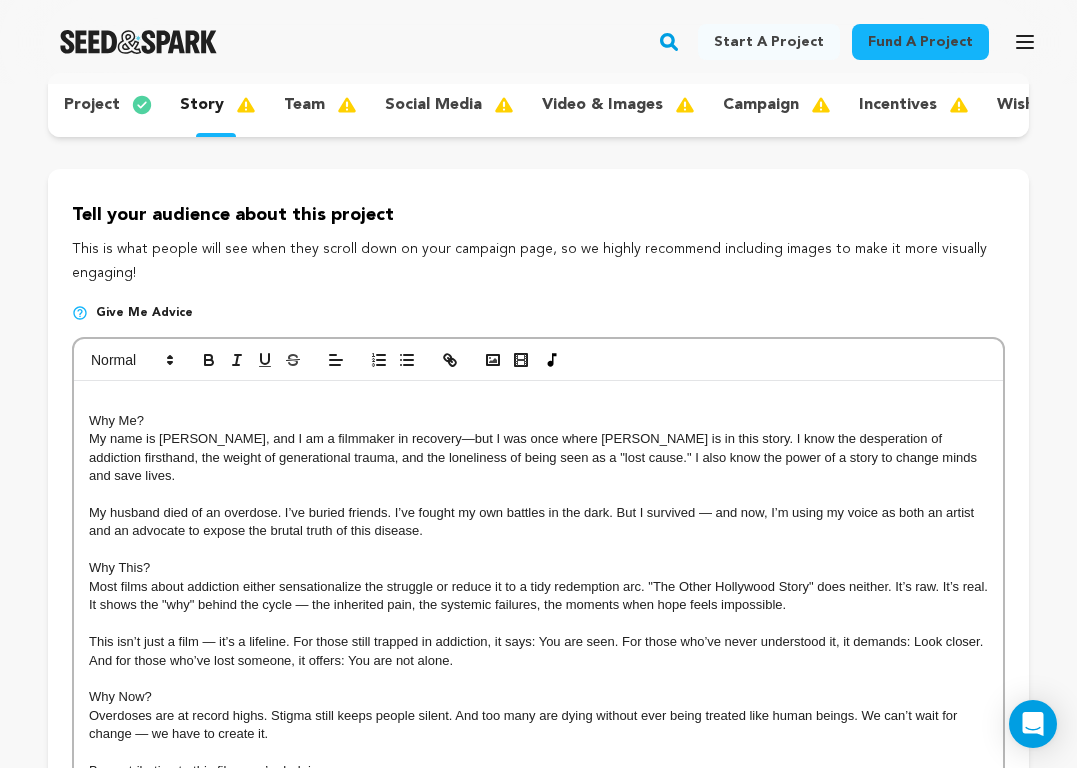 click at bounding box center (538, 402) 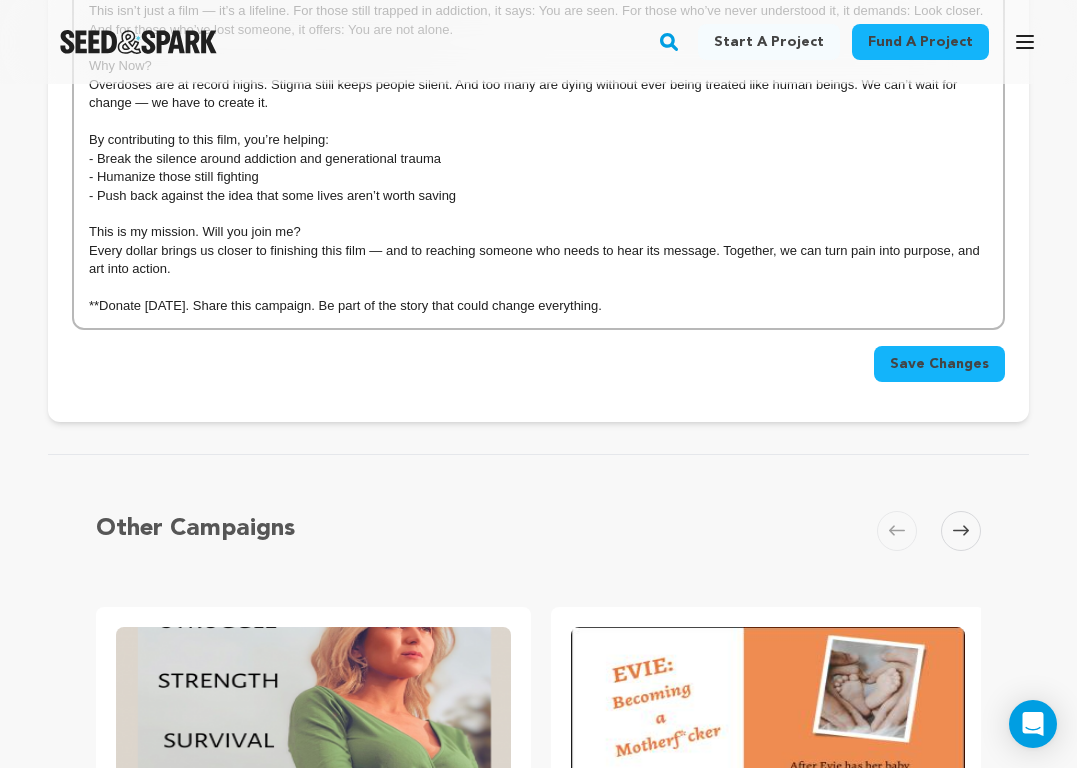 scroll, scrollTop: 868, scrollLeft: 0, axis: vertical 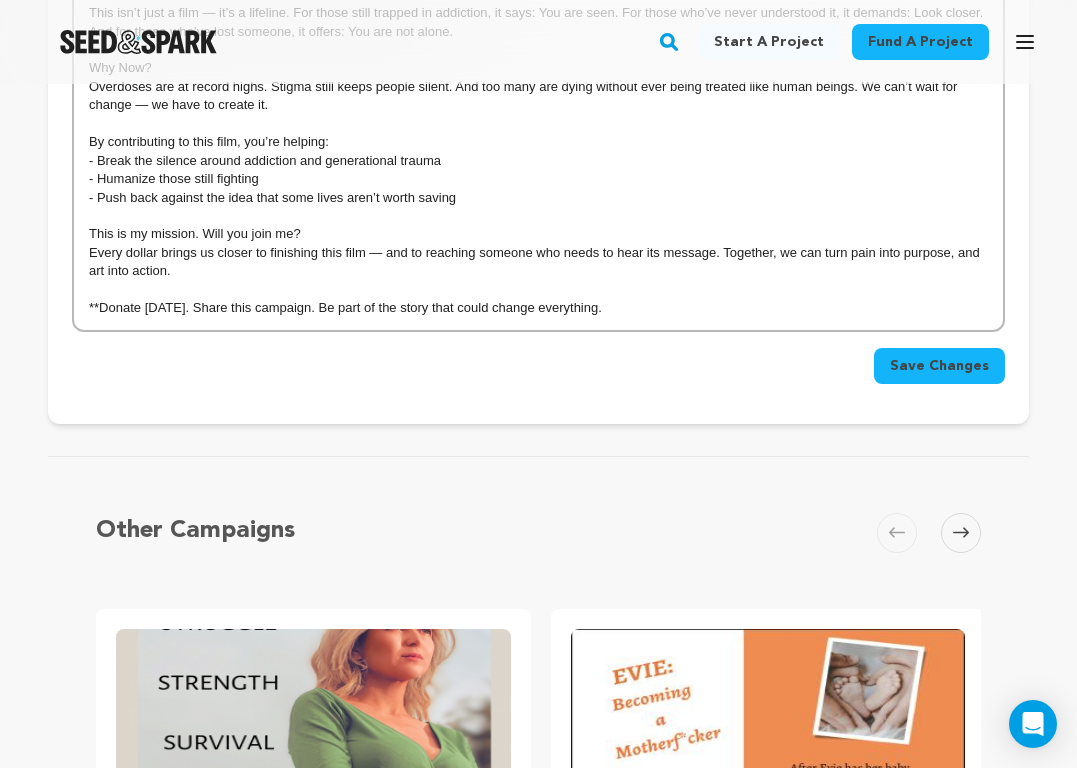 click on "**Donate [DATE]. Share this campaign. Be part of the story that could change everything." at bounding box center (538, 308) 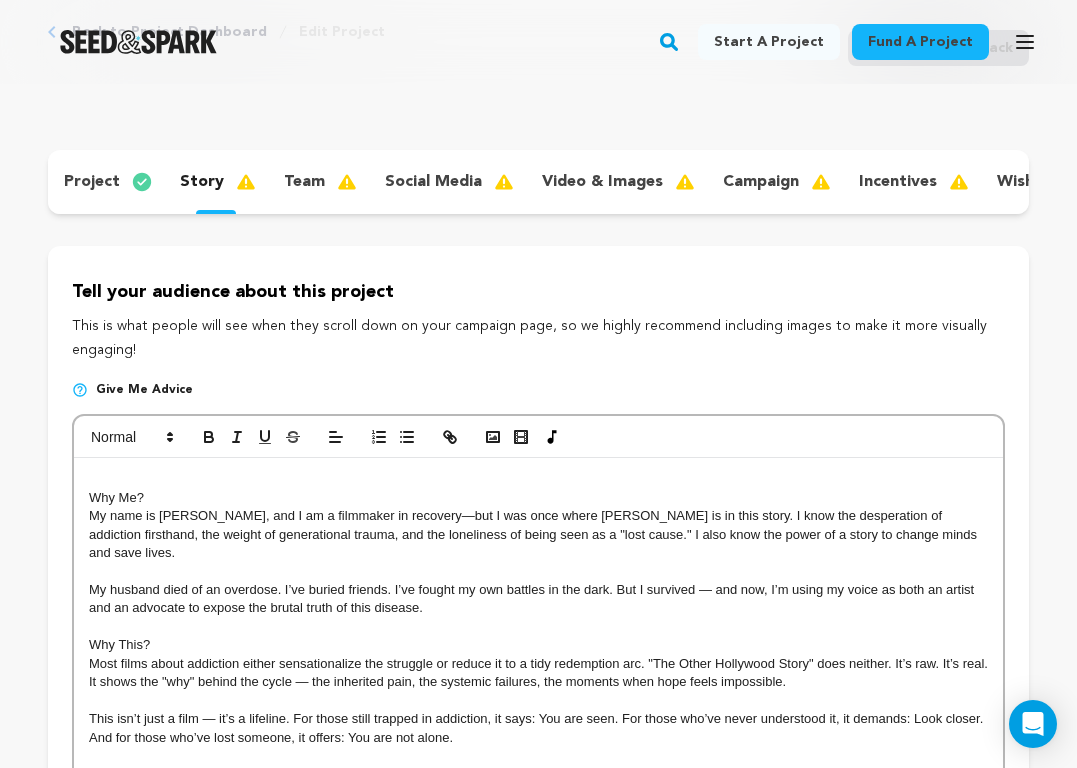 scroll, scrollTop: 170, scrollLeft: 0, axis: vertical 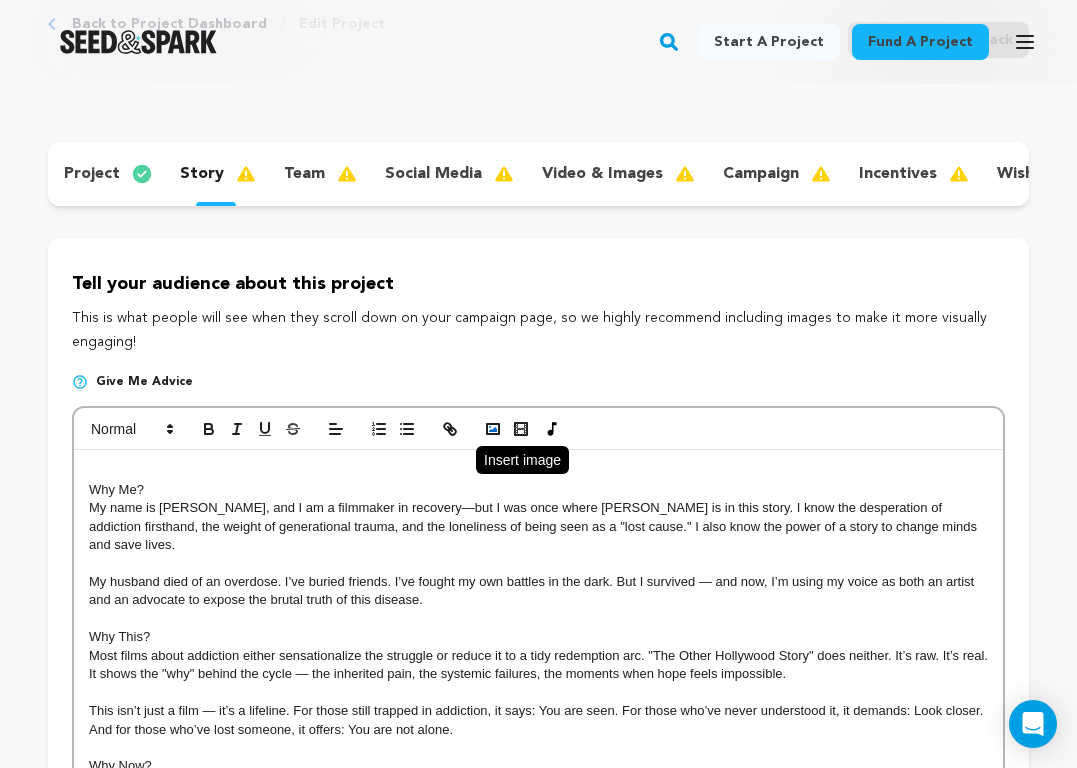 click 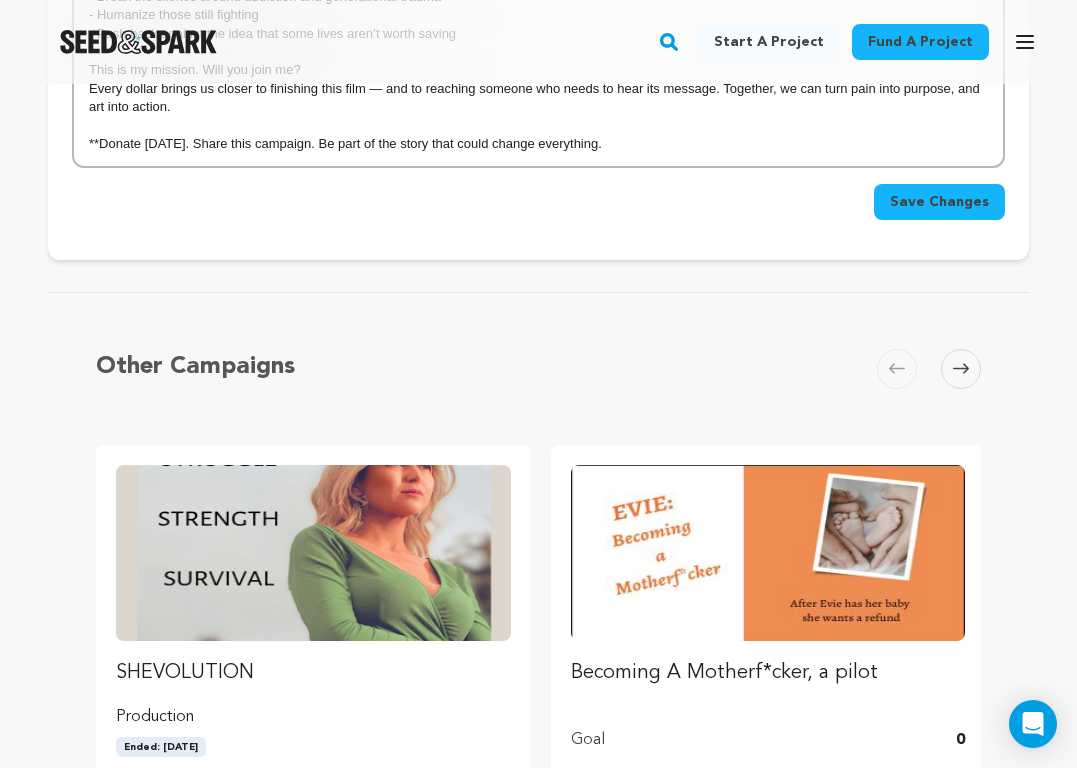 scroll, scrollTop: 1037, scrollLeft: 0, axis: vertical 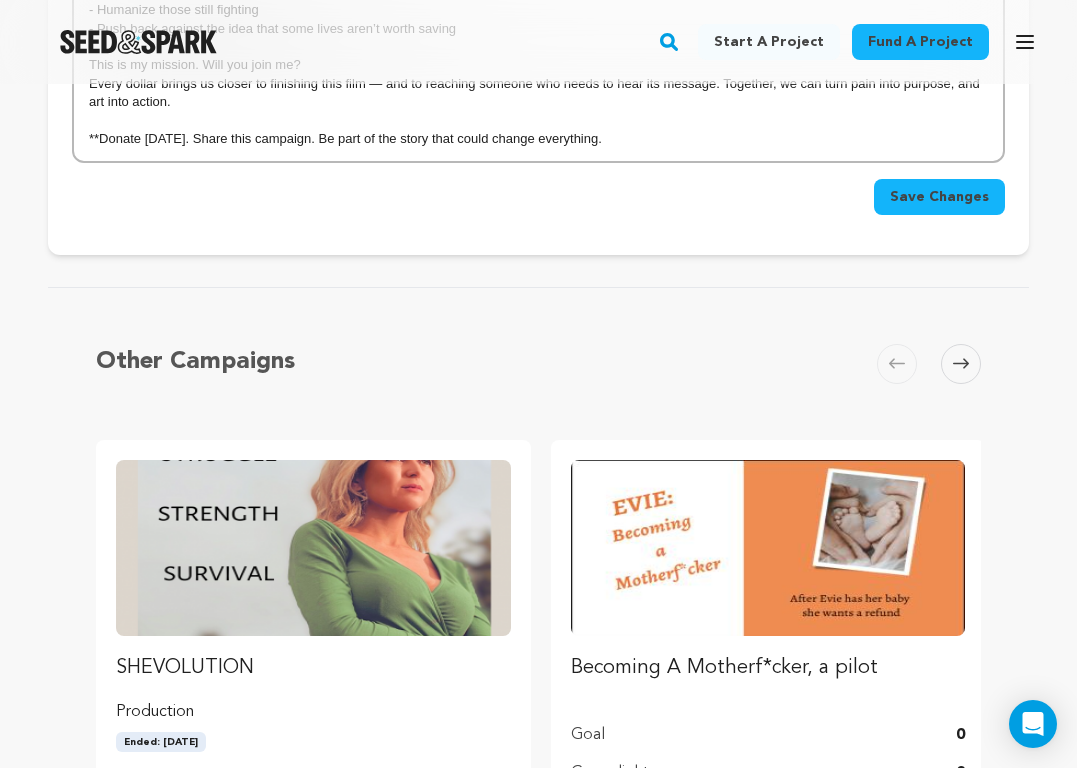 click on "Save Changes" at bounding box center [939, 197] 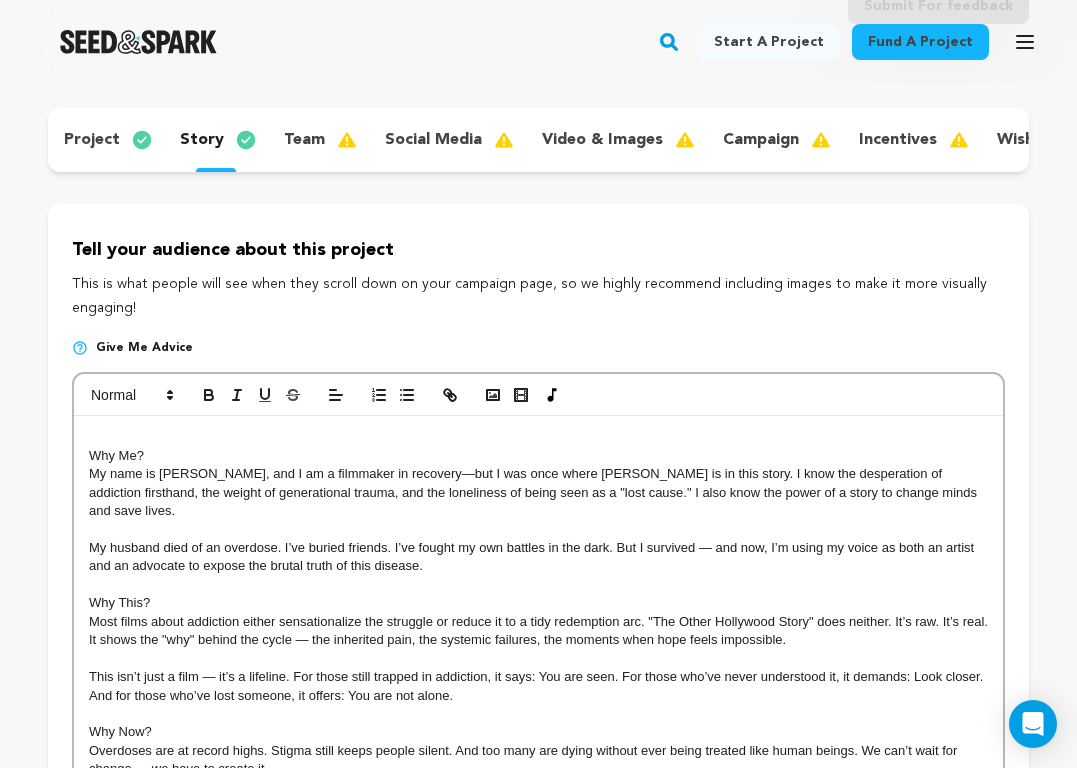 scroll, scrollTop: 212, scrollLeft: 0, axis: vertical 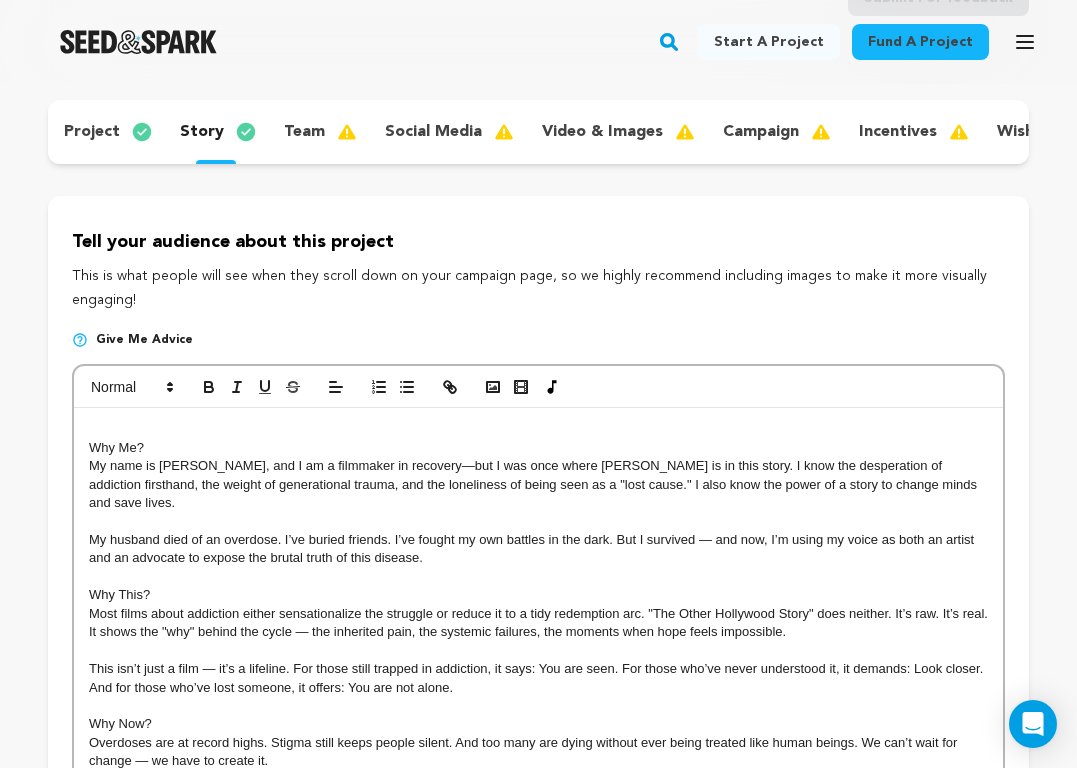 click at bounding box center (538, 429) 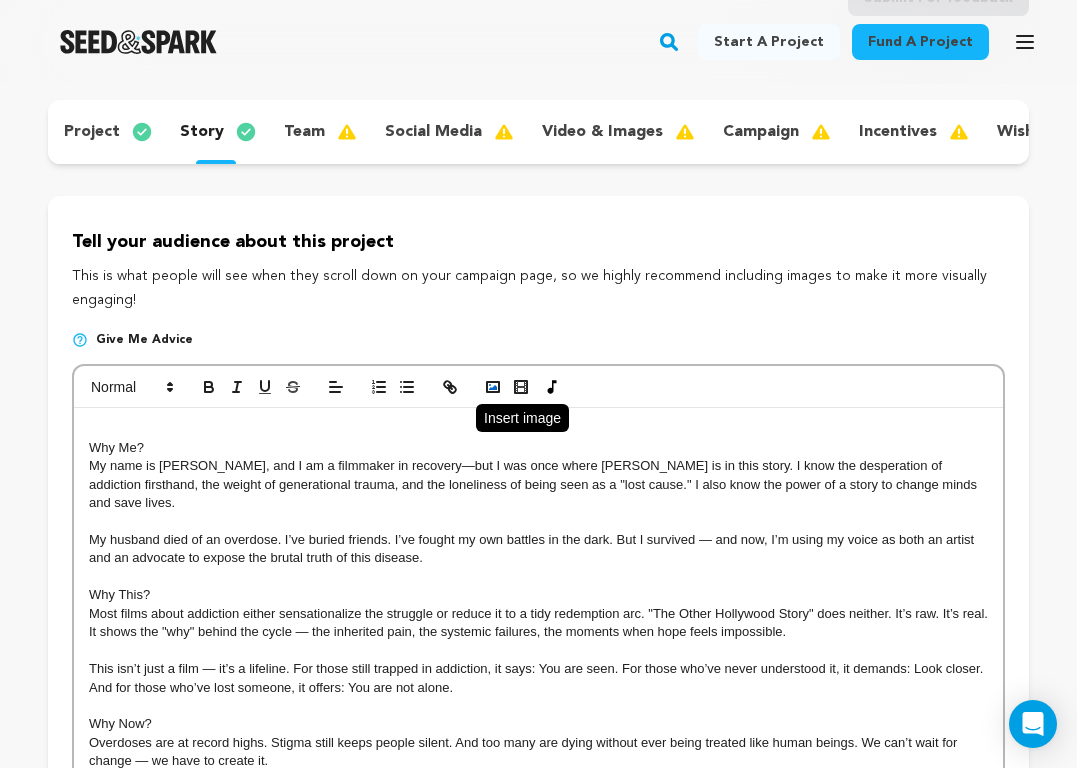 click 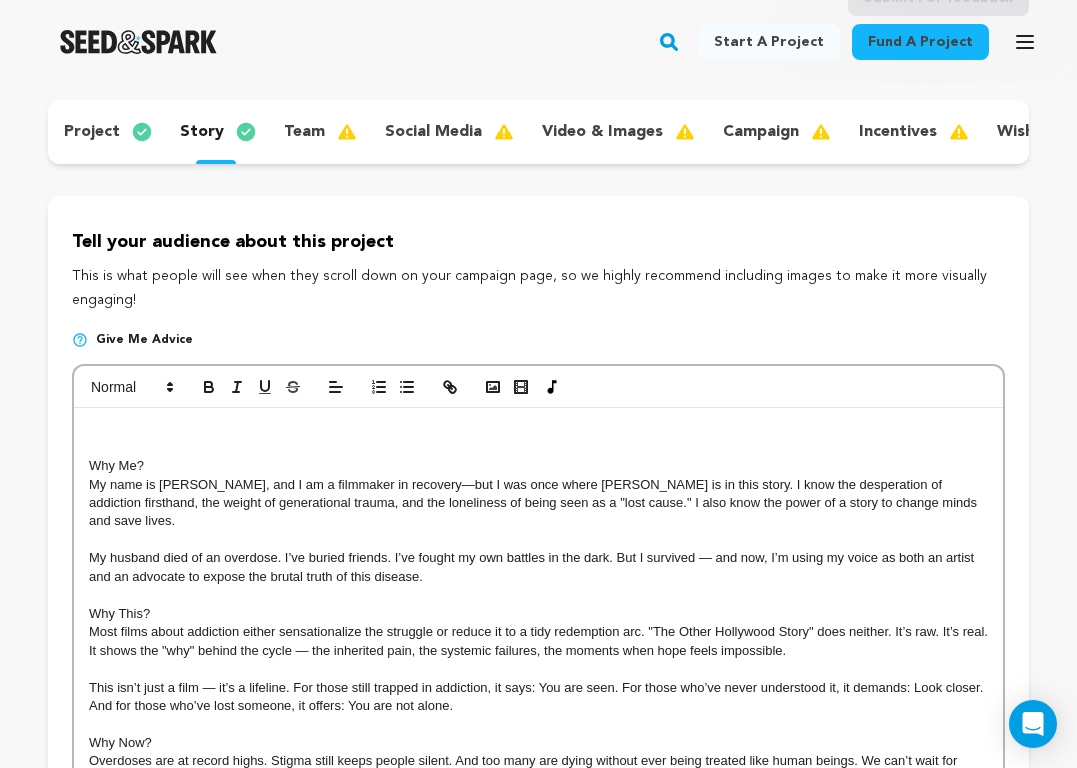 click at bounding box center [538, 429] 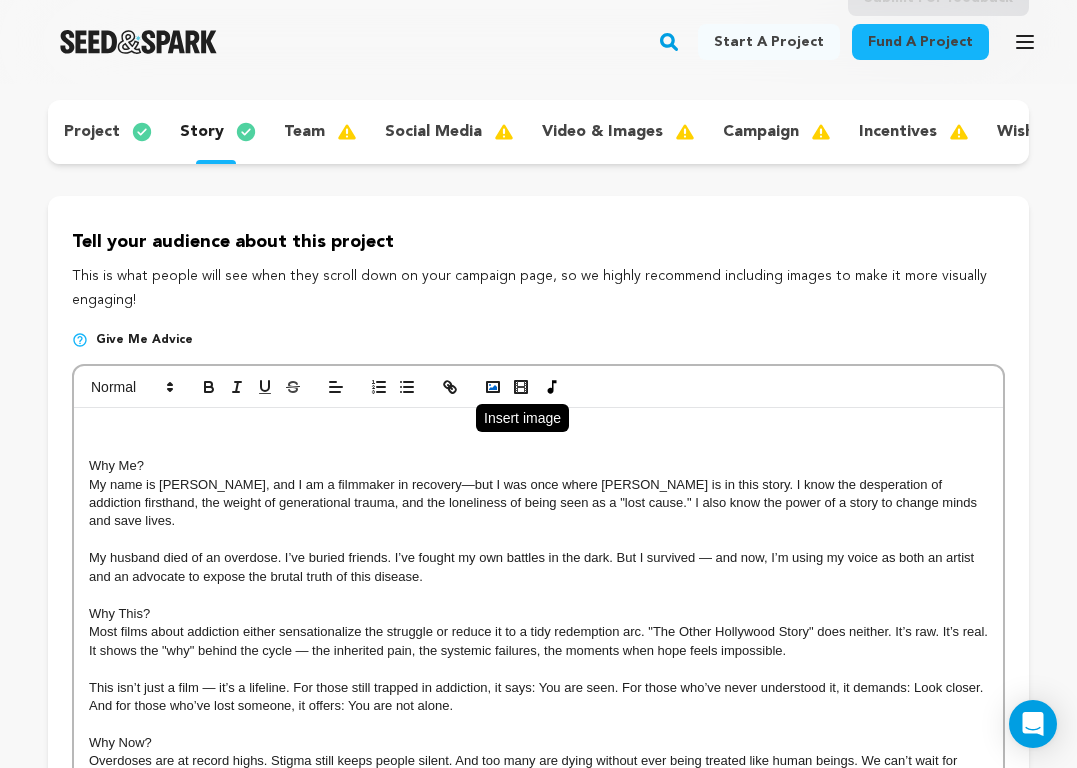 click 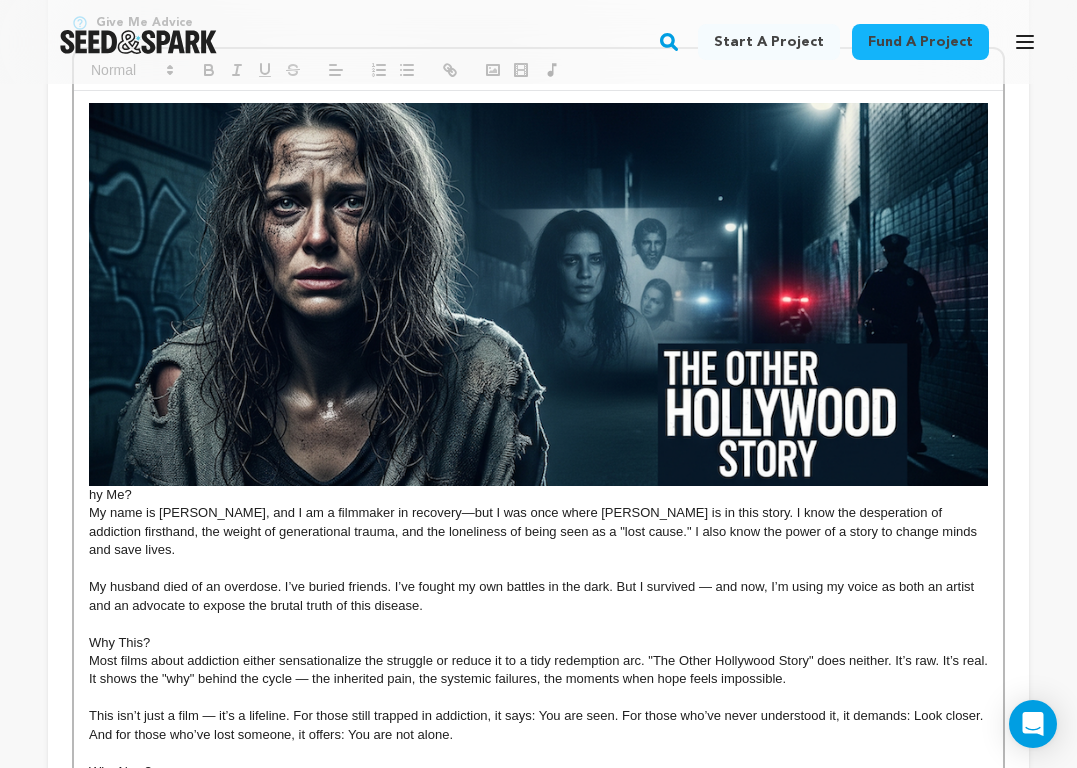 scroll, scrollTop: 533, scrollLeft: 0, axis: vertical 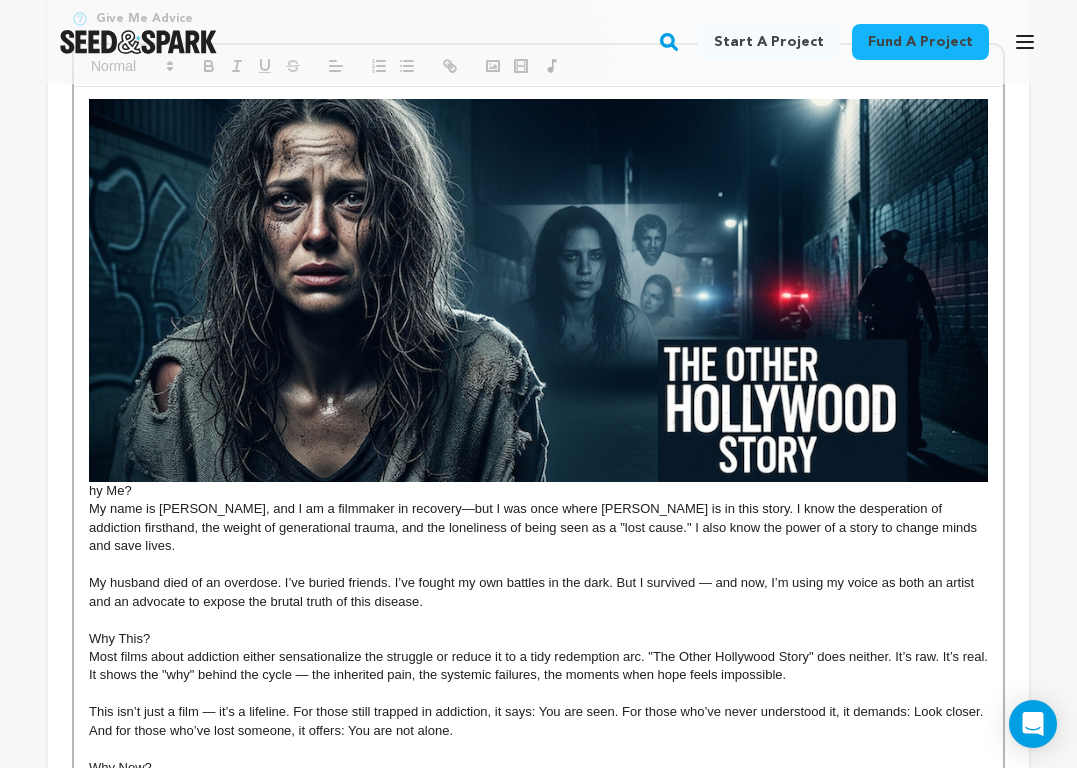 click on "hy Me?" at bounding box center (538, 491) 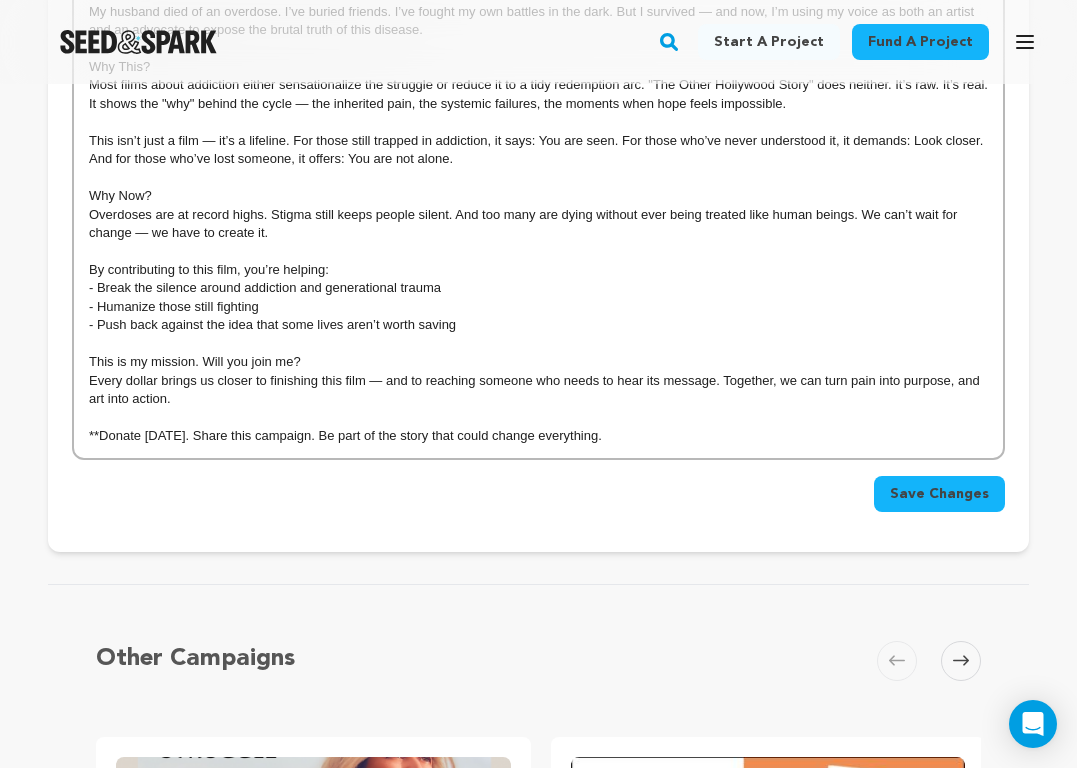 scroll, scrollTop: 1117, scrollLeft: 0, axis: vertical 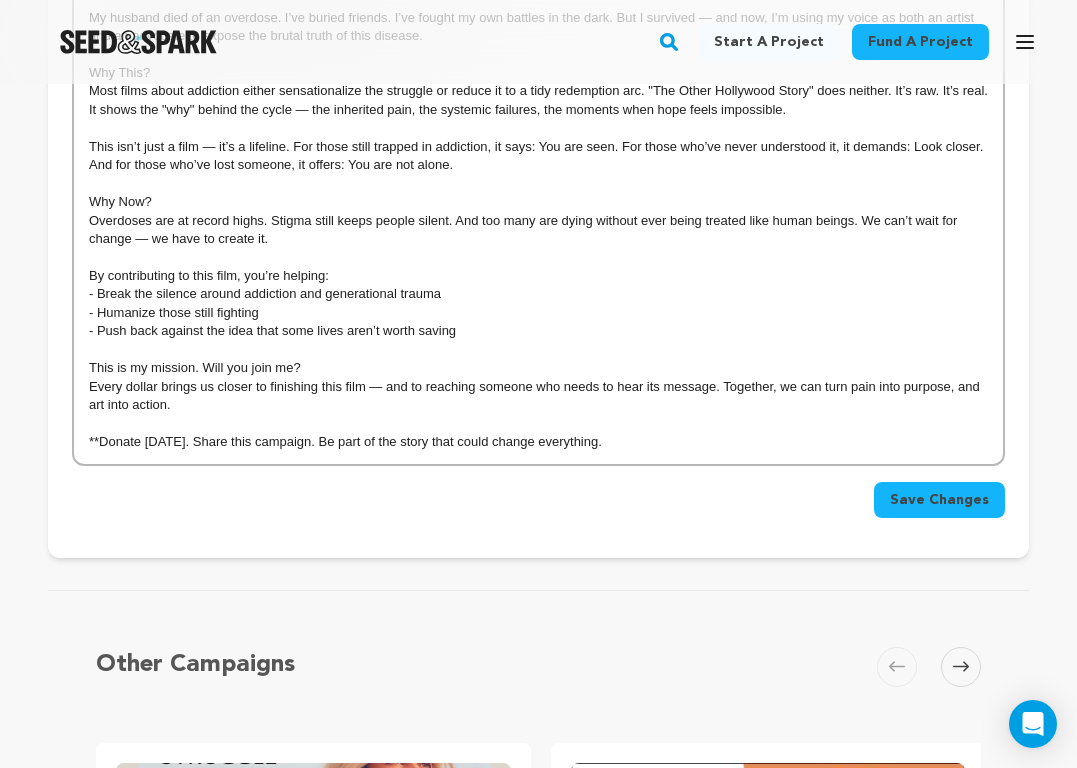click on "Save Changes" at bounding box center [939, 500] 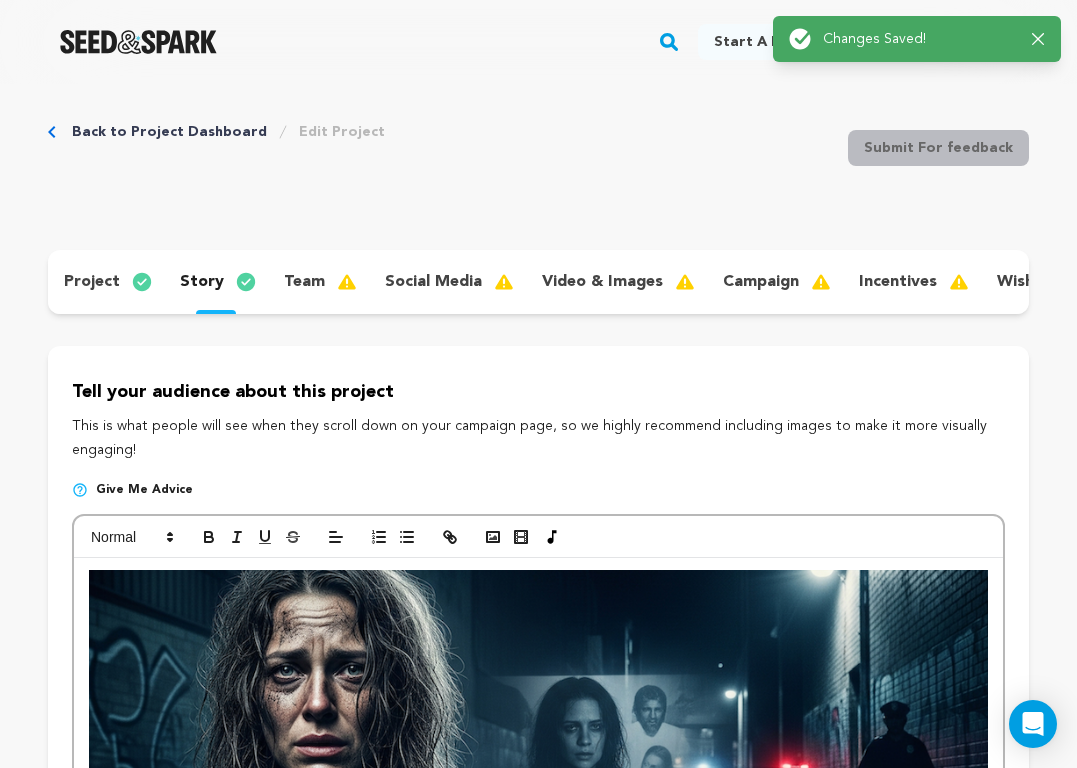 scroll, scrollTop: 0, scrollLeft: 0, axis: both 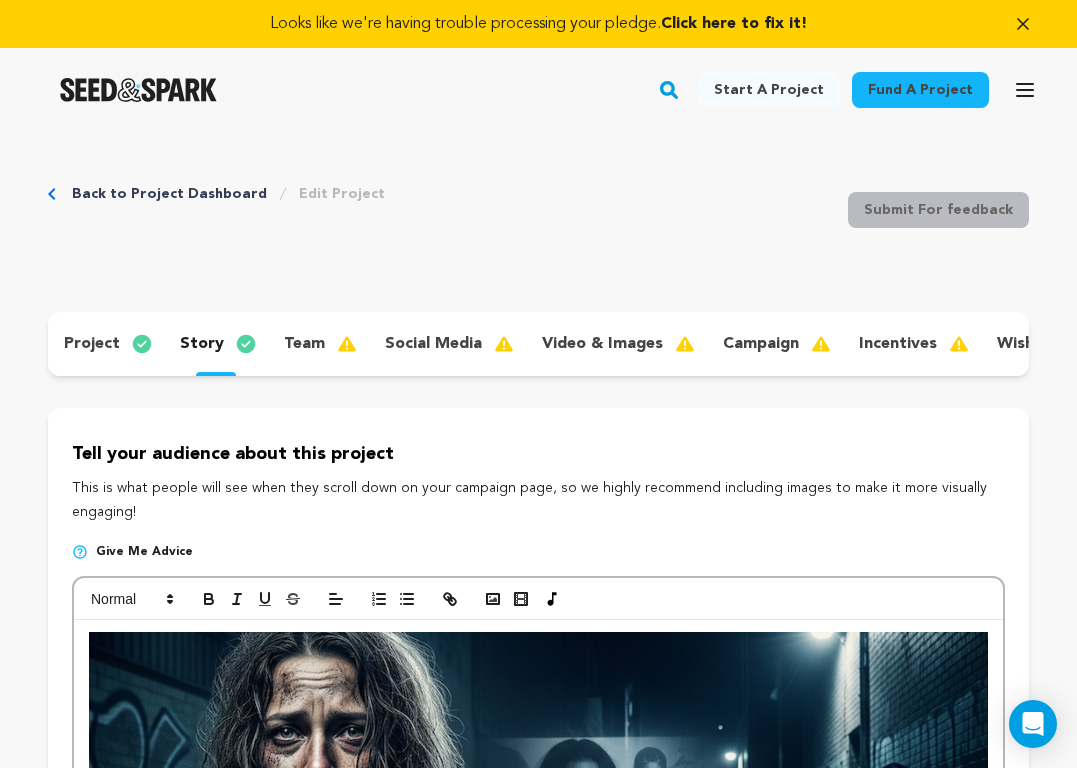 click on "team" at bounding box center (318, 344) 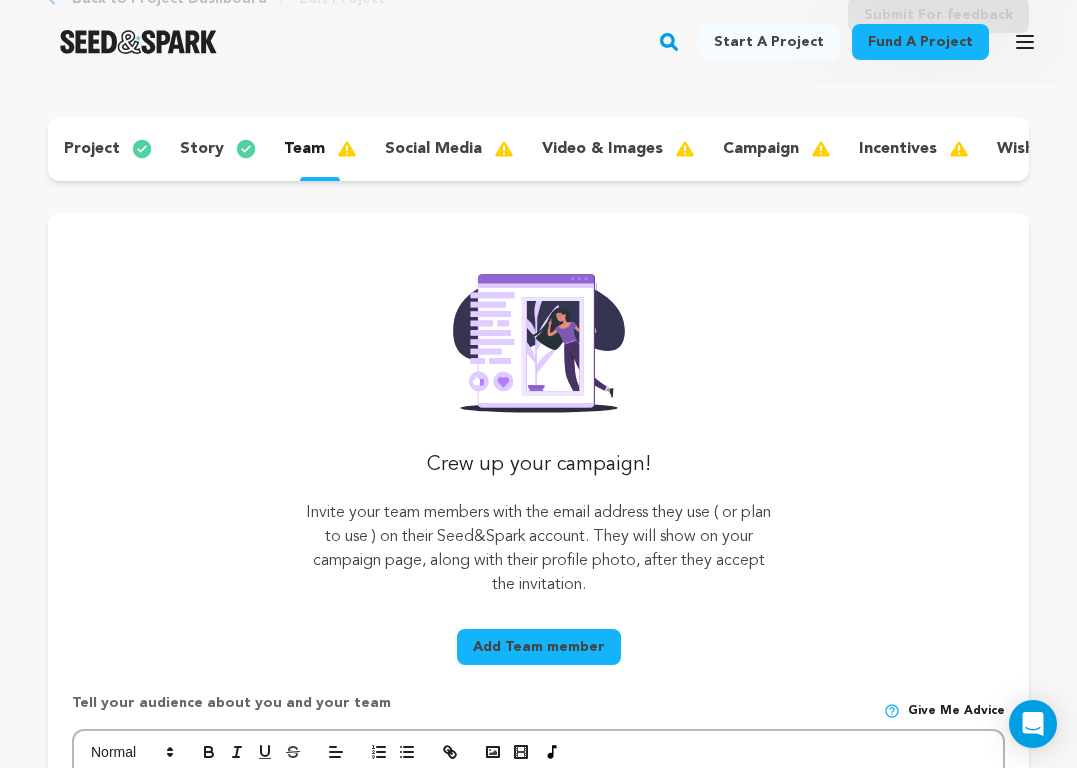 scroll, scrollTop: 0, scrollLeft: 0, axis: both 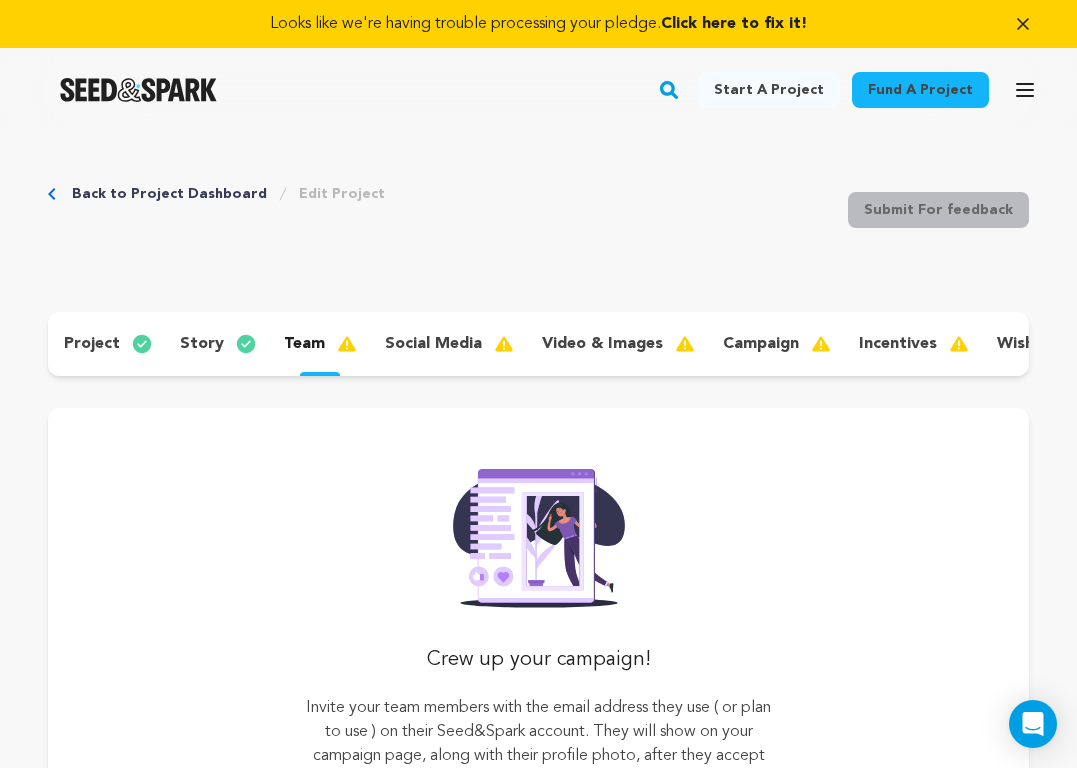 click on "video & images" at bounding box center (602, 344) 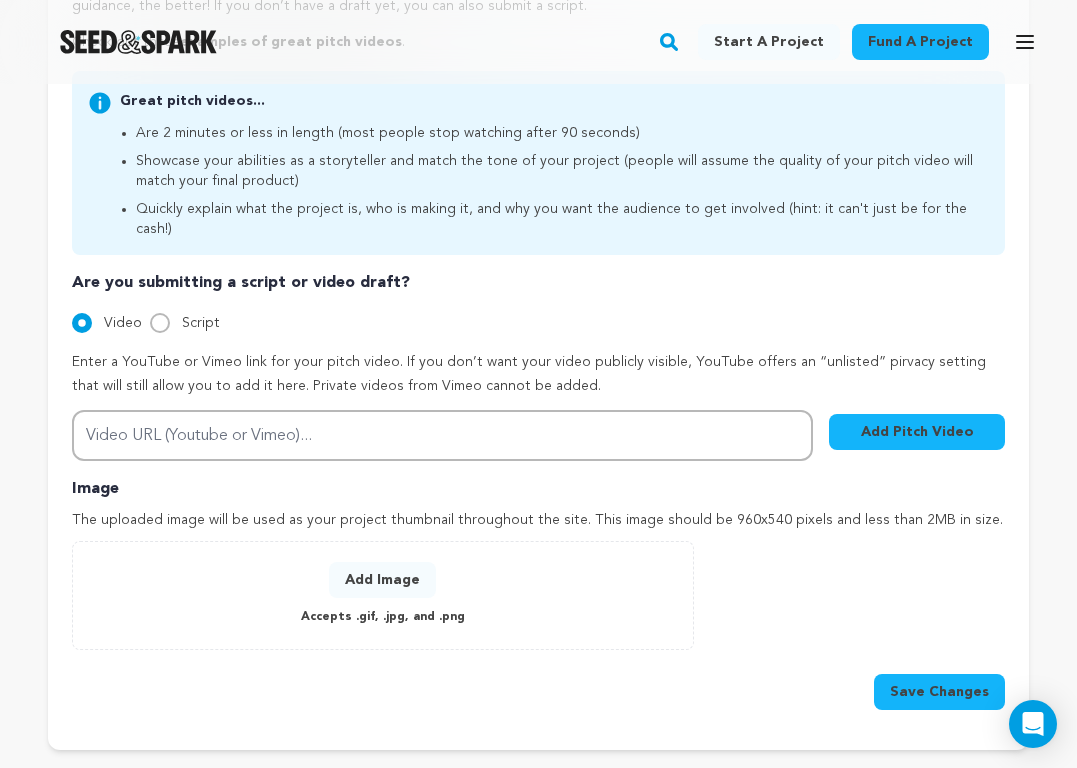 scroll, scrollTop: 575, scrollLeft: 0, axis: vertical 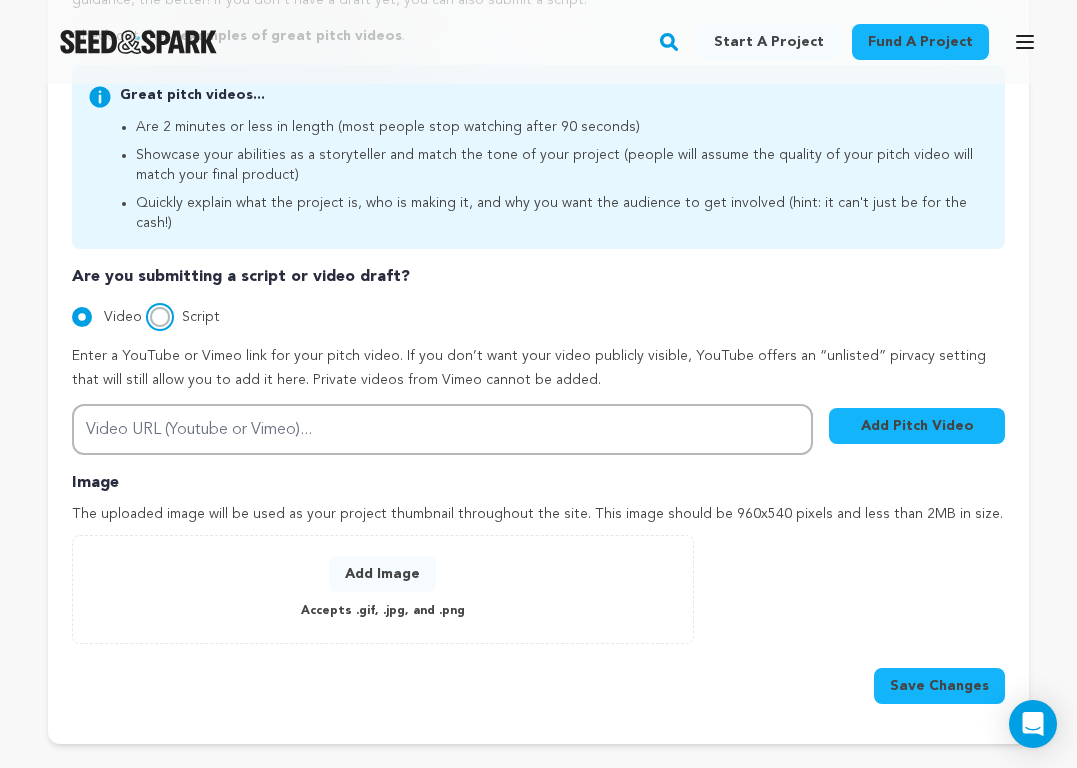 click on "Script" at bounding box center (160, 317) 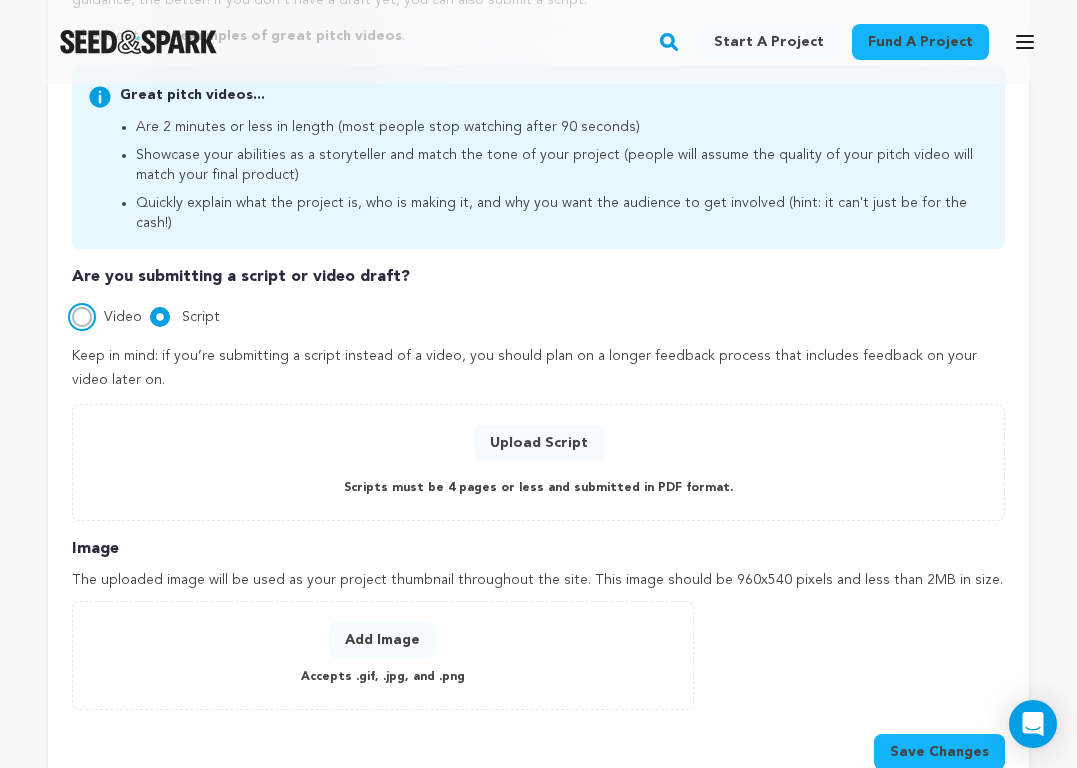 click on "Video" at bounding box center [82, 317] 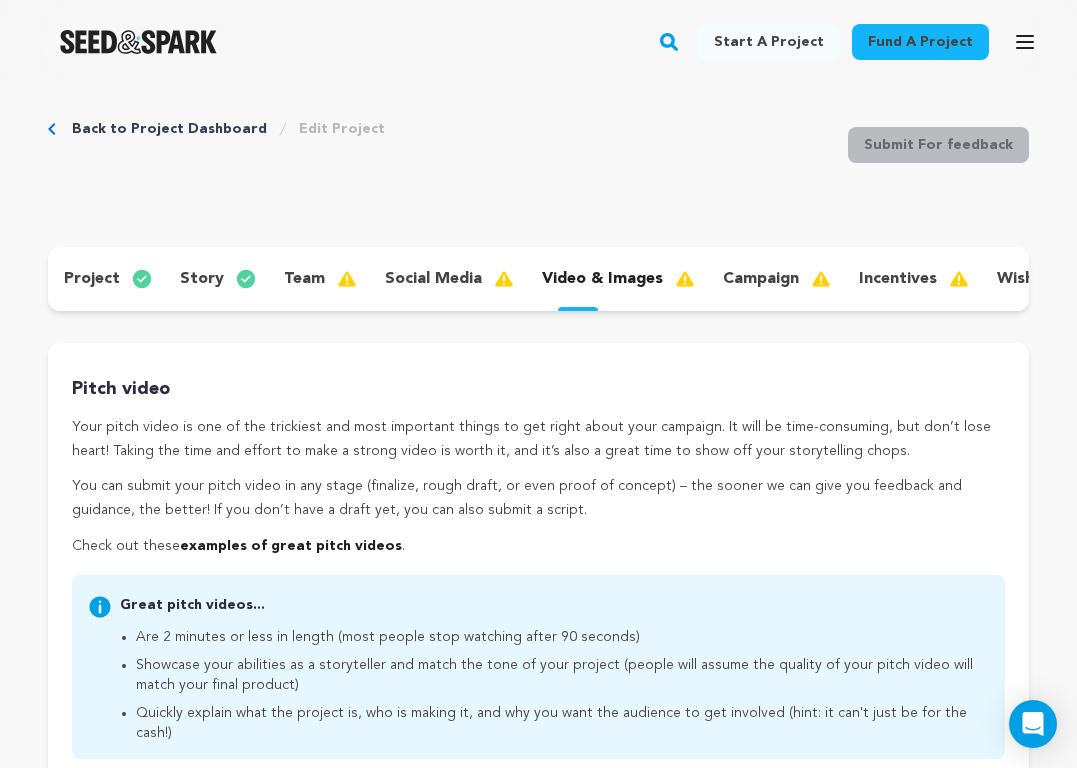scroll, scrollTop: 66, scrollLeft: 0, axis: vertical 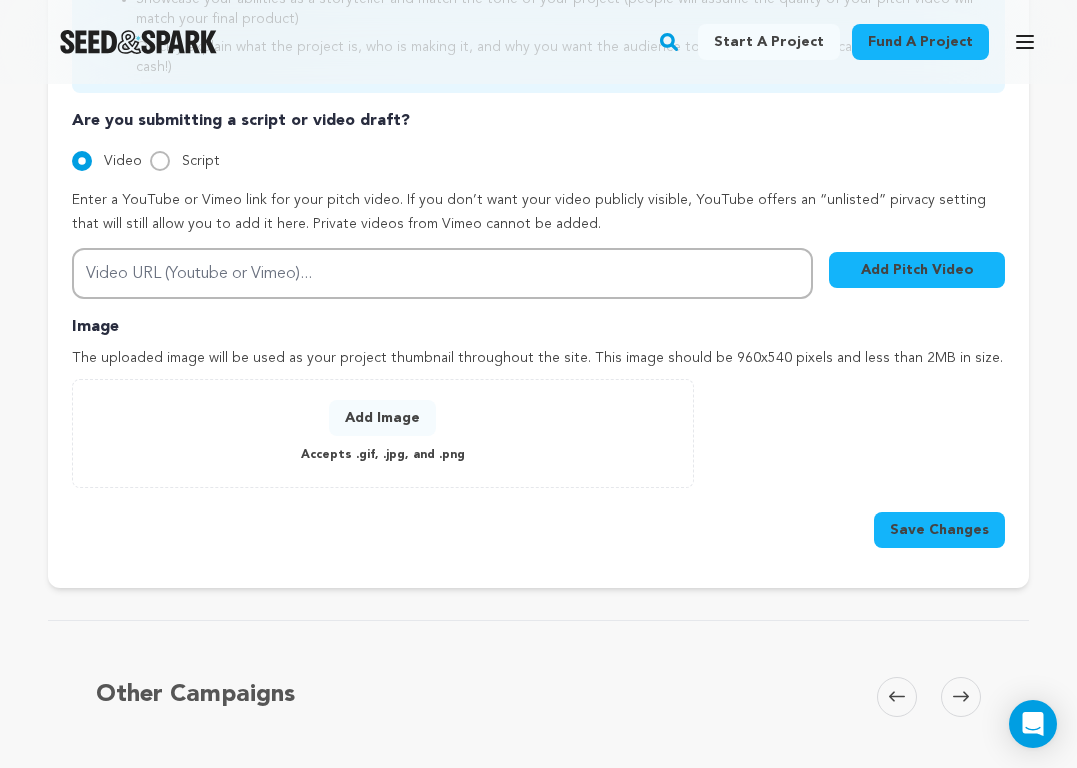 click on "Add Image" at bounding box center [382, 418] 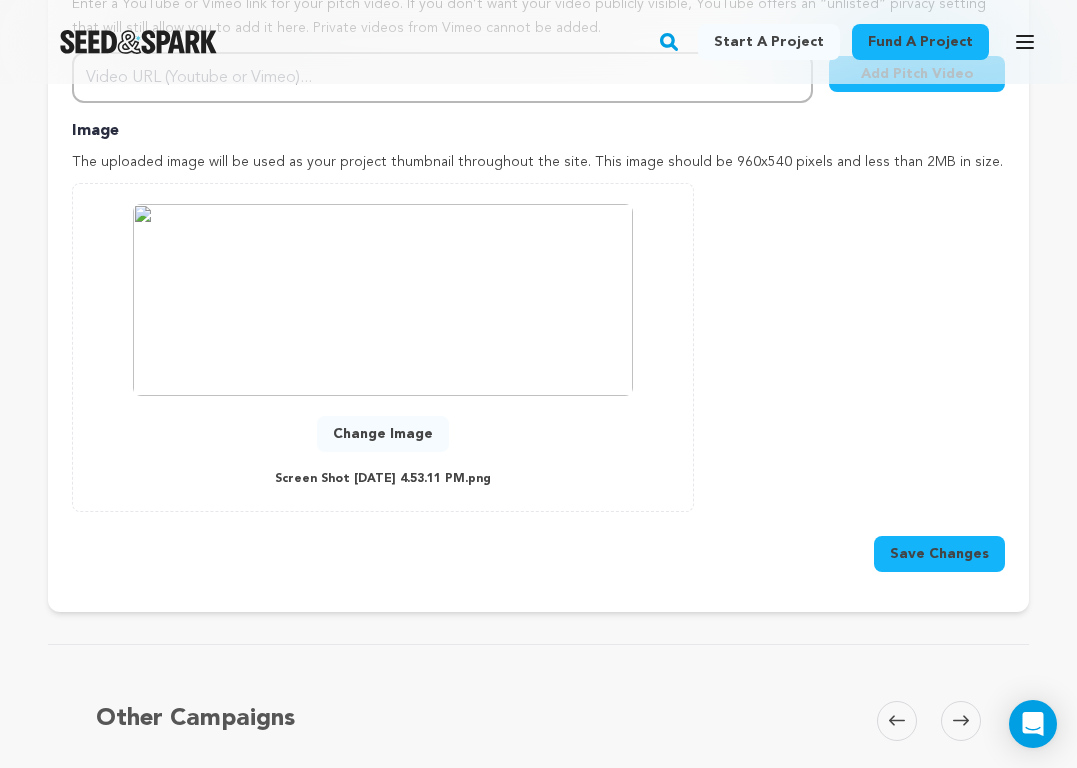 scroll, scrollTop: 930, scrollLeft: 0, axis: vertical 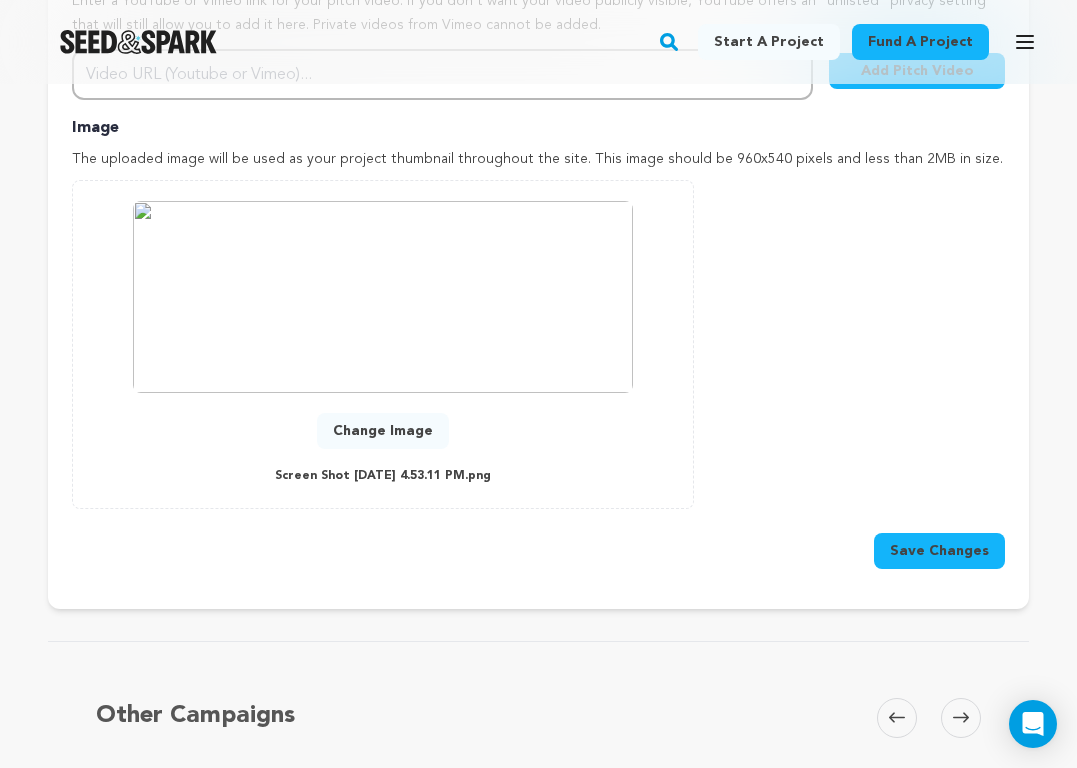 click on "Save Changes" at bounding box center (939, 551) 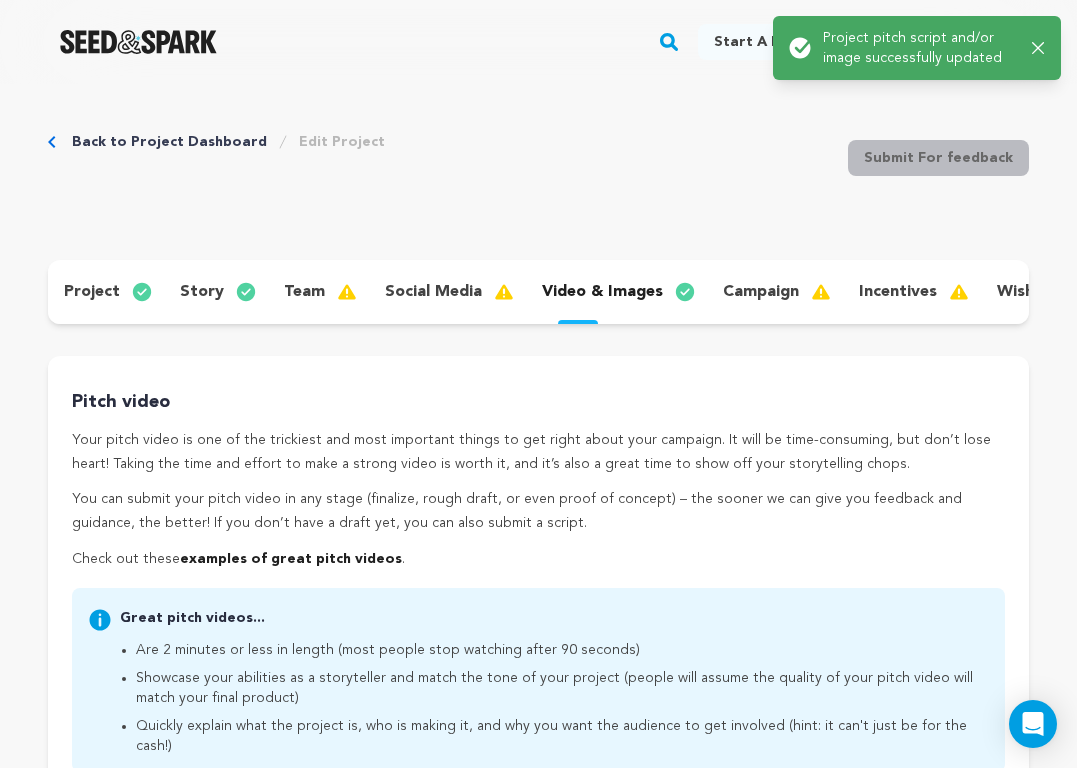scroll, scrollTop: 0, scrollLeft: 0, axis: both 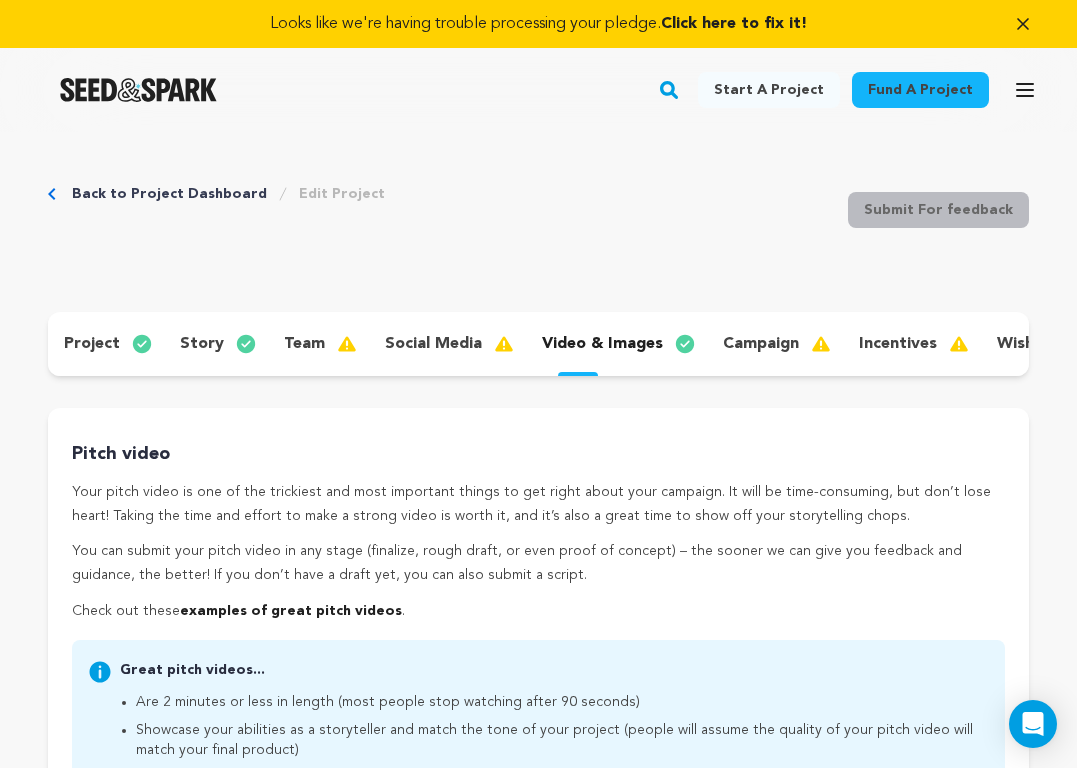 click on "campaign" at bounding box center [761, 344] 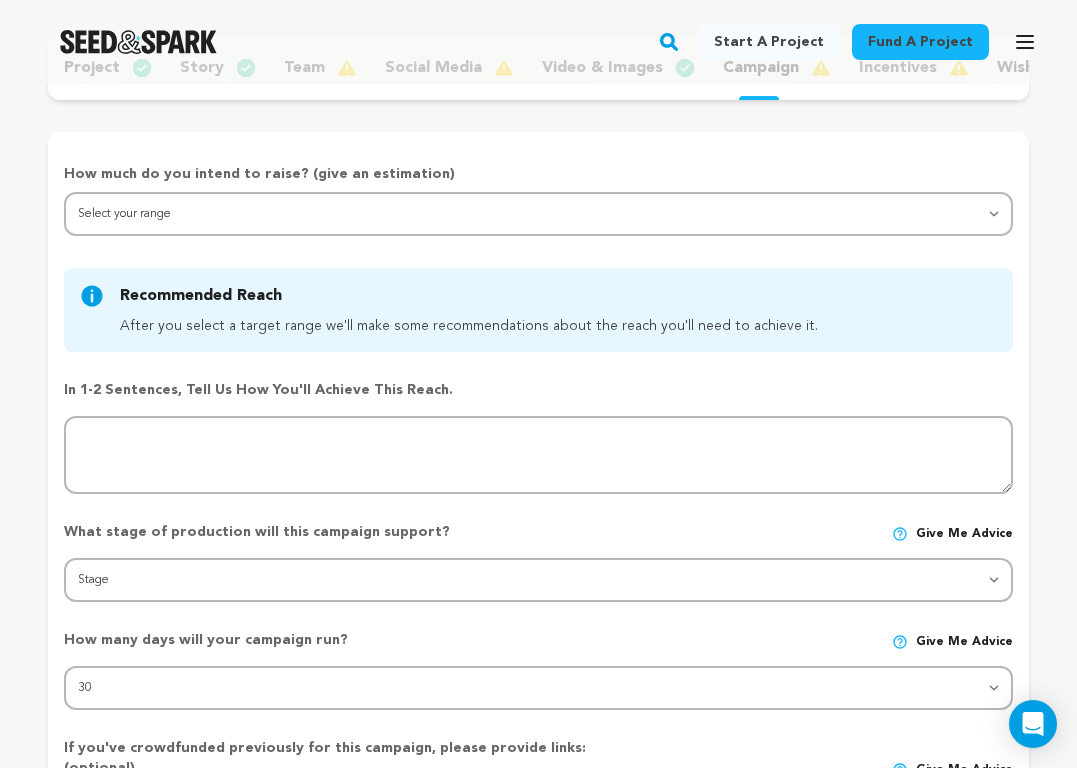 scroll, scrollTop: 278, scrollLeft: 0, axis: vertical 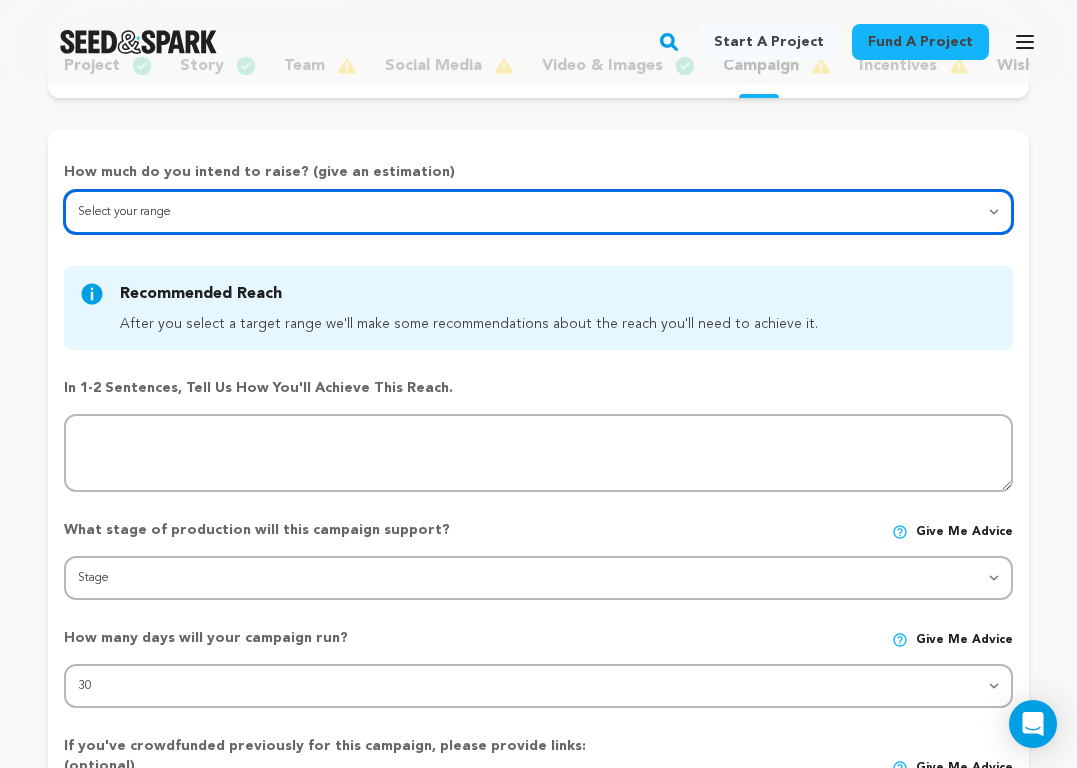 click on "Select your range
Less than $10k 10k - $14k 15k - $24k 25k - $49k 50k or more" at bounding box center [538, 212] 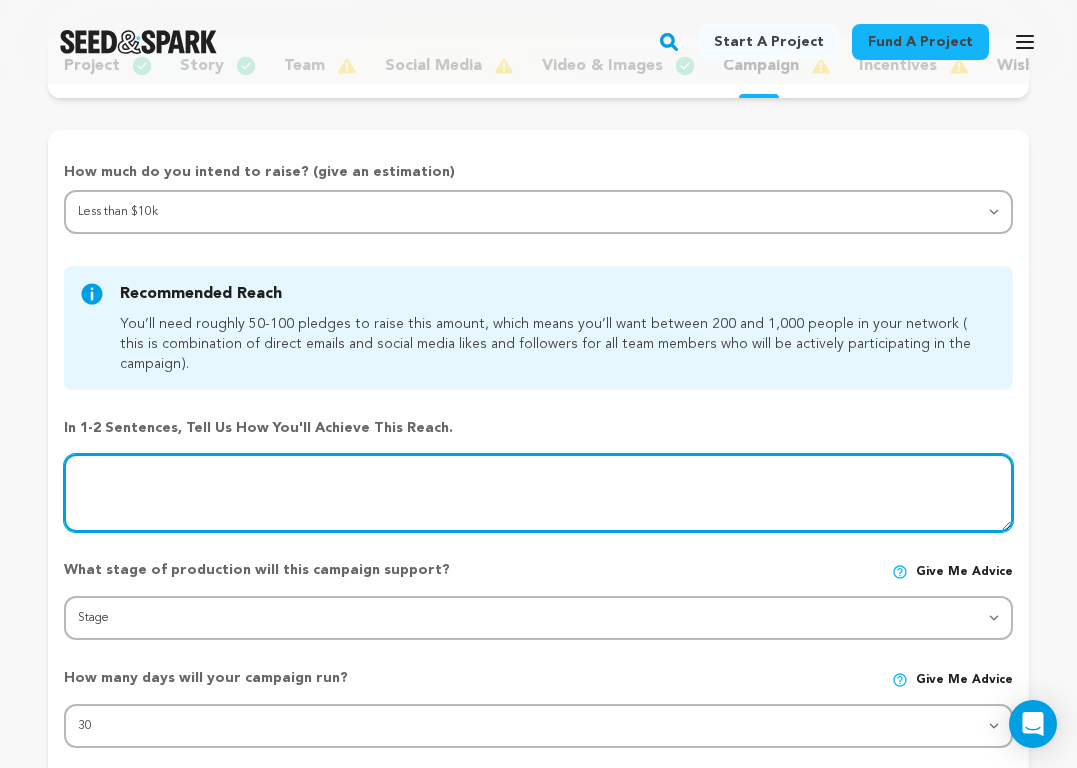click at bounding box center [538, 493] 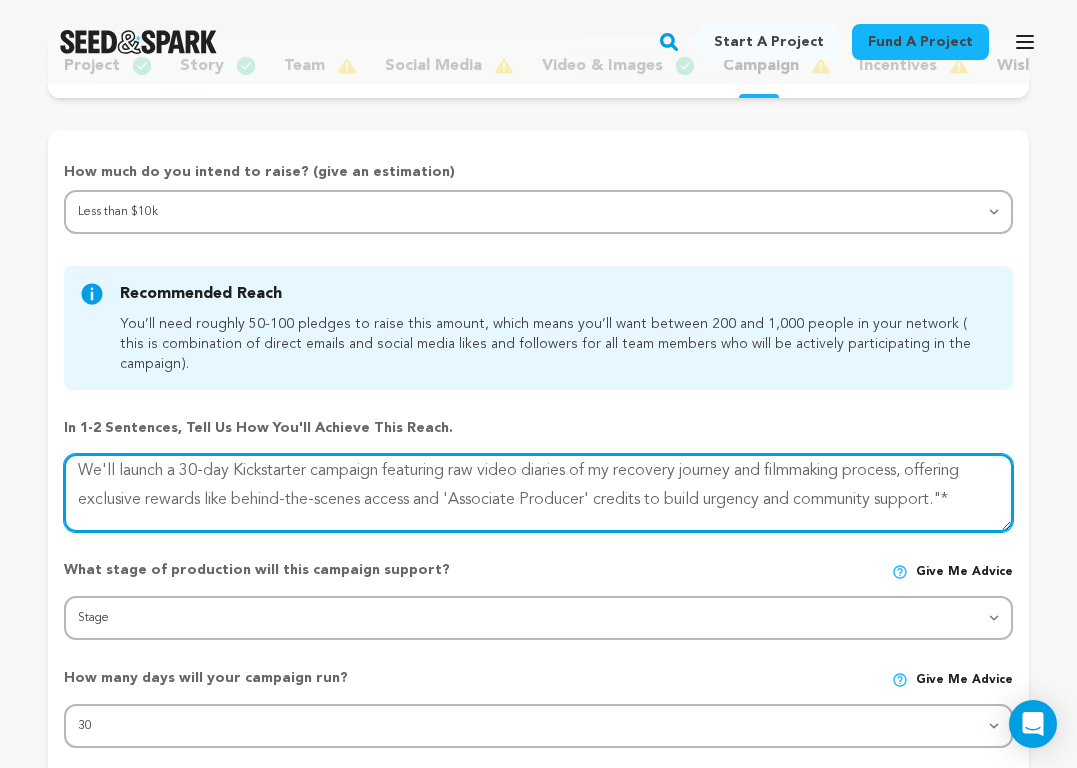 scroll, scrollTop: 0, scrollLeft: 0, axis: both 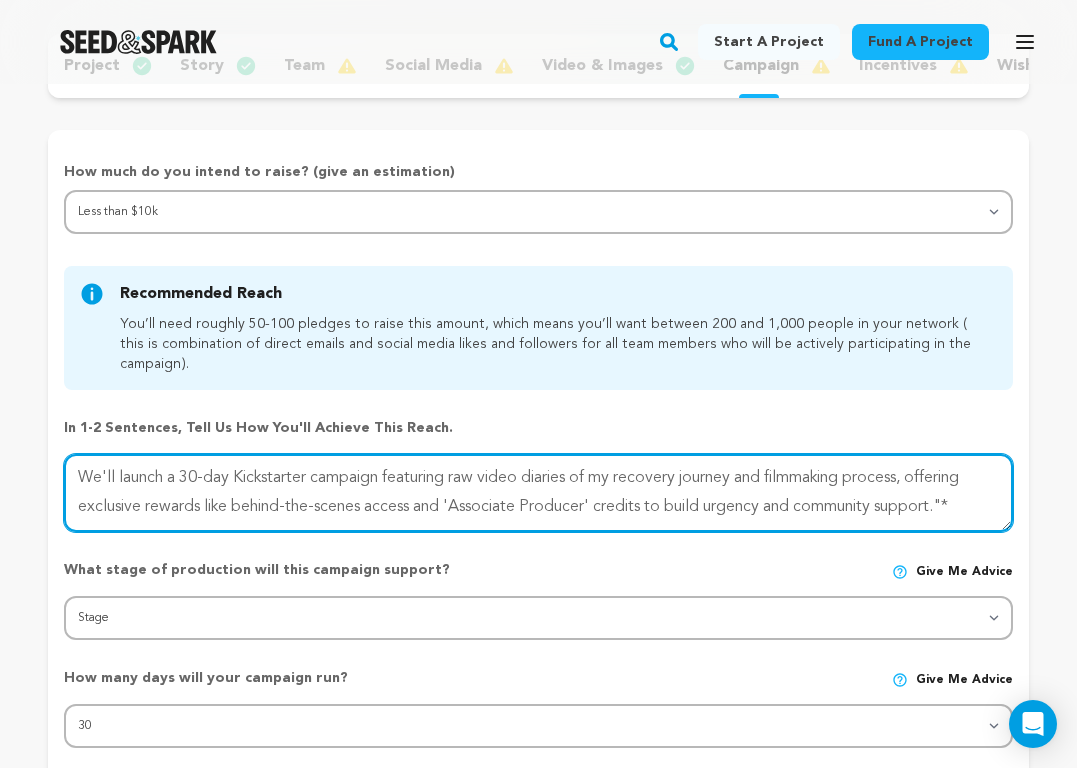 click at bounding box center [538, 493] 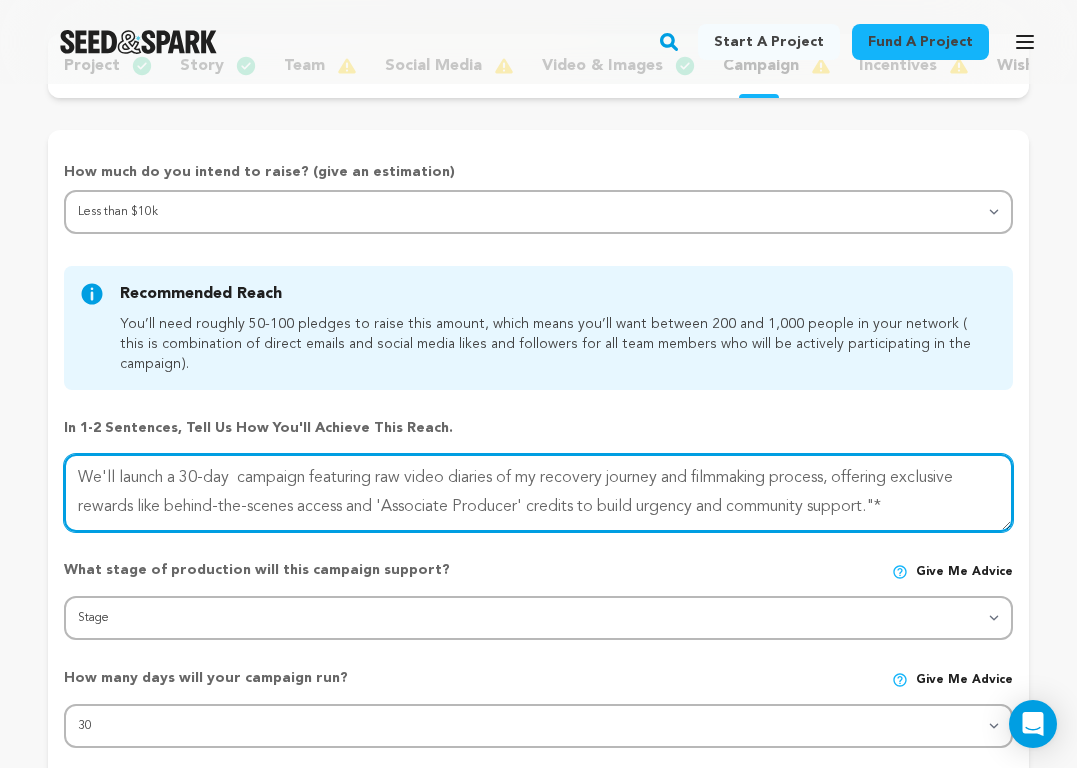 click at bounding box center (538, 493) 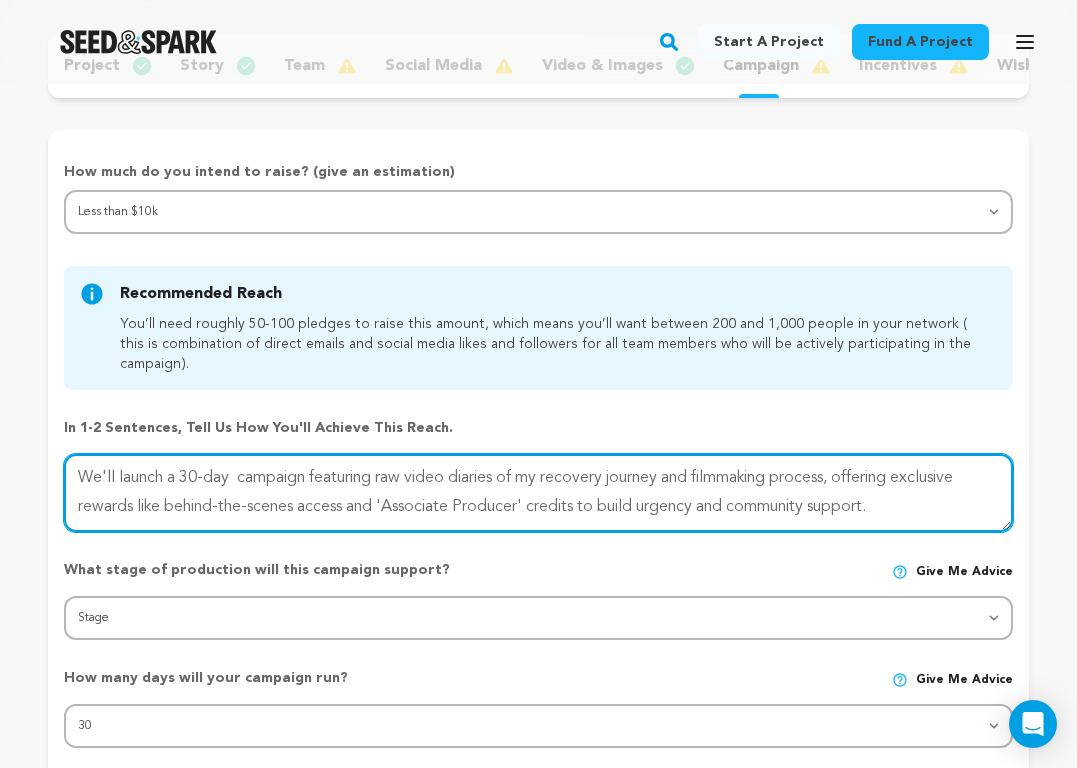 scroll, scrollTop: 86, scrollLeft: 0, axis: vertical 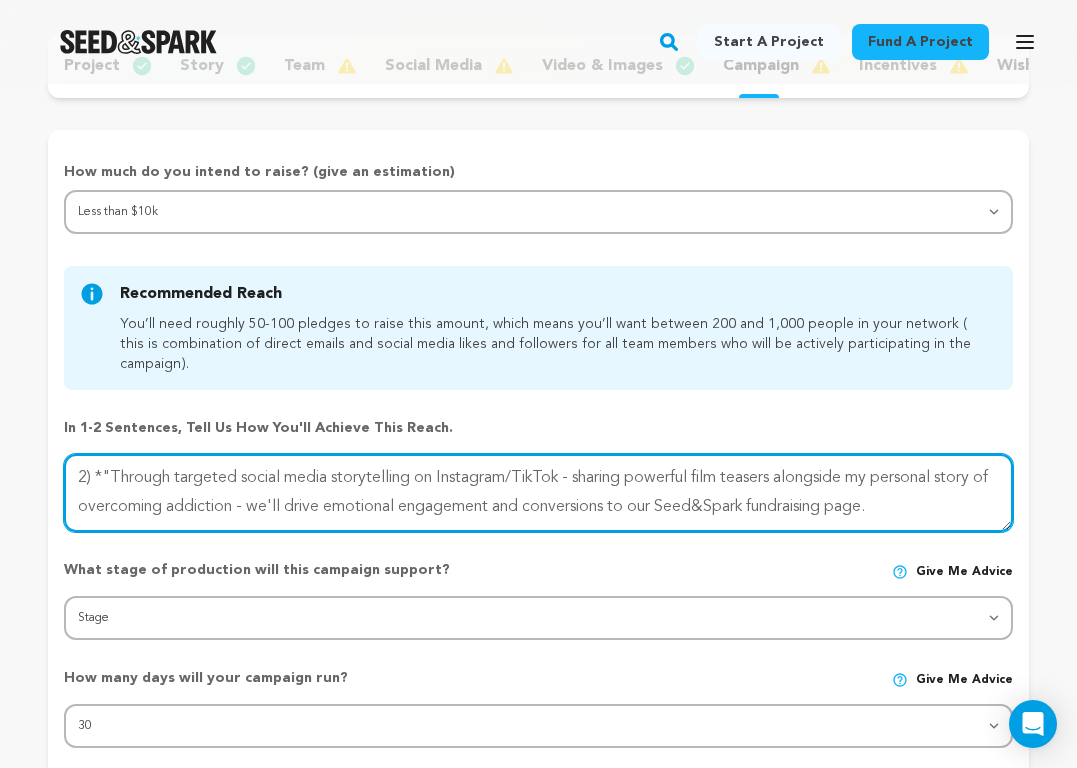 drag, startPoint x: 76, startPoint y: 455, endPoint x: 661, endPoint y: 574, distance: 596.9807 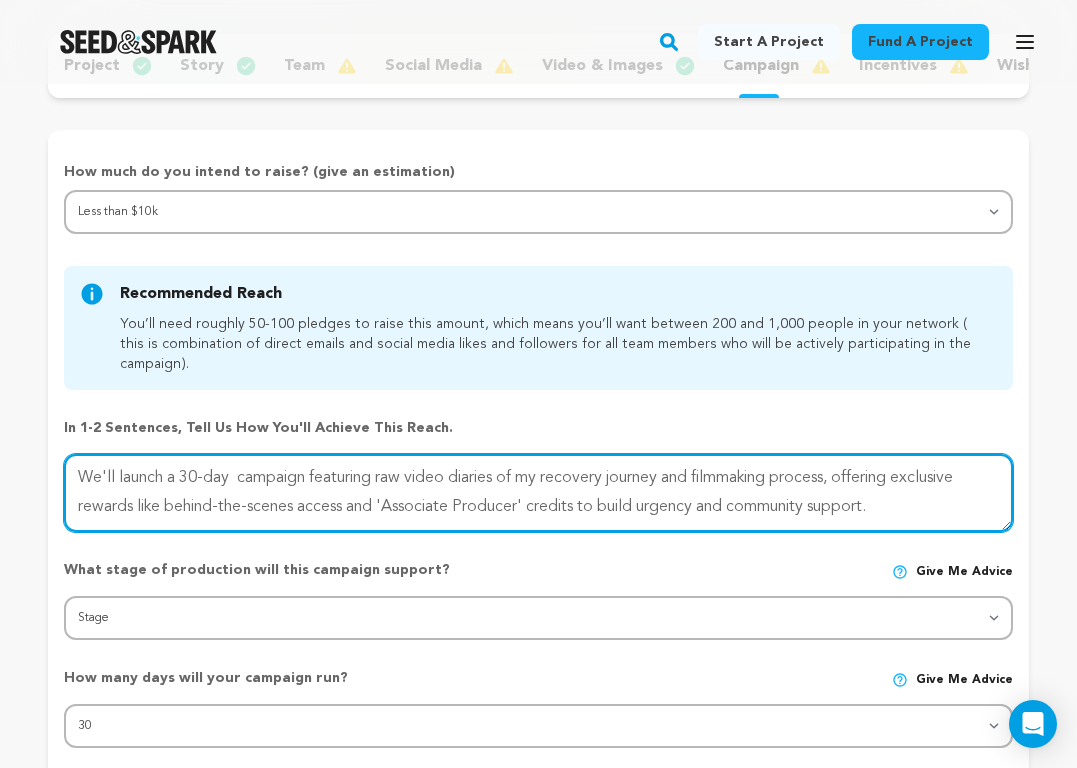 drag, startPoint x: 930, startPoint y: 487, endPoint x: 543, endPoint y: 286, distance: 436.08487 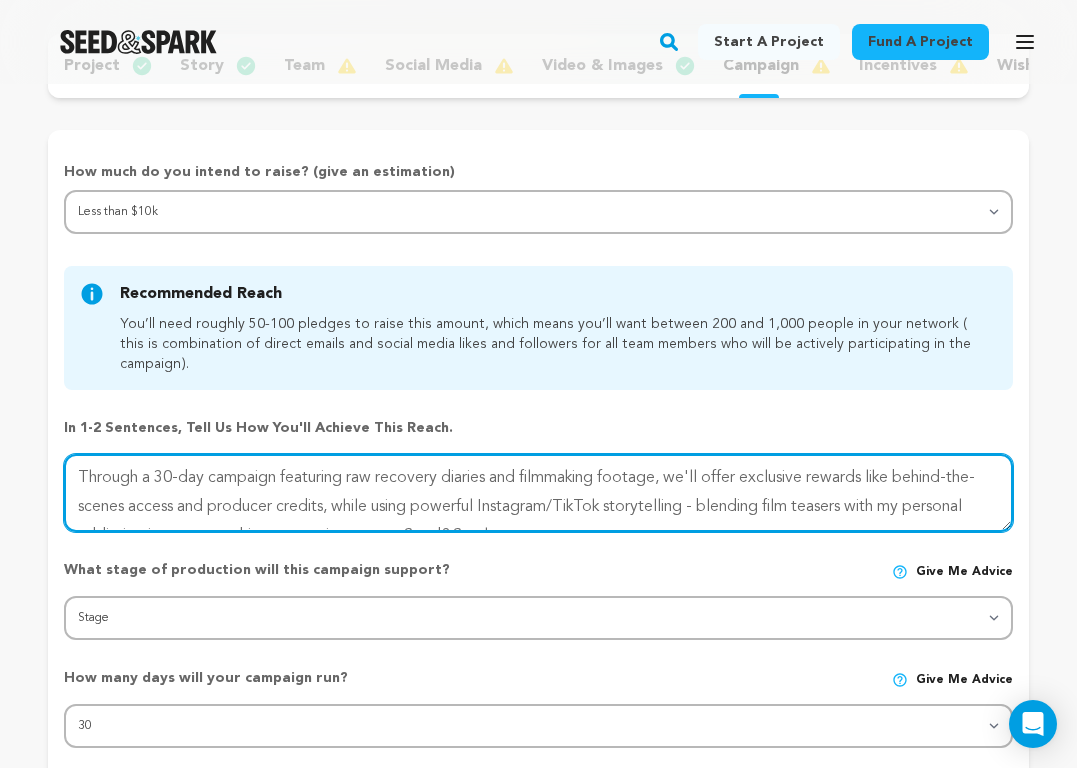 scroll, scrollTop: 14, scrollLeft: 0, axis: vertical 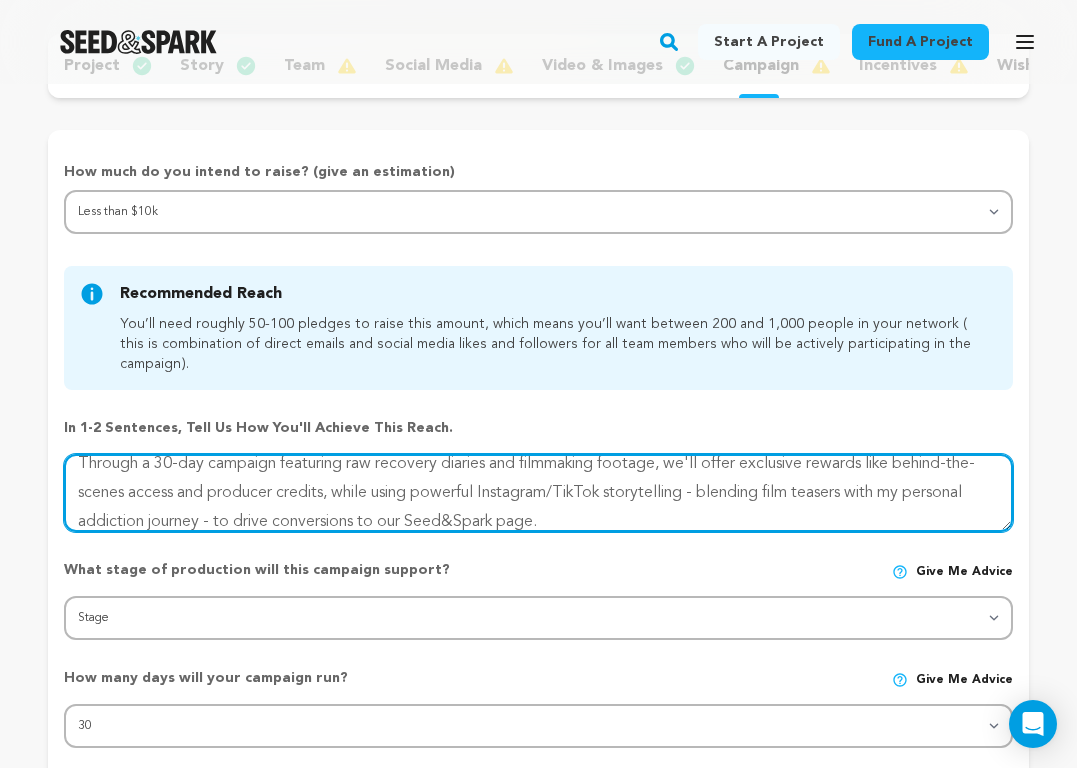 type on "Through a 30-day campaign featuring raw recovery diaries and filmmaking footage, we'll offer exclusive rewards like behind-the-scenes access and producer credits, while using powerful Instagram/TikTok storytelling - blending film teasers with my personal addiction journey - to drive conversions to our Seed&Spark page." 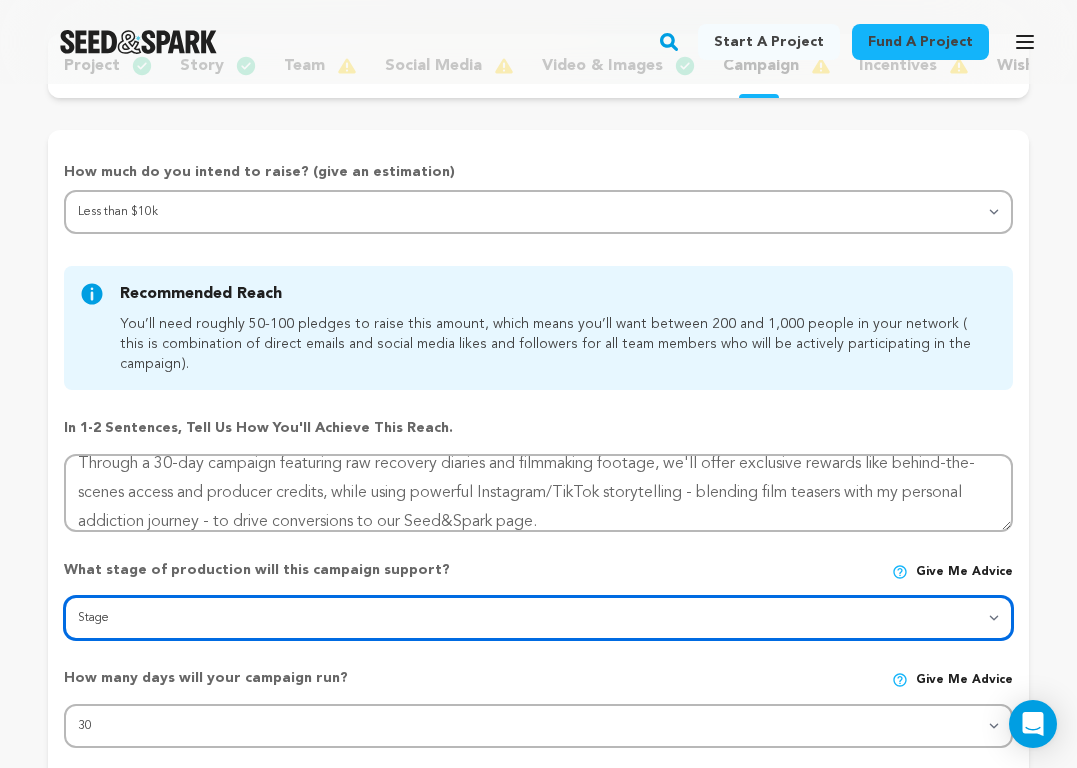 click on "Stage
DEVELOPMENT
PRODUCTION
POST-PRODUCTION
DISTRIBUTION
PRE-PRODUCTION
ENHANCEMENT
PRODUCTION PHASE 2
FESTIVALS
PR/MARKETING
TOUR
IMPACT CAMPAIGN" at bounding box center (538, 618) 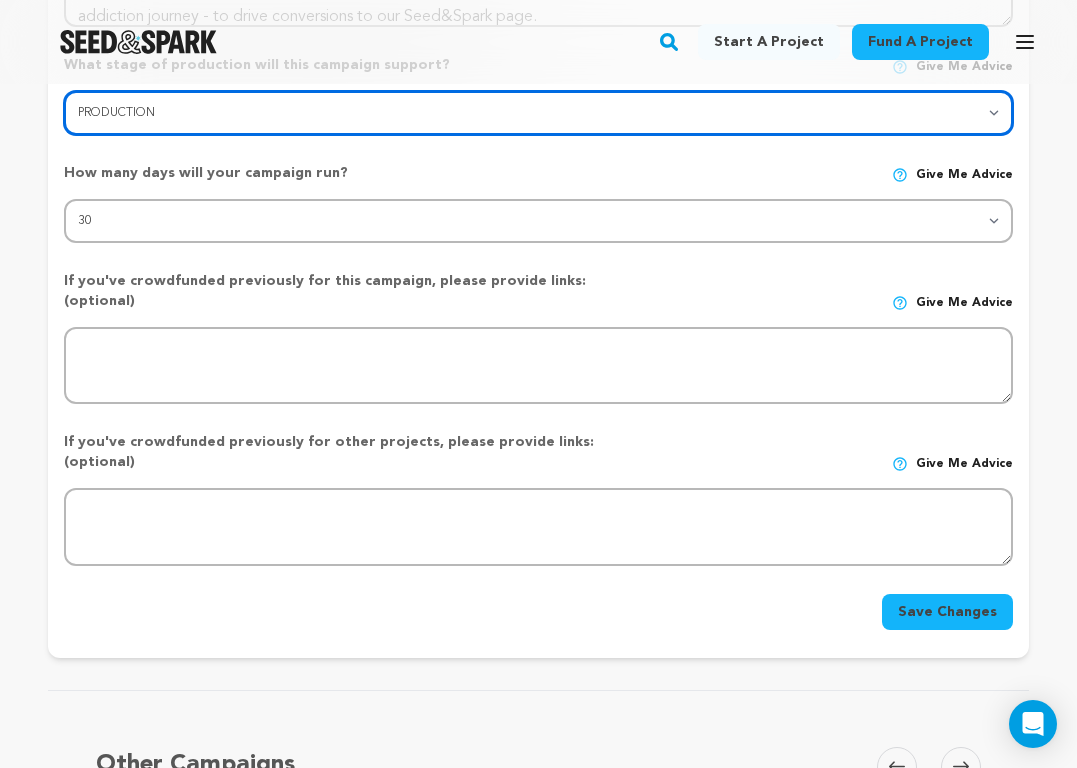 scroll, scrollTop: 784, scrollLeft: 0, axis: vertical 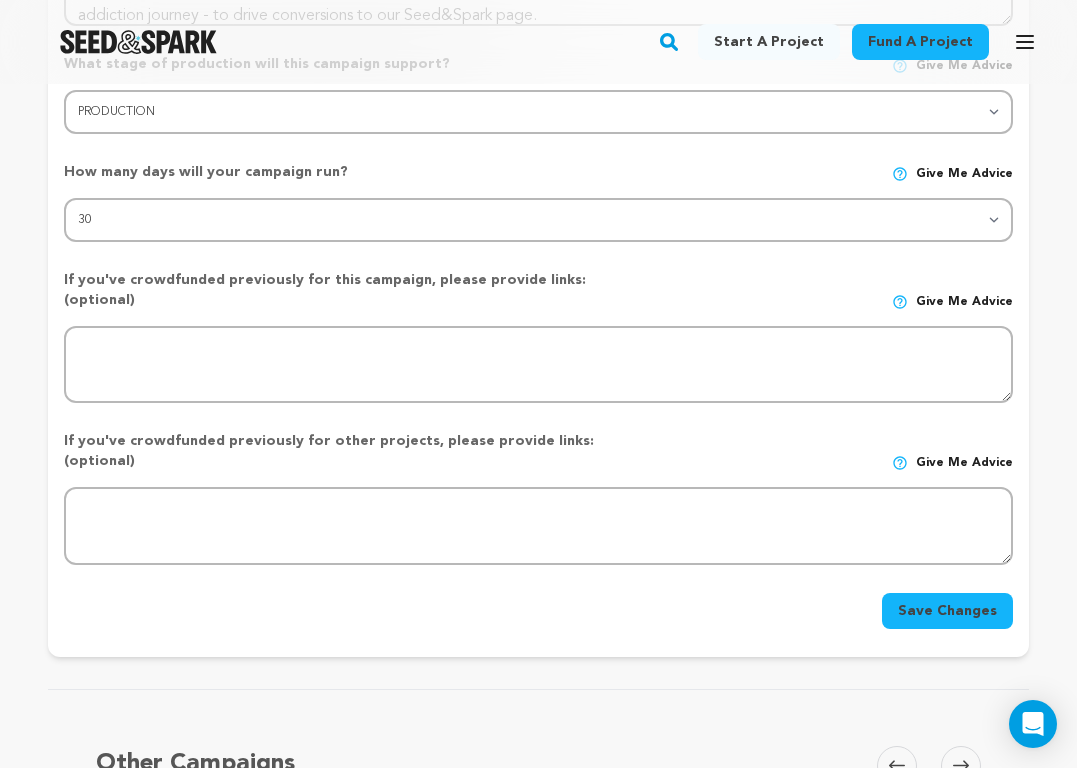 click on "Save Changes" at bounding box center (947, 611) 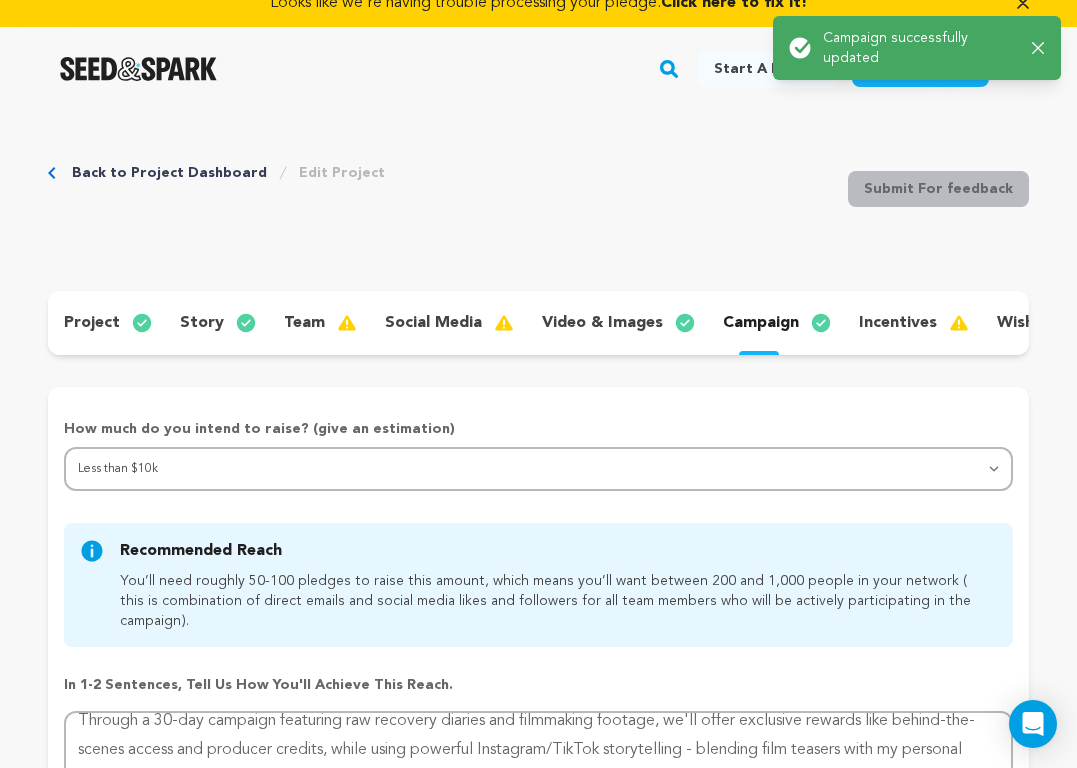 scroll, scrollTop: 0, scrollLeft: 0, axis: both 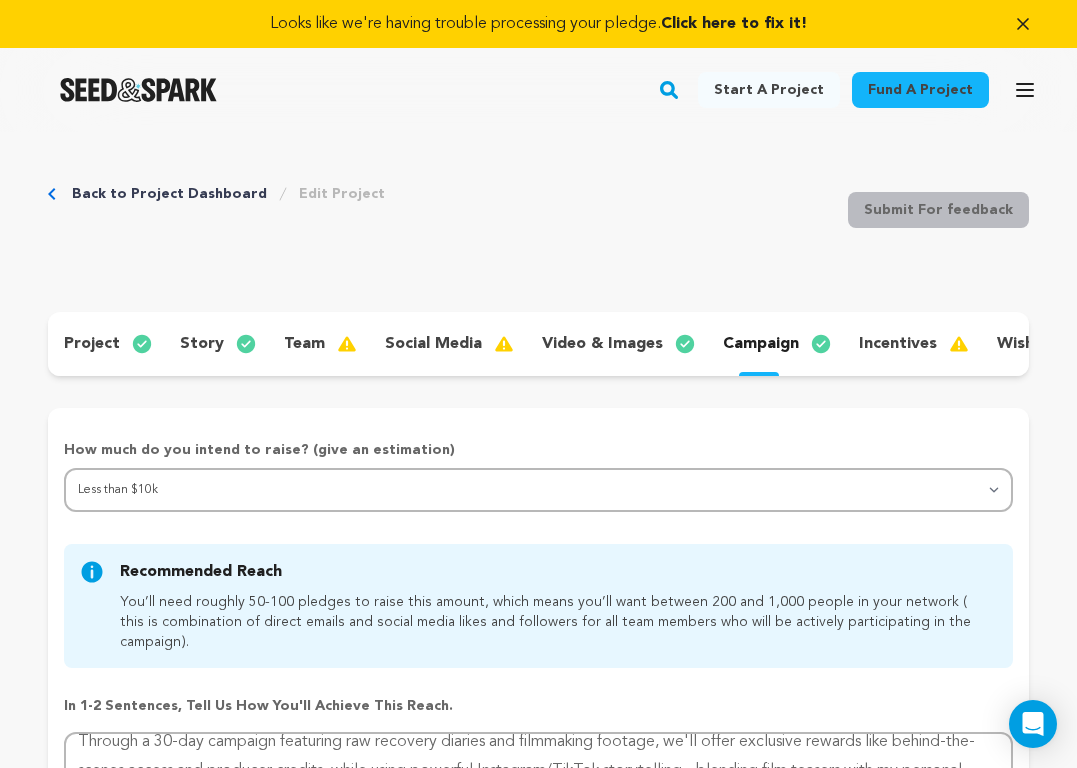 click on "incentives" at bounding box center [898, 344] 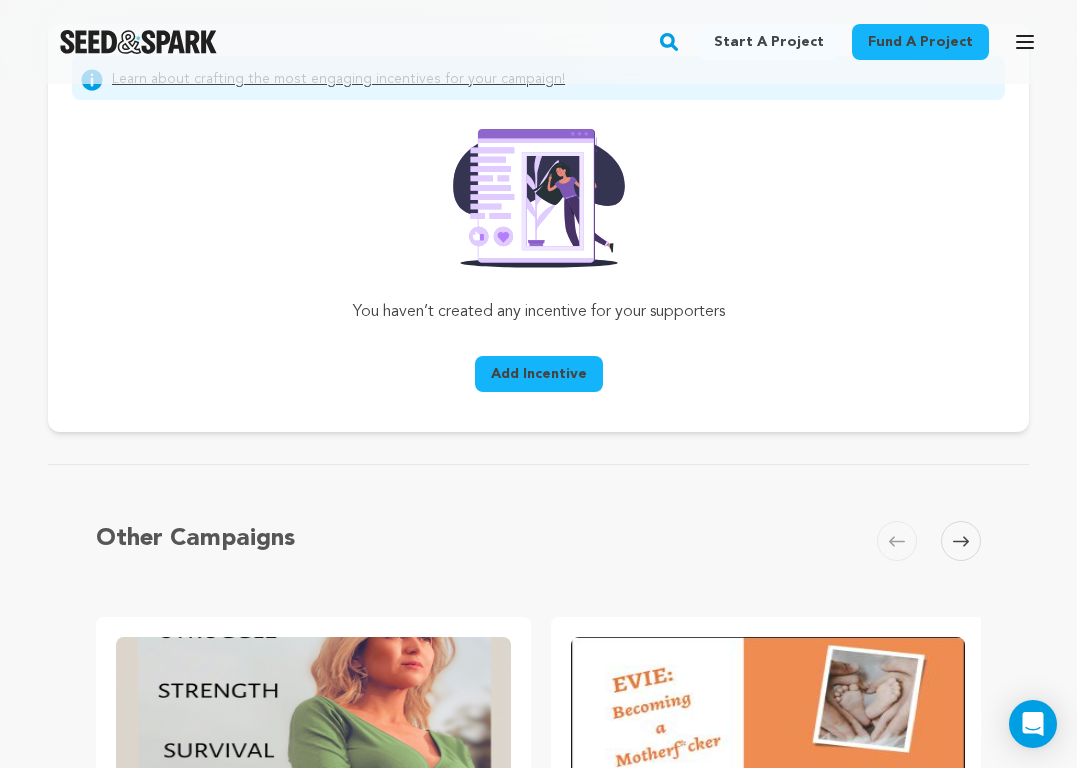 scroll, scrollTop: 367, scrollLeft: 0, axis: vertical 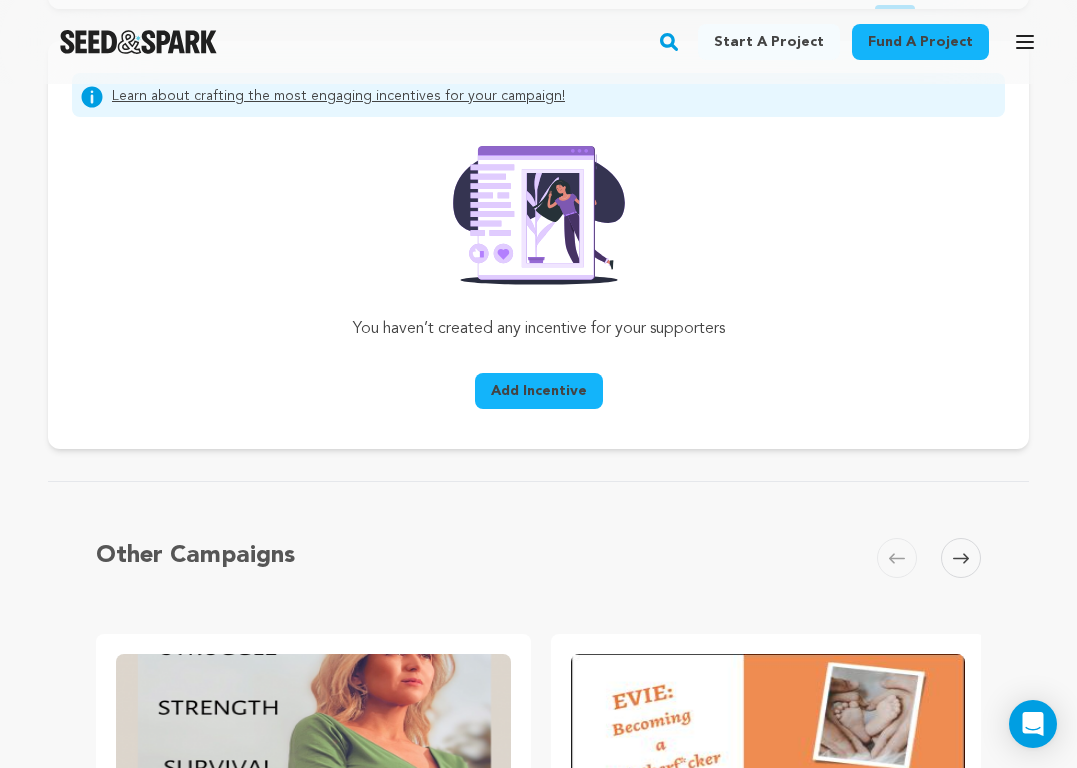 click on "Add Incentive" at bounding box center [539, 391] 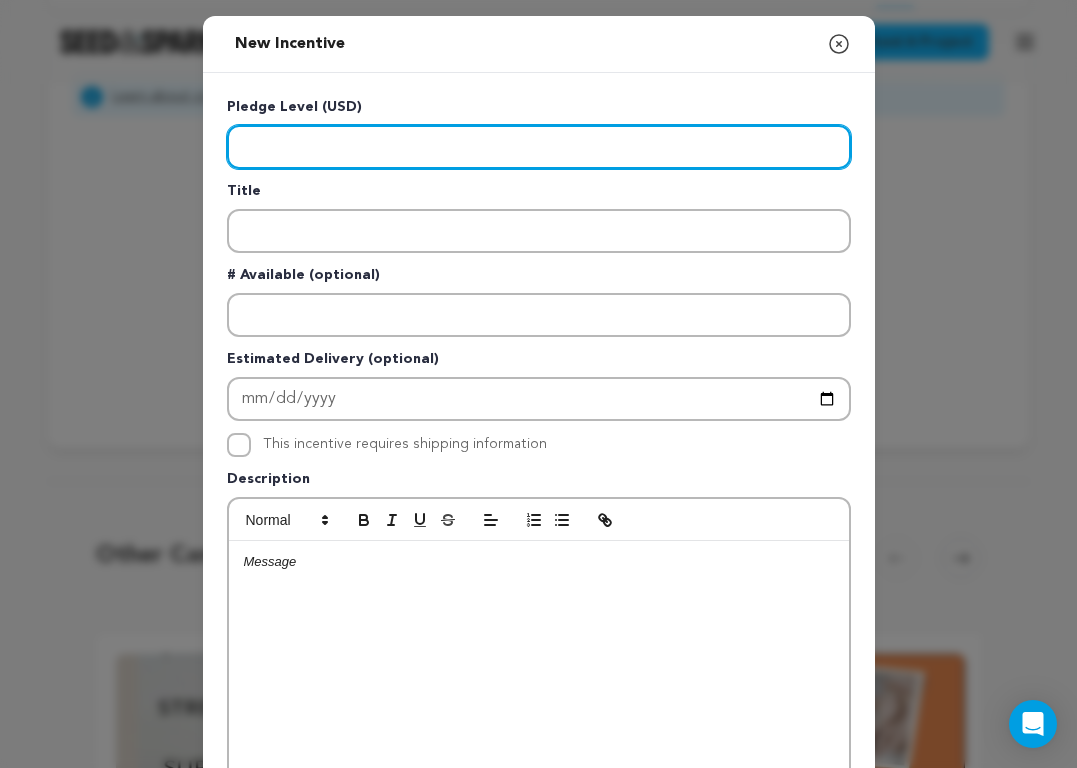 click at bounding box center [539, 147] 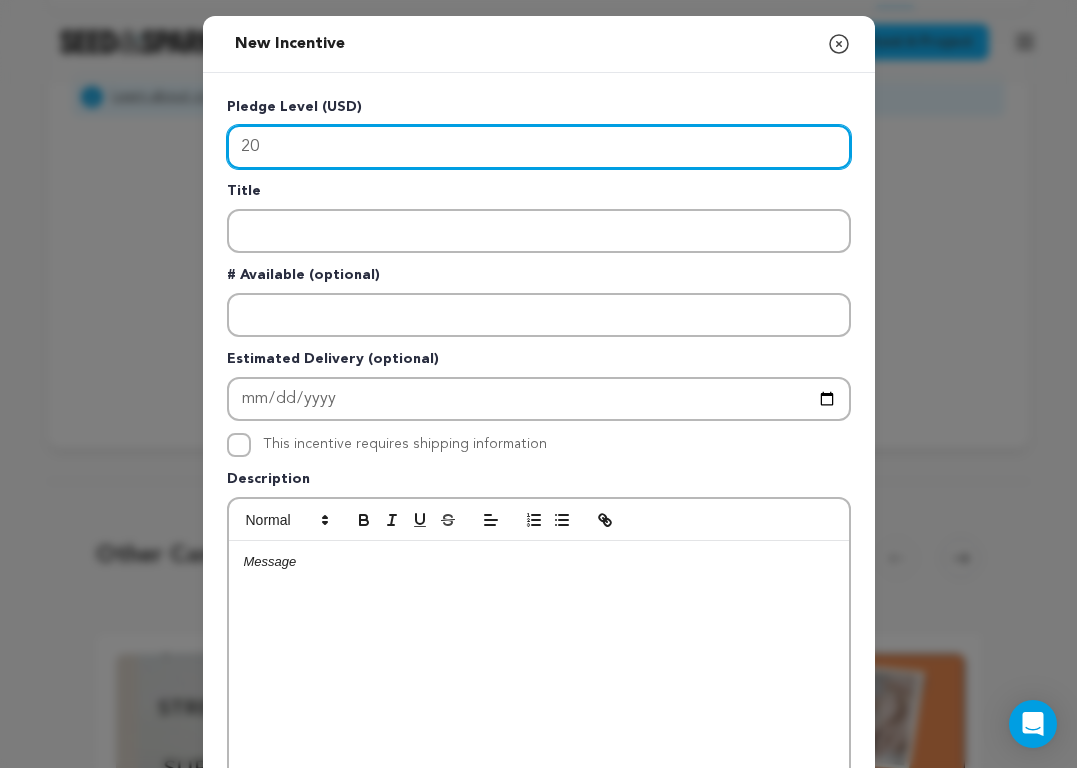 type on "25" 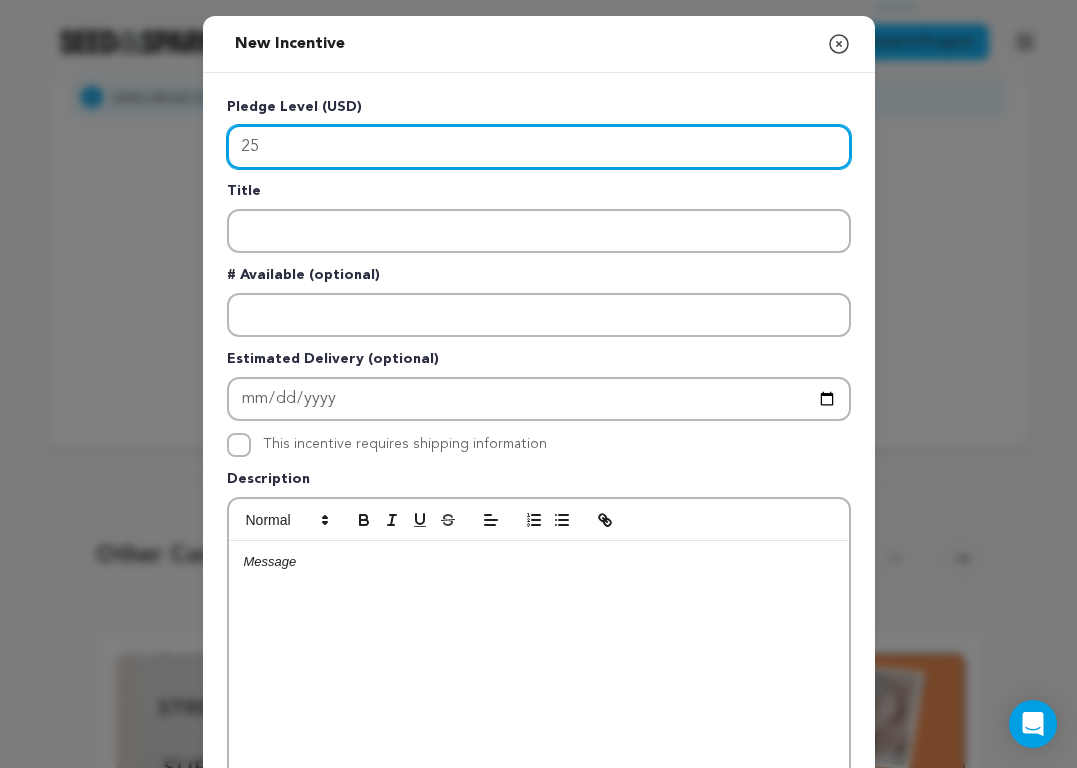 type 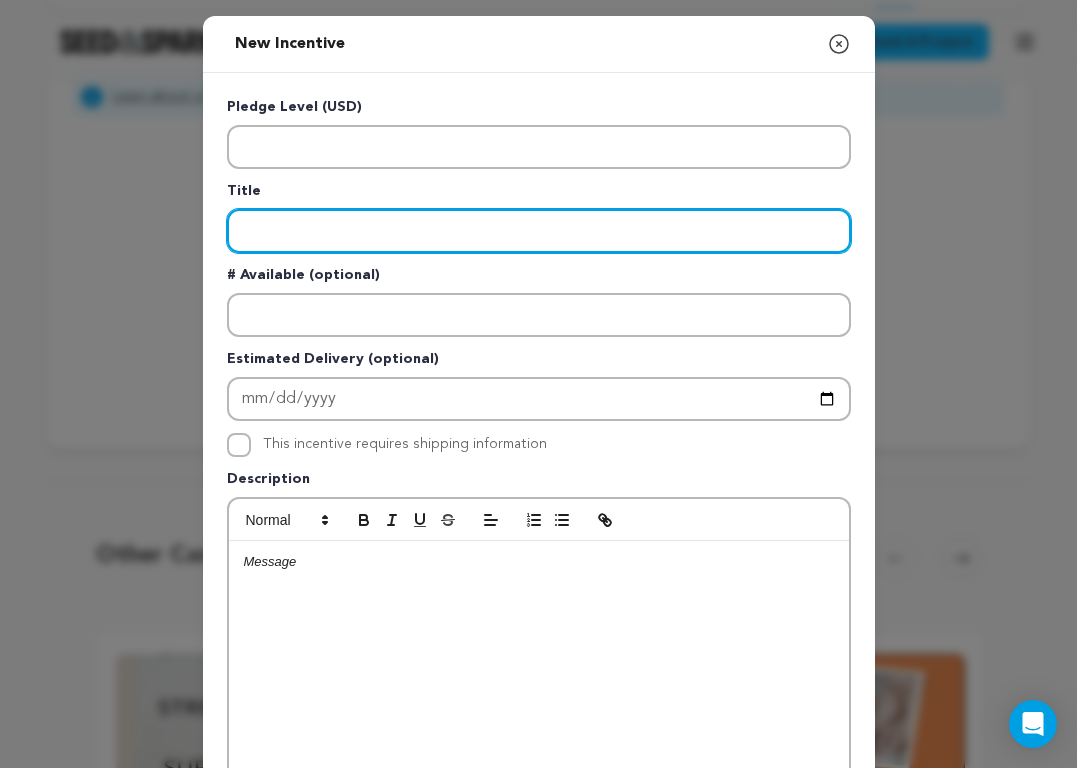 click at bounding box center [539, 231] 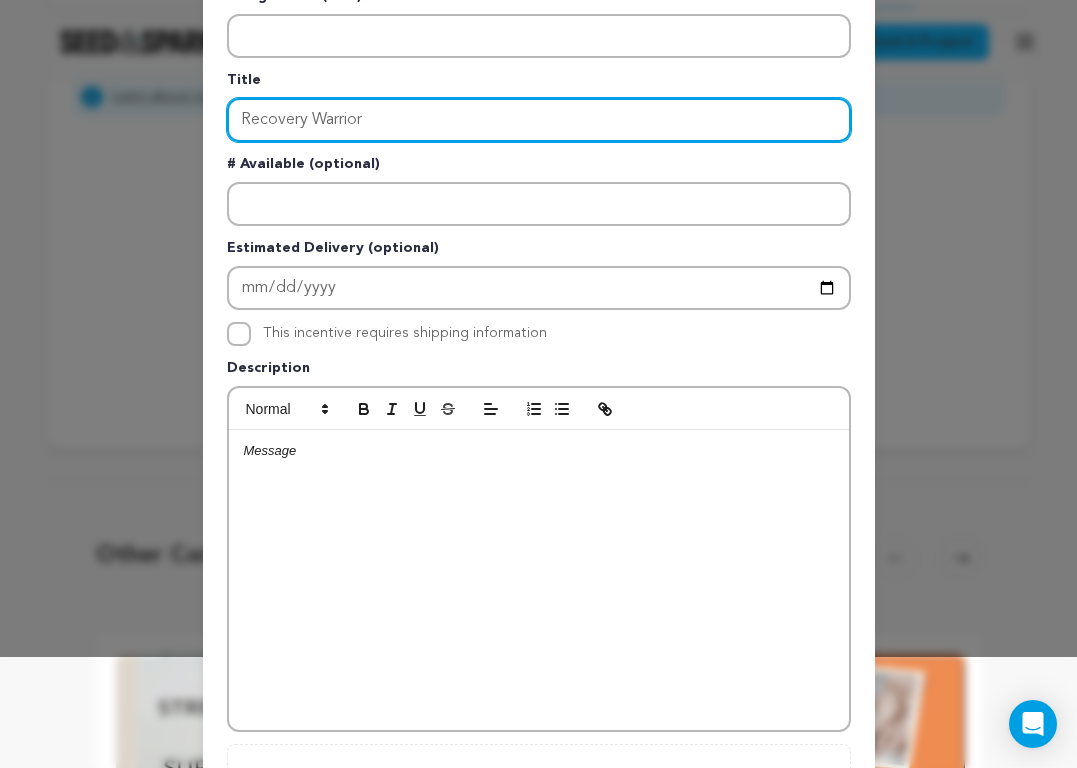 scroll, scrollTop: 113, scrollLeft: 0, axis: vertical 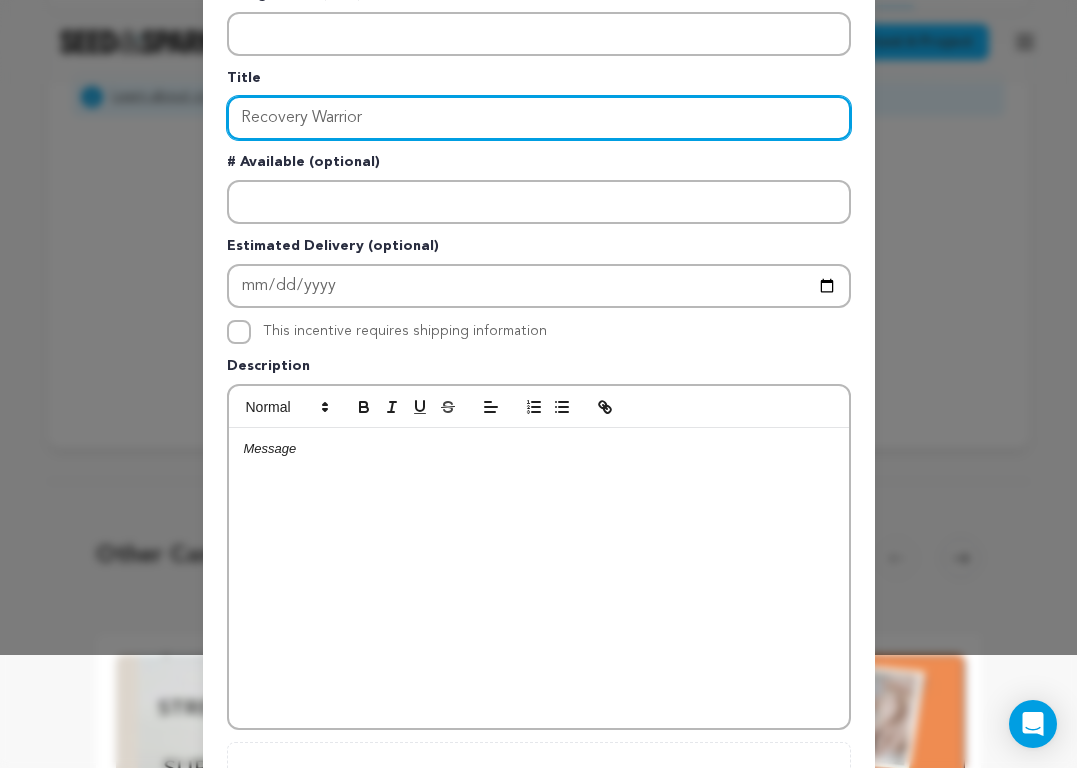 type on "Recovery Warrior" 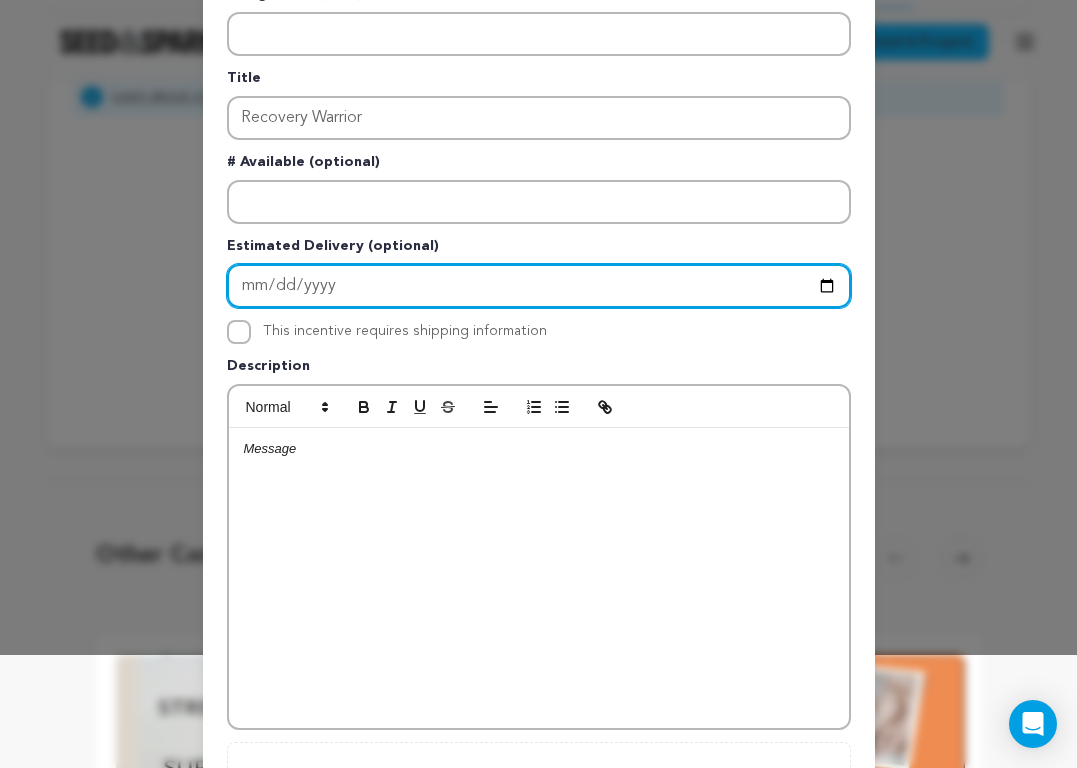 click at bounding box center (539, 286) 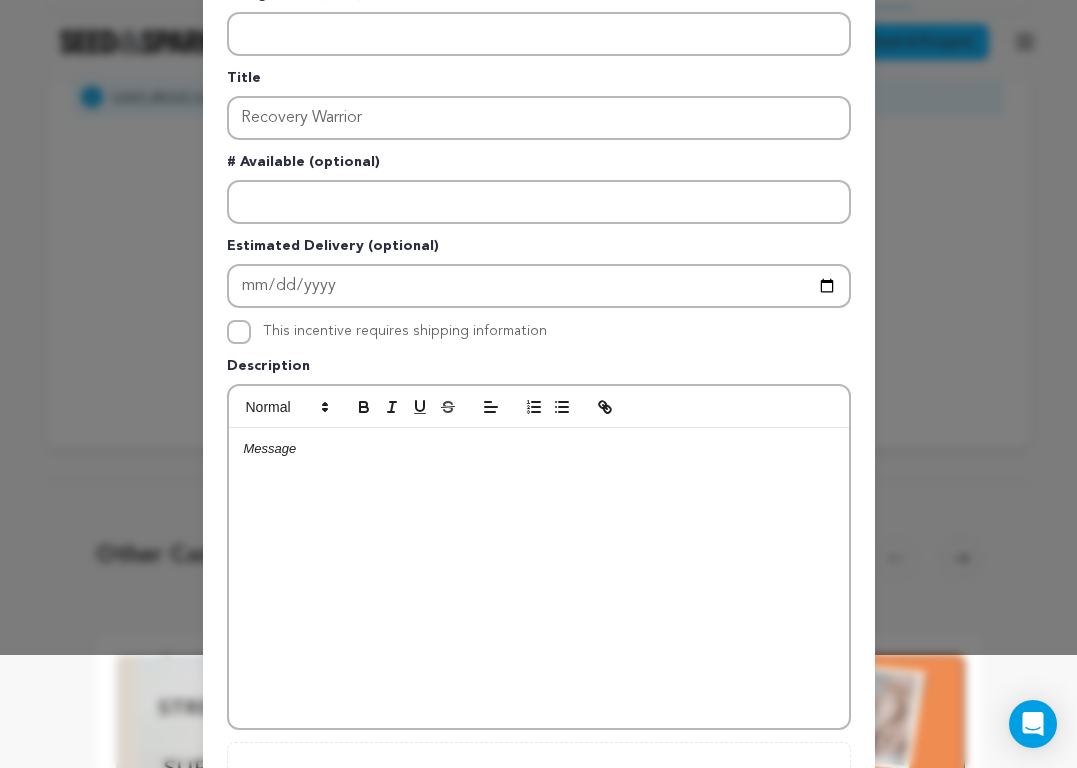 click at bounding box center (539, 578) 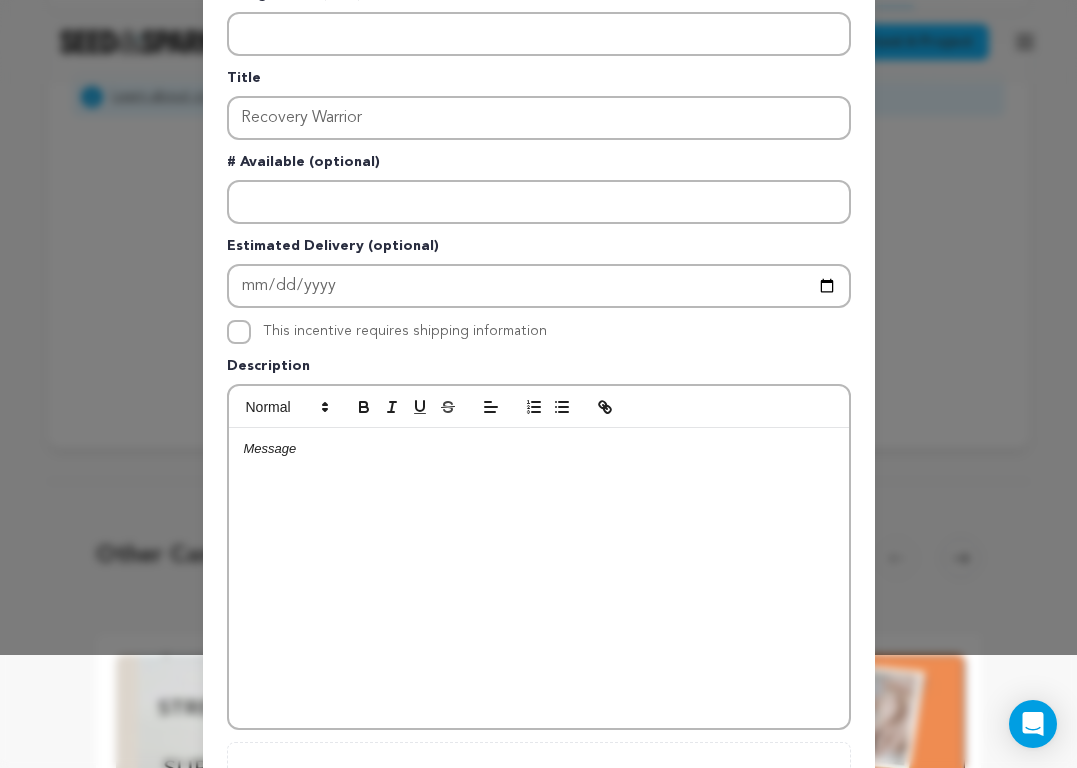 type 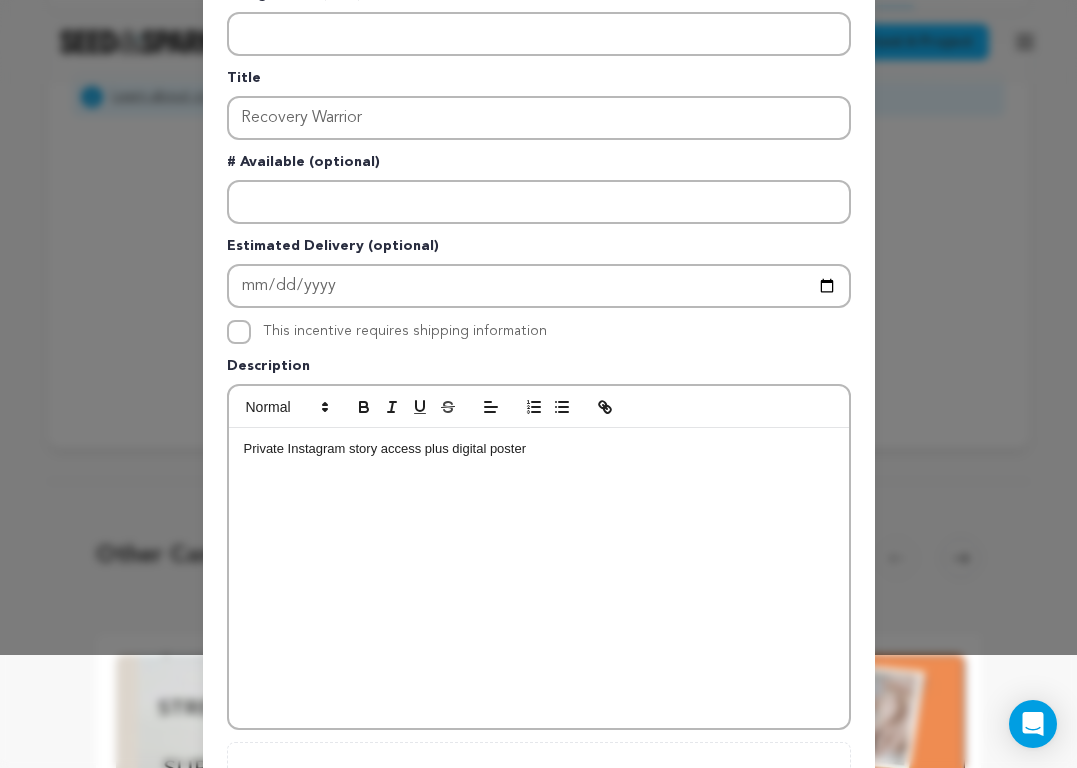 click on "Private Instagram story access plus digital poster" at bounding box center (539, 449) 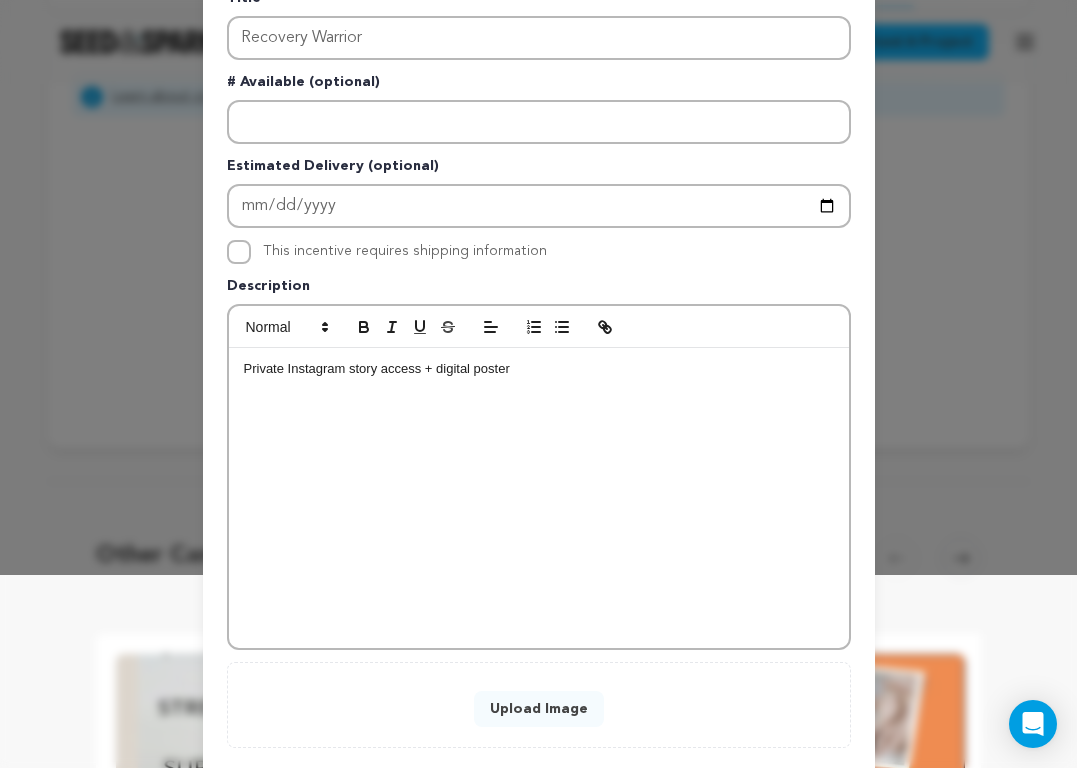 scroll, scrollTop: 305, scrollLeft: 0, axis: vertical 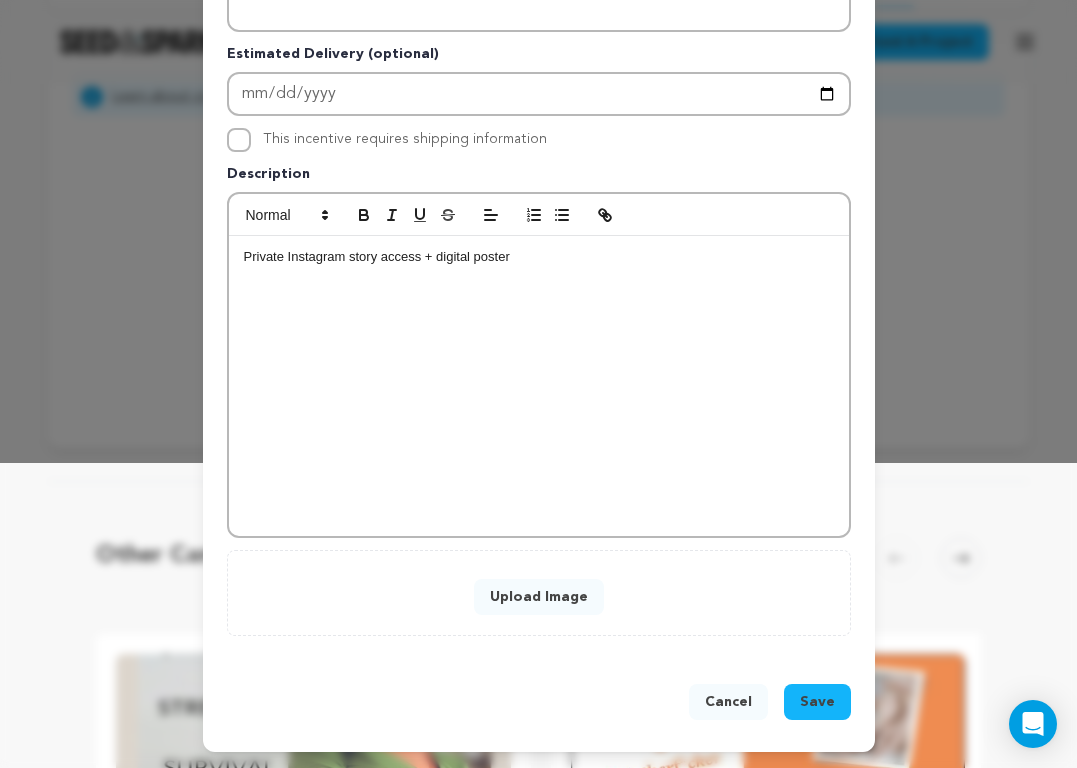 click on "Upload Image" at bounding box center (539, 597) 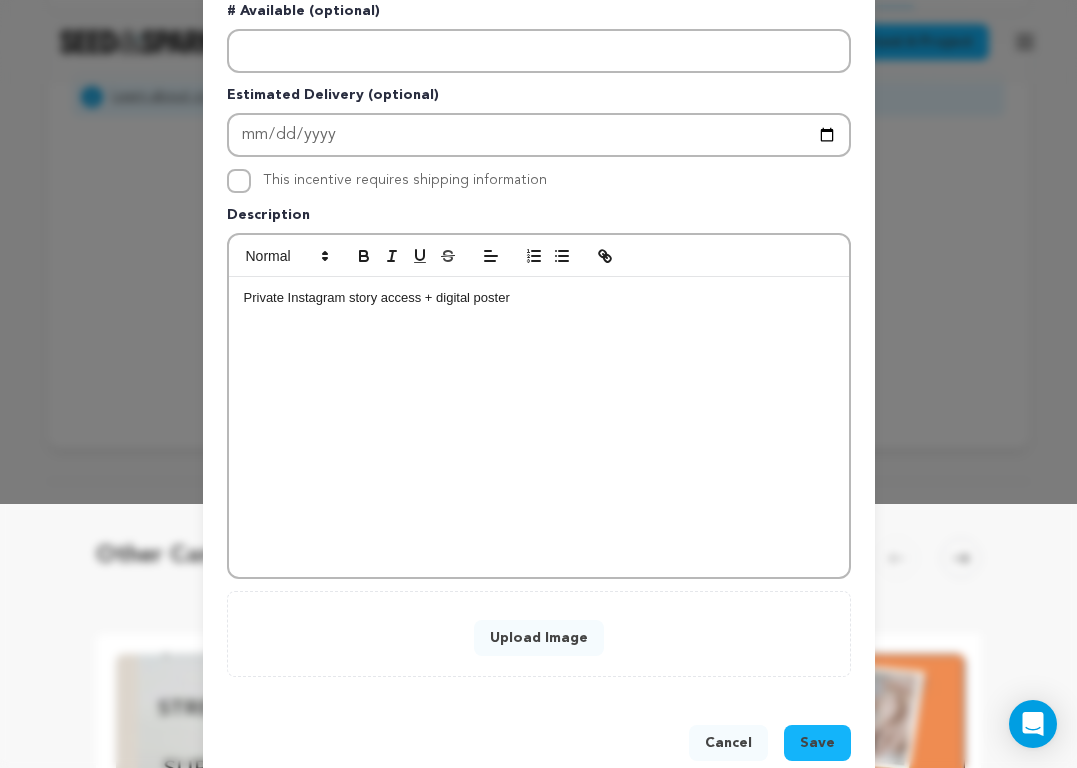 scroll, scrollTop: 305, scrollLeft: 0, axis: vertical 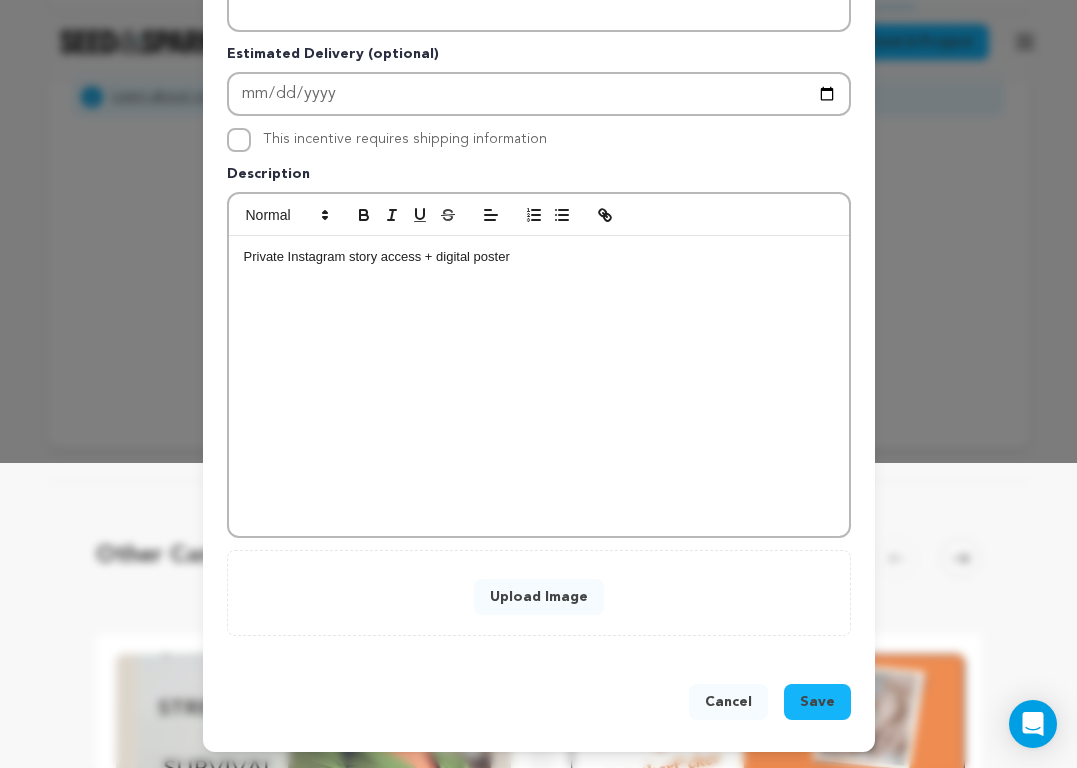 click on "Upload Image" at bounding box center (539, 597) 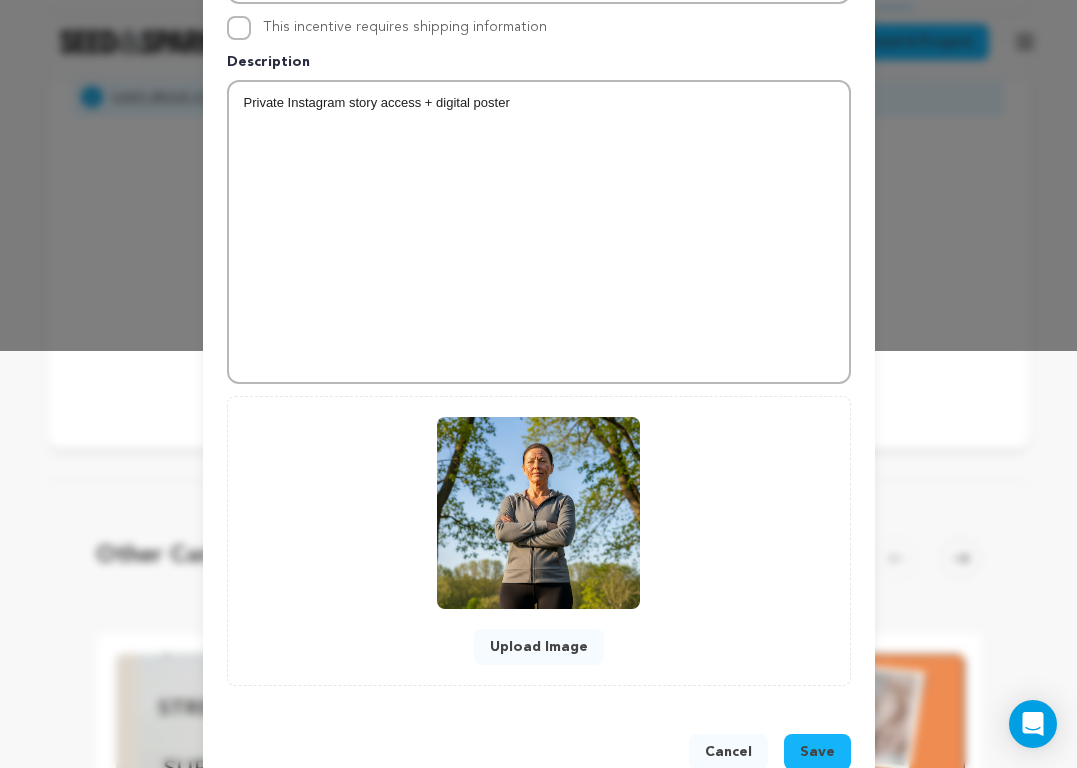 scroll, scrollTop: 467, scrollLeft: 0, axis: vertical 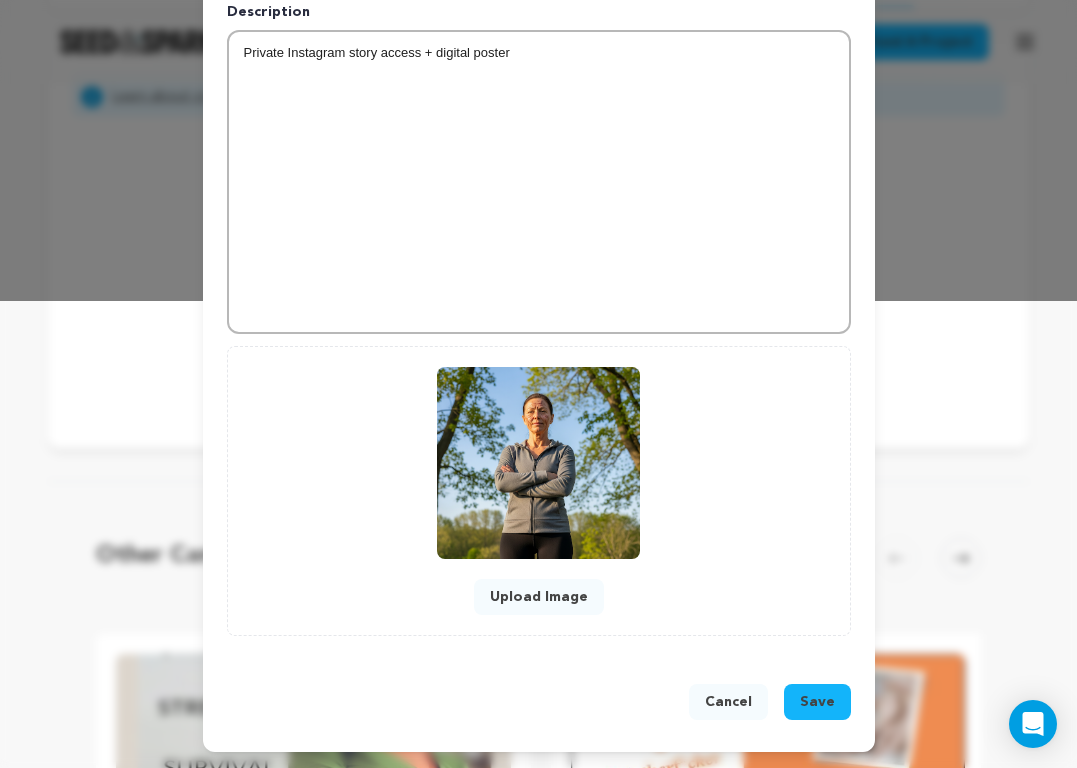 click on "Save" at bounding box center [817, 702] 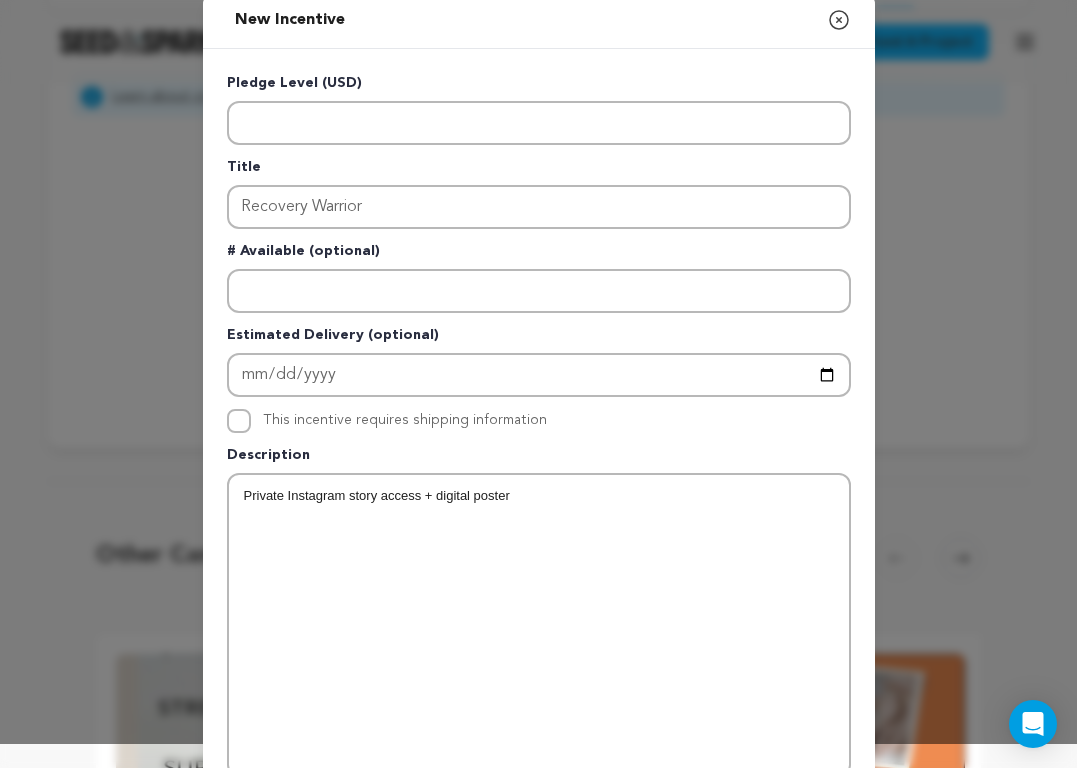 scroll, scrollTop: 0, scrollLeft: 0, axis: both 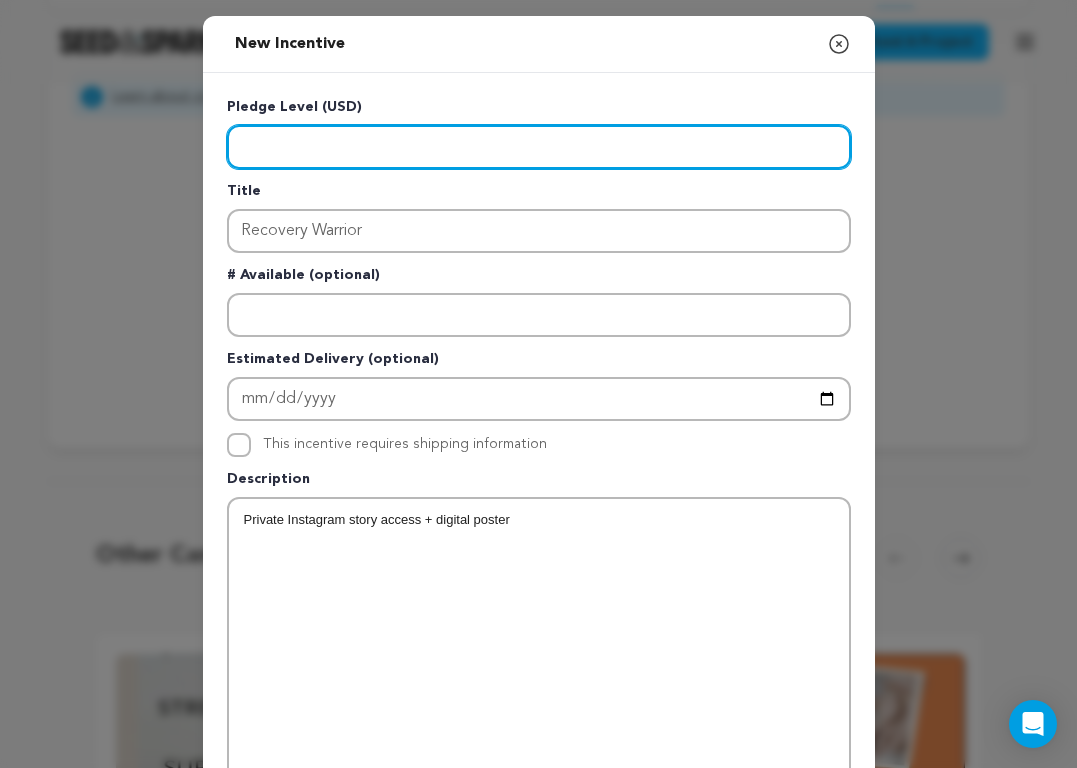 click at bounding box center [539, 147] 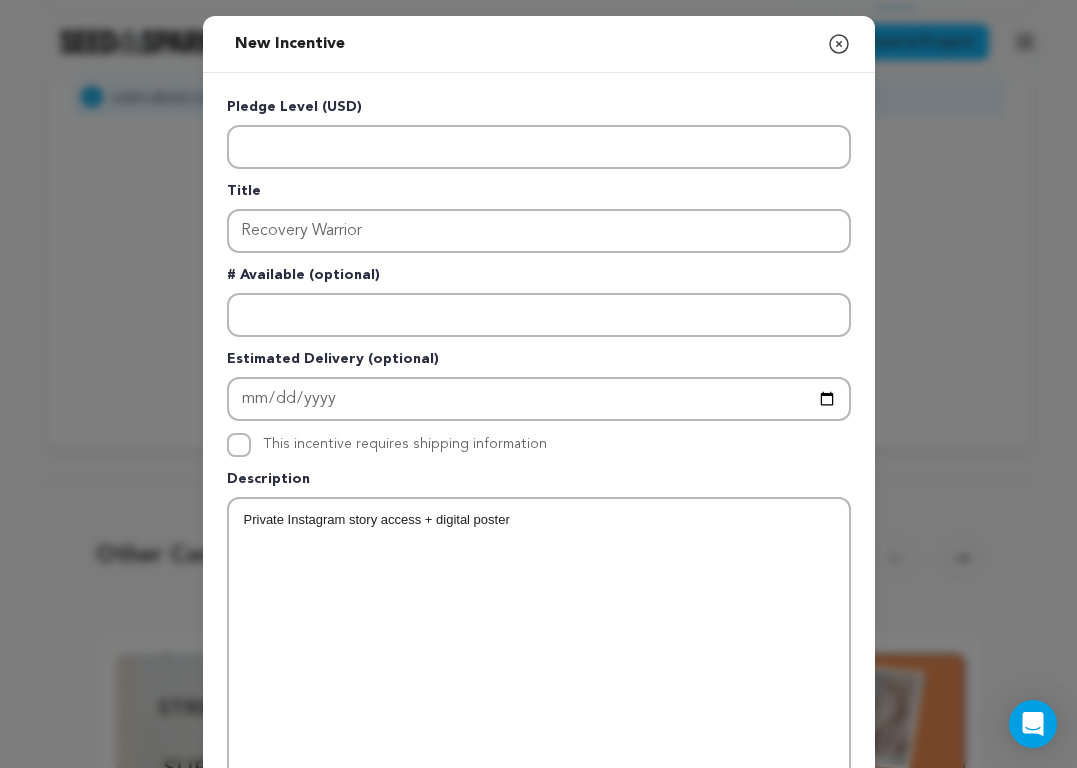 click on "Pledge Level (USD)
Title
Recovery Warrior
# Available (optional)
Estimated Delivery (optional)
This incentive requires shipping information
0 0" at bounding box center (539, 600) 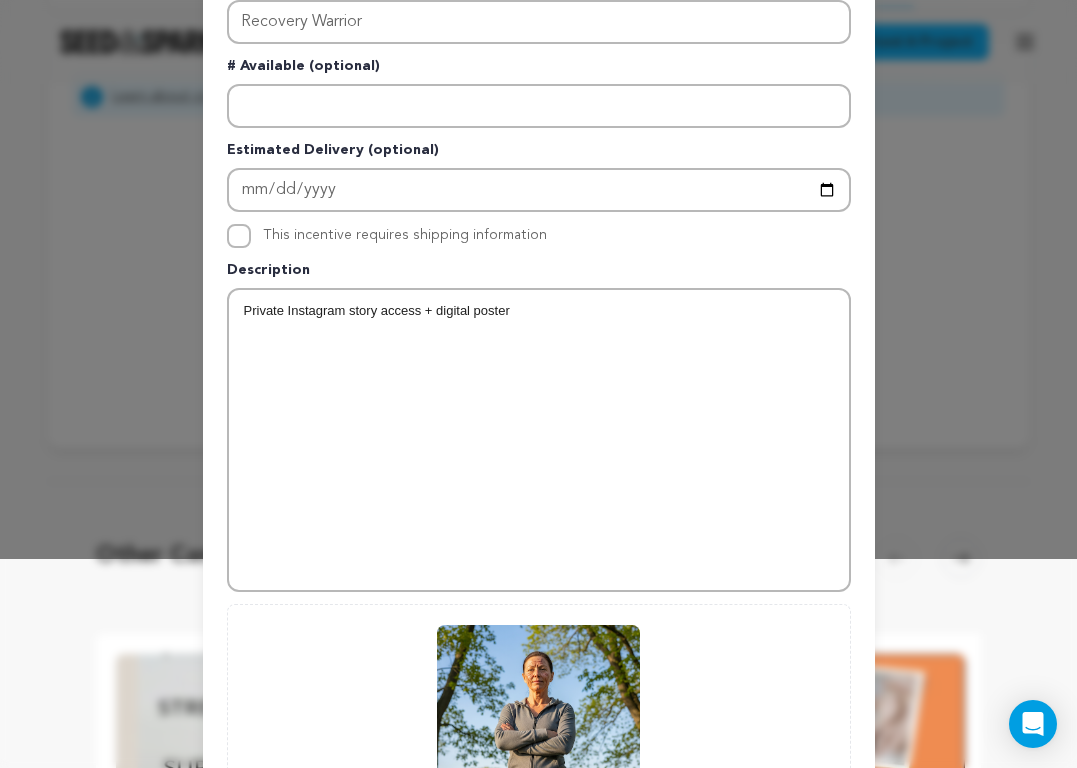 scroll, scrollTop: 467, scrollLeft: 0, axis: vertical 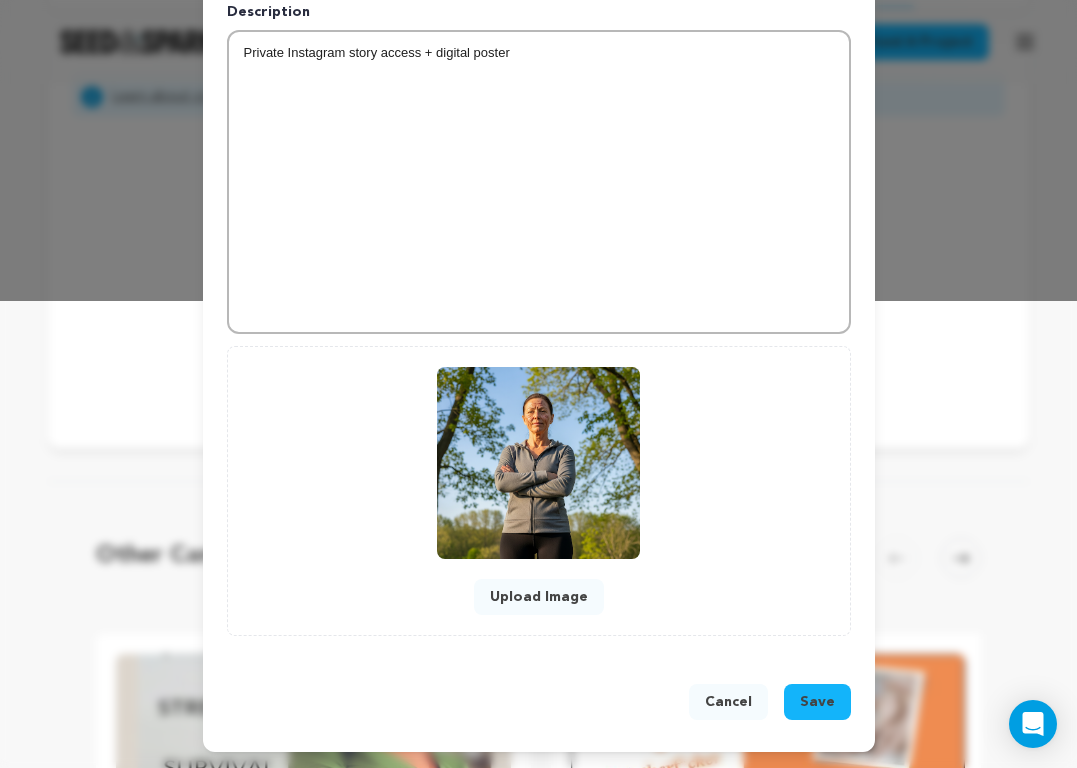 click on "Save" at bounding box center [817, 702] 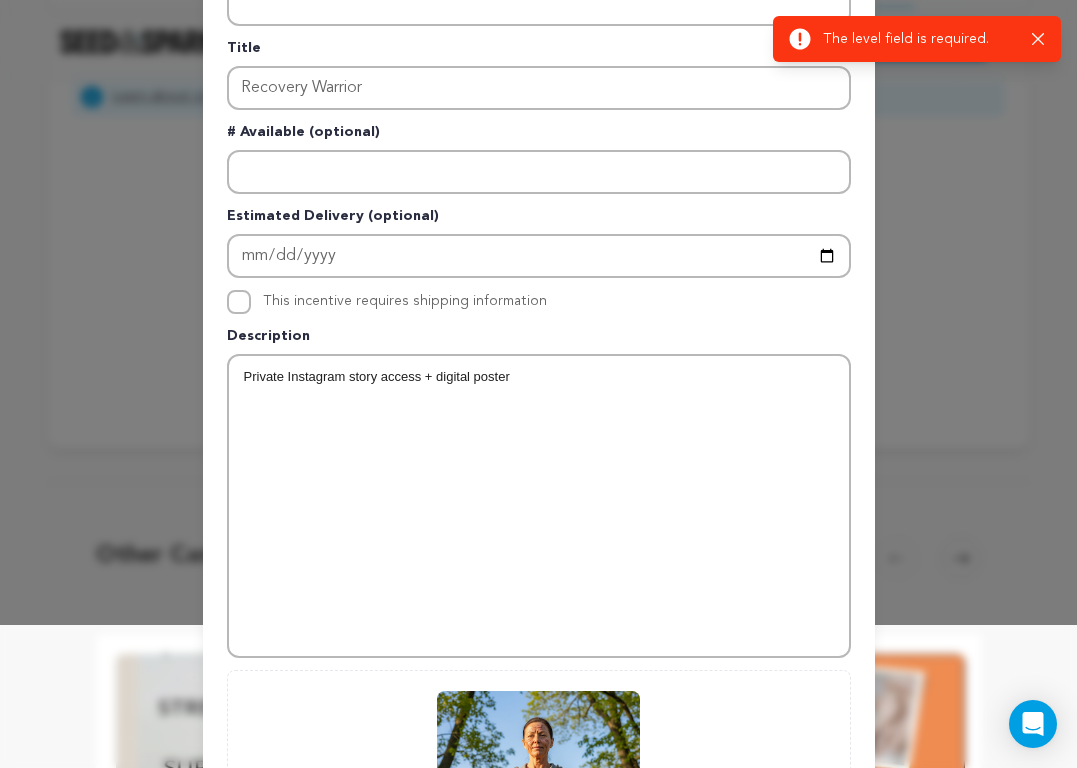 scroll, scrollTop: 0, scrollLeft: 0, axis: both 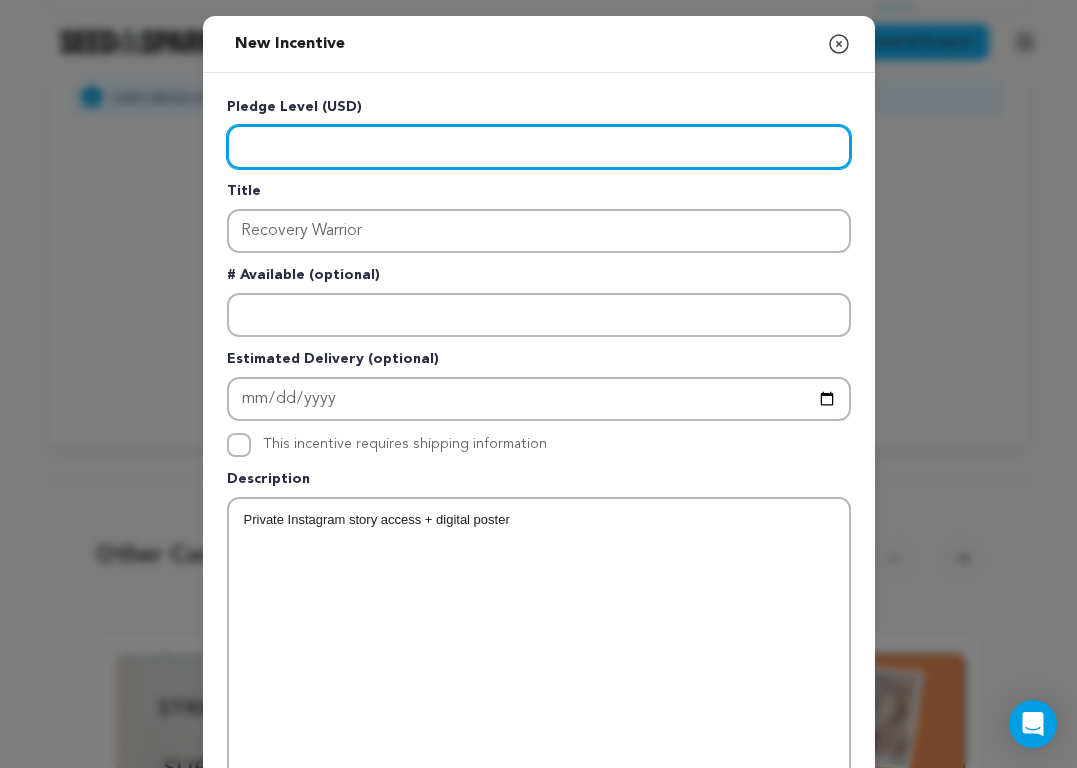 click at bounding box center [539, 147] 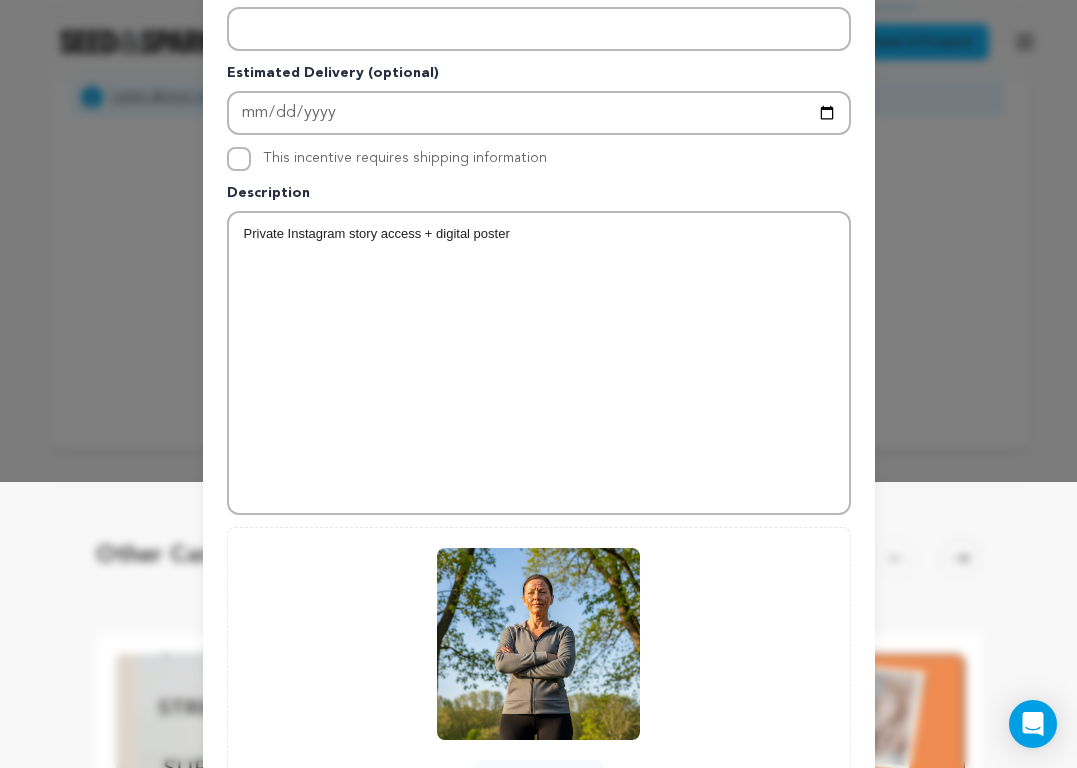 scroll, scrollTop: 467, scrollLeft: 0, axis: vertical 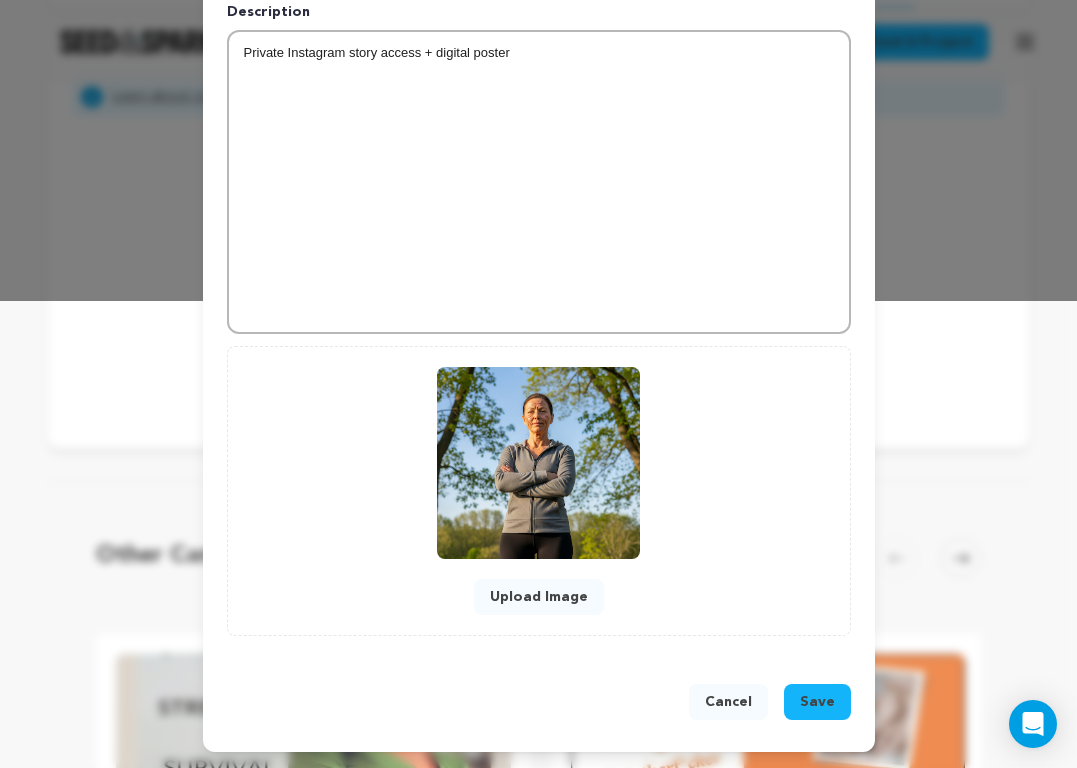 type on "25" 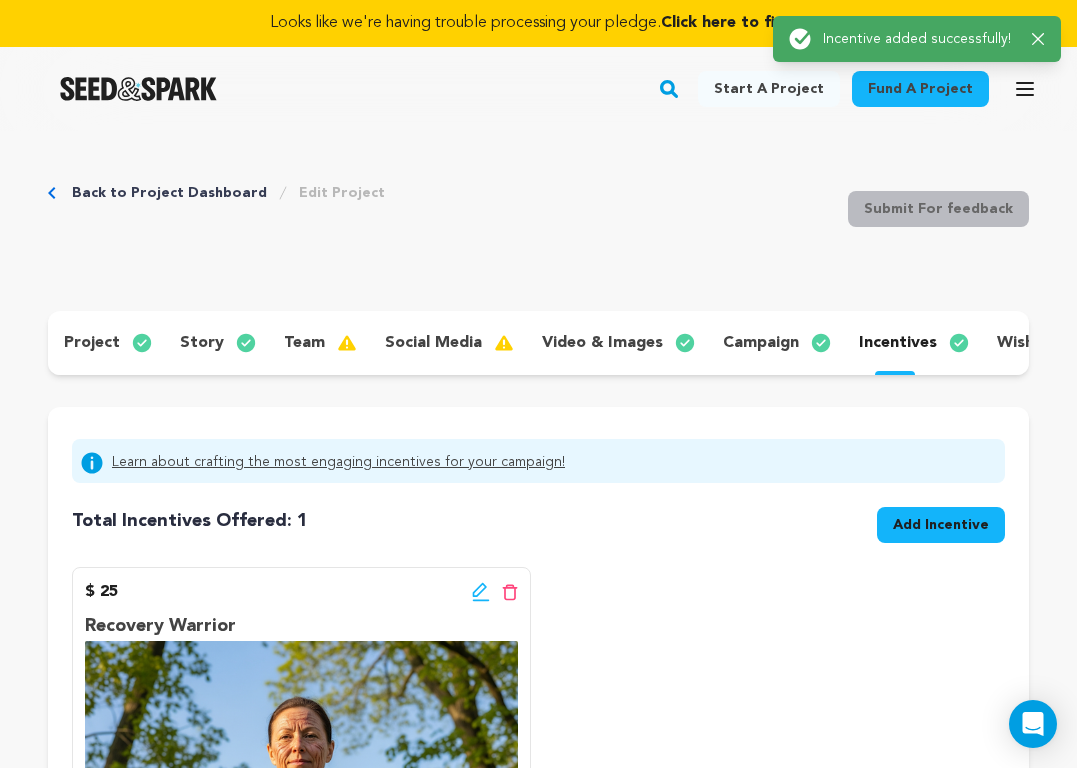scroll, scrollTop: 0, scrollLeft: 0, axis: both 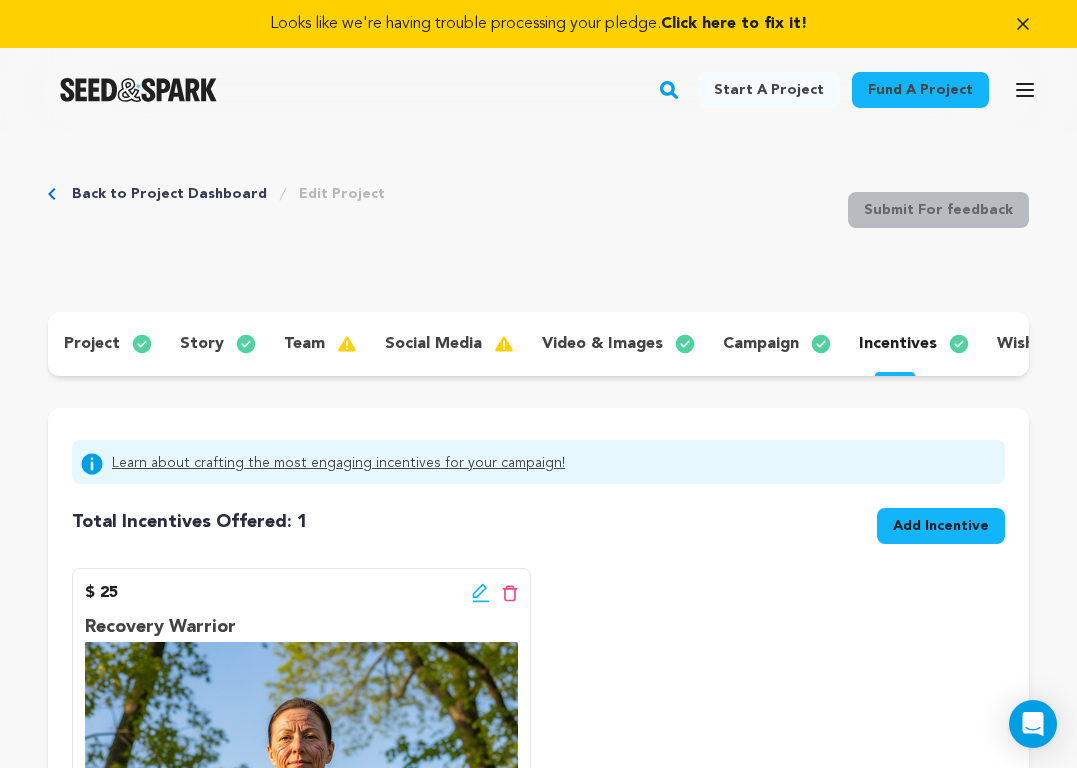 click on "Add Incentive" at bounding box center [941, 526] 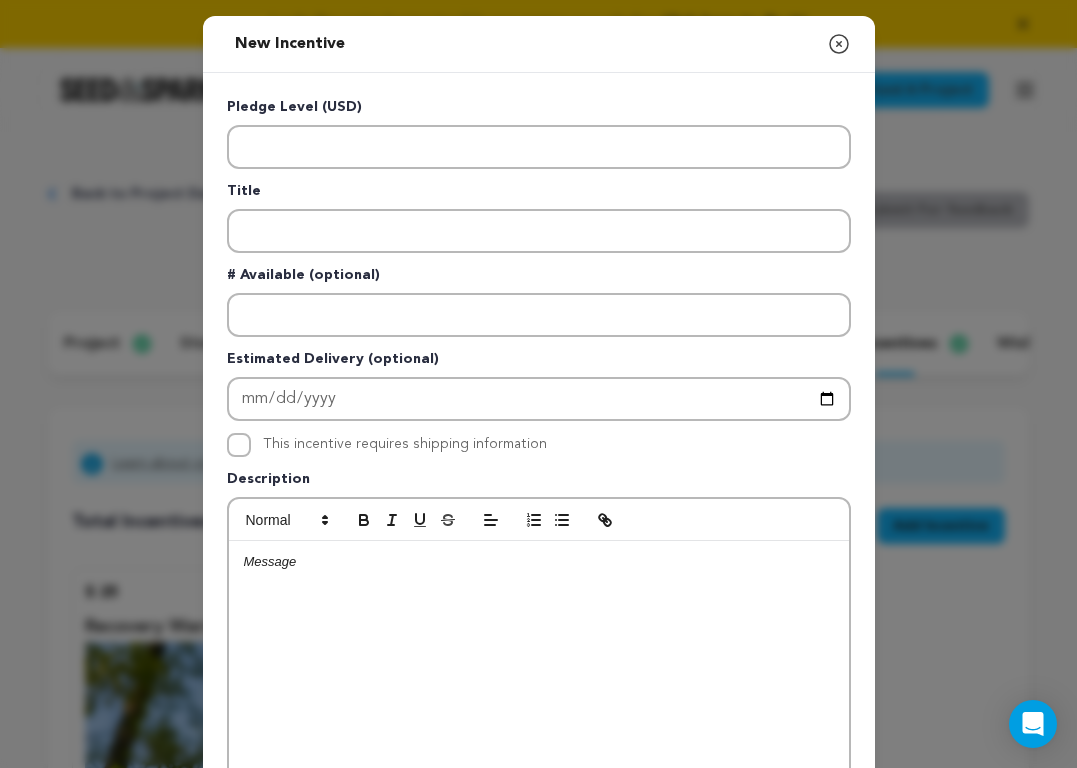click 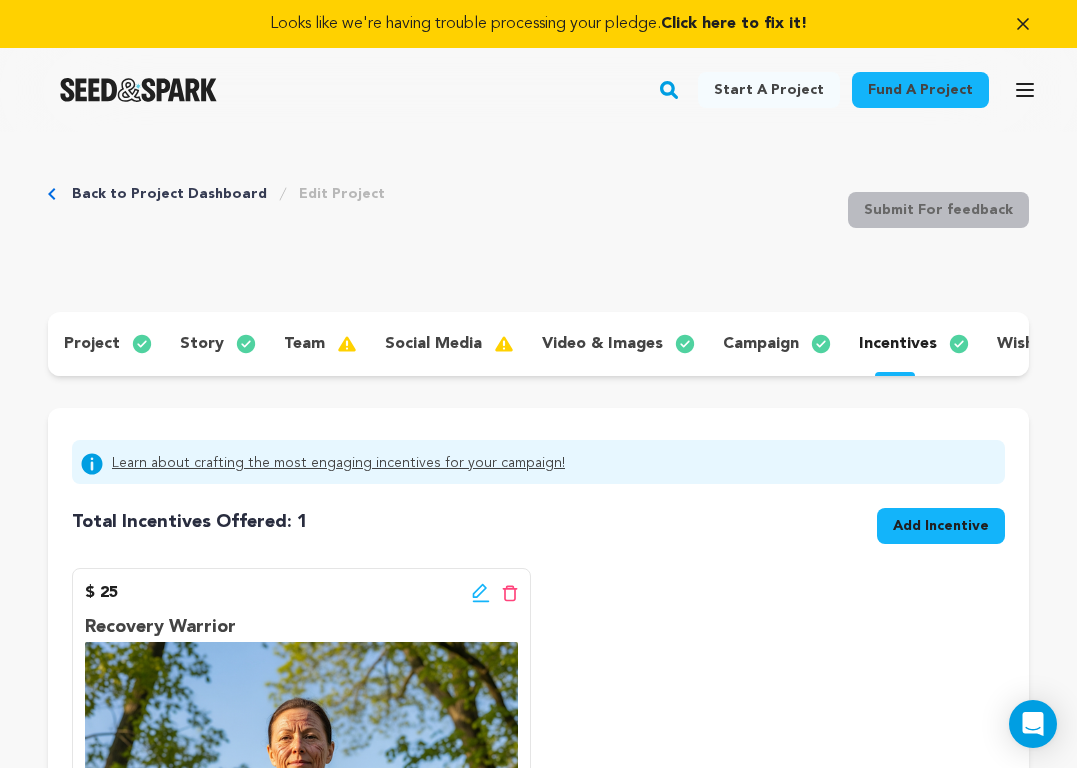 click 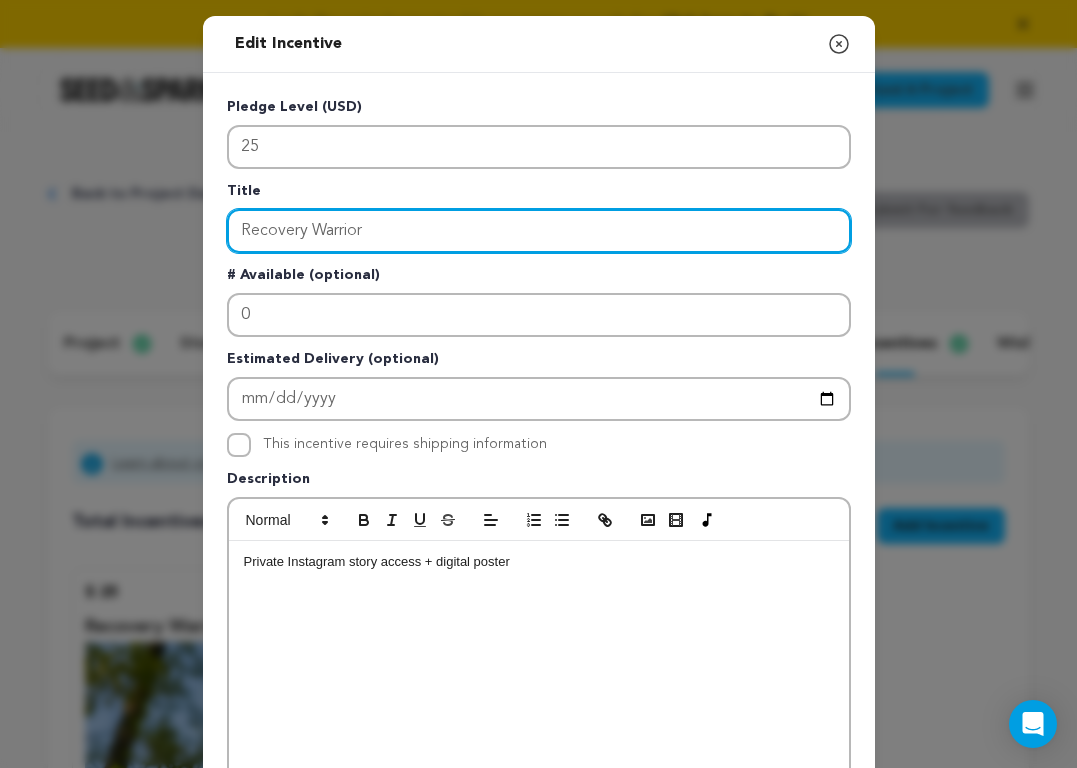 drag, startPoint x: 233, startPoint y: 232, endPoint x: 449, endPoint y: 253, distance: 217.01843 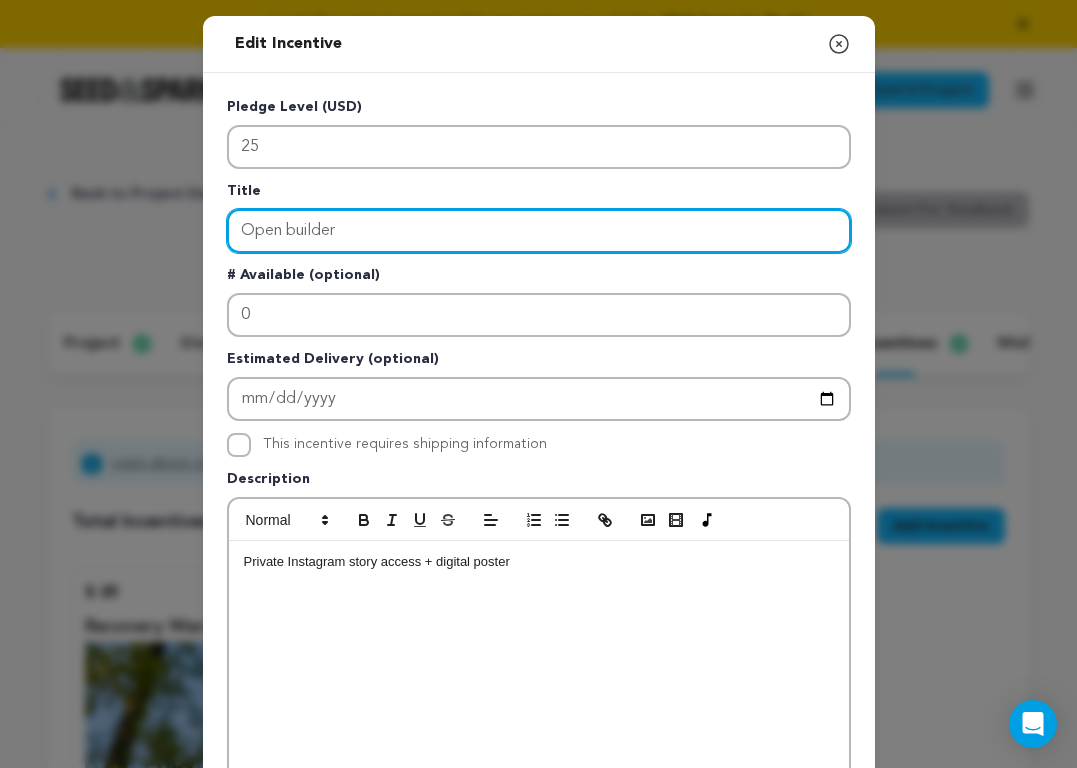 click on "Open builder" at bounding box center [539, 231] 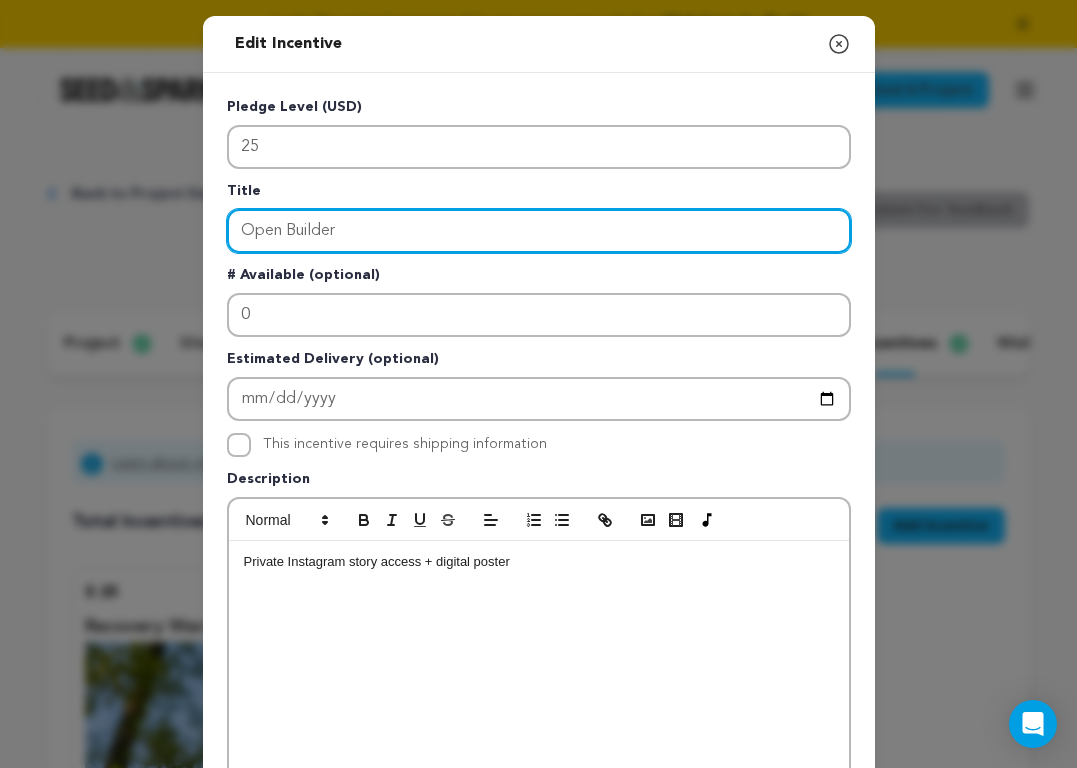 click on "Open Builder" at bounding box center (539, 231) 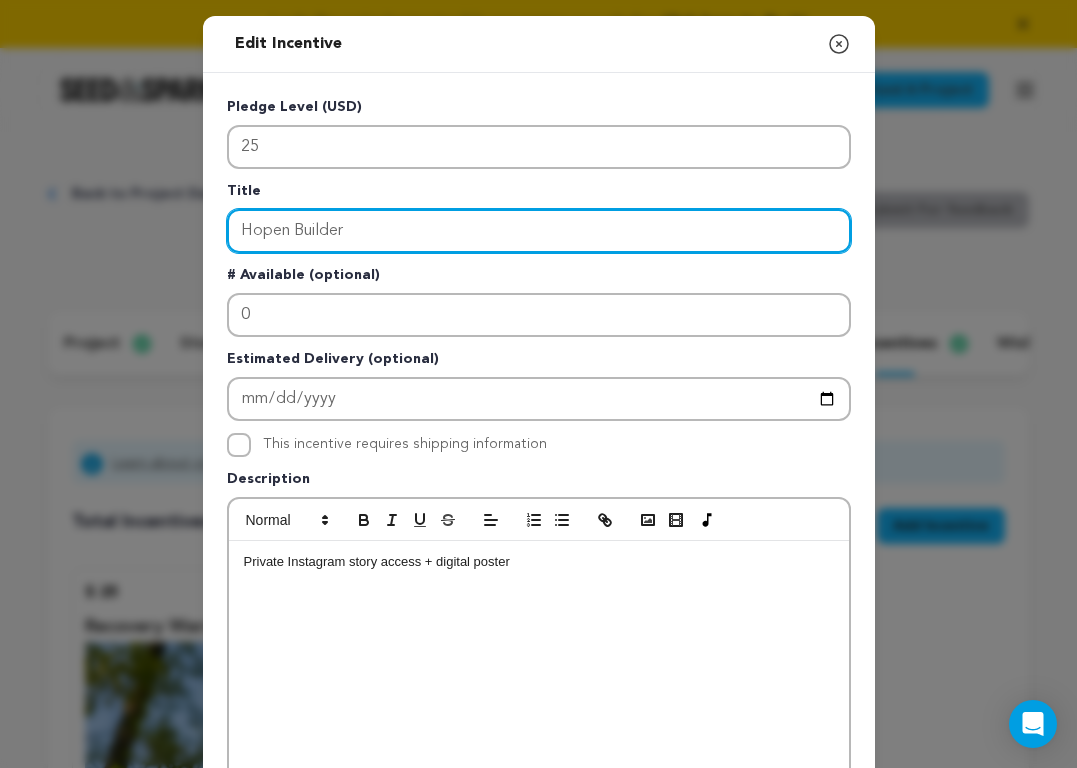 click on "Hopen Builder" at bounding box center (539, 231) 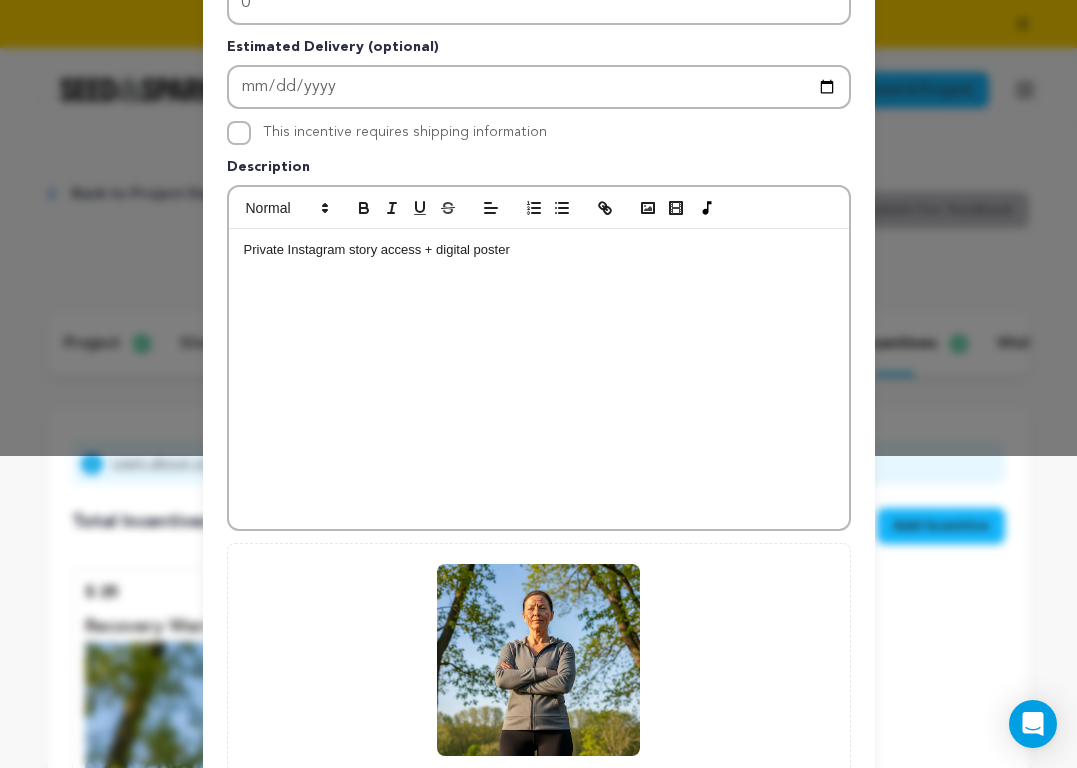 scroll, scrollTop: 313, scrollLeft: 0, axis: vertical 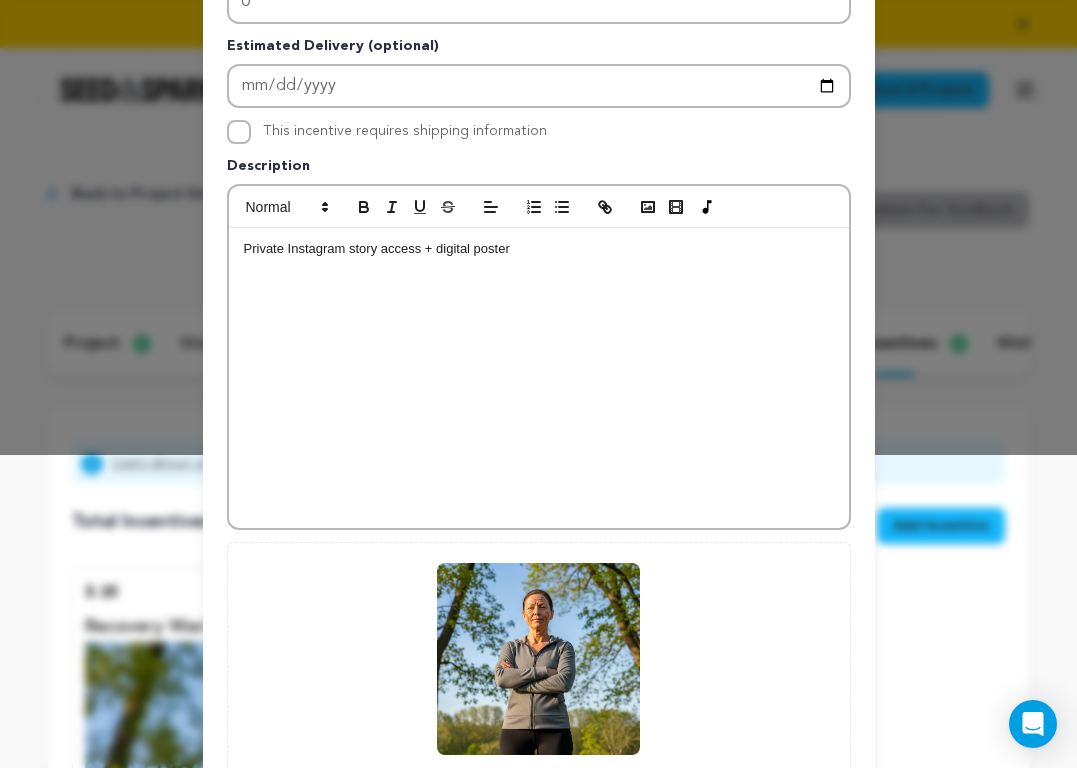 type on "Hope Builder" 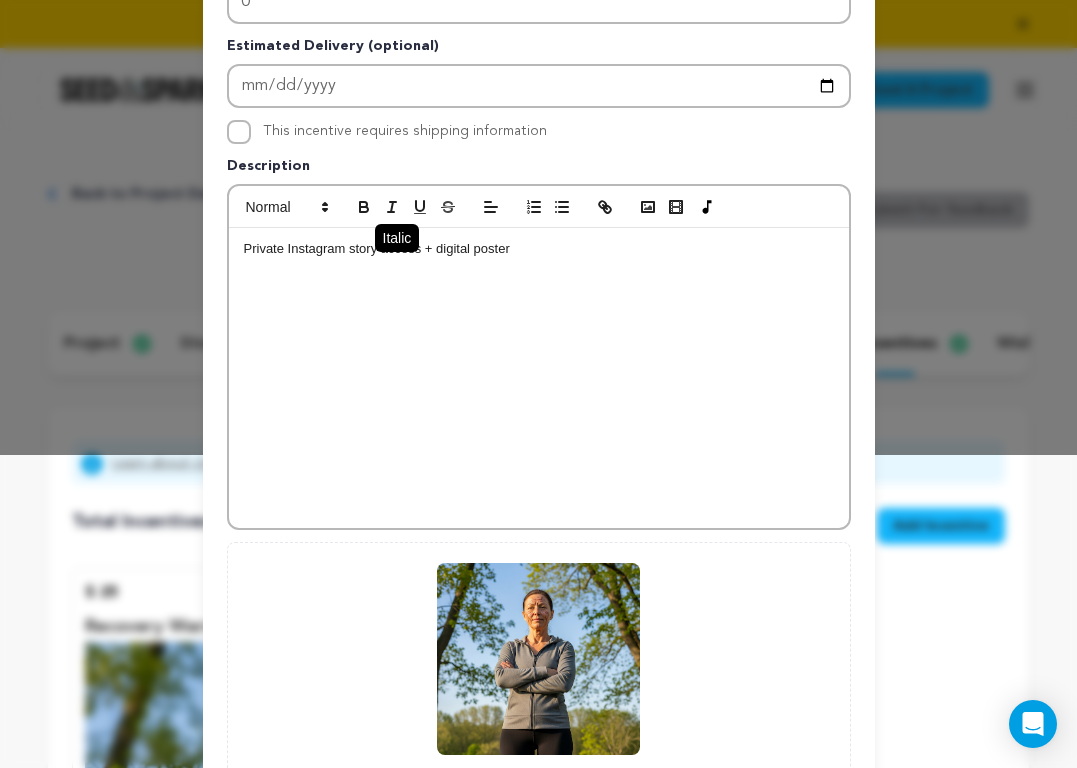 click at bounding box center (392, 207) 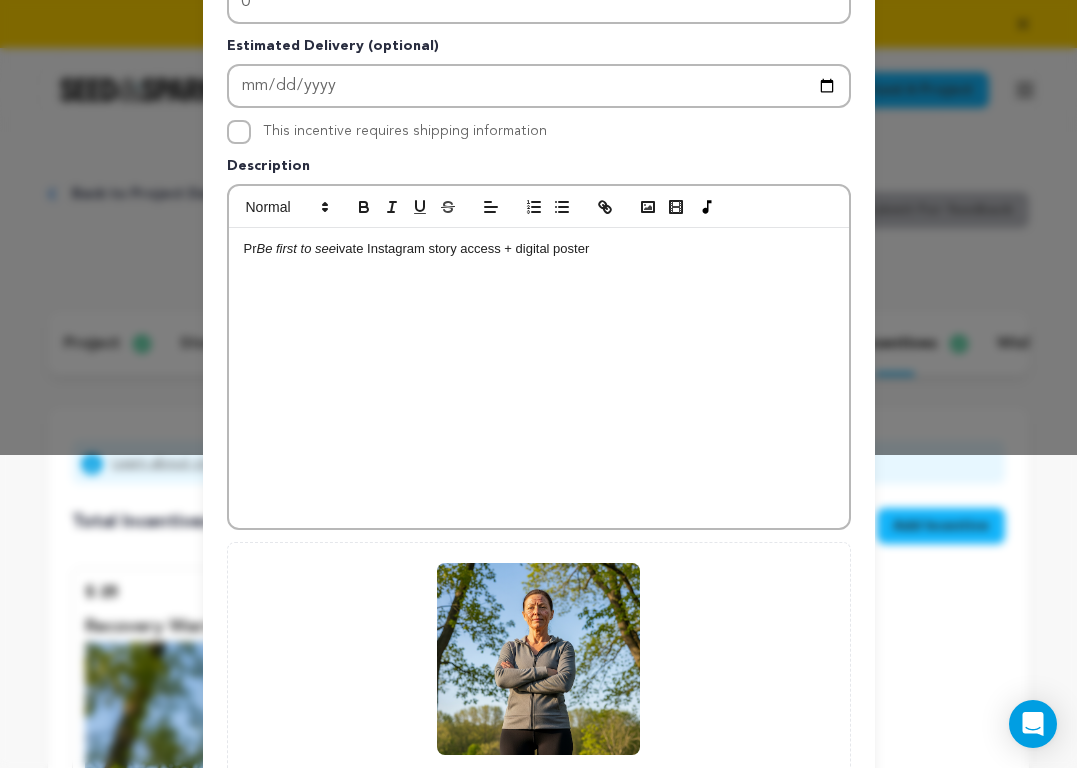 click on "Be first to see" at bounding box center (296, 248) 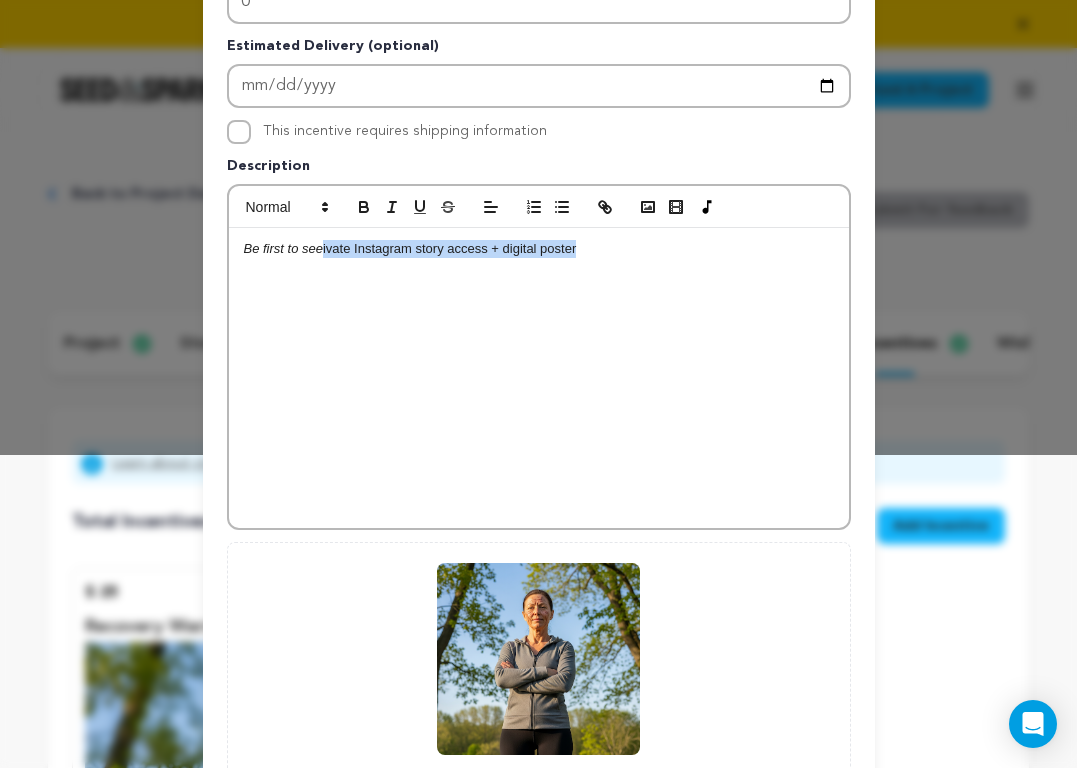 drag, startPoint x: 324, startPoint y: 249, endPoint x: 720, endPoint y: 324, distance: 403.0397 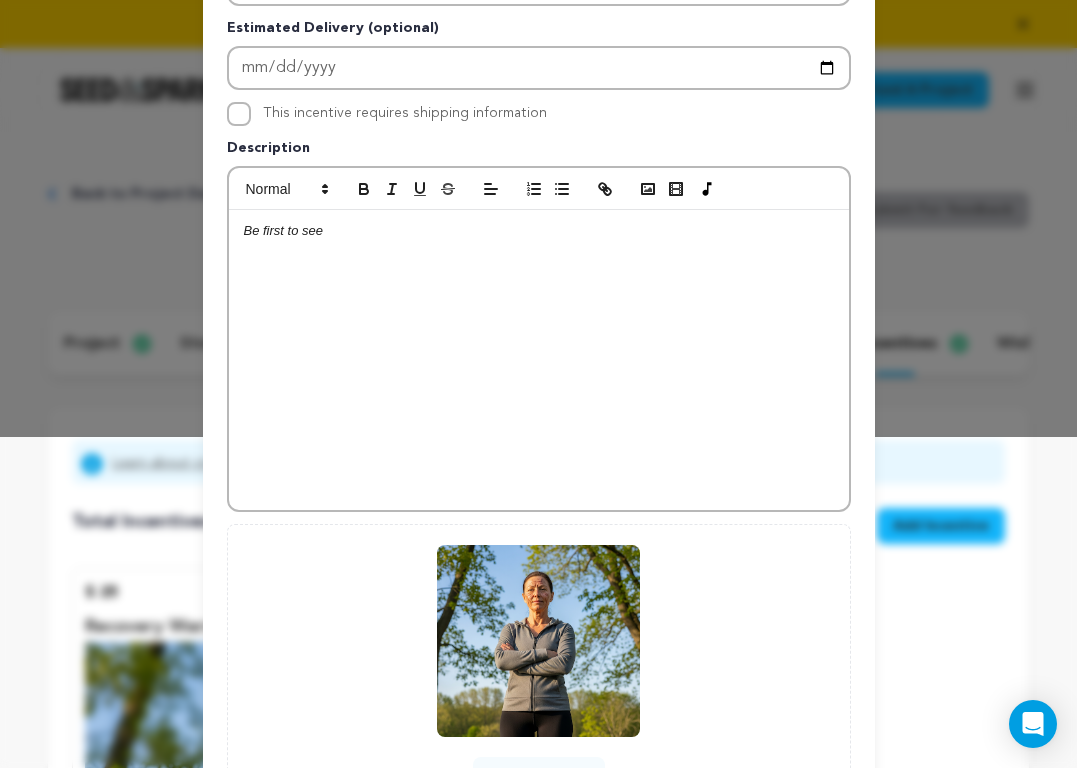 scroll, scrollTop: 335, scrollLeft: 0, axis: vertical 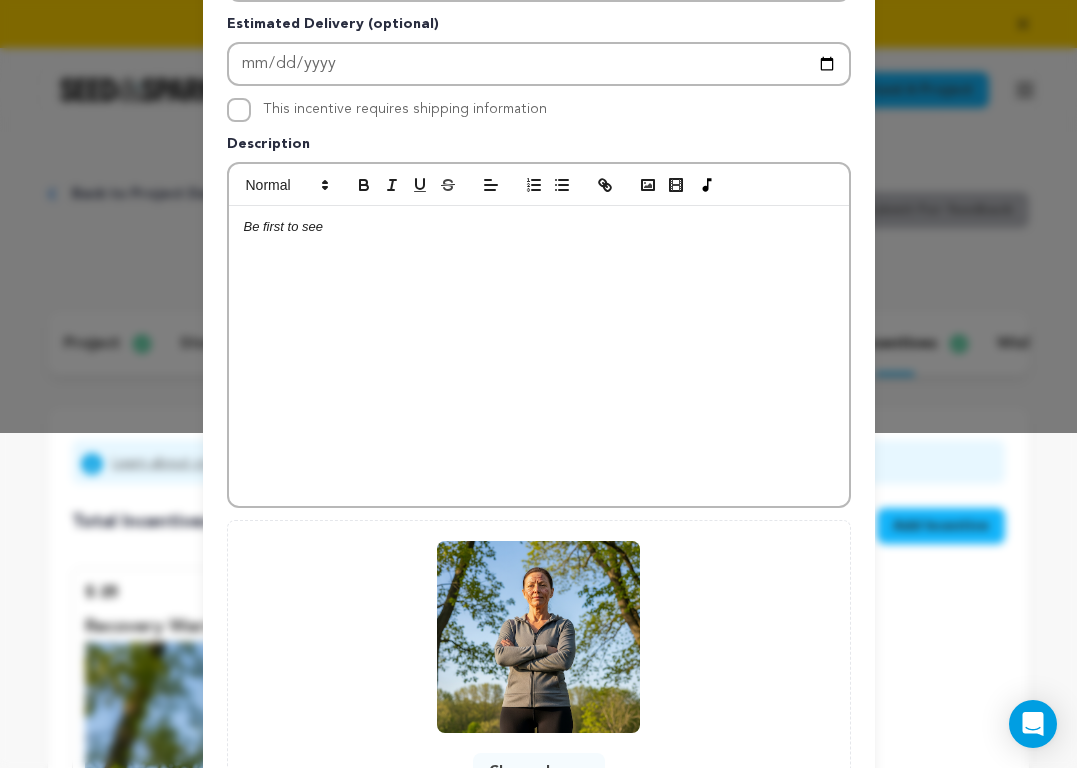 click on "Be first to see" at bounding box center (539, 356) 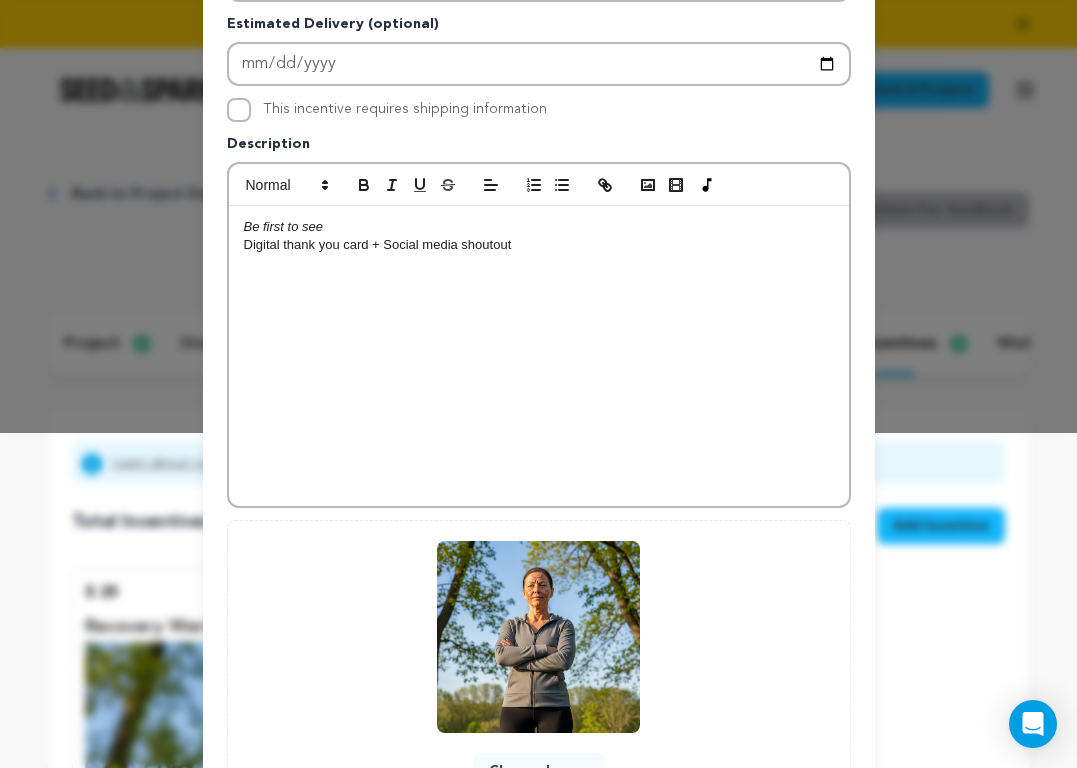 scroll, scrollTop: 0, scrollLeft: 0, axis: both 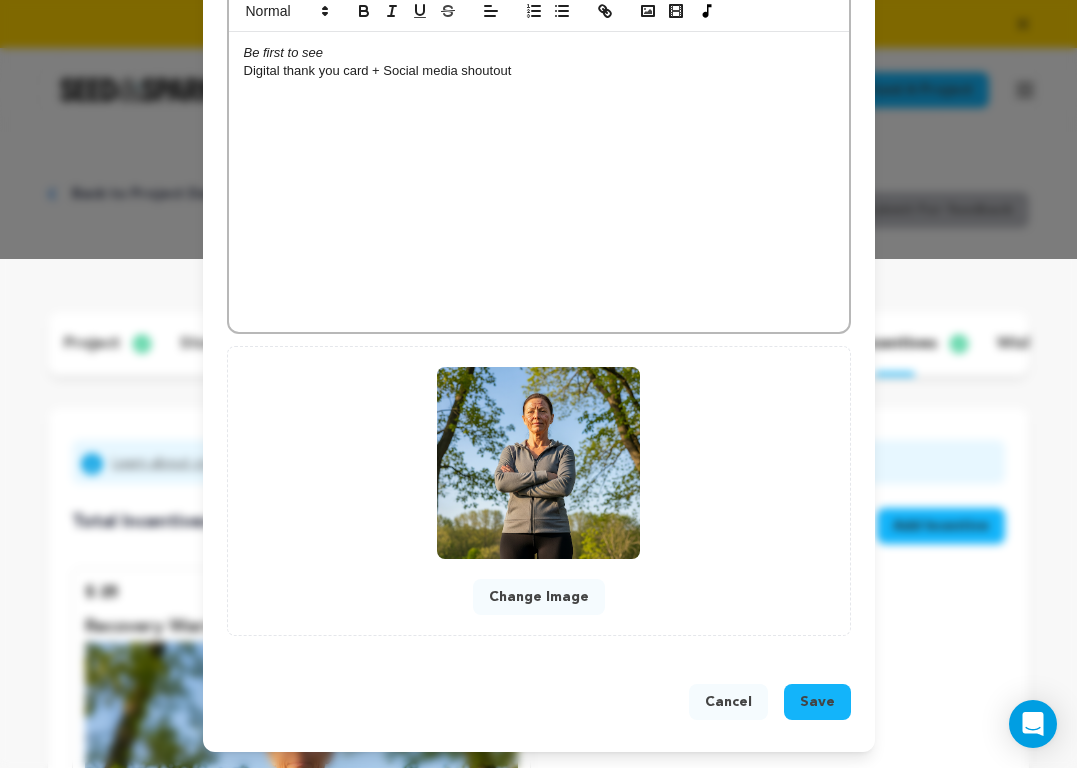 click on "Save" at bounding box center (817, 702) 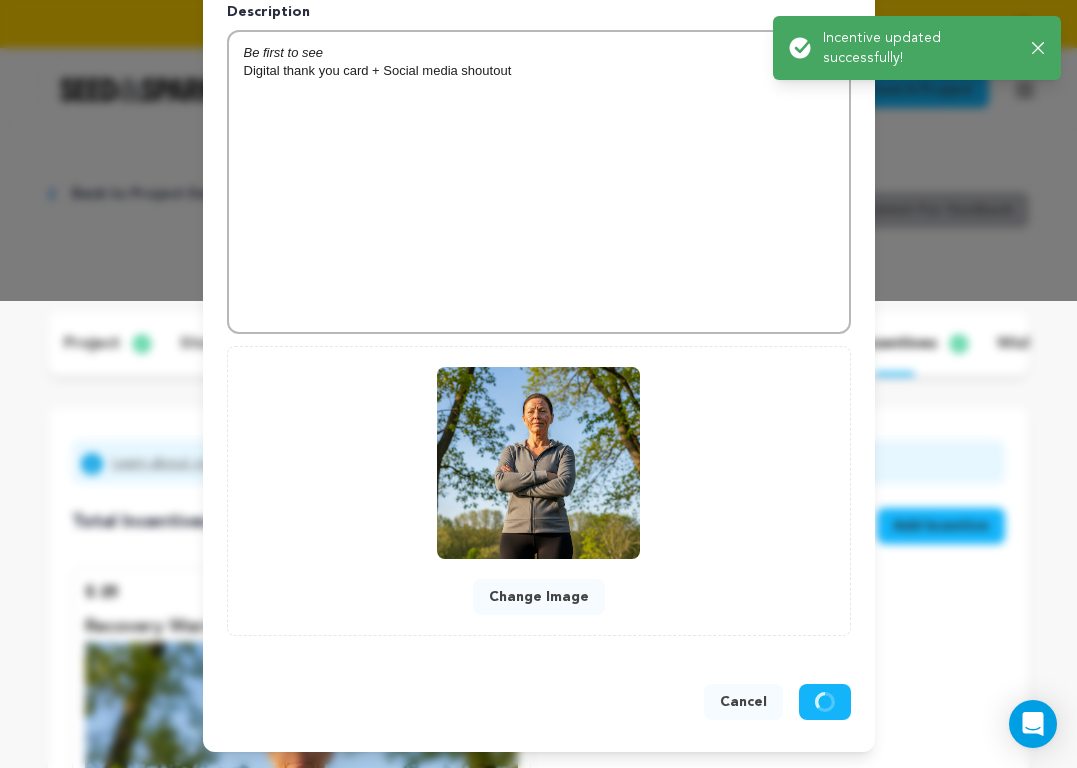 scroll, scrollTop: 467, scrollLeft: 0, axis: vertical 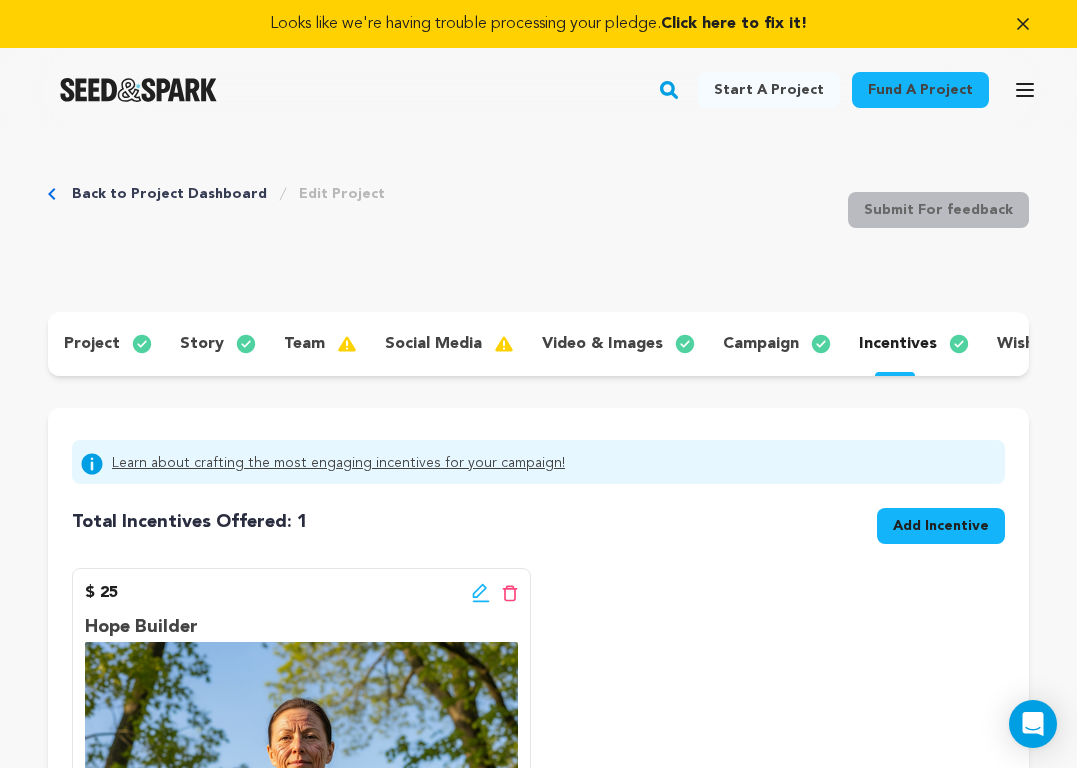 click on "Back to Project Dashboard
Edit Project
Submit For feedback
Submit For feedback" at bounding box center (538, 214) 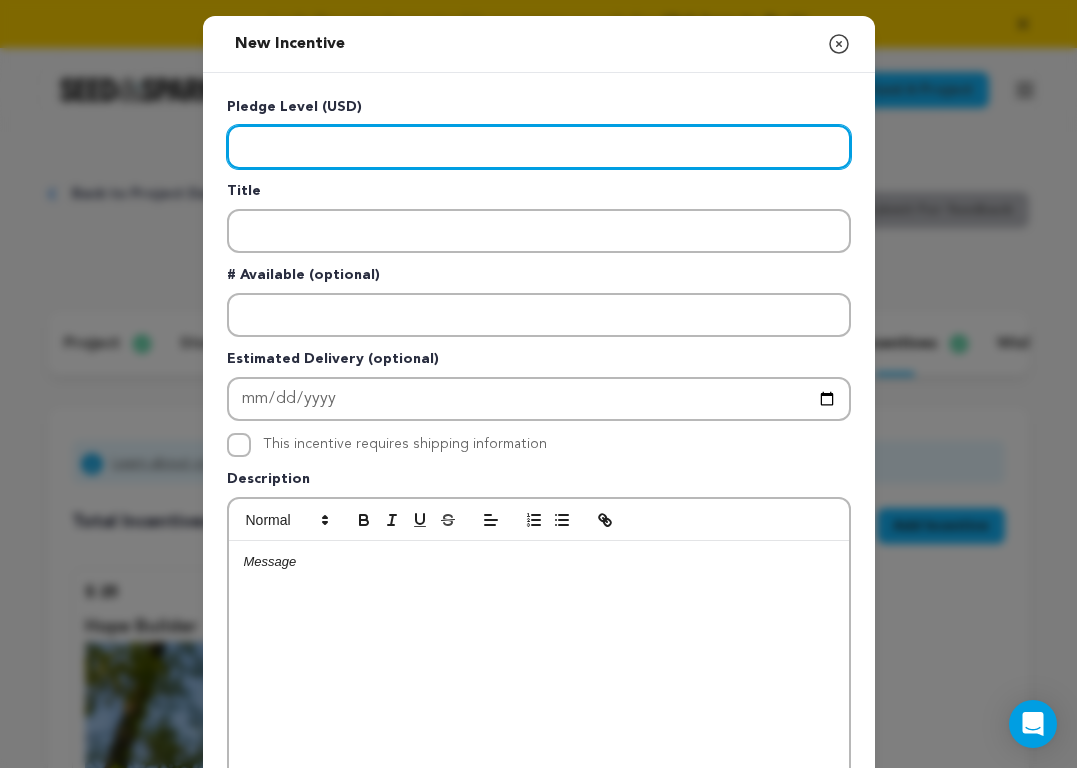 click at bounding box center [539, 147] 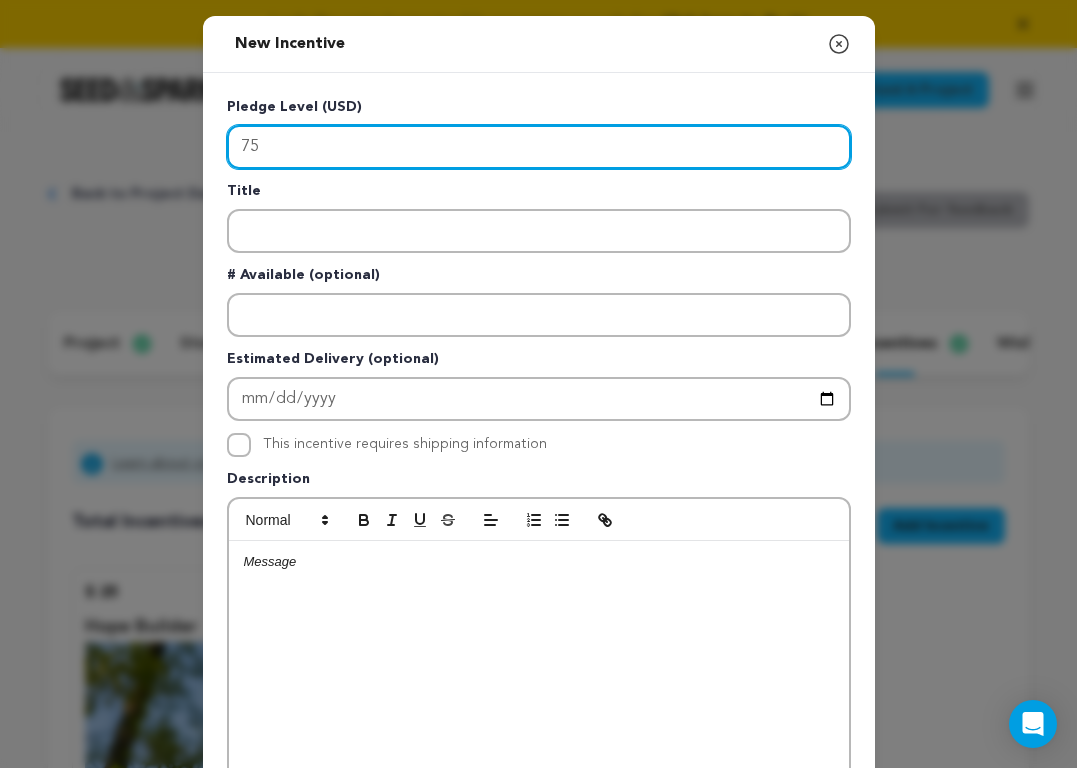 type on "75" 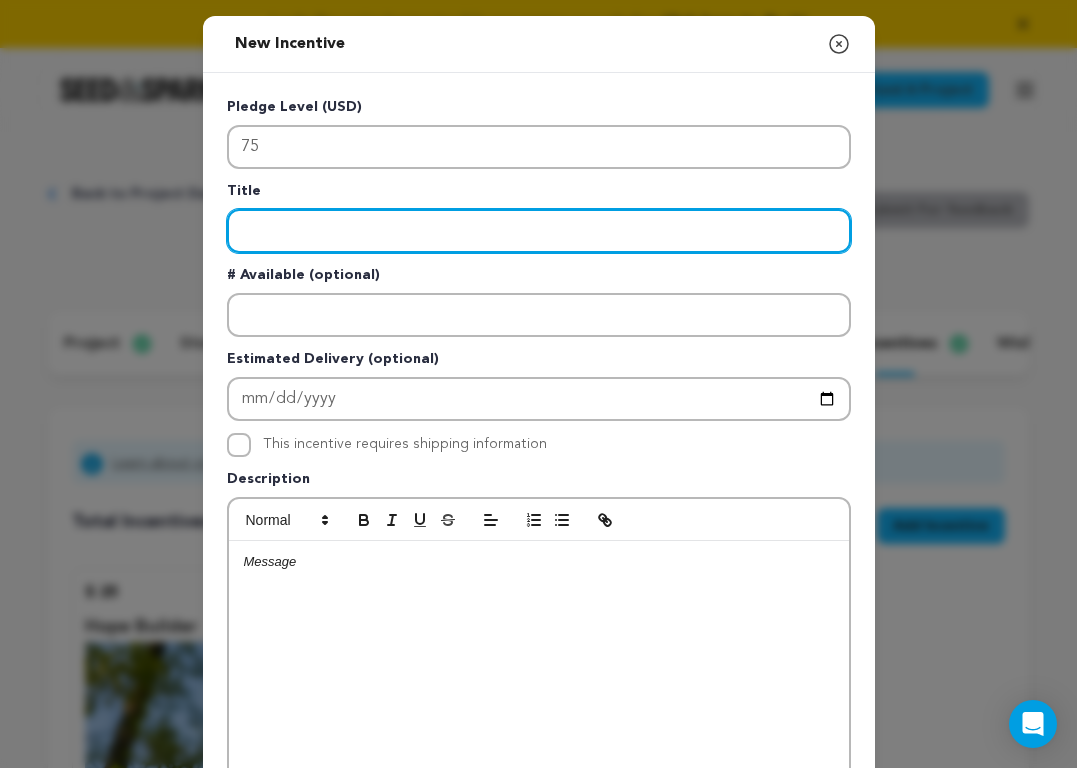 click at bounding box center (539, 231) 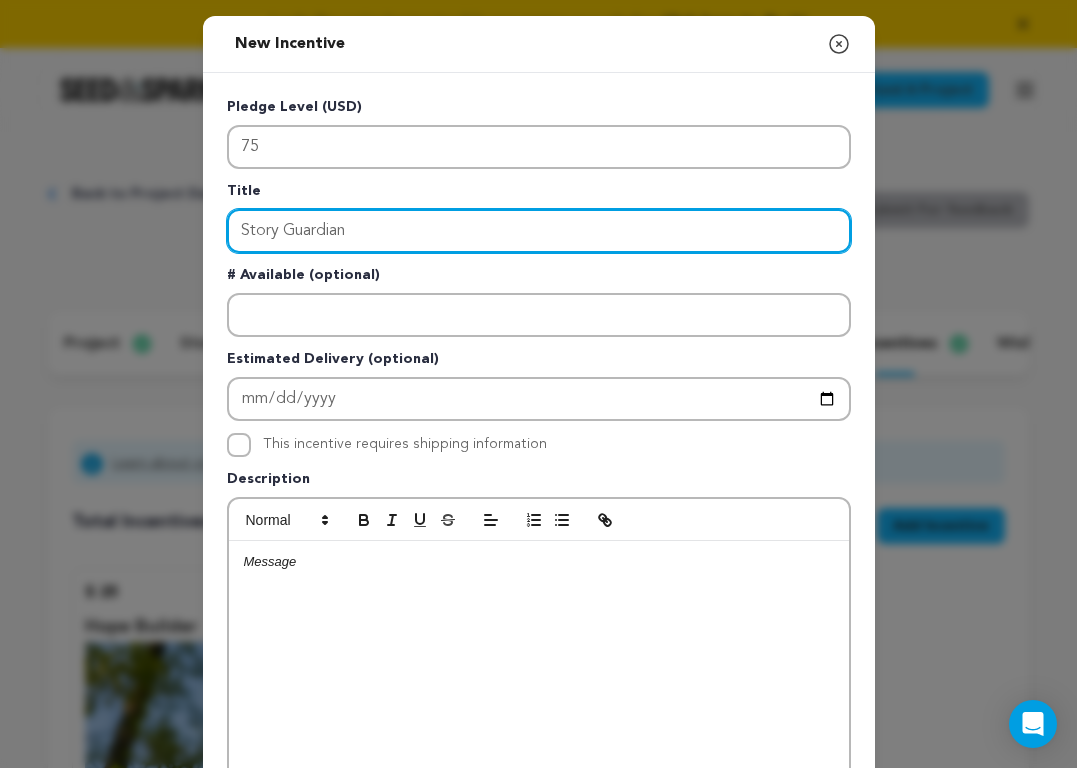 type on "Story Guardian" 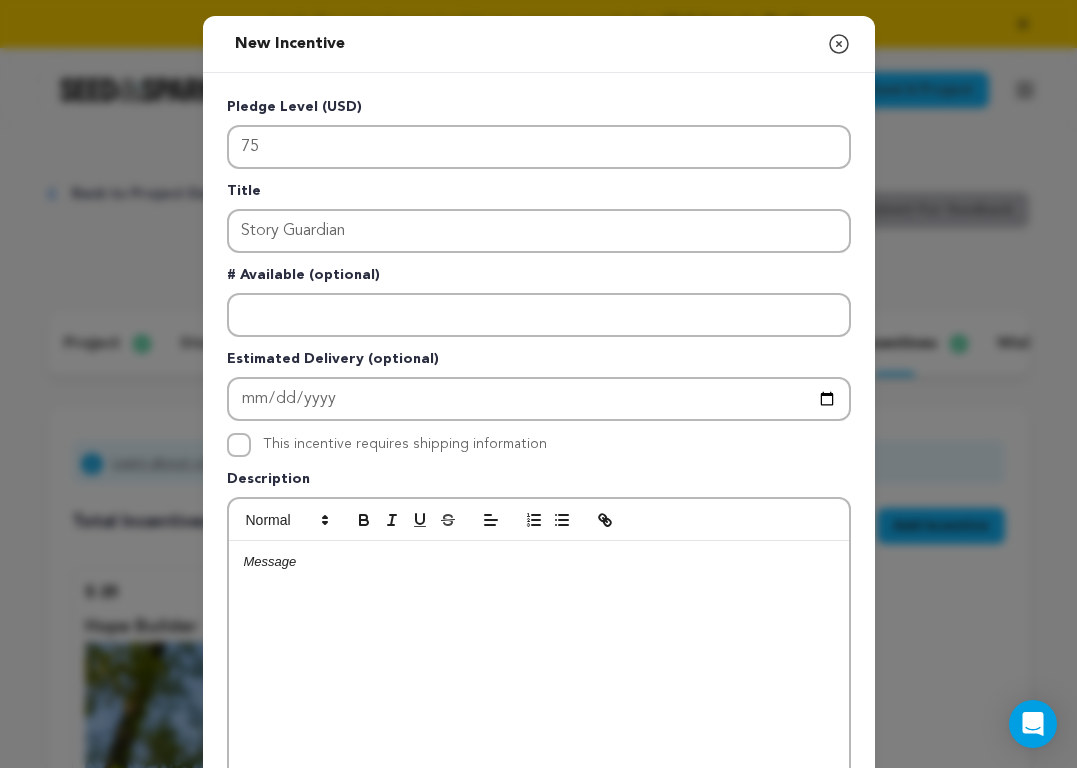 click at bounding box center [539, 691] 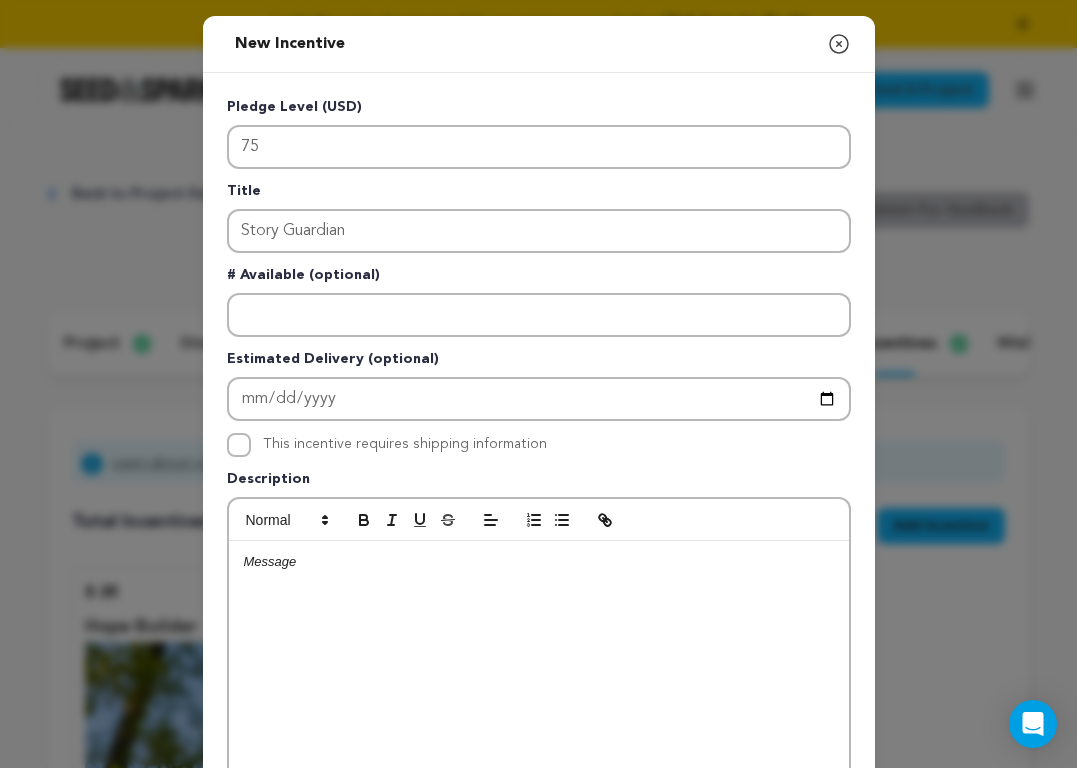 scroll, scrollTop: 0, scrollLeft: 0, axis: both 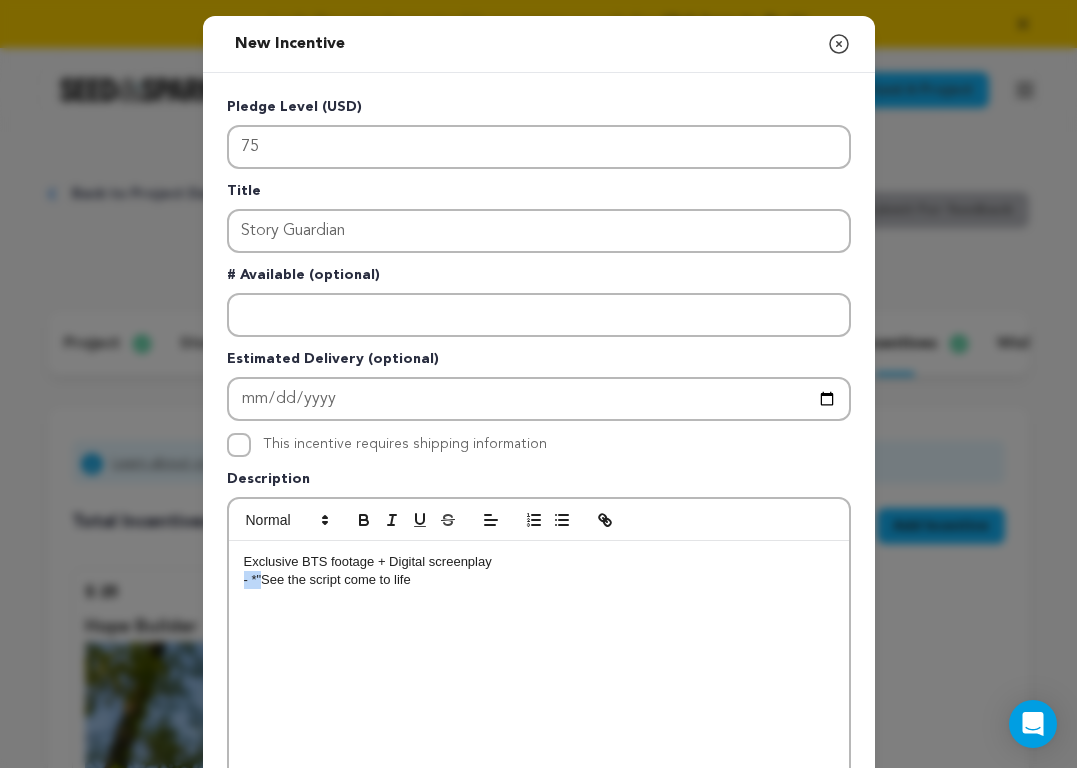 drag, startPoint x: 264, startPoint y: 581, endPoint x: 228, endPoint y: 584, distance: 36.124783 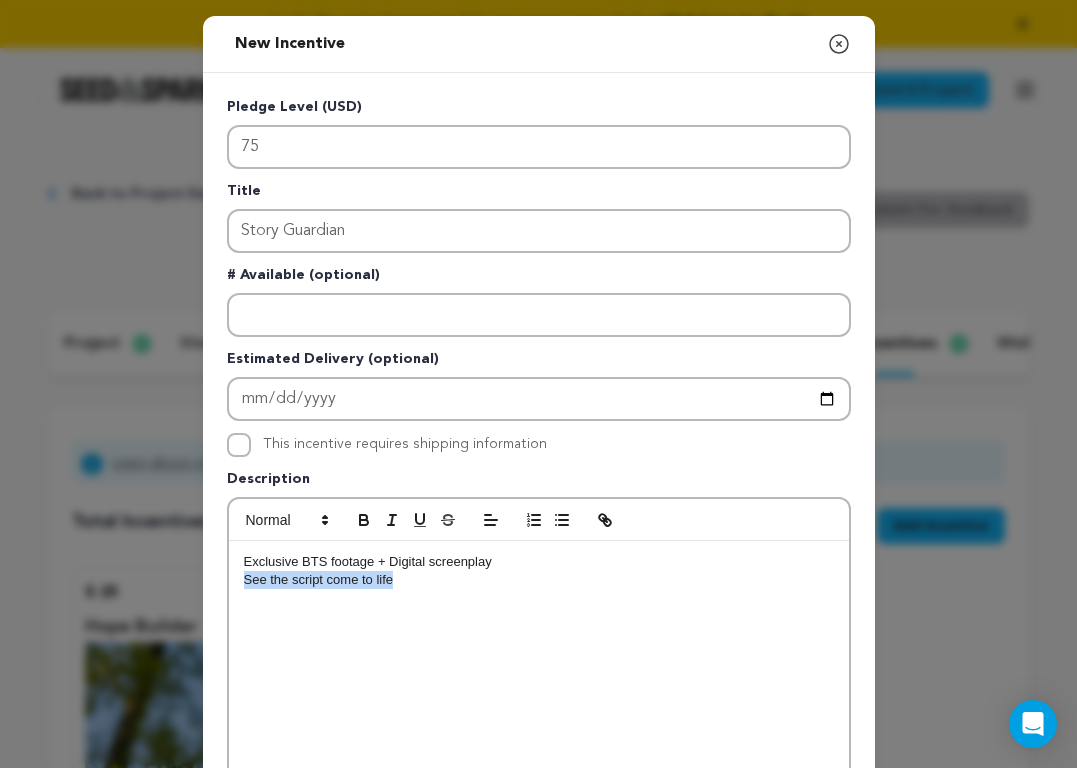 drag, startPoint x: 411, startPoint y: 585, endPoint x: 222, endPoint y: 578, distance: 189.12958 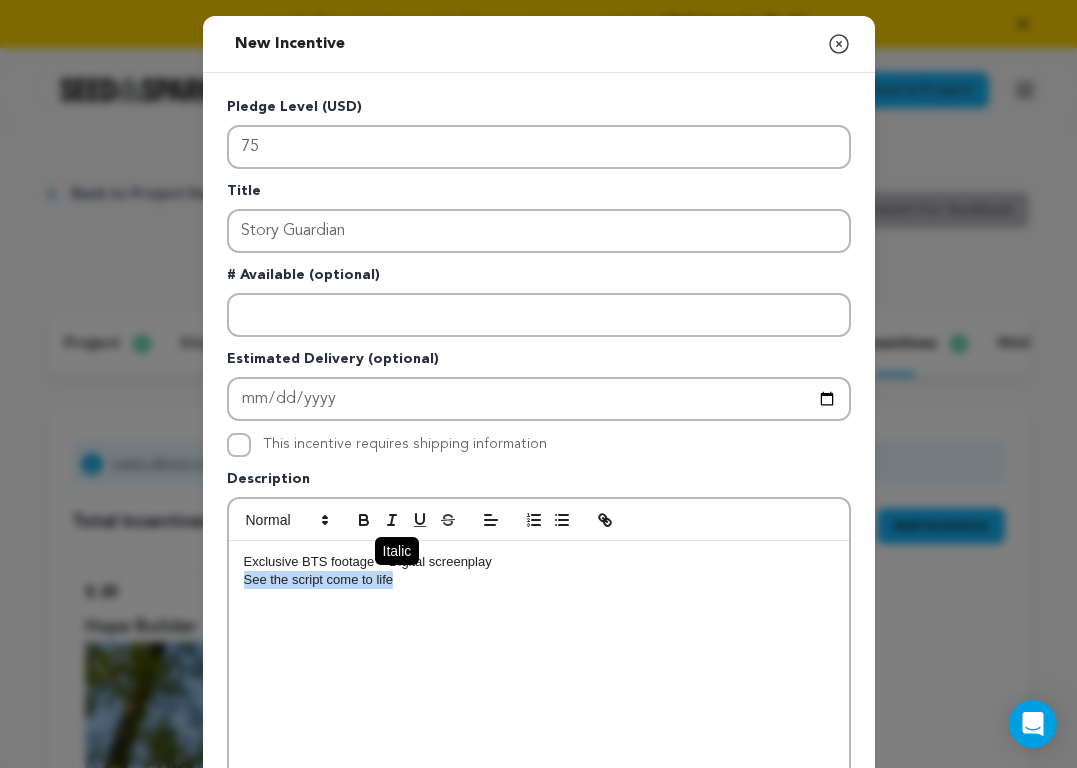 click 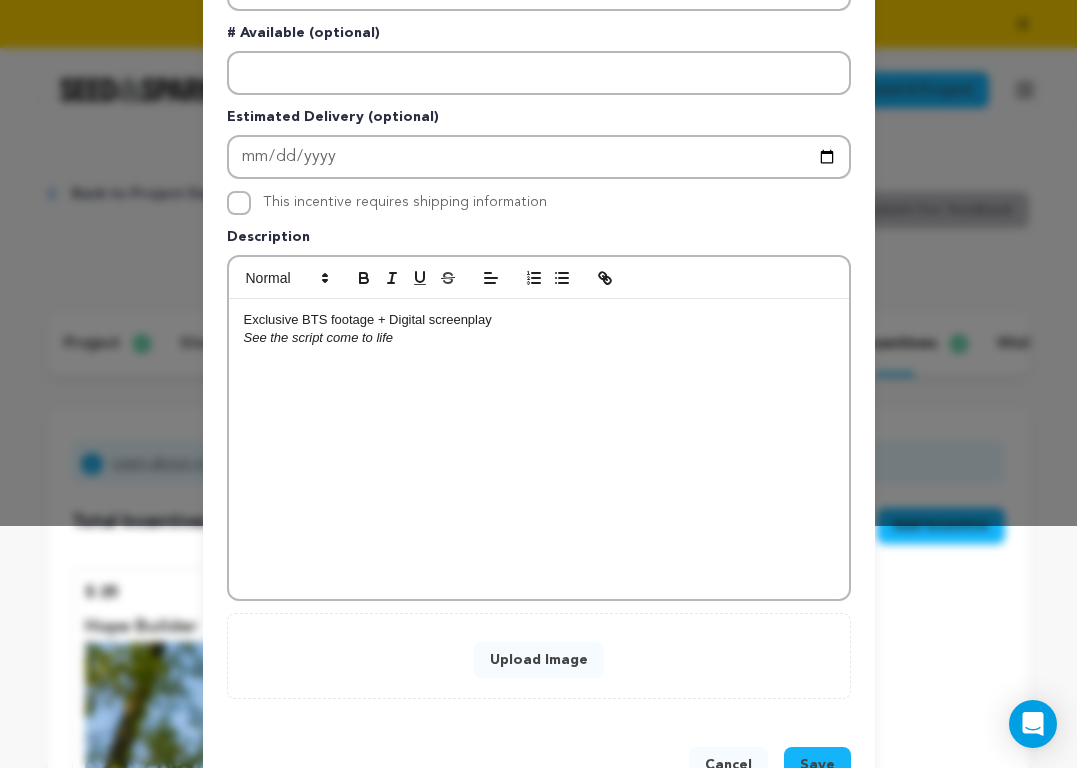 scroll, scrollTop: 305, scrollLeft: 0, axis: vertical 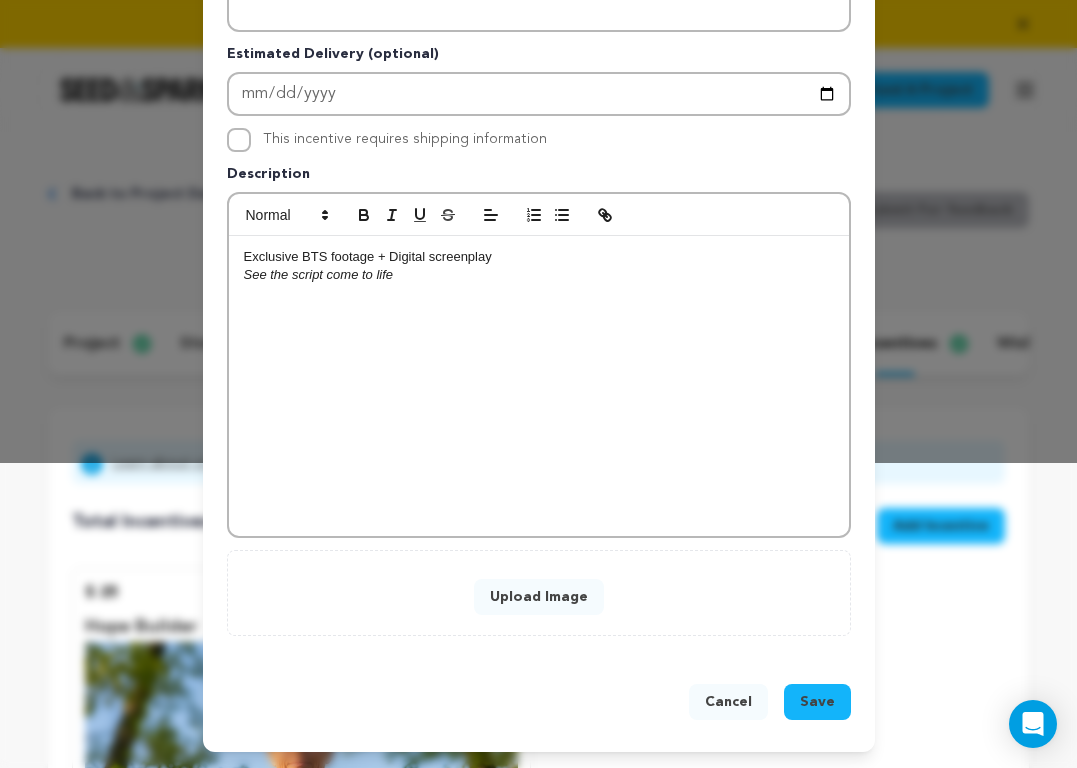 click on "Upload Image" at bounding box center [539, 597] 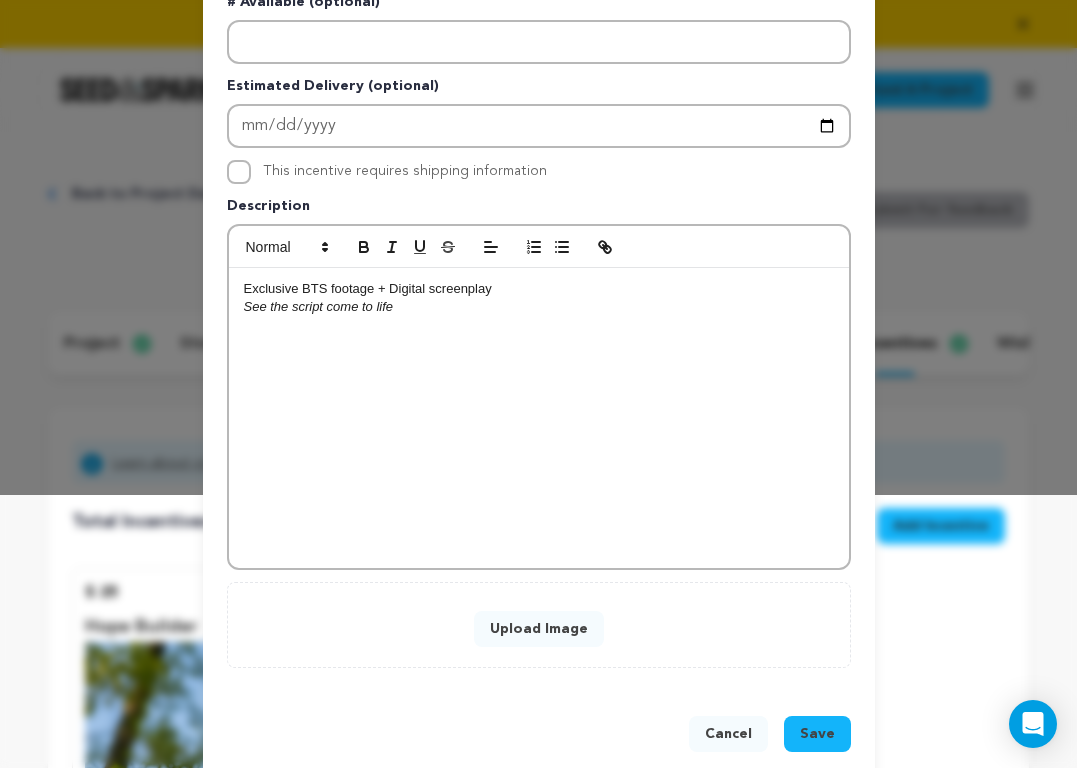 scroll, scrollTop: 305, scrollLeft: 0, axis: vertical 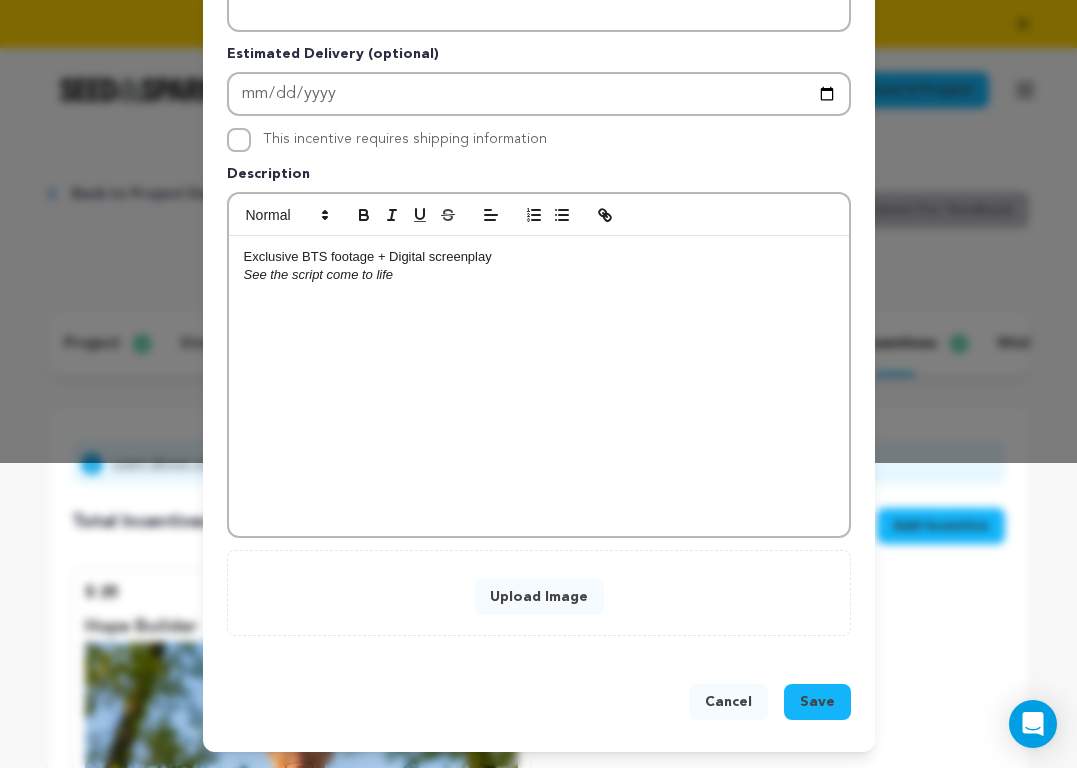 click on "Upload Image" at bounding box center [539, 597] 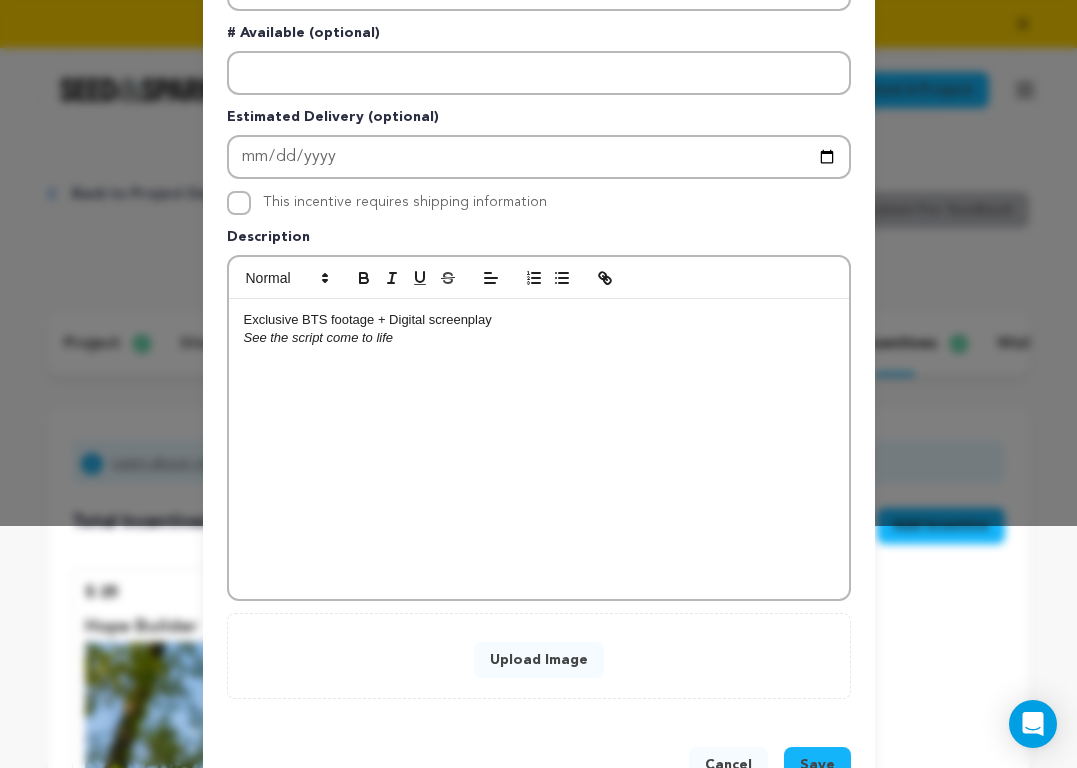 scroll, scrollTop: 305, scrollLeft: 0, axis: vertical 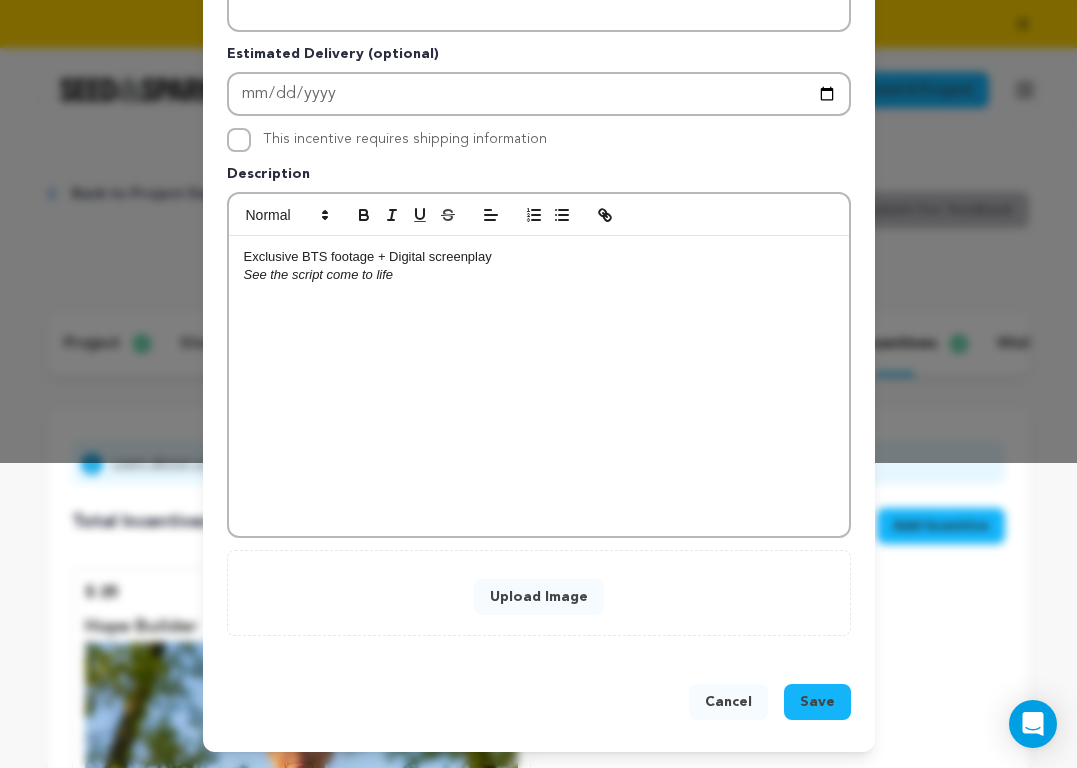 click on "Upload Image" at bounding box center (539, 597) 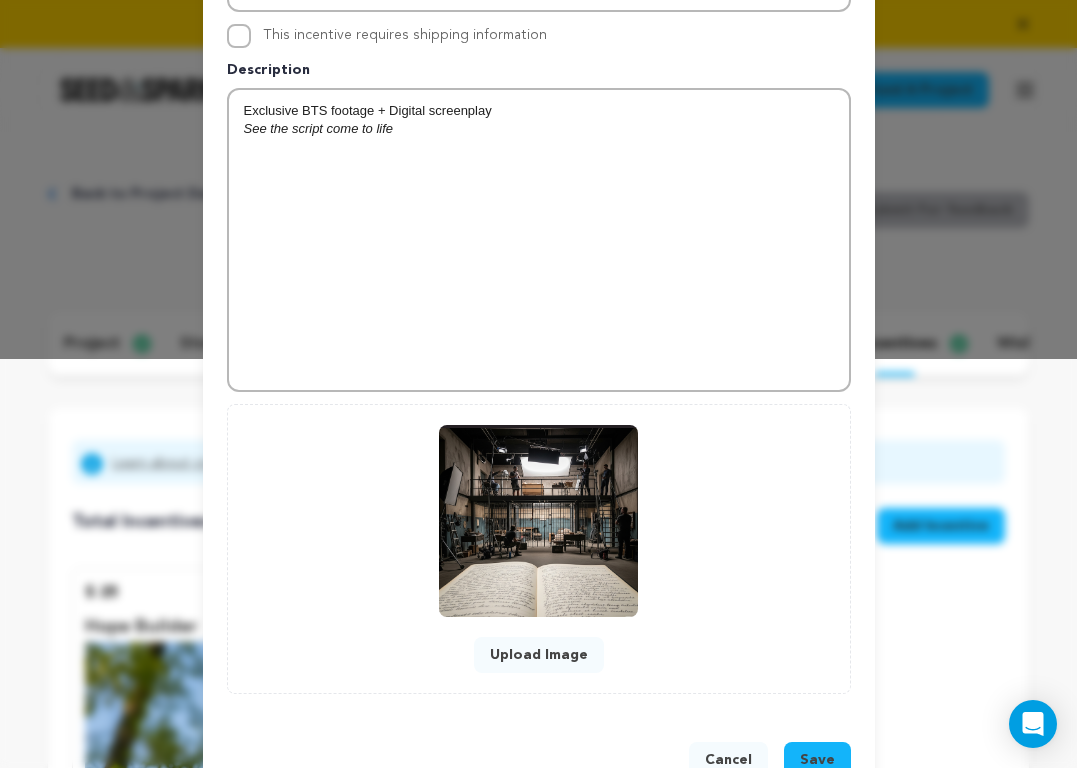 scroll, scrollTop: 467, scrollLeft: 0, axis: vertical 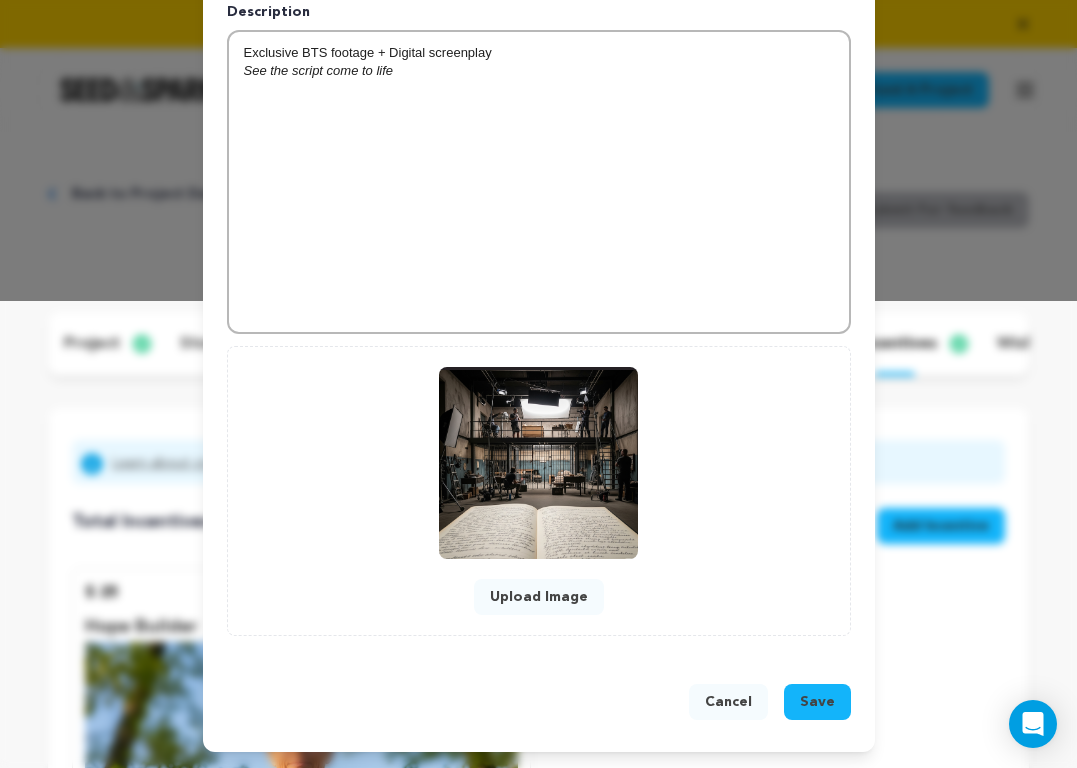 click on "Save" at bounding box center [817, 702] 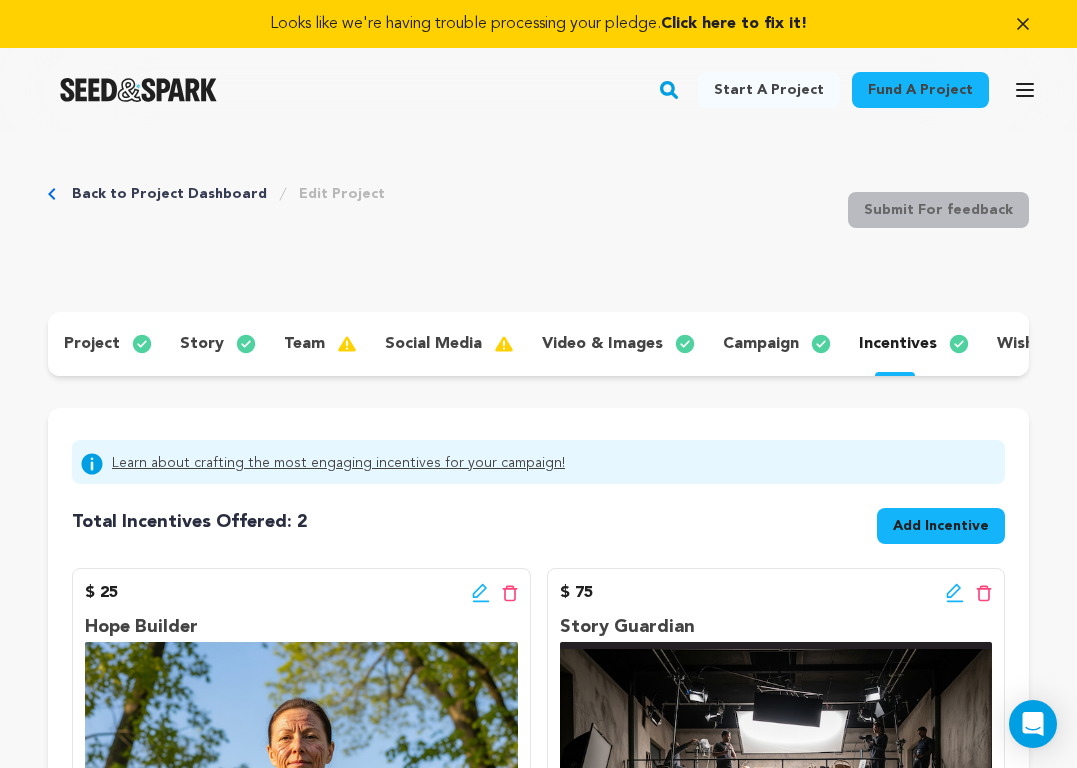 click 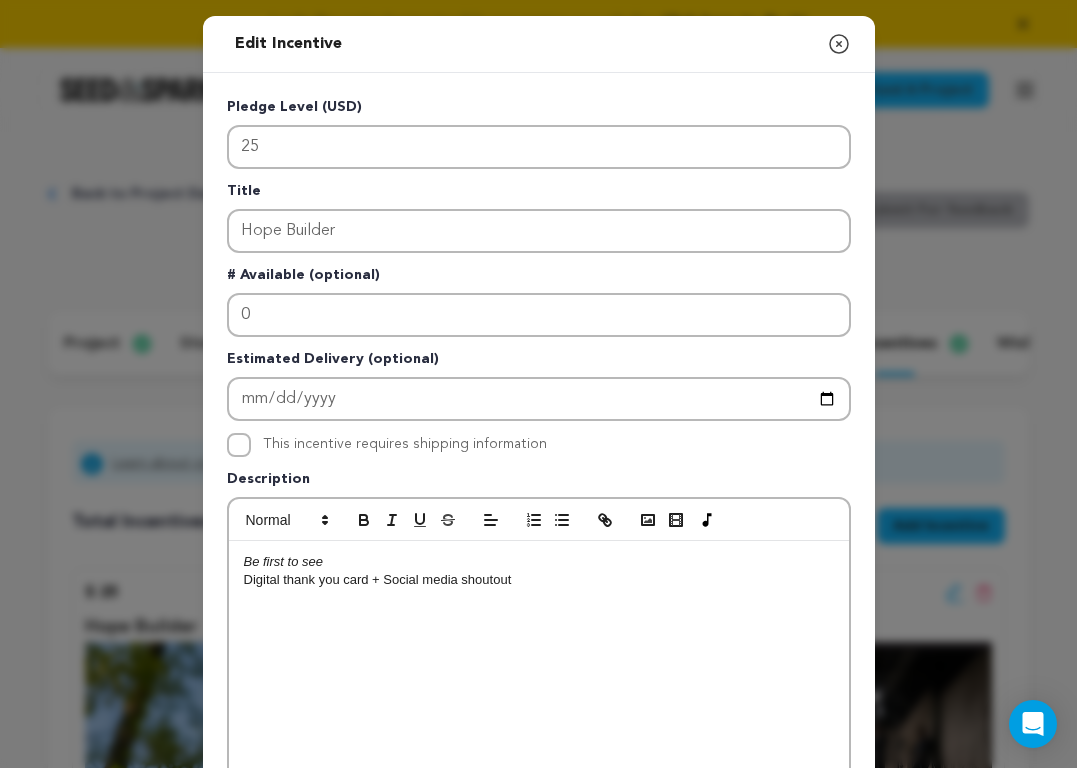 click on "Be first to see" at bounding box center [283, 561] 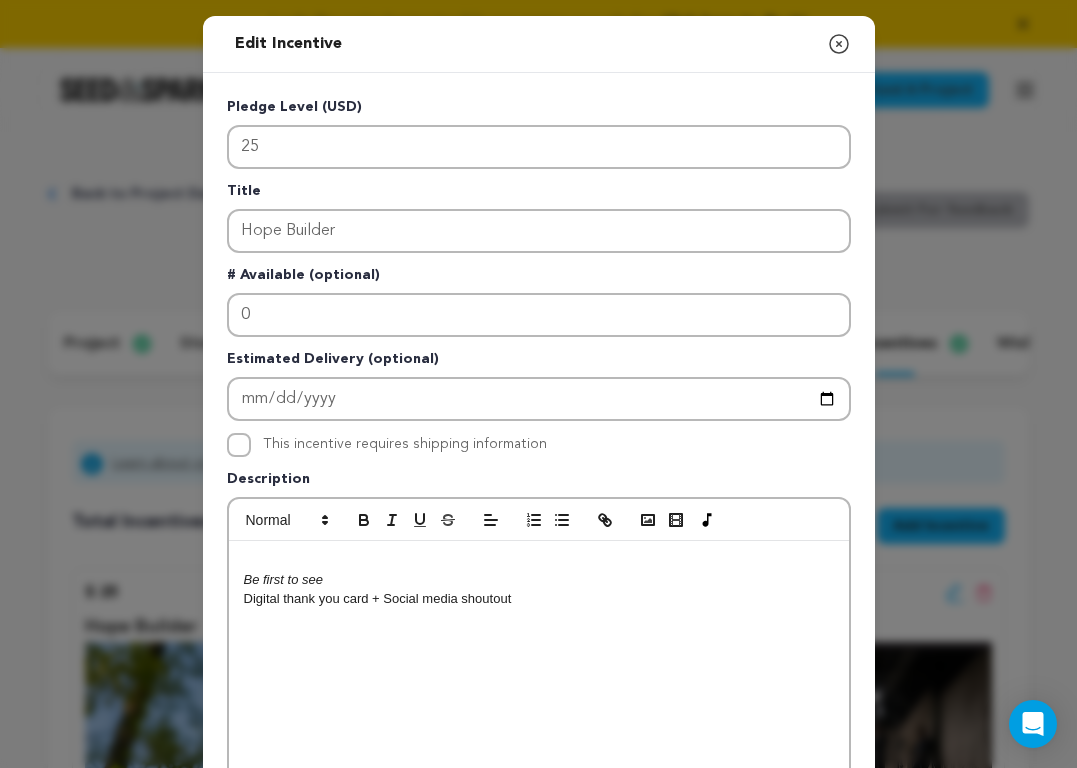 click at bounding box center (539, 562) 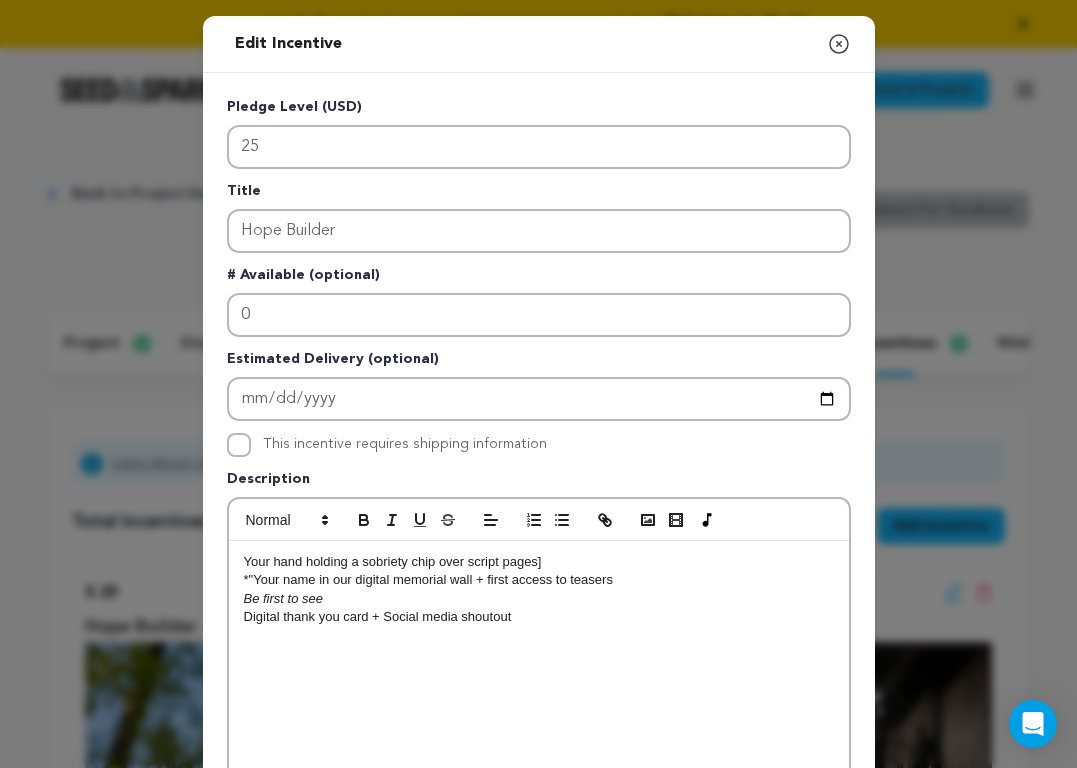 scroll, scrollTop: 0, scrollLeft: 0, axis: both 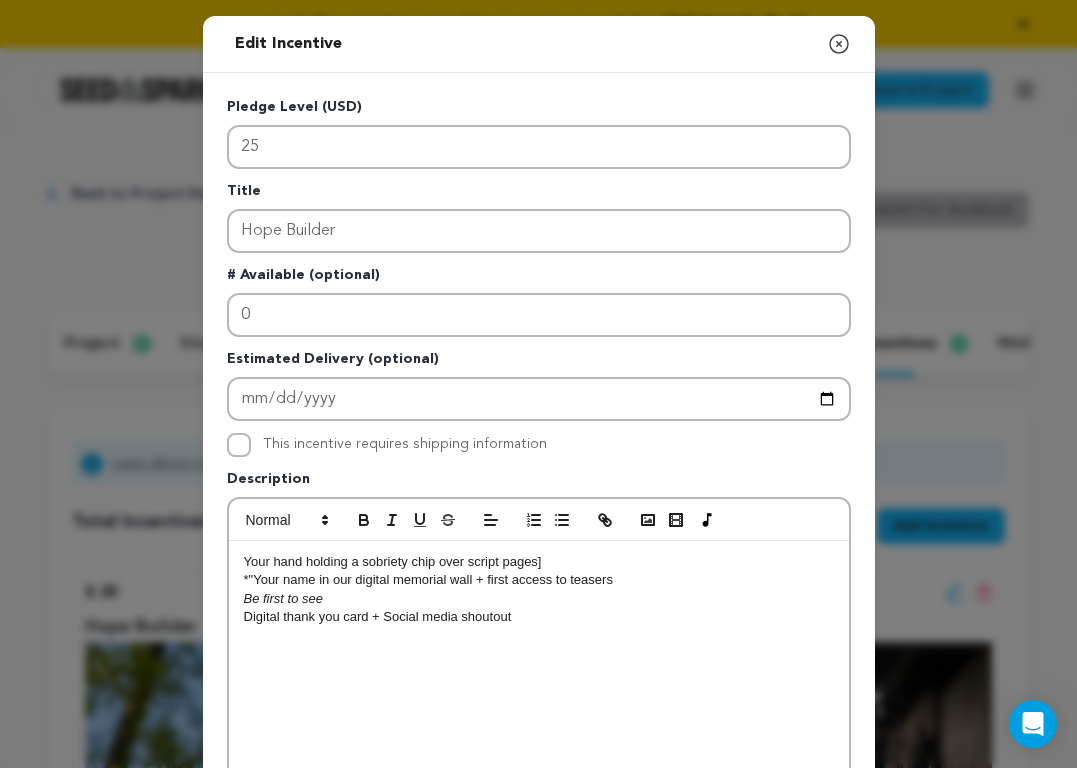drag, startPoint x: 550, startPoint y: 560, endPoint x: 207, endPoint y: 540, distance: 343.58258 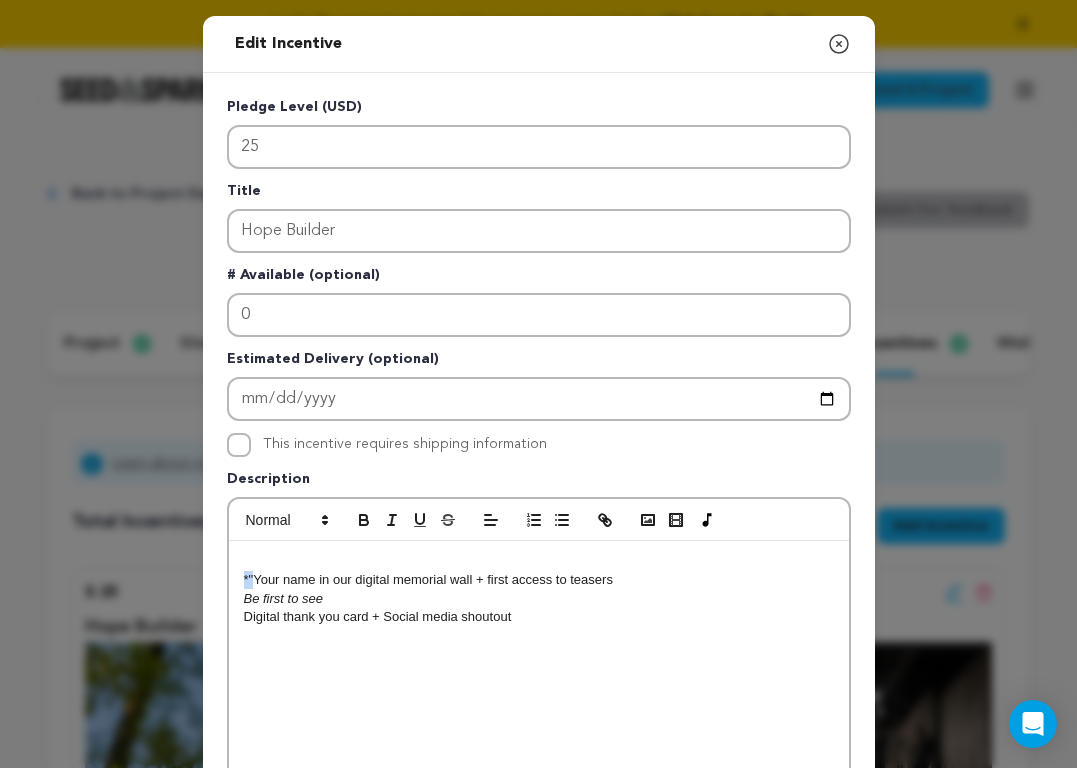 drag, startPoint x: 252, startPoint y: 580, endPoint x: 233, endPoint y: 580, distance: 19 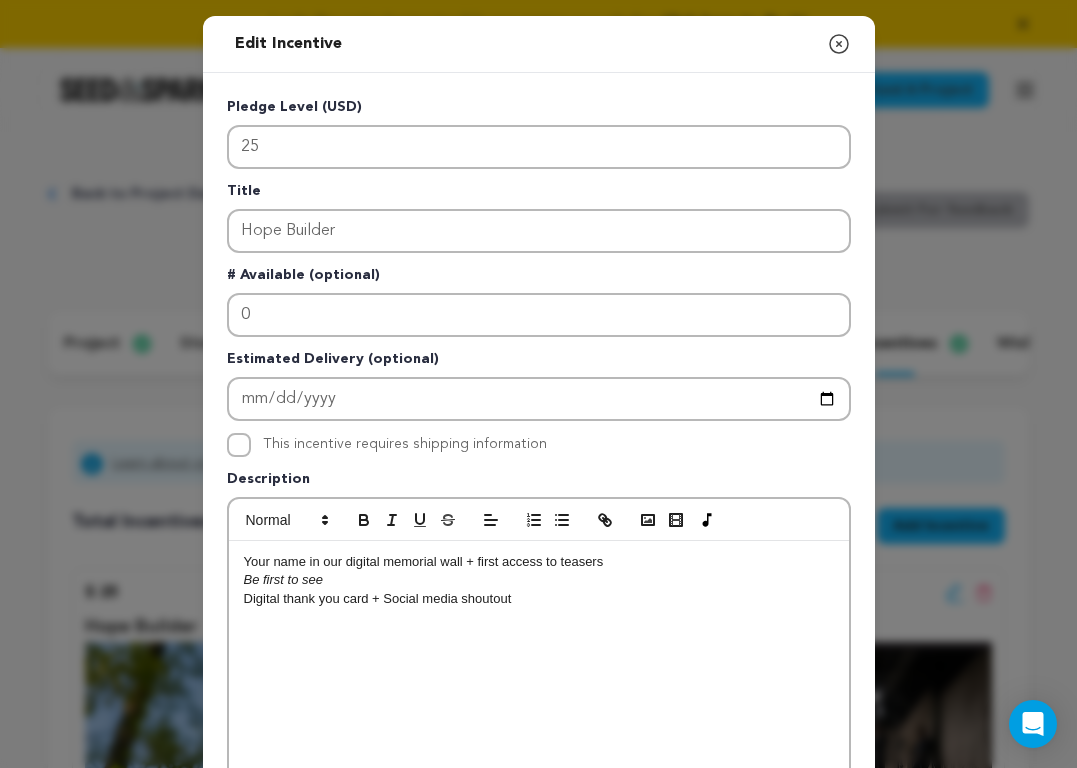 click on "Your name in our digital memorial wall + first access to teasers Be first to see Digital thank you card + Social media shoutout" at bounding box center [539, 691] 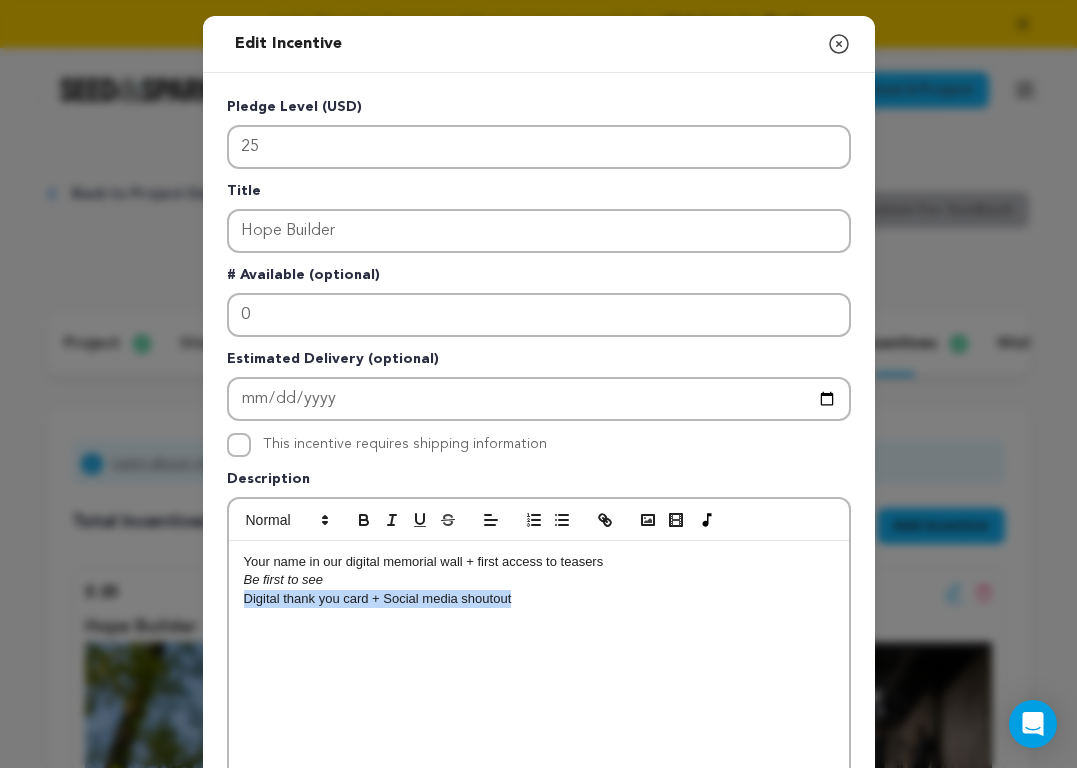 drag, startPoint x: 520, startPoint y: 598, endPoint x: 228, endPoint y: 597, distance: 292.0017 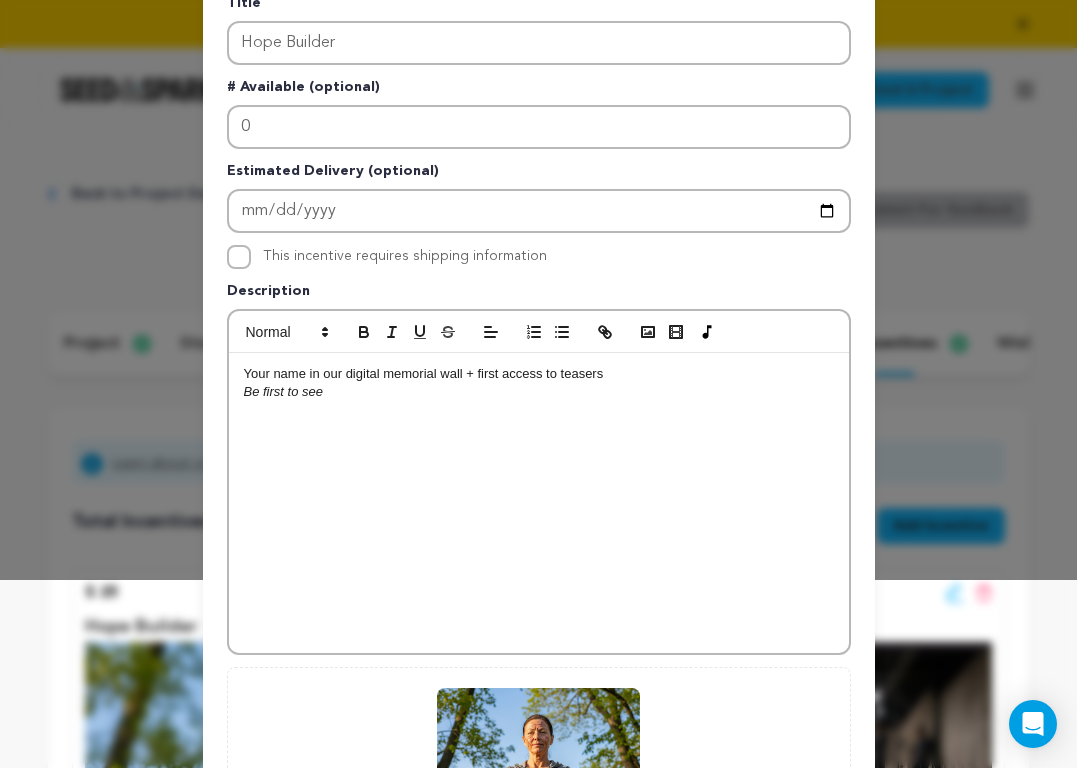 scroll, scrollTop: 509, scrollLeft: 0, axis: vertical 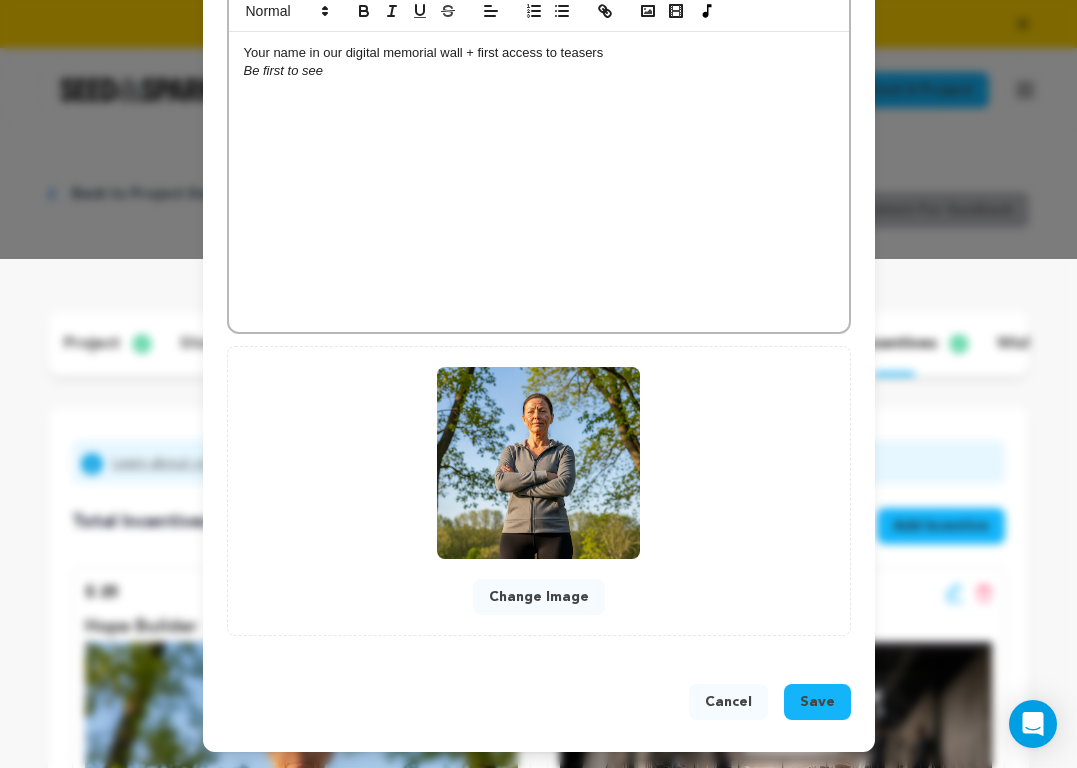 click on "Change Image" at bounding box center [539, 597] 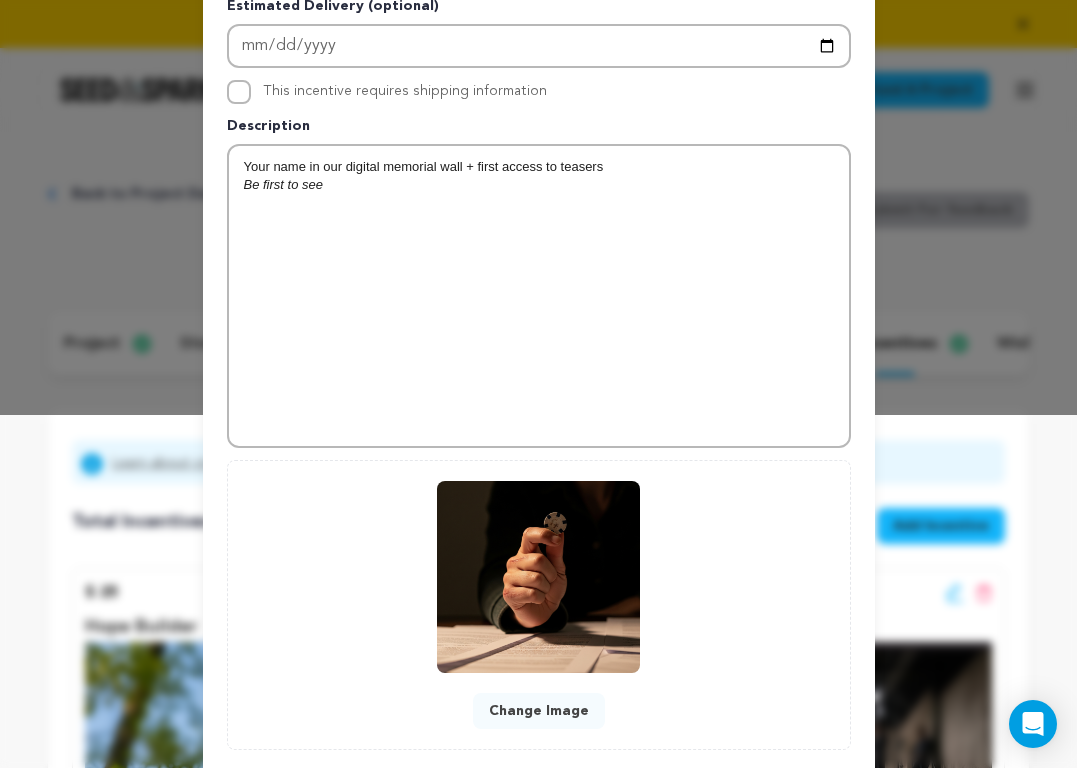 scroll, scrollTop: 467, scrollLeft: 0, axis: vertical 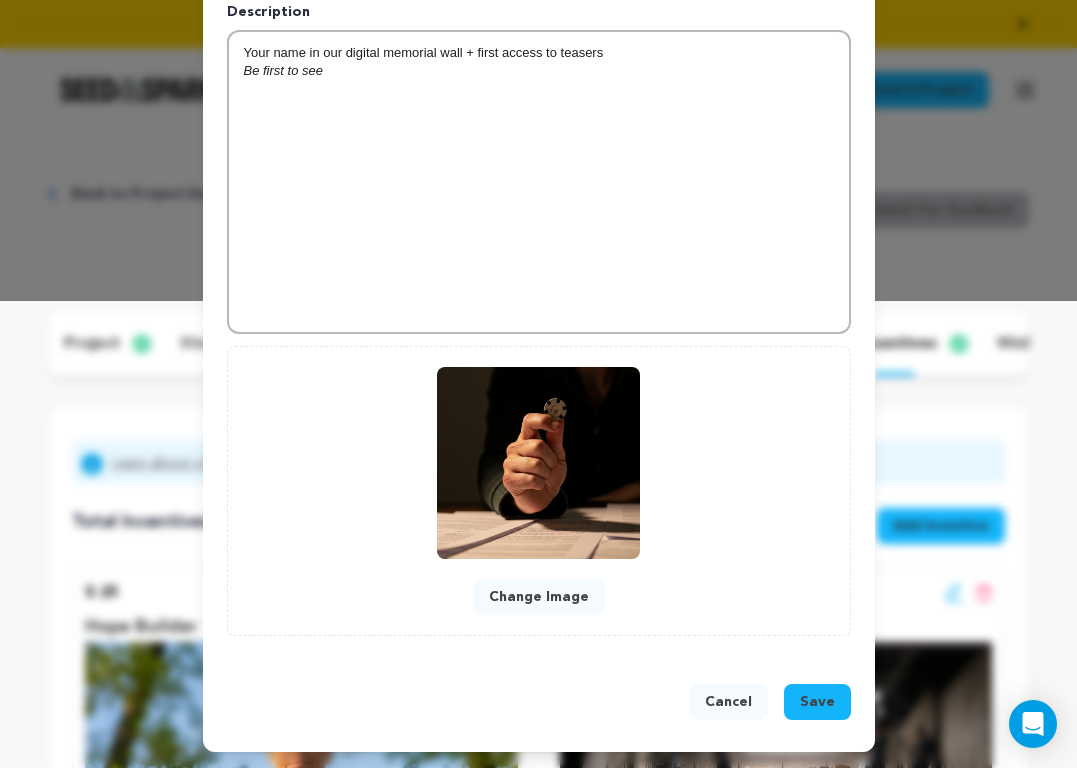 click on "Save" at bounding box center (817, 702) 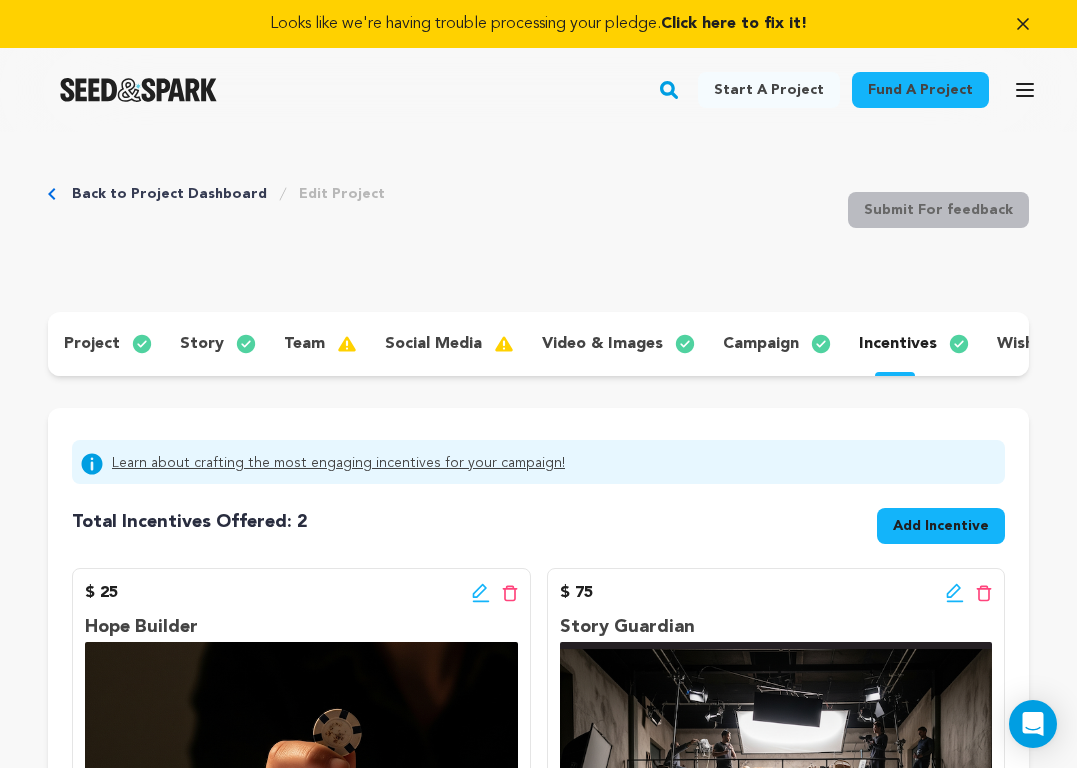 click on "Add Incentive" at bounding box center (941, 526) 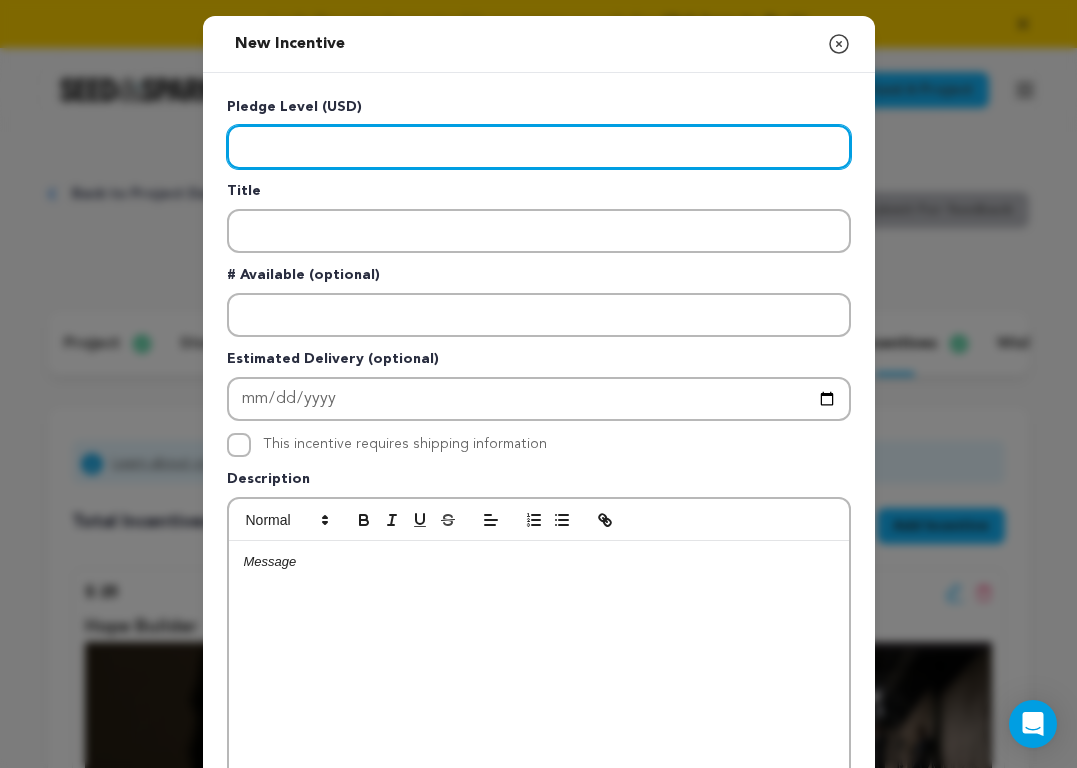 click at bounding box center (539, 147) 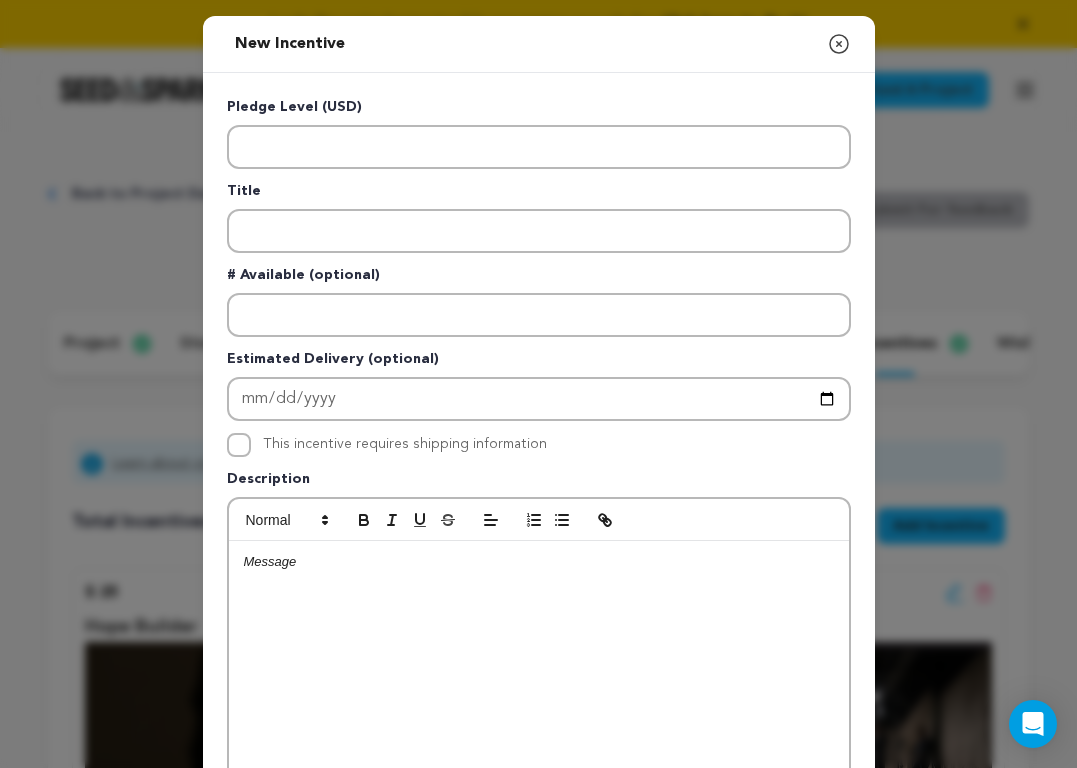 click at bounding box center (539, 562) 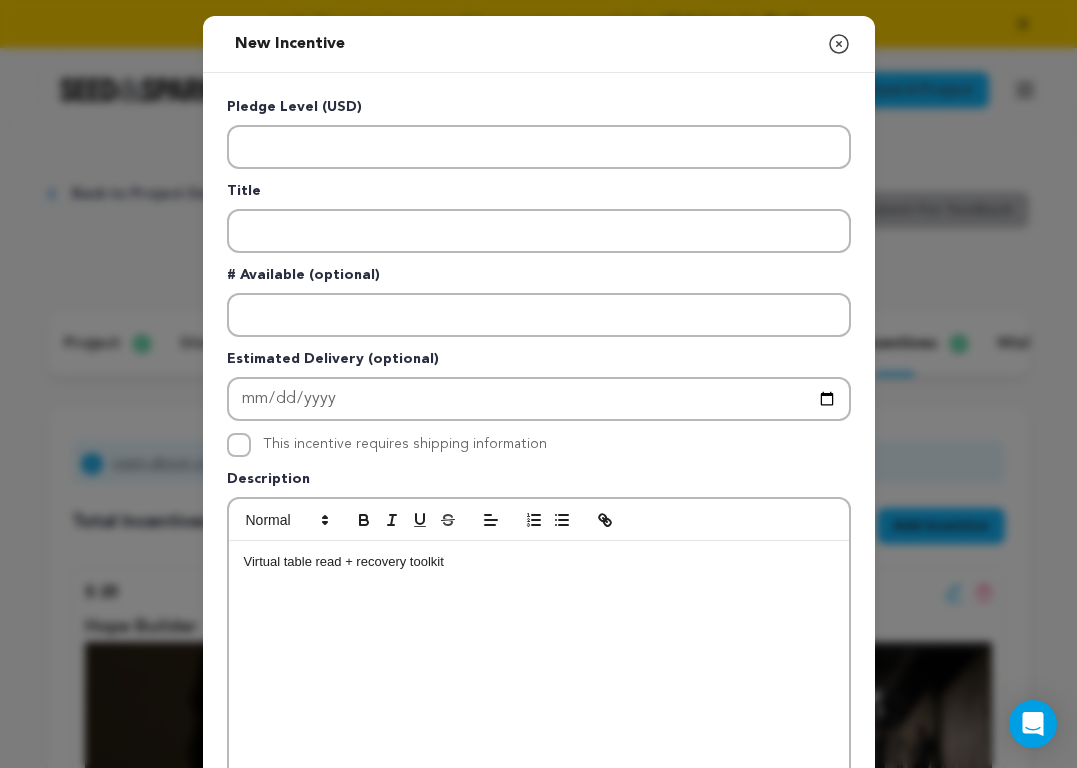 scroll, scrollTop: 0, scrollLeft: 0, axis: both 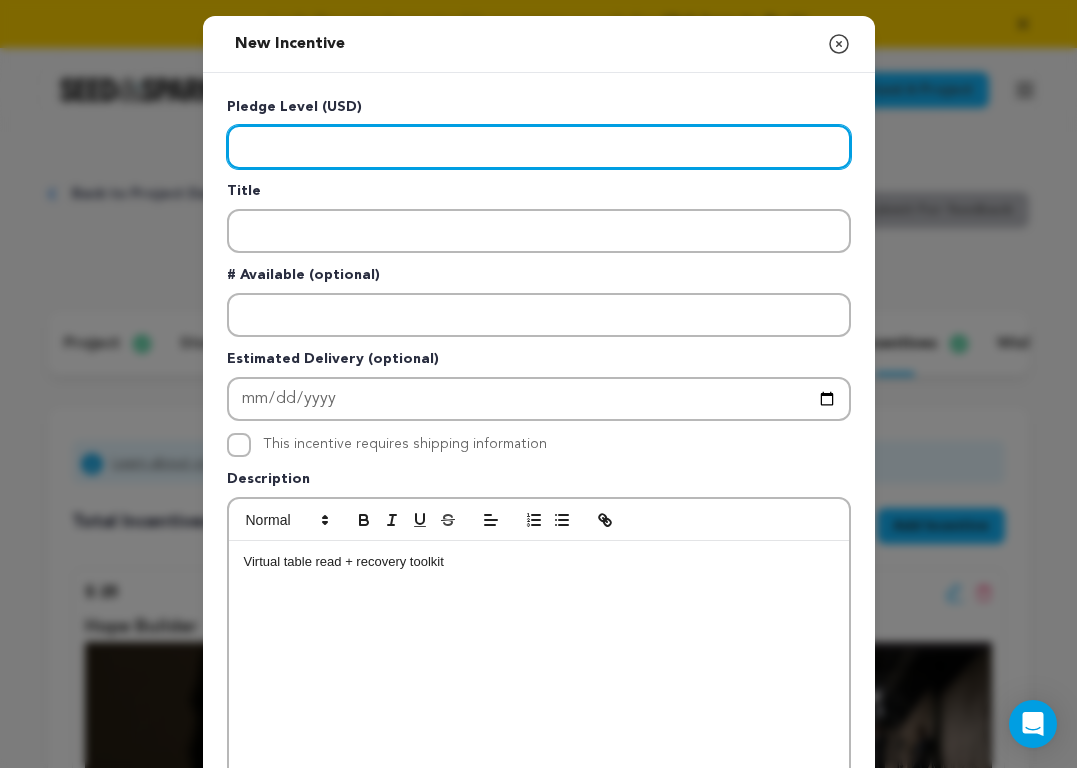 click at bounding box center [539, 147] 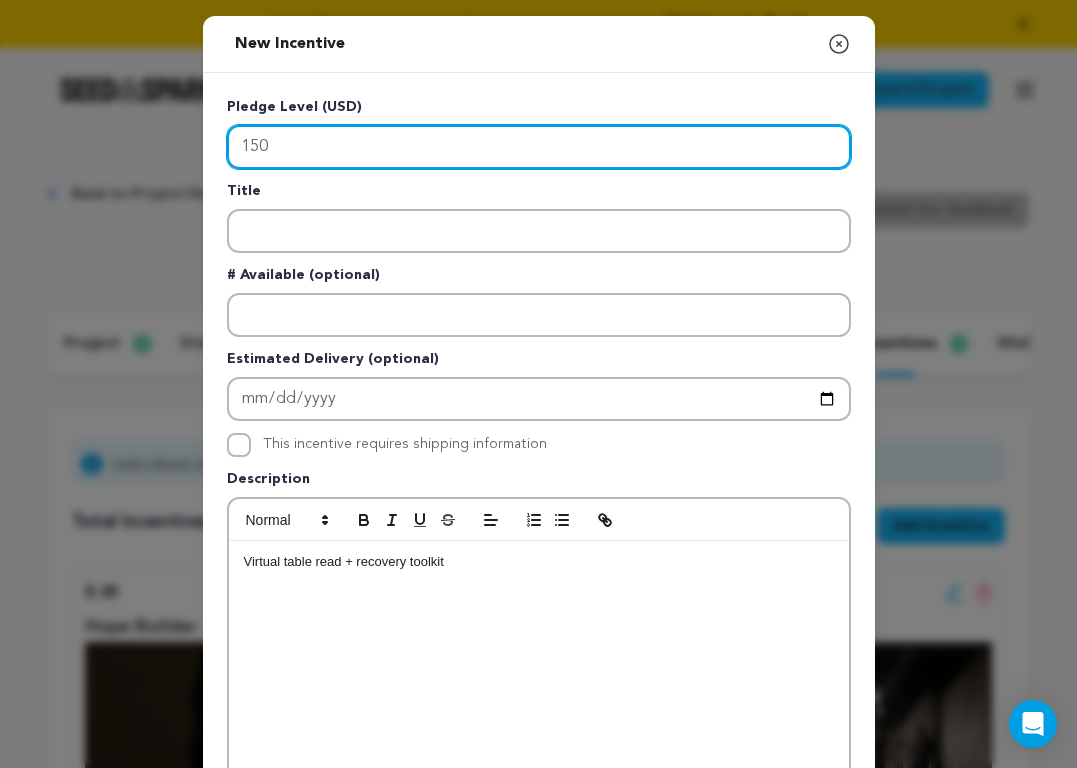 type on "150" 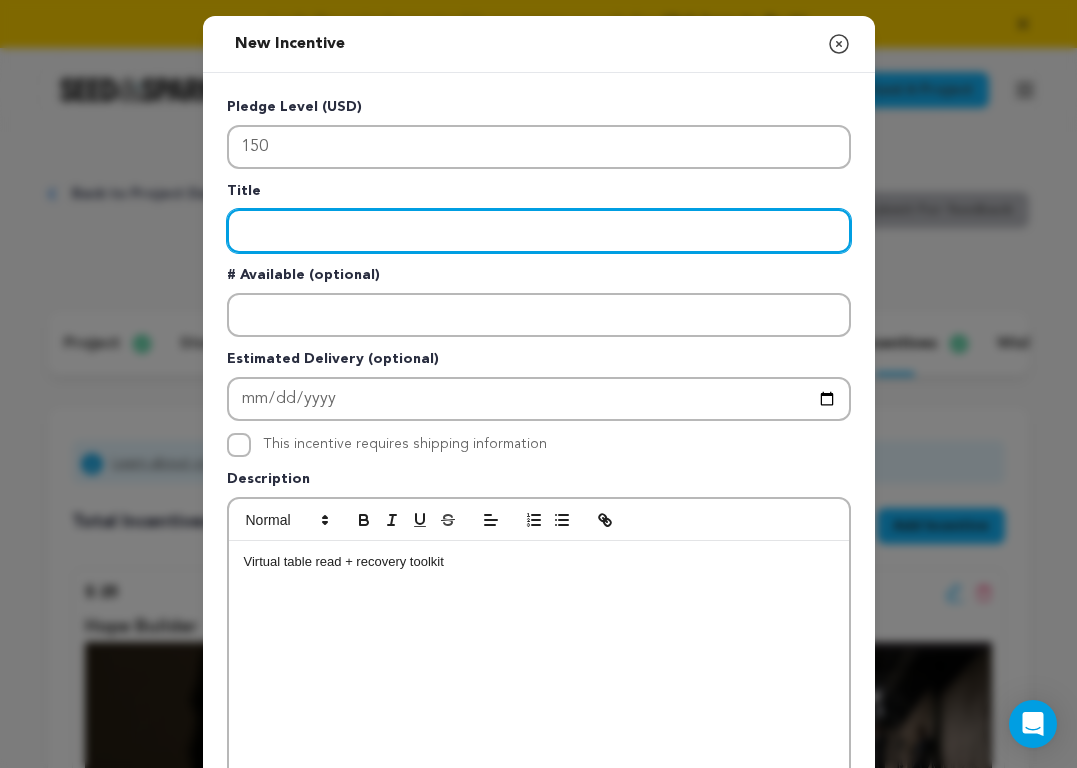 click at bounding box center (539, 231) 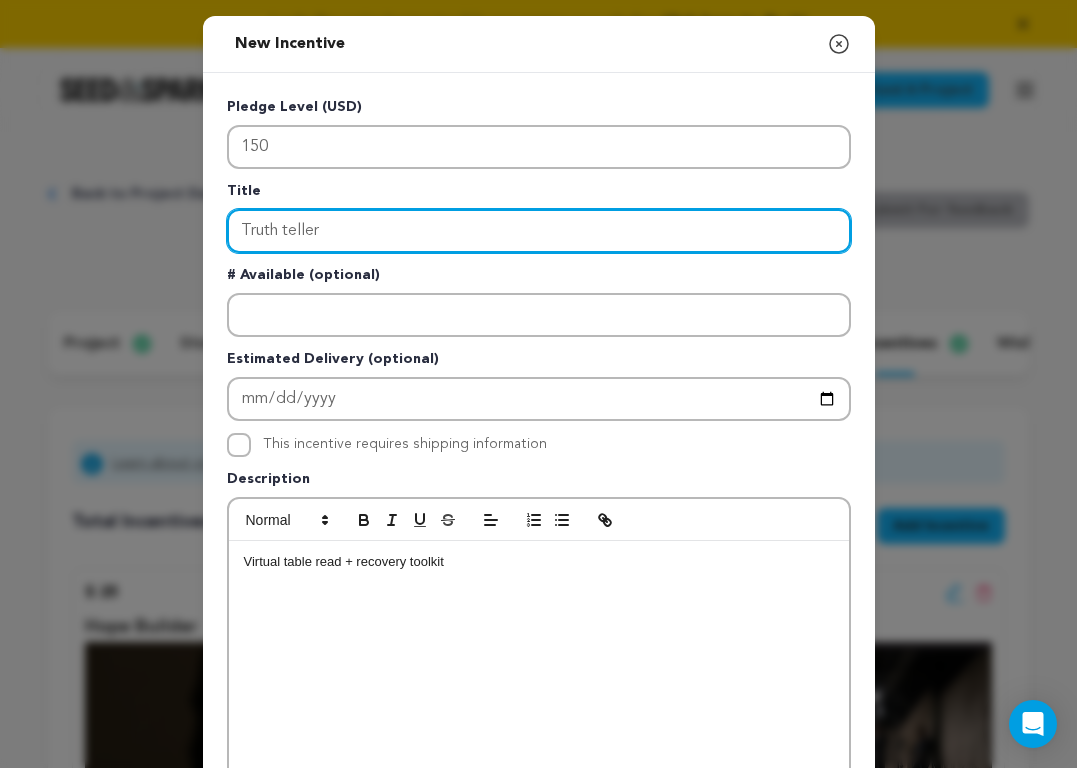 click on "Truth teller" at bounding box center (539, 231) 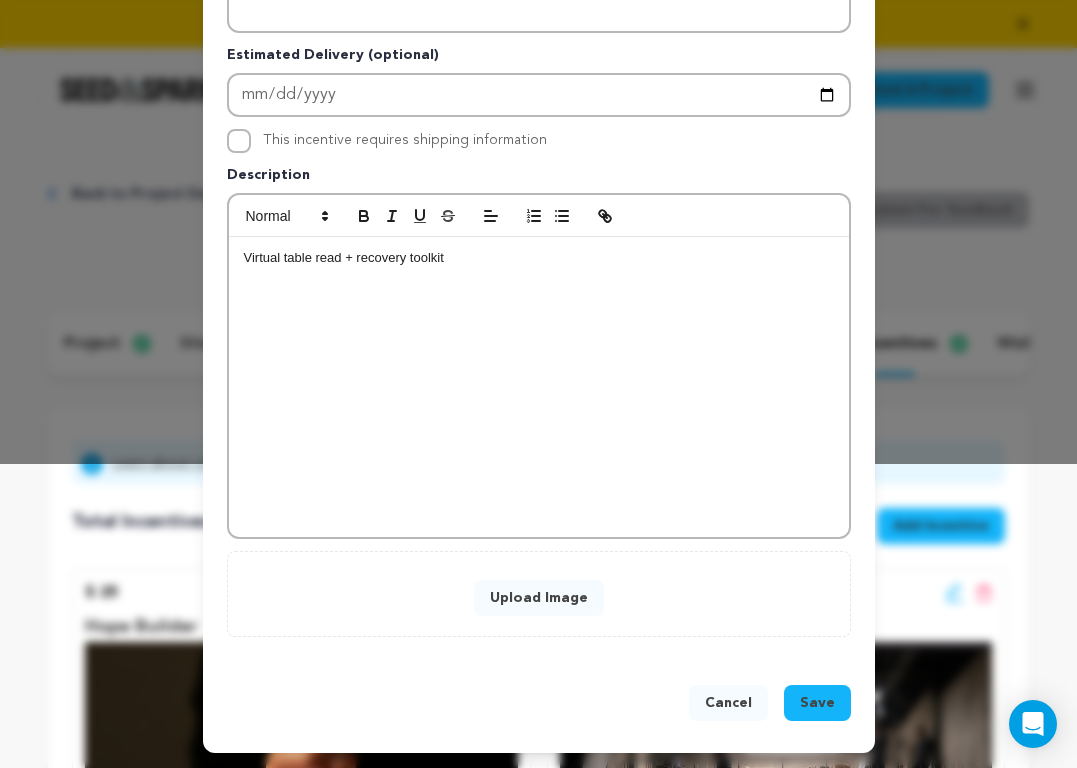 scroll, scrollTop: 305, scrollLeft: 0, axis: vertical 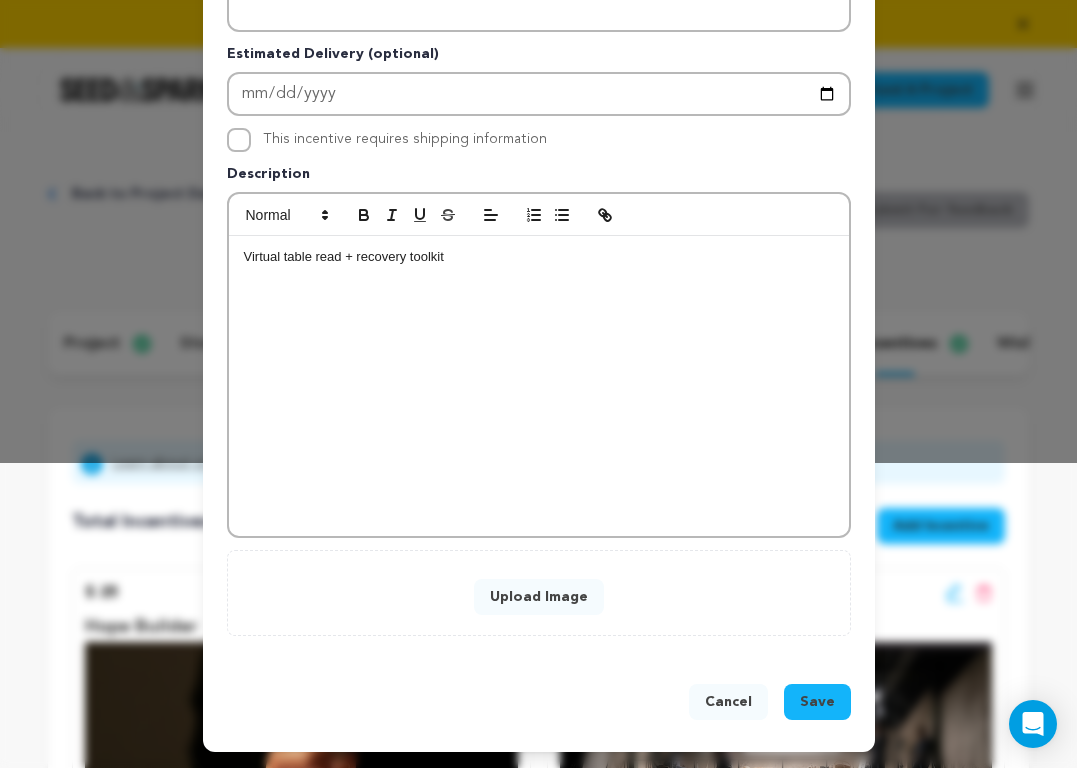 type on "Truth Teller" 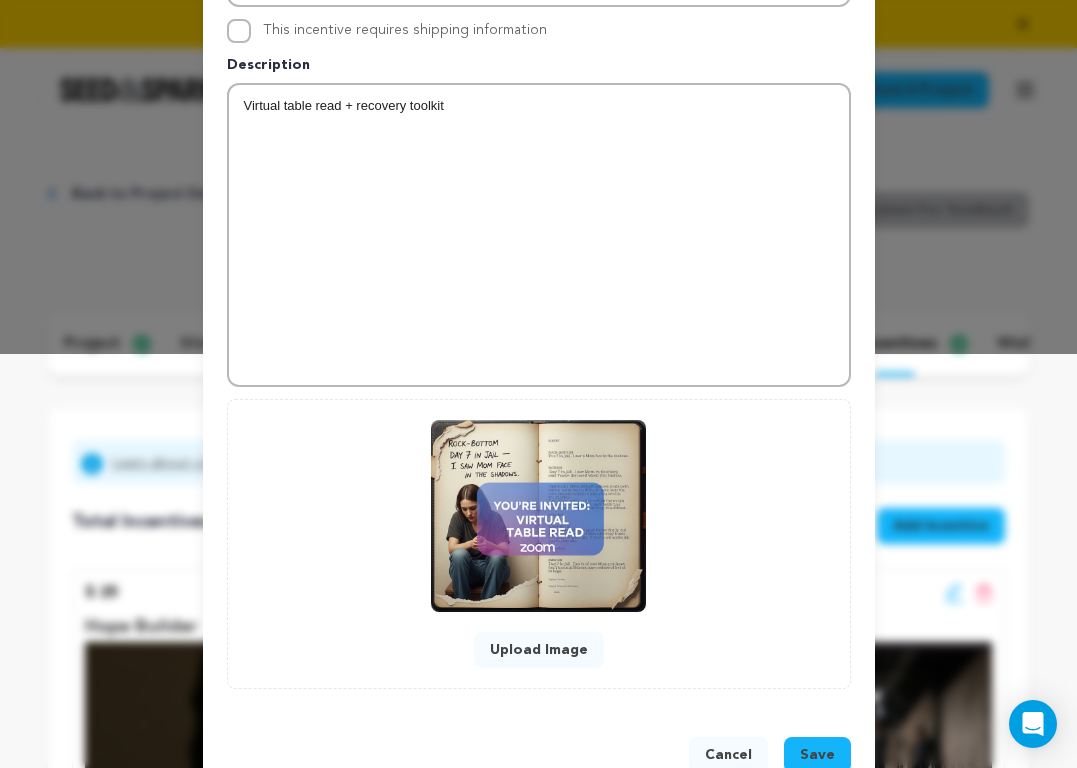 scroll, scrollTop: 467, scrollLeft: 0, axis: vertical 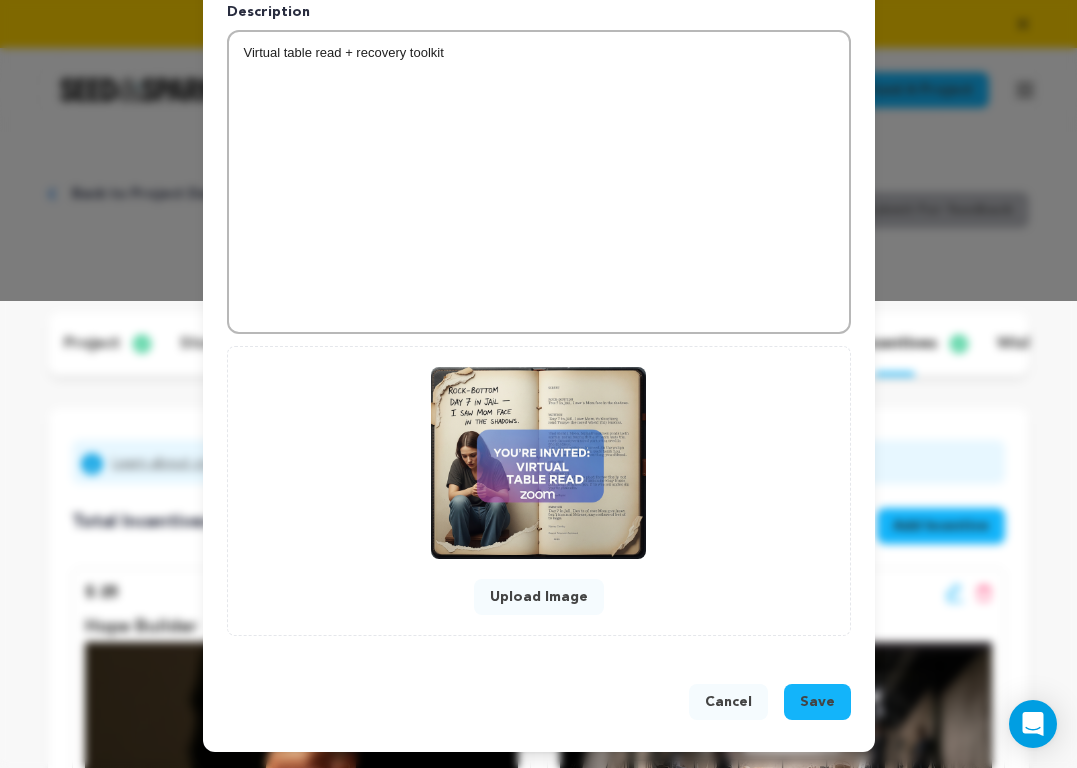 click on "Save" at bounding box center [817, 702] 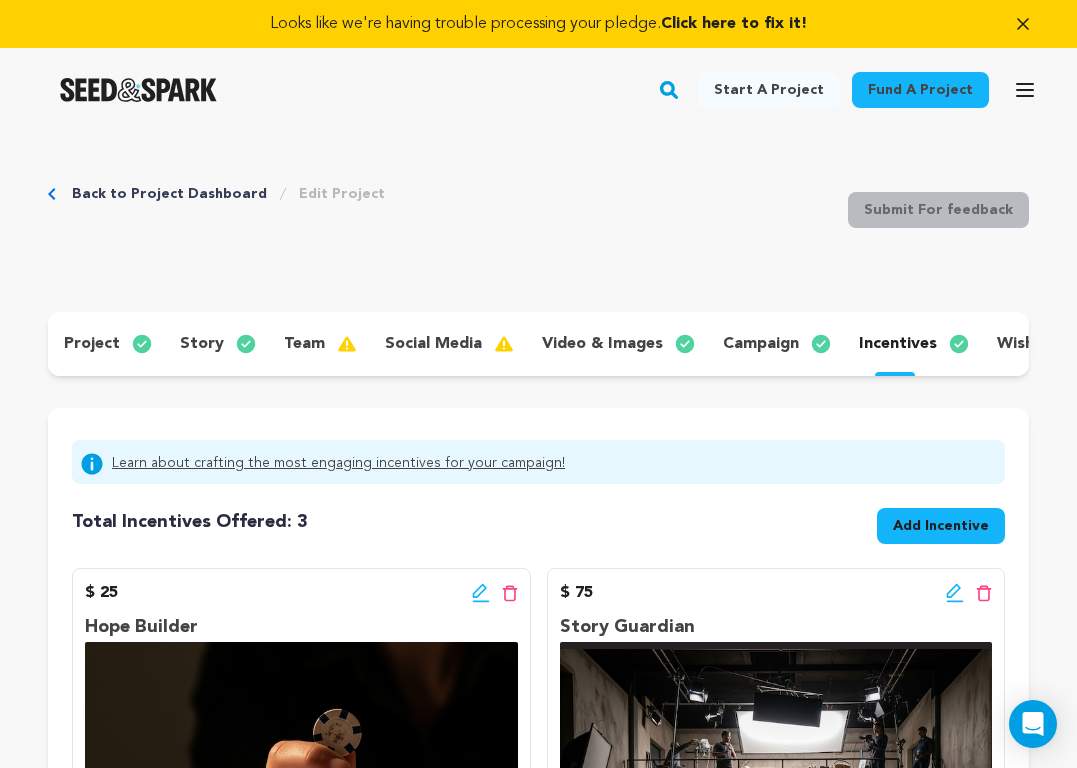 click 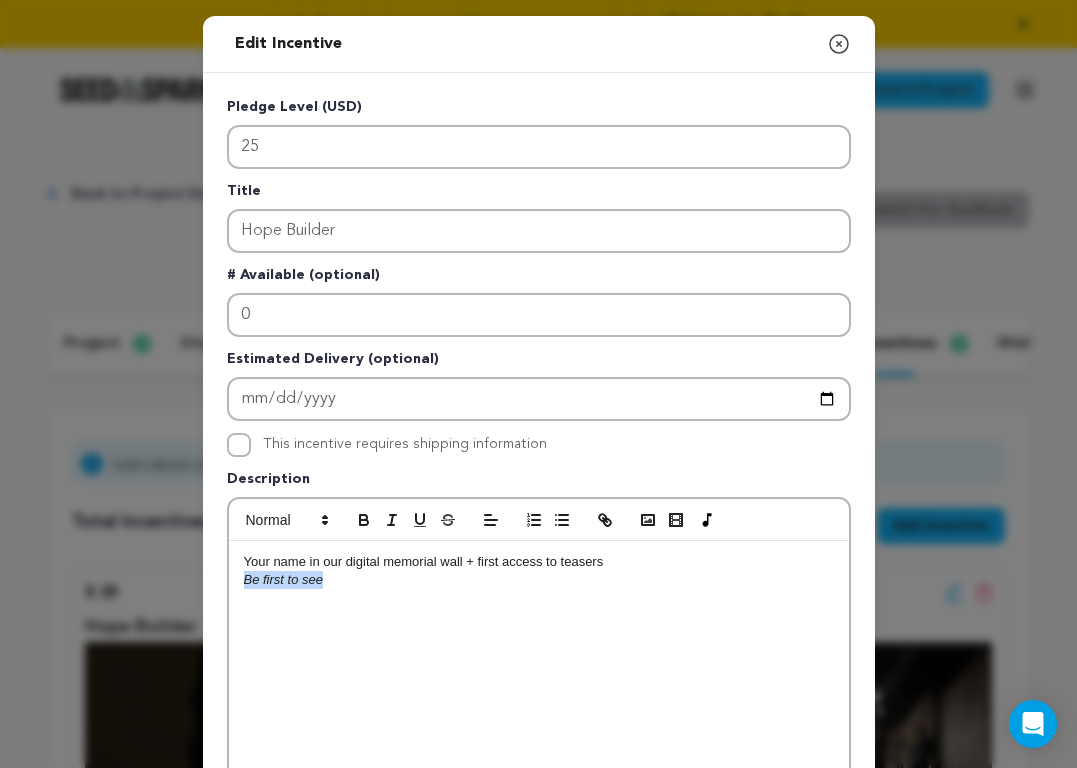 drag, startPoint x: 341, startPoint y: 582, endPoint x: 218, endPoint y: 576, distance: 123.146255 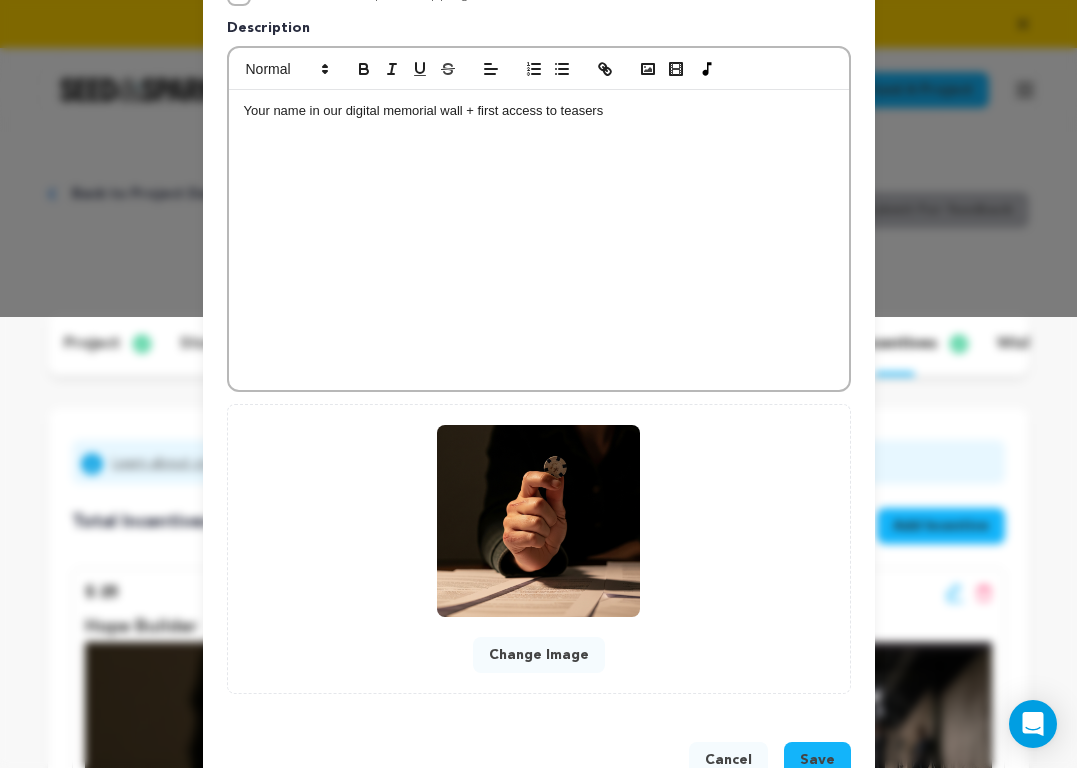 scroll, scrollTop: 509, scrollLeft: 0, axis: vertical 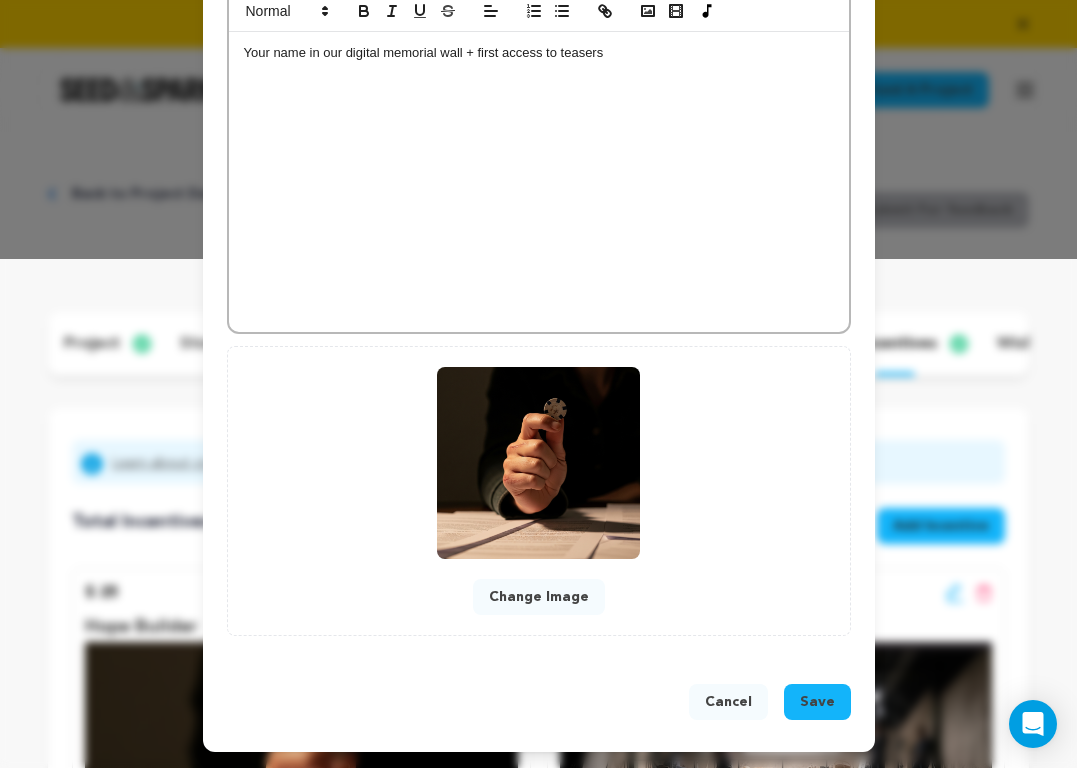 click on "Save" at bounding box center (817, 702) 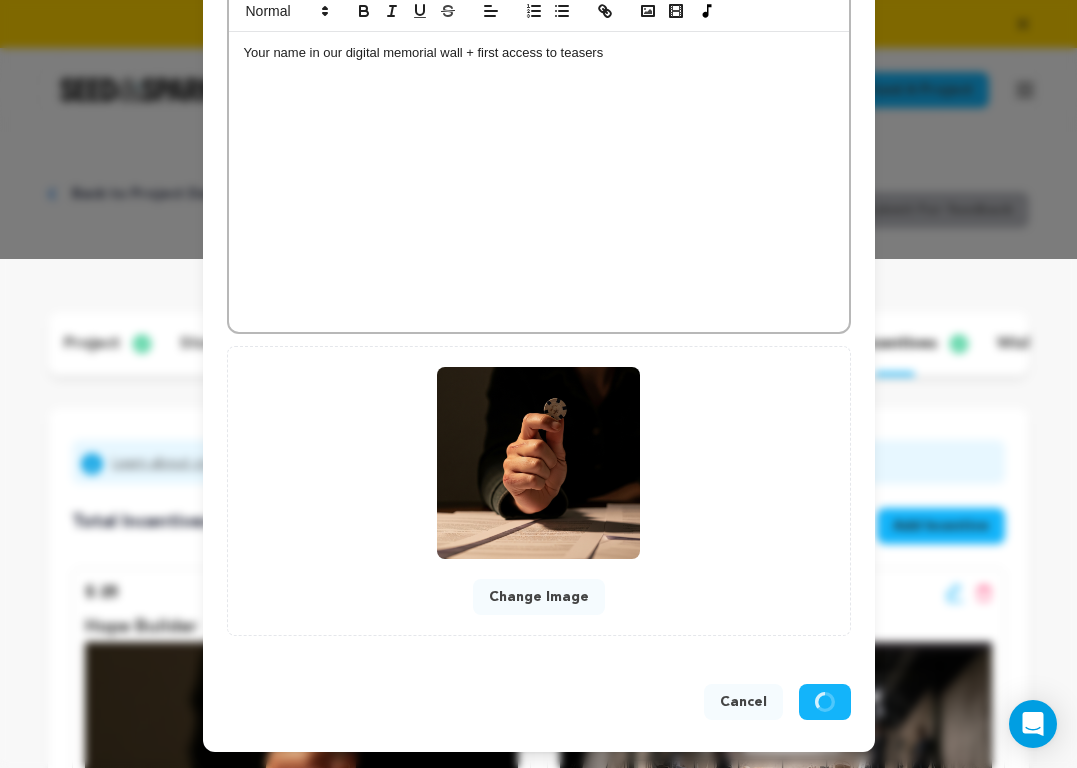 scroll, scrollTop: 467, scrollLeft: 0, axis: vertical 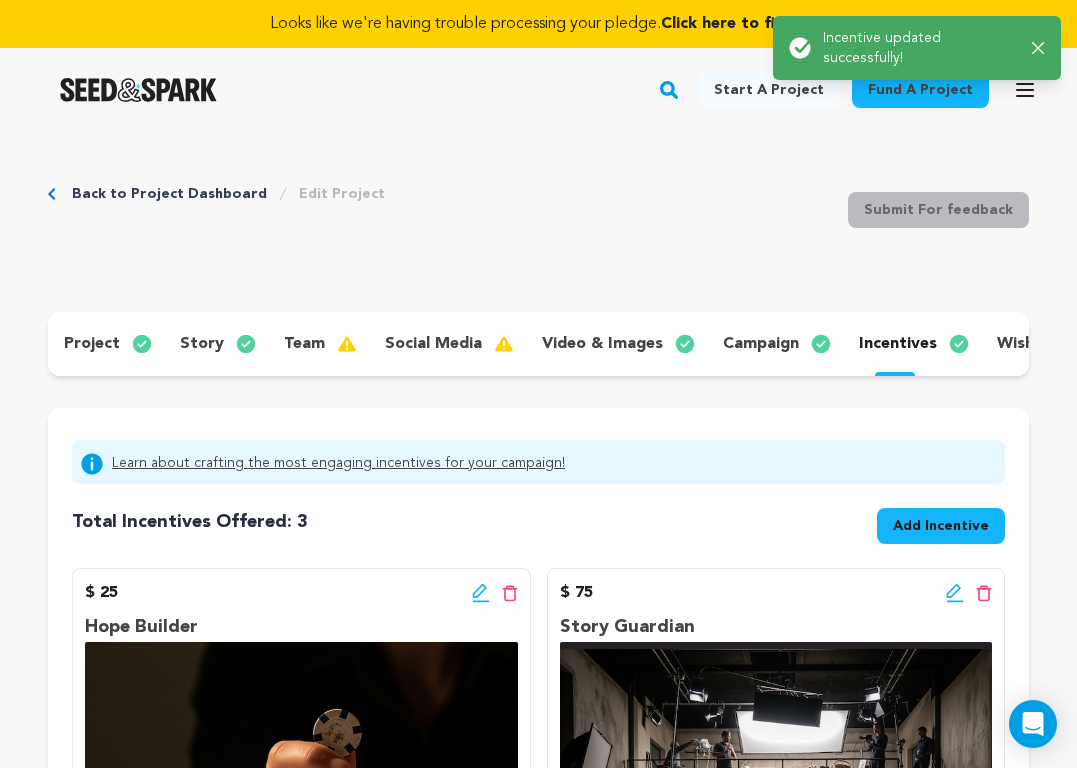 click 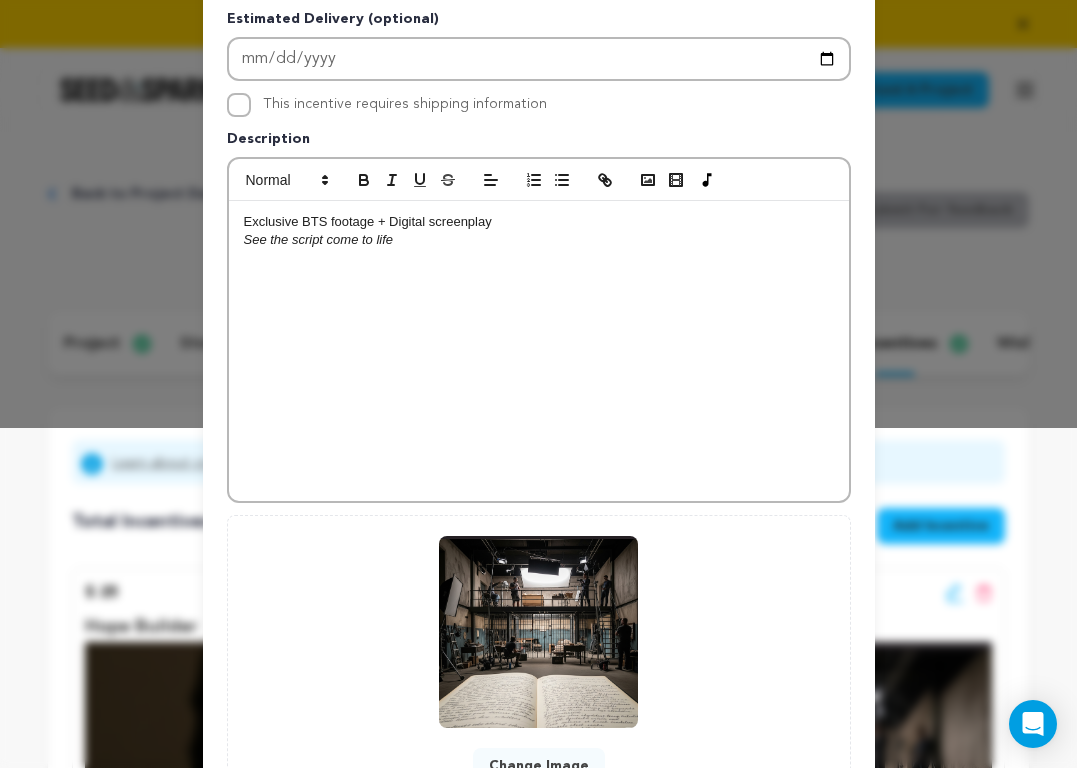 scroll, scrollTop: 336, scrollLeft: 0, axis: vertical 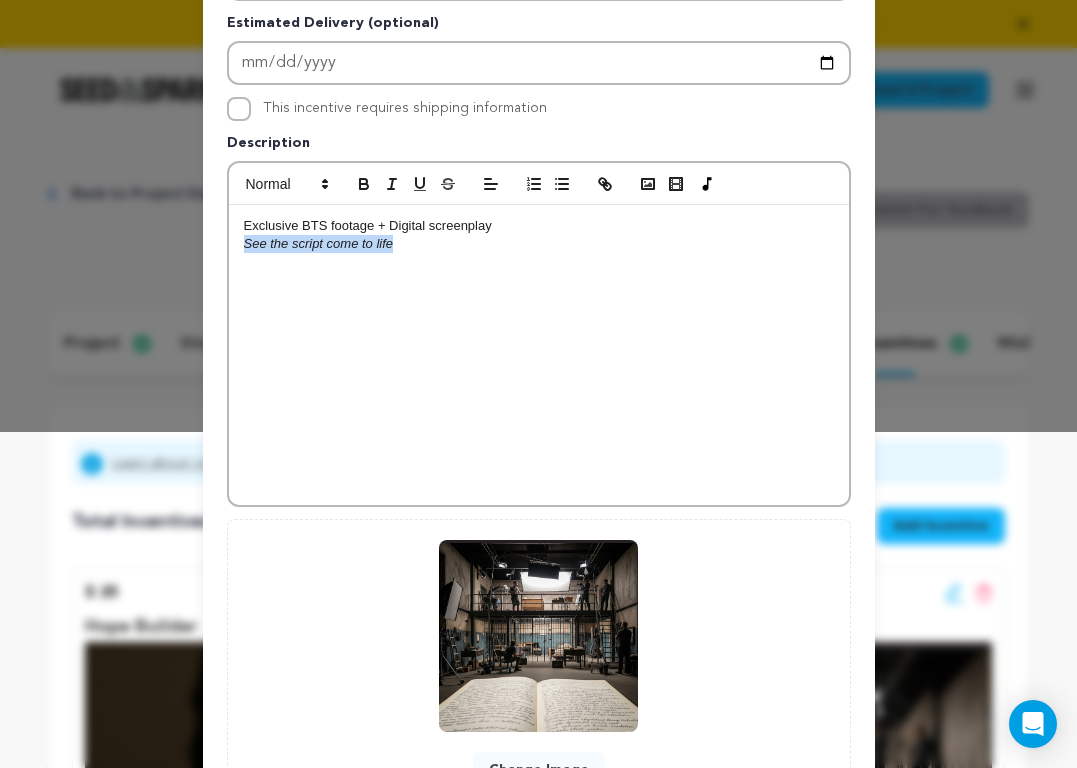 drag, startPoint x: 465, startPoint y: 260, endPoint x: 235, endPoint y: 243, distance: 230.62741 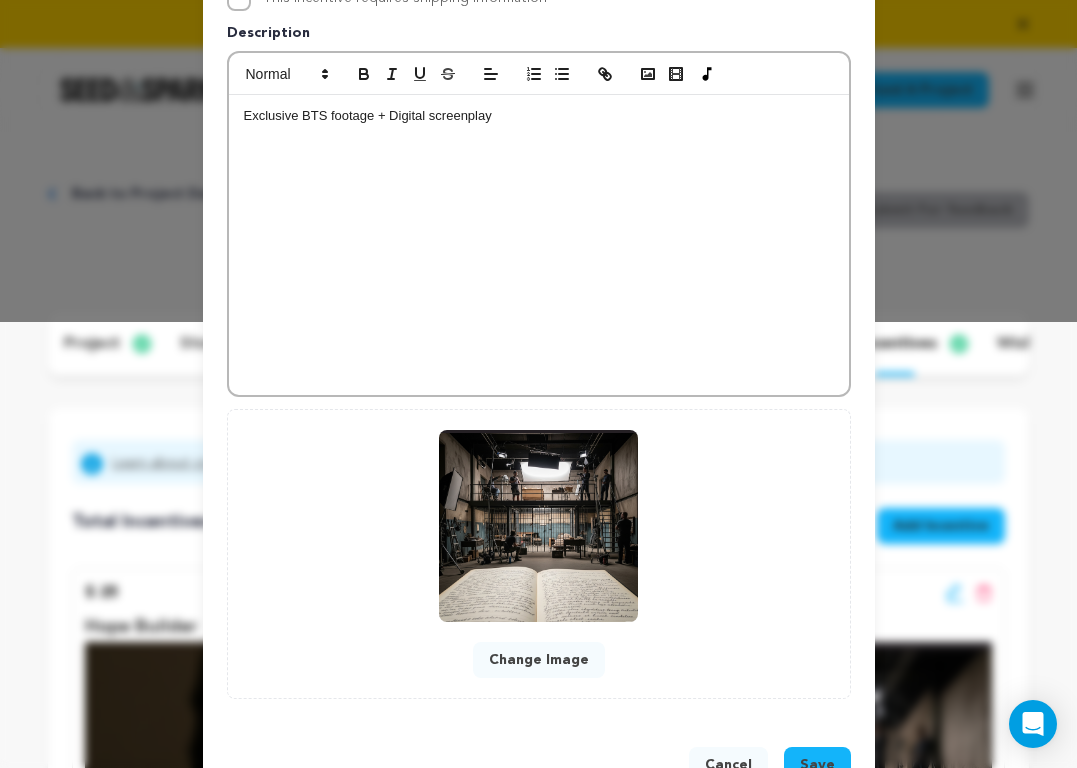 scroll, scrollTop: 509, scrollLeft: 0, axis: vertical 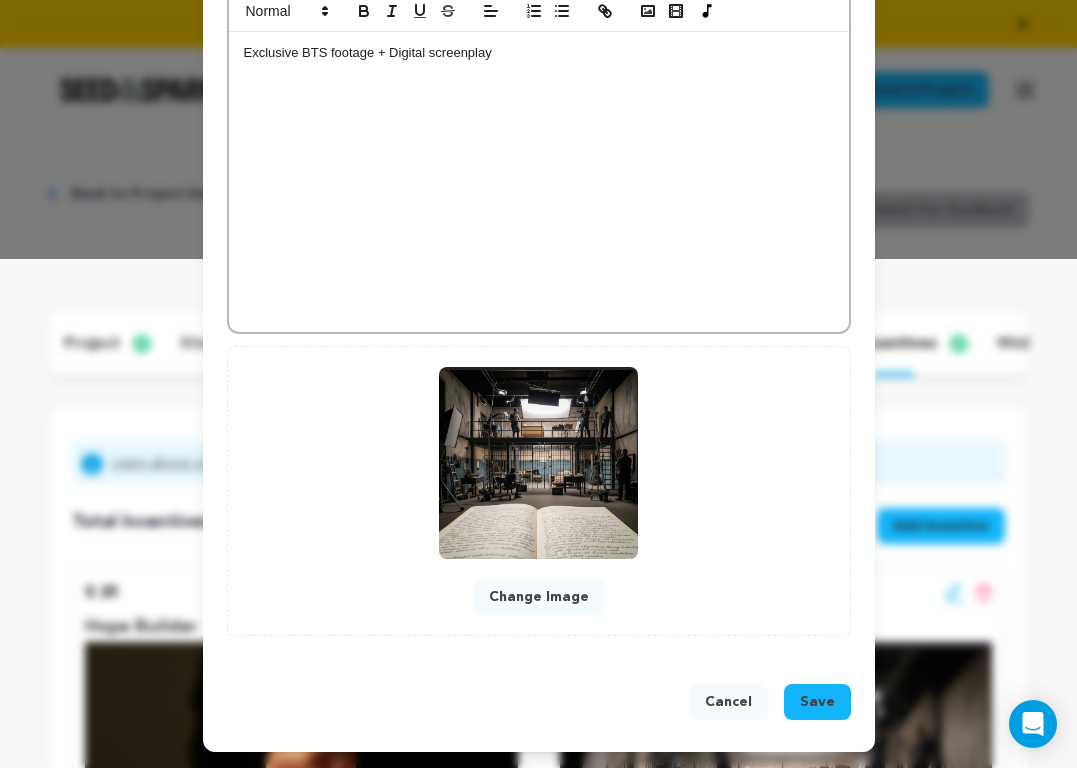 click on "Save" at bounding box center (817, 702) 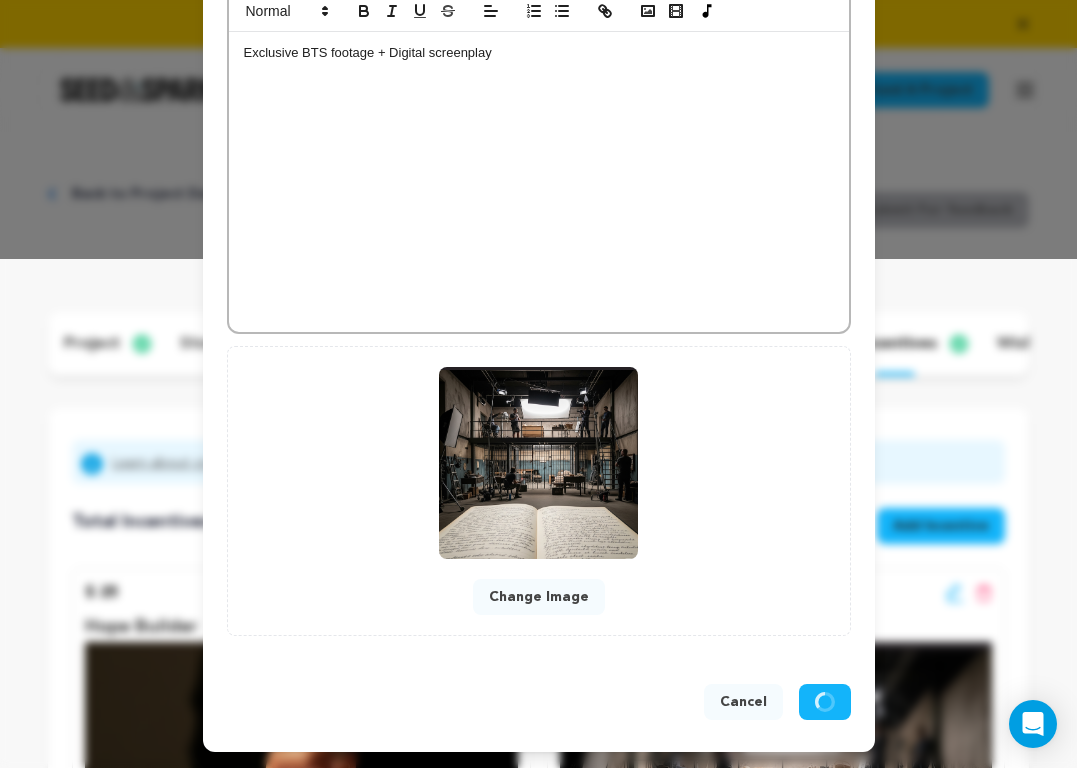 scroll, scrollTop: 467, scrollLeft: 0, axis: vertical 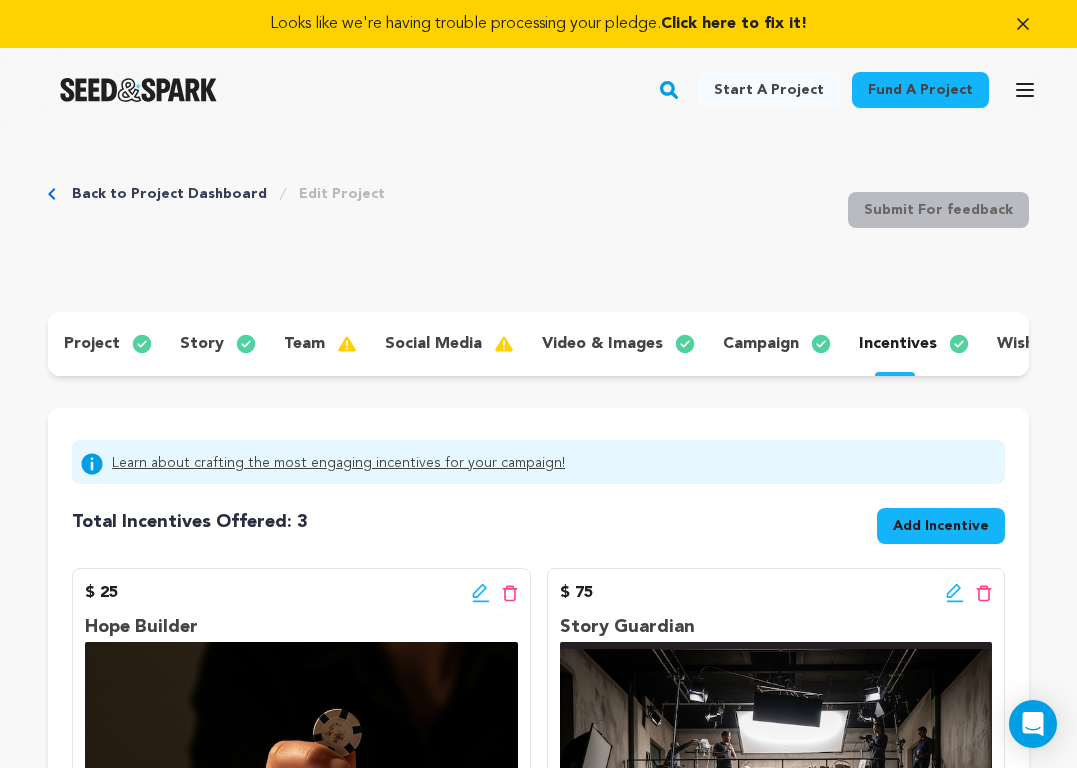 click on "Total Incentives Offered:
Incentives:
3
Add Incentive" at bounding box center [538, 522] 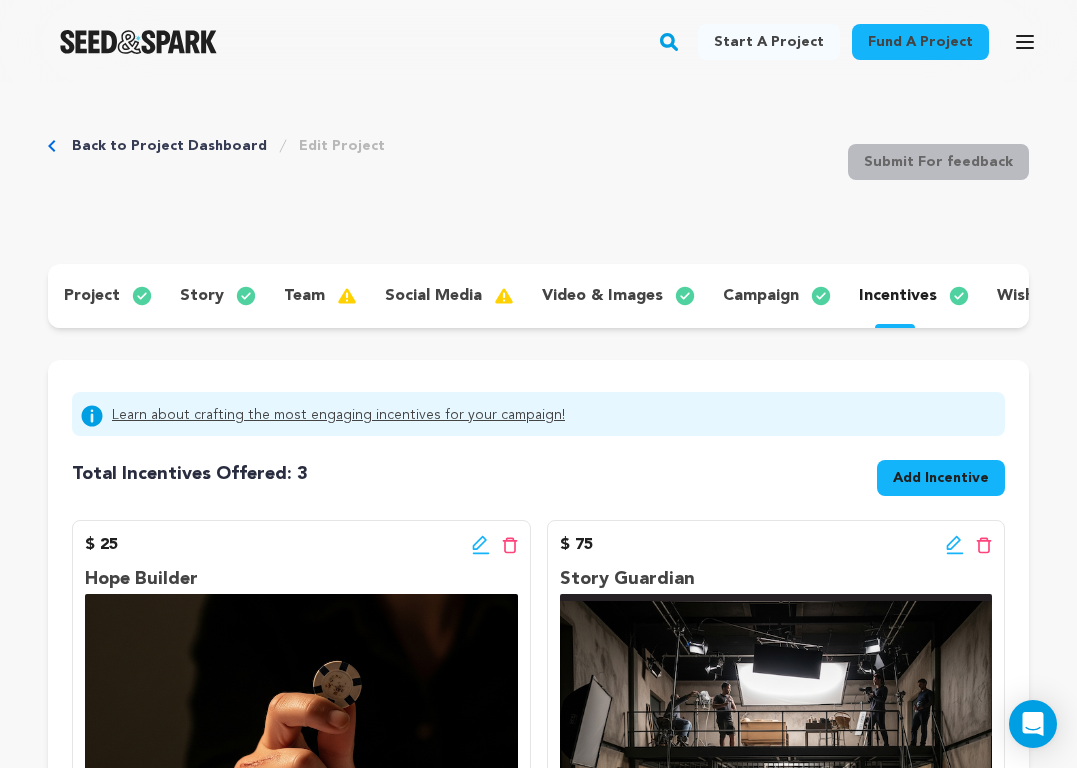 click on "Add Incentive" at bounding box center (941, 478) 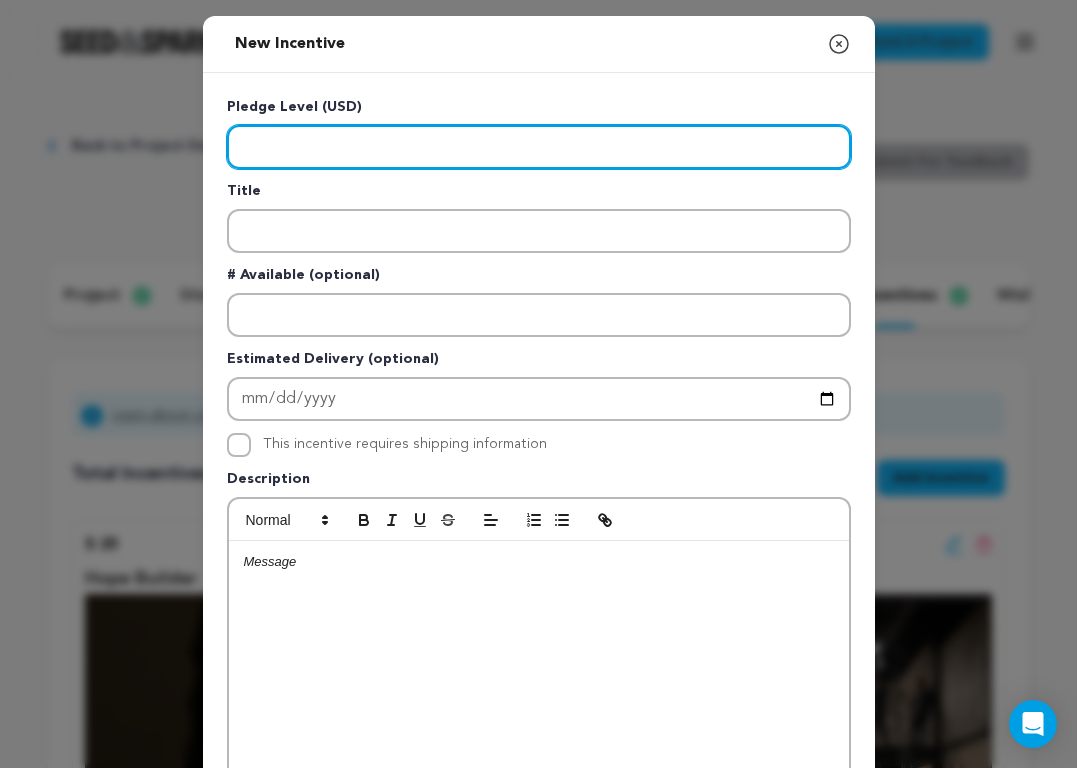 click at bounding box center [539, 147] 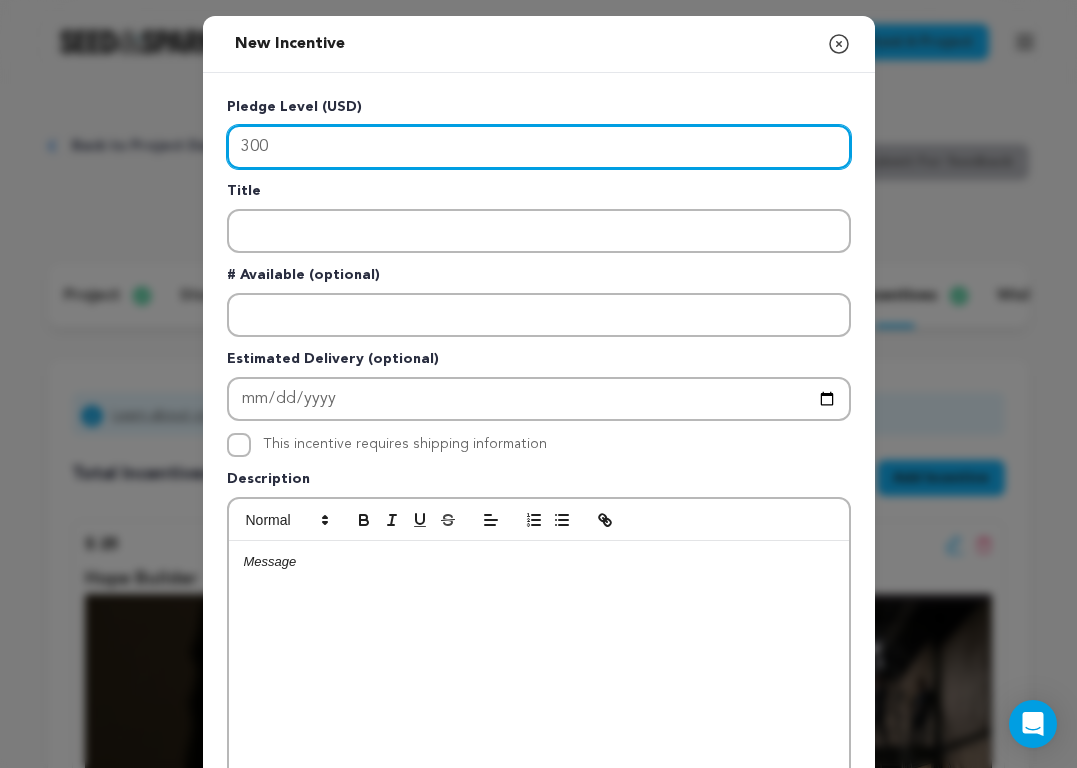 type on "300" 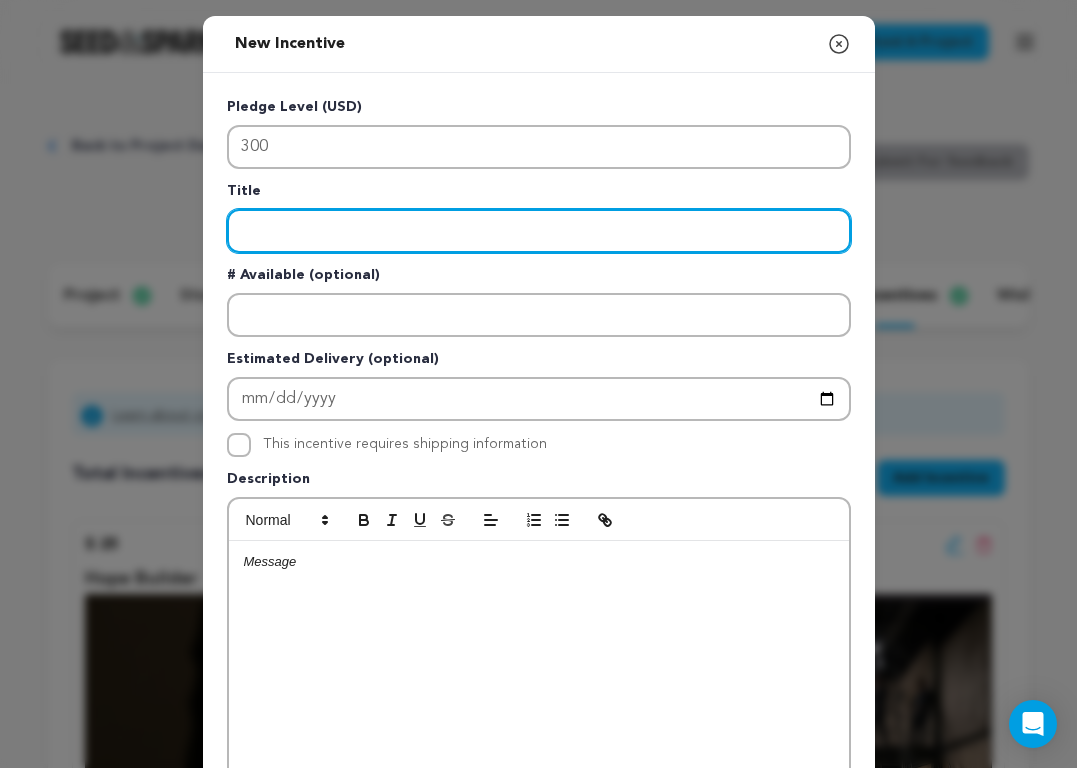 click at bounding box center [539, 231] 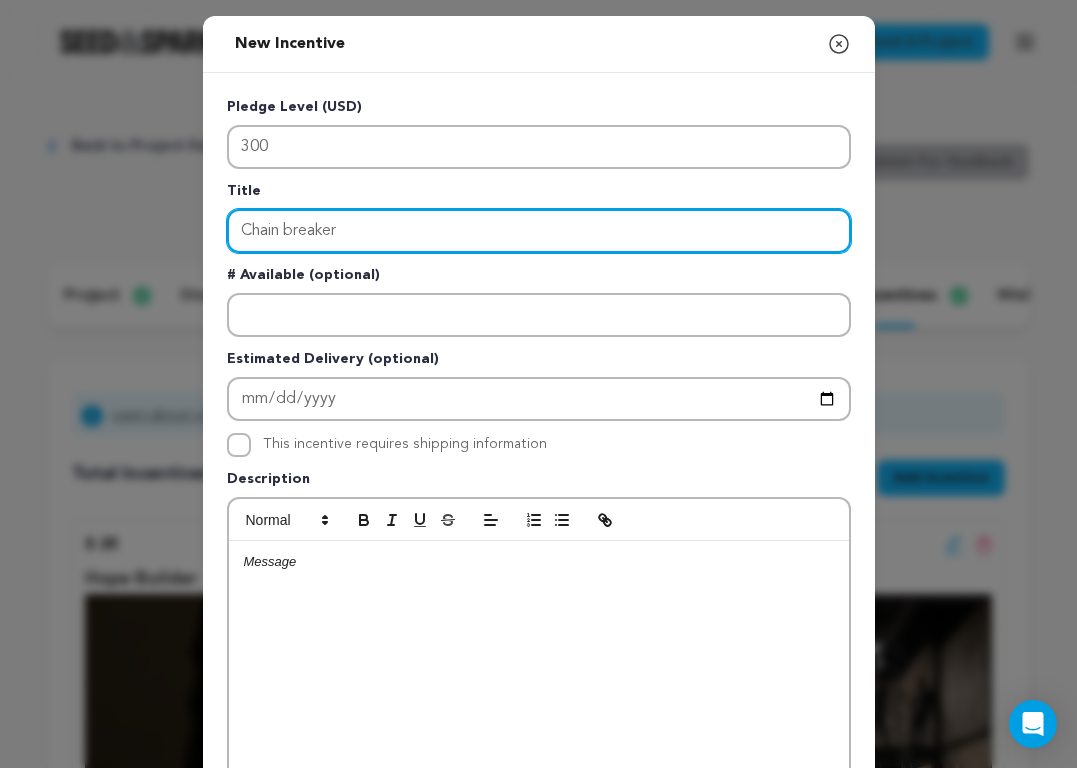 click on "Chain breaker" at bounding box center (539, 231) 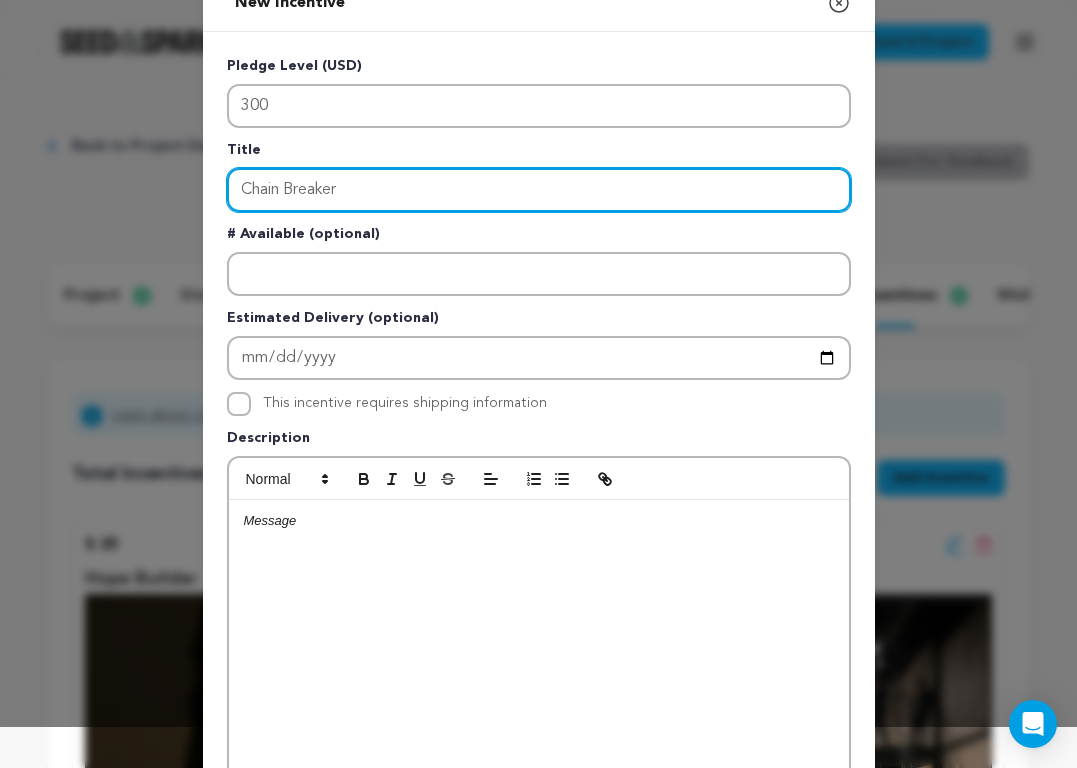 scroll, scrollTop: 60, scrollLeft: 0, axis: vertical 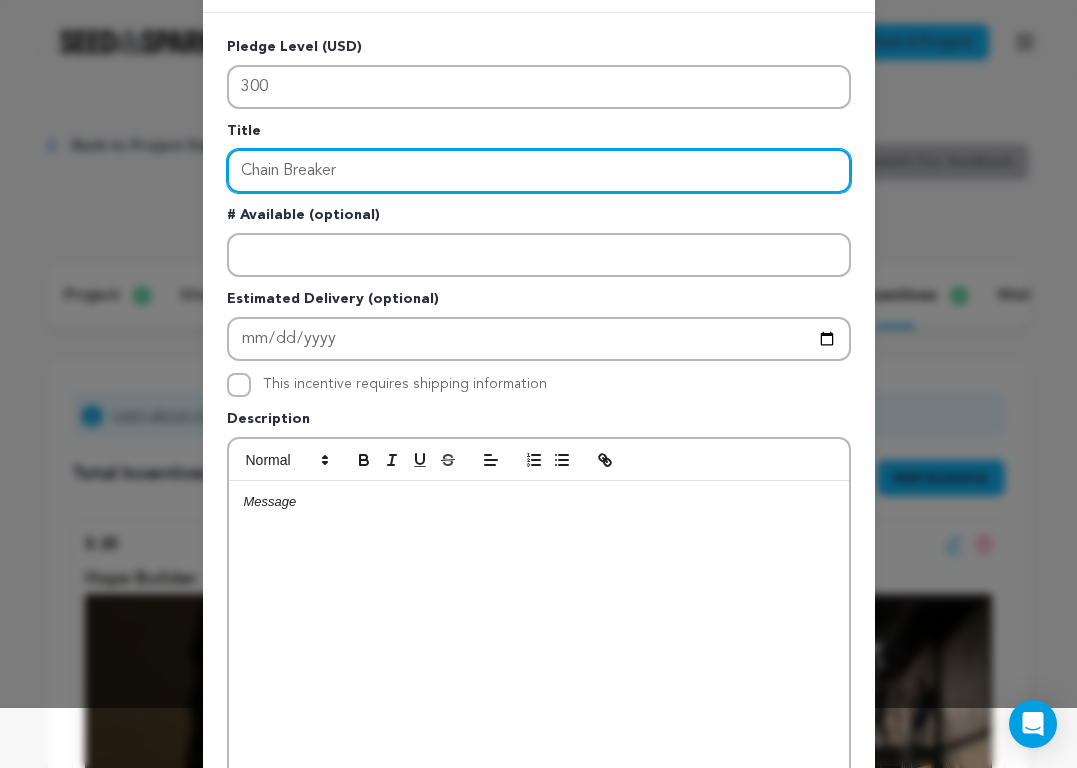 type on "Chain Breaker" 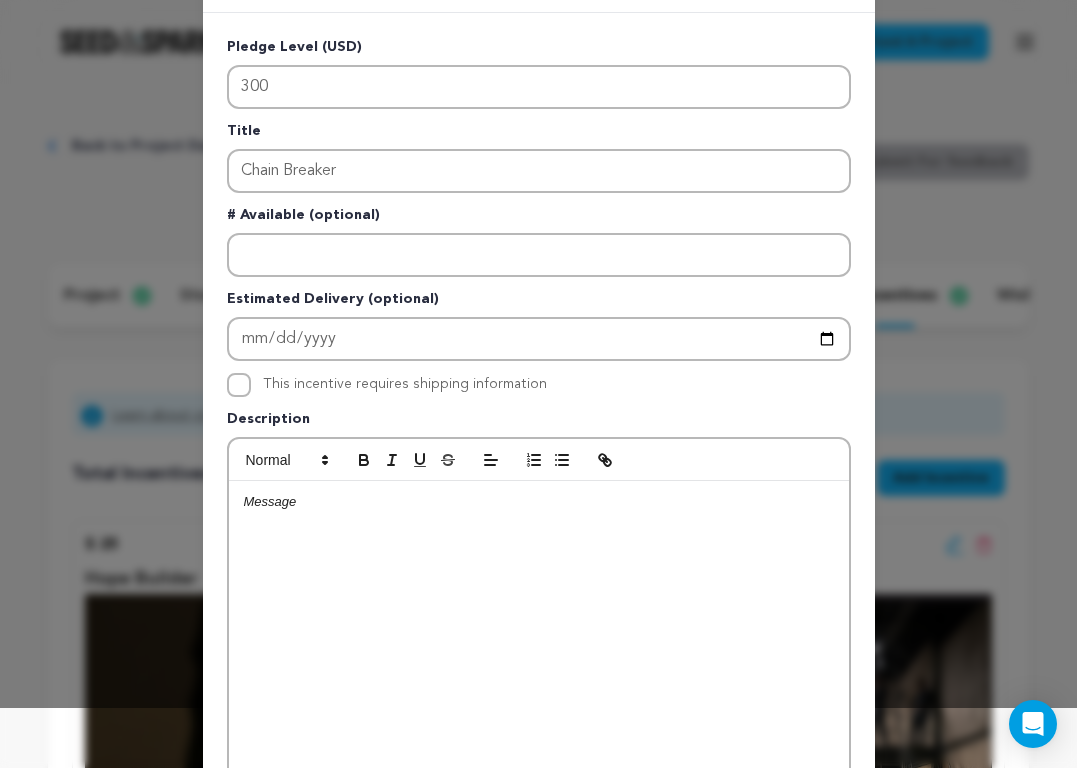 click at bounding box center (539, 502) 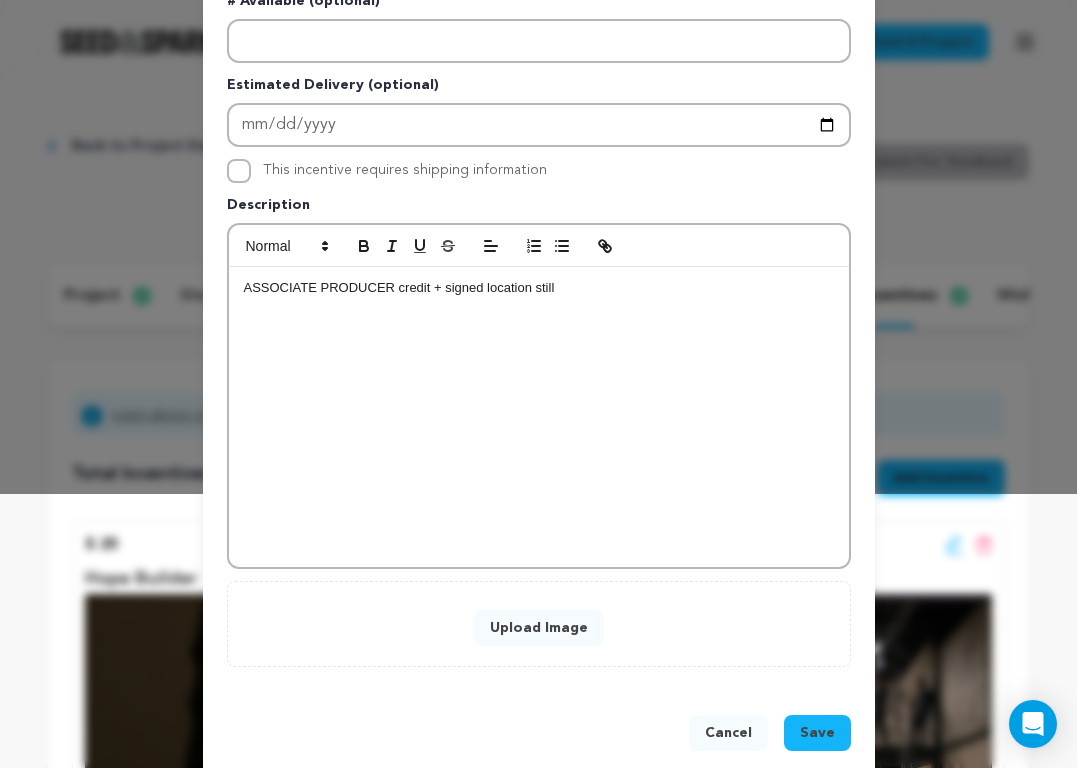 scroll, scrollTop: 305, scrollLeft: 0, axis: vertical 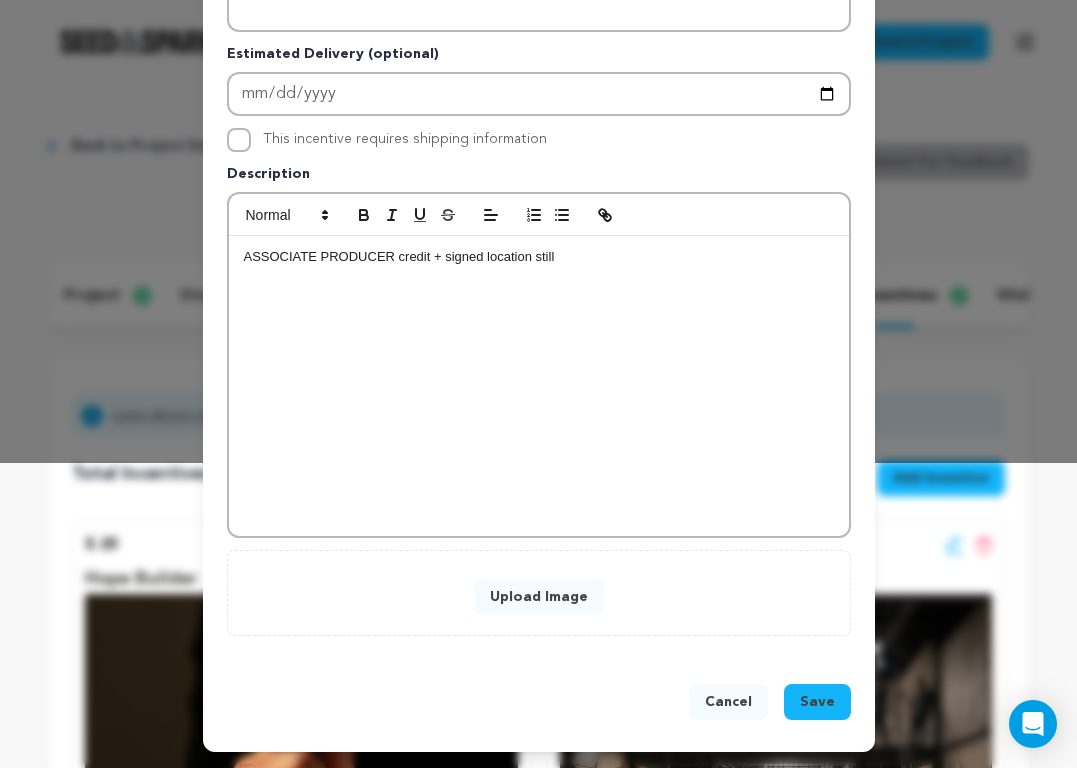 click on "Upload Image" at bounding box center (539, 597) 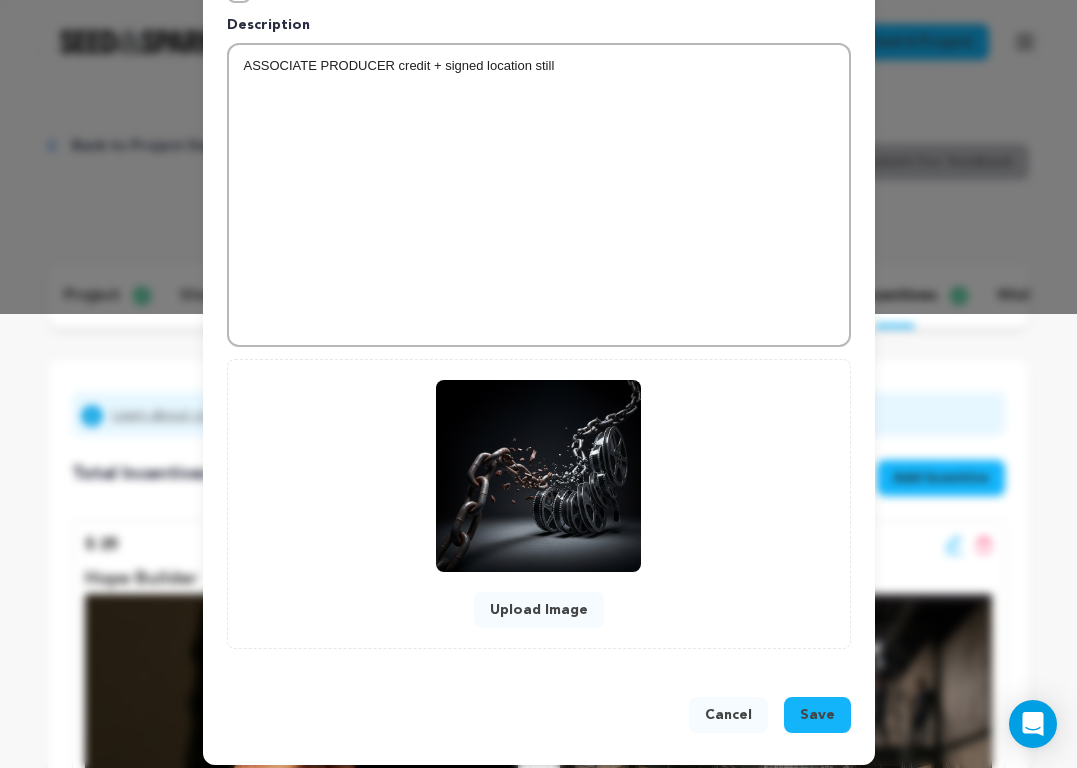 scroll, scrollTop: 467, scrollLeft: 0, axis: vertical 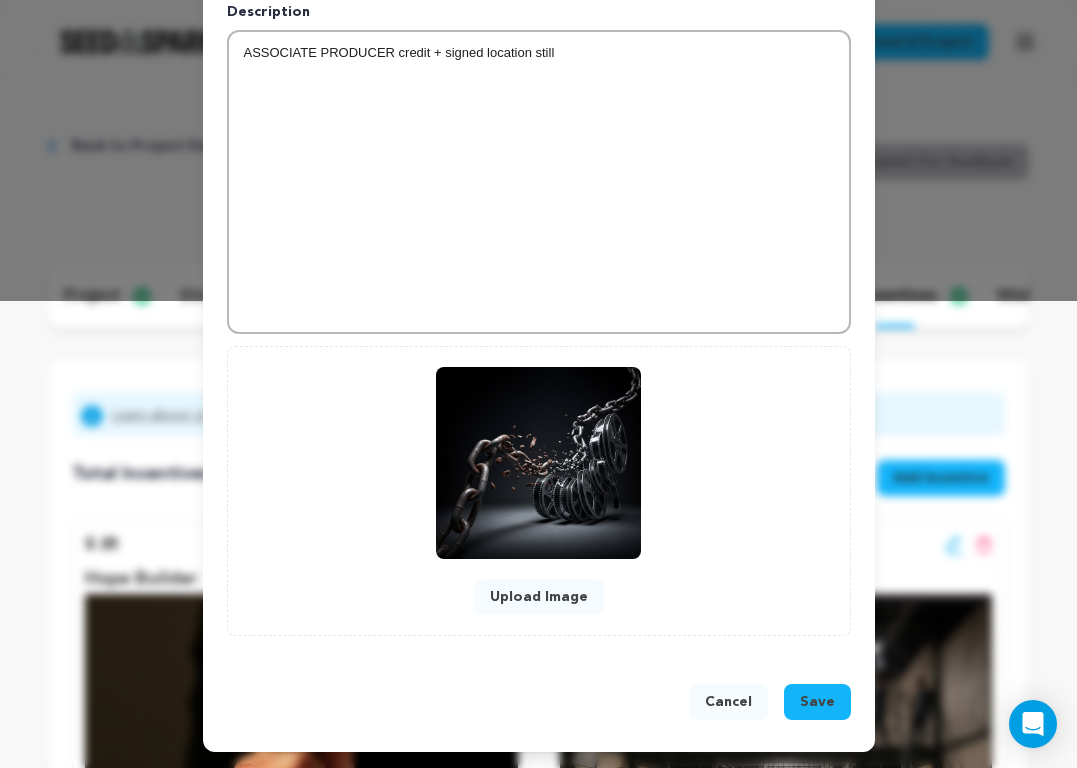 click on "Save" at bounding box center [817, 702] 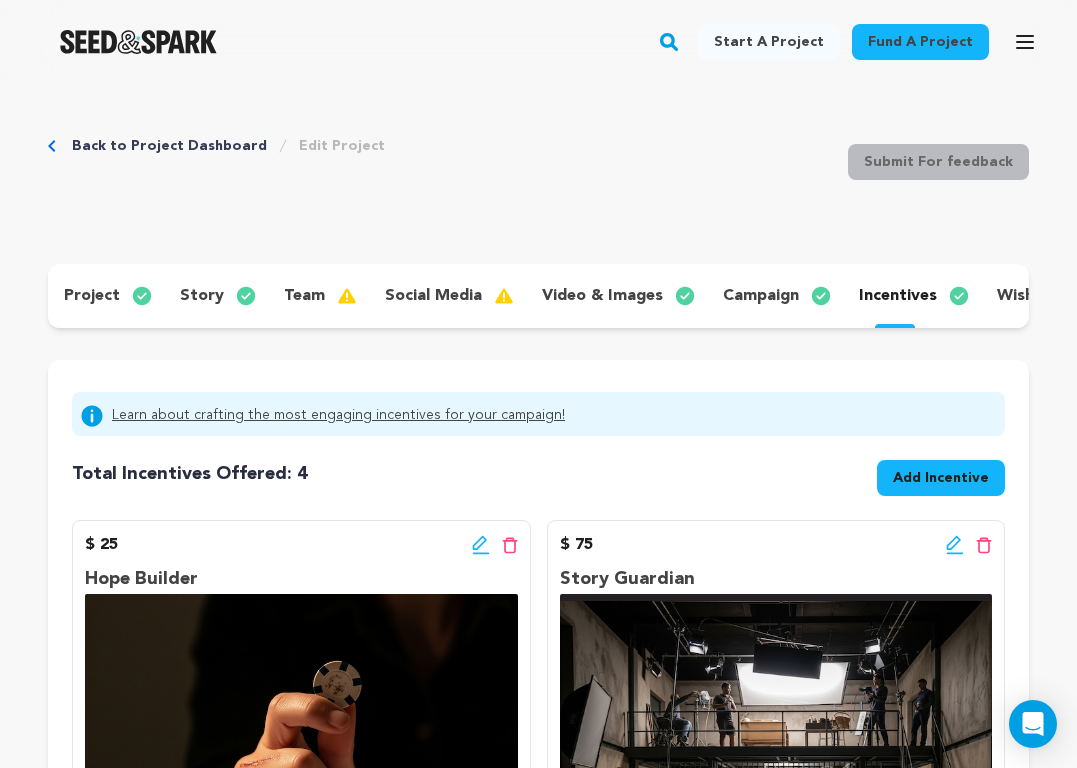 click on "$ 75
Edit incentive button
Delete incentive button
Story Guardian
Exclusive BTS footage + Digital screenplay" at bounding box center (776, 812) 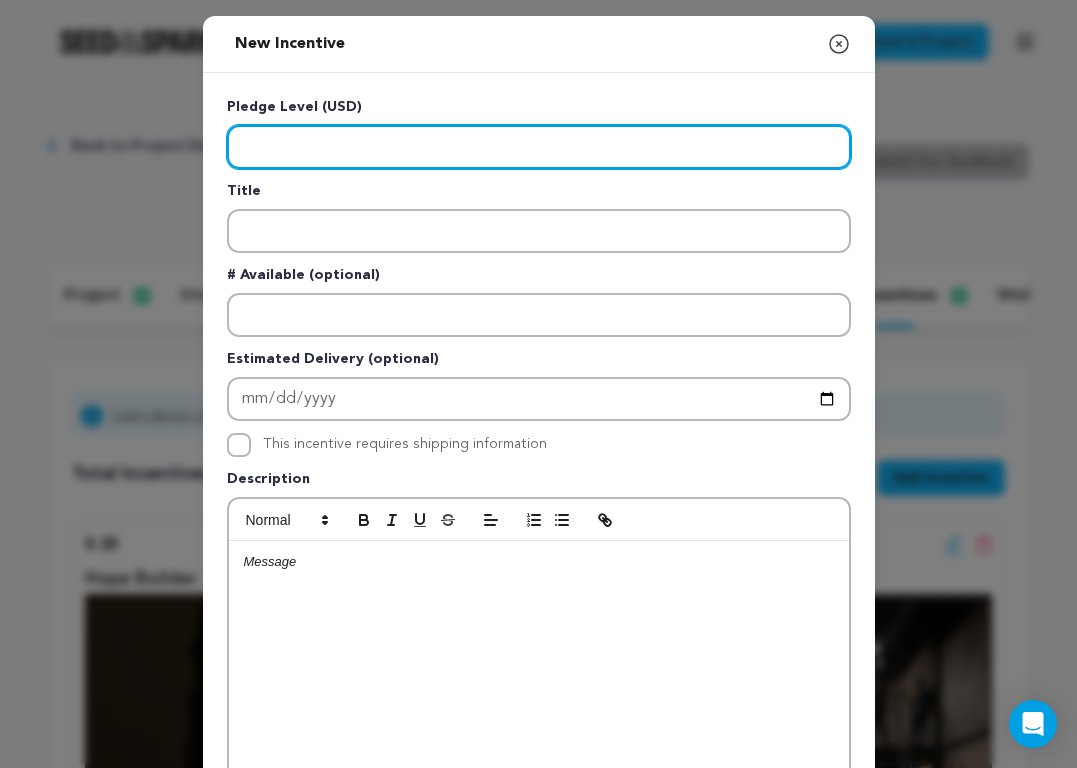 click at bounding box center (539, 147) 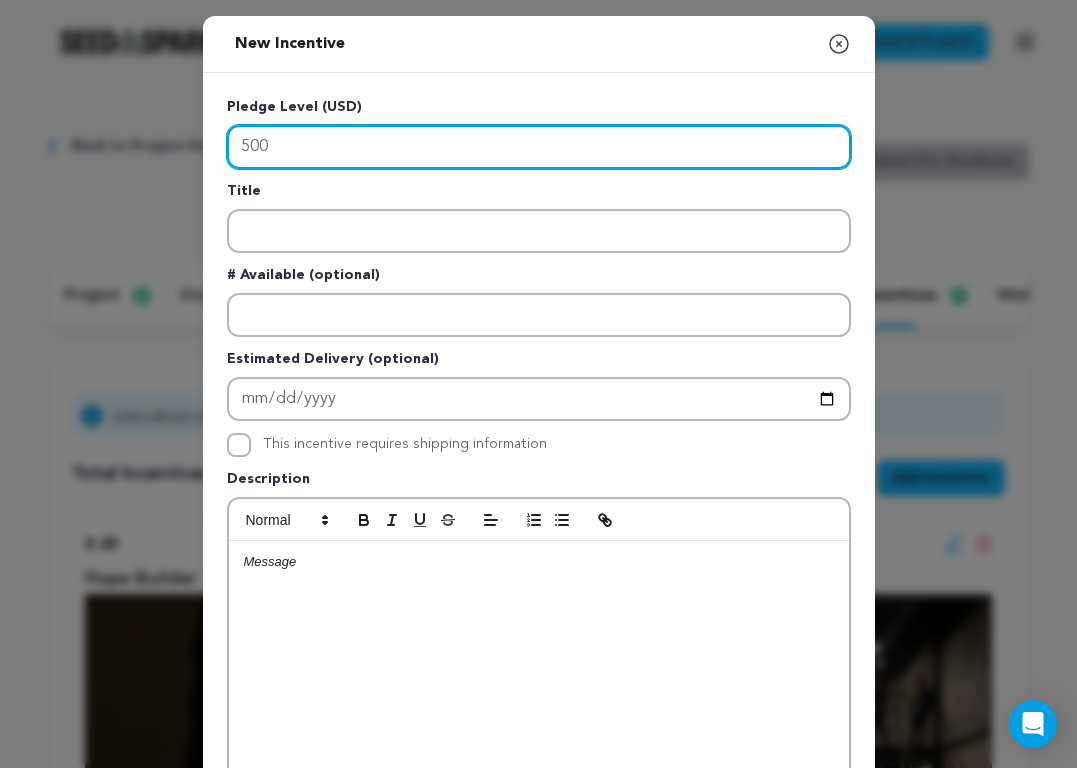 type on "500" 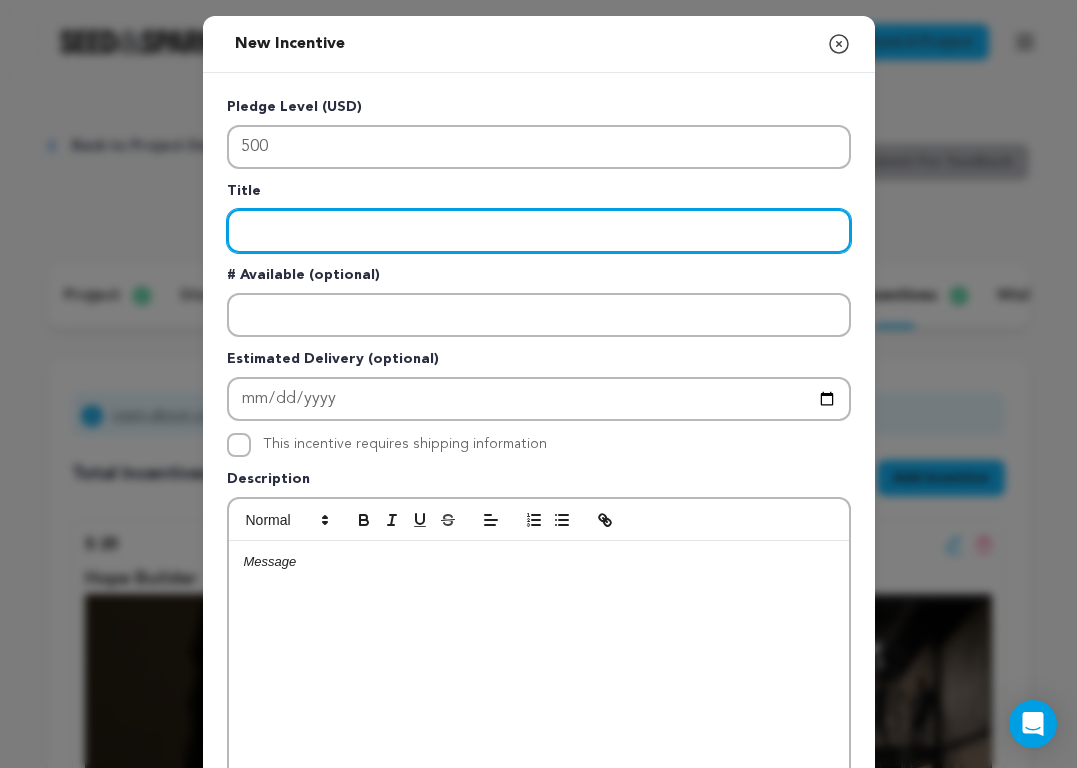 click at bounding box center [539, 231] 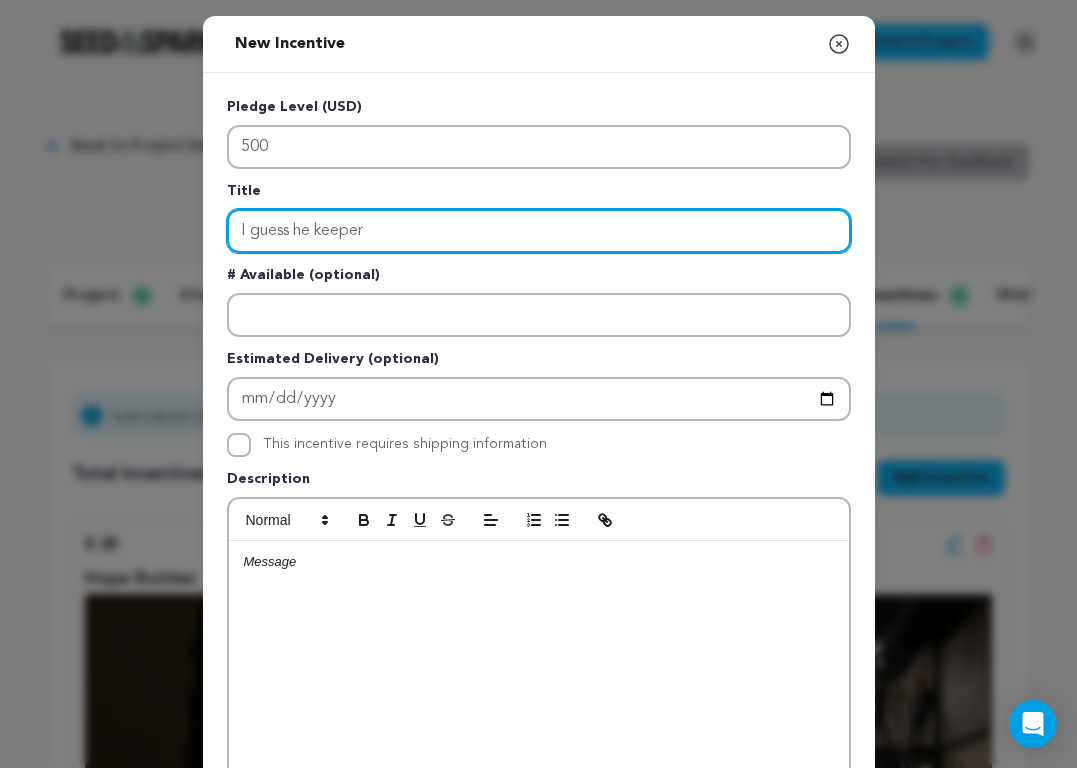 drag, startPoint x: 325, startPoint y: 231, endPoint x: 222, endPoint y: 230, distance: 103.00485 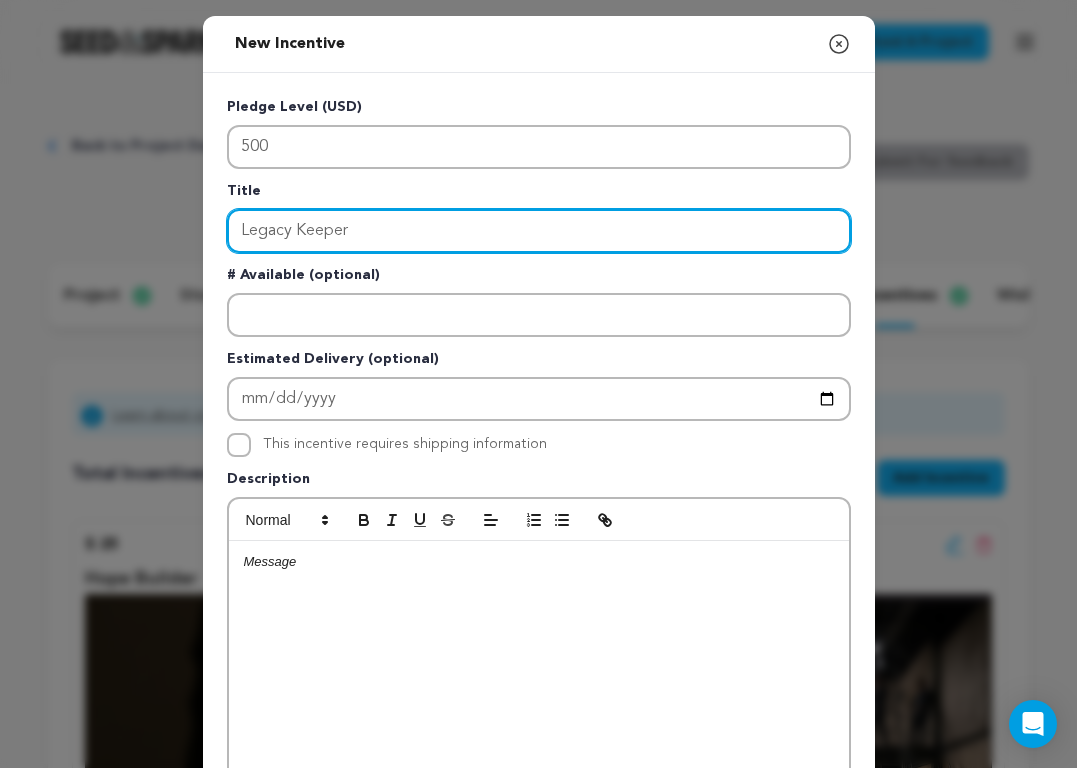 type on "Legacy Keeper" 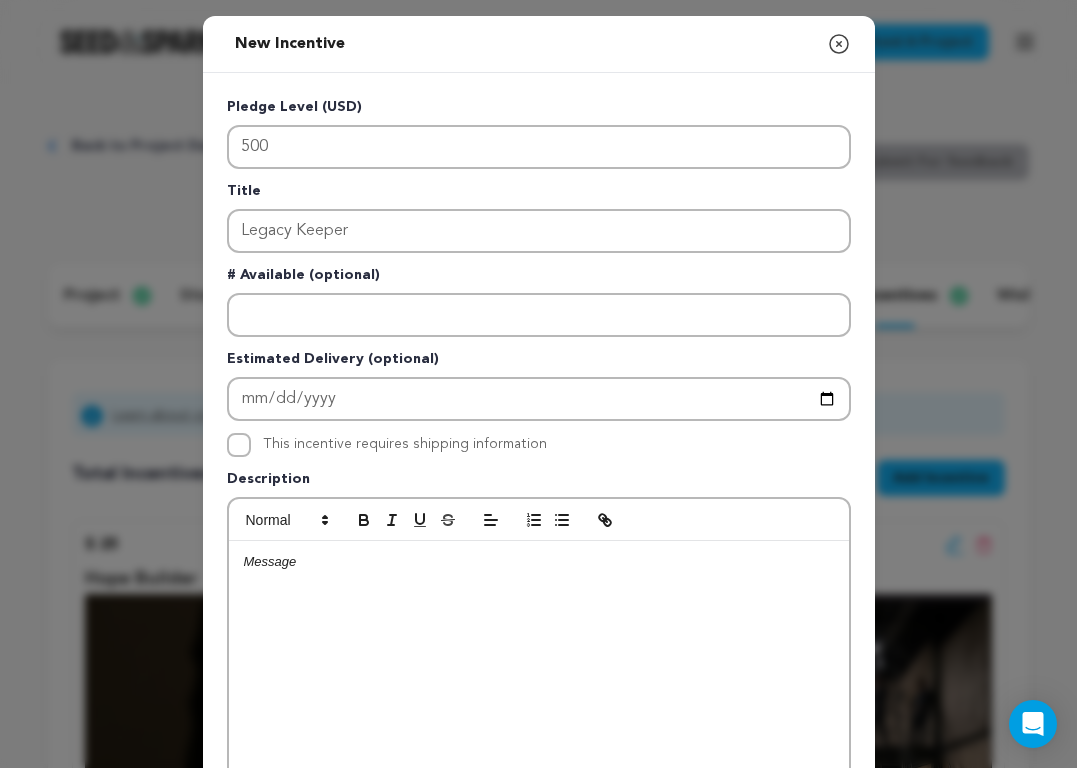 click at bounding box center [539, 691] 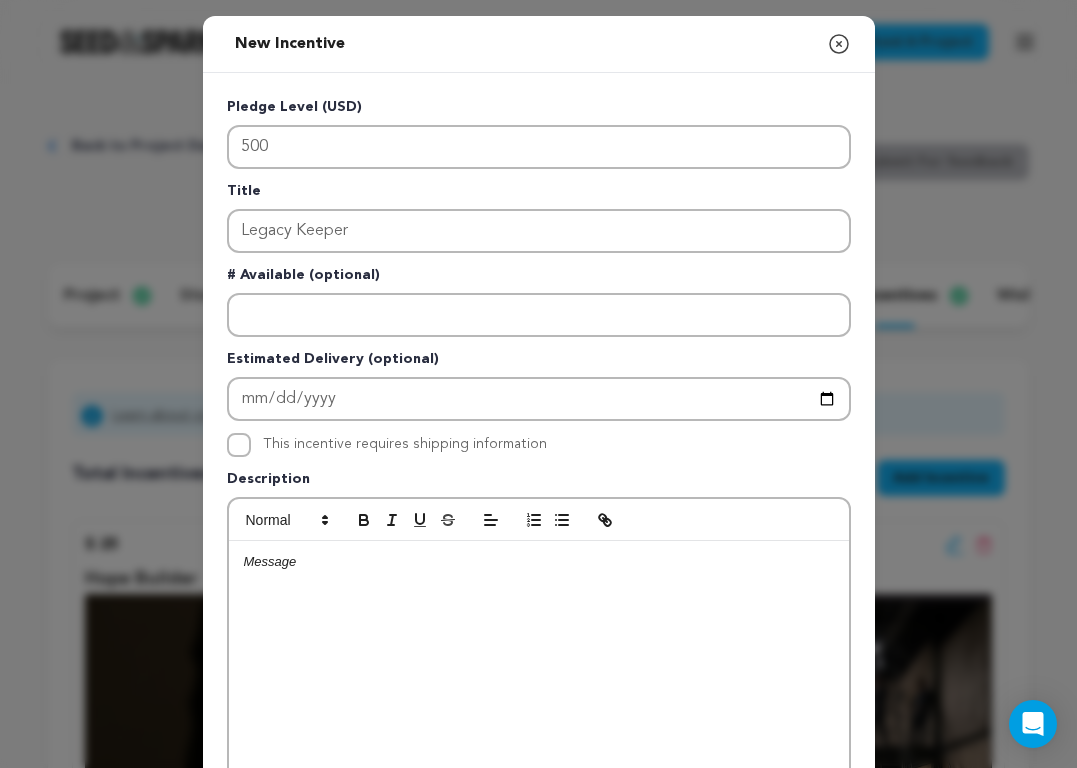 scroll, scrollTop: 0, scrollLeft: 0, axis: both 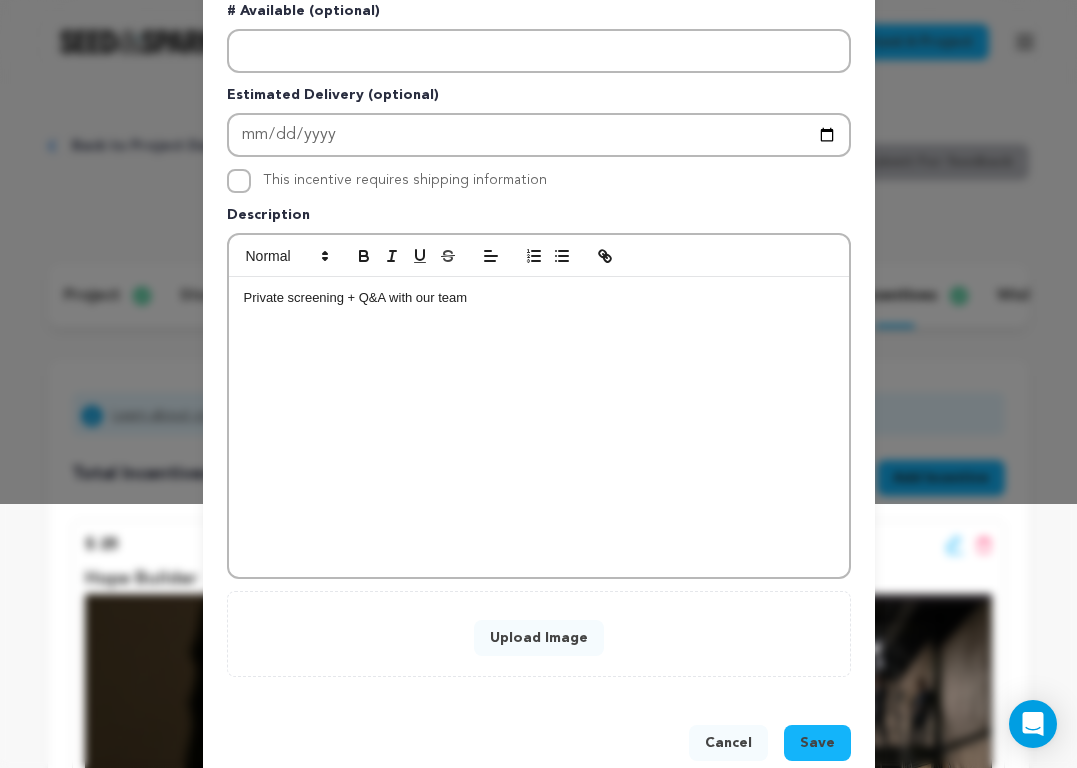 click on "Upload Image" at bounding box center (539, 638) 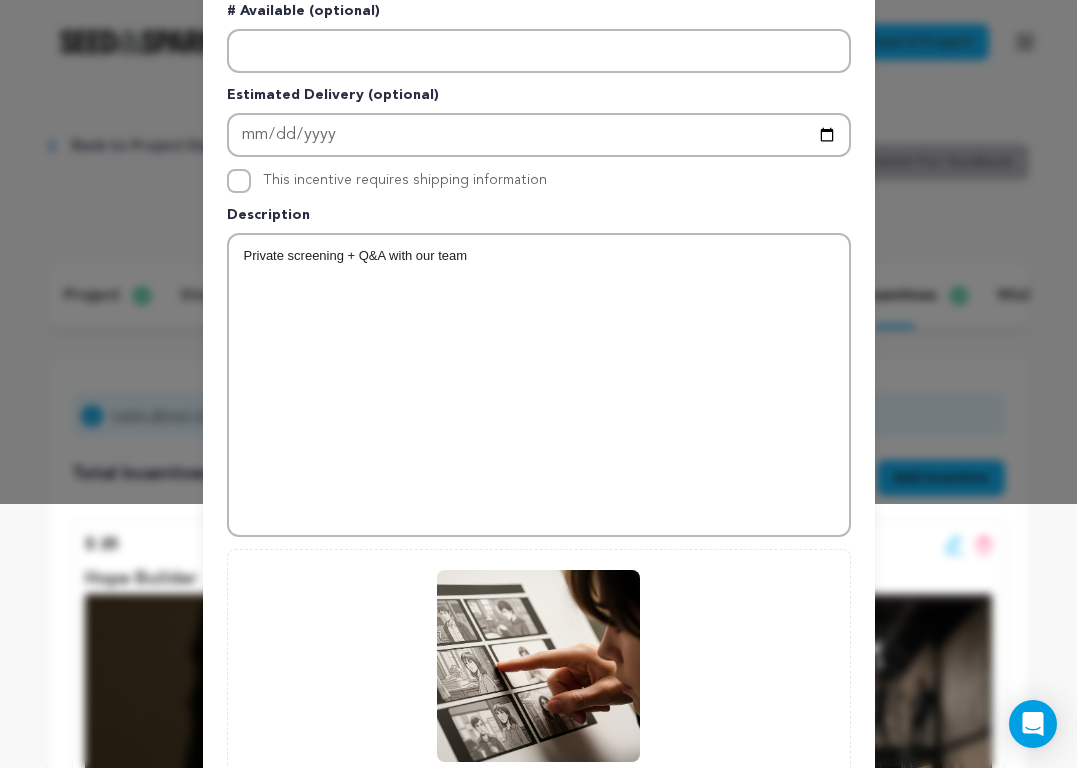 scroll, scrollTop: 467, scrollLeft: 0, axis: vertical 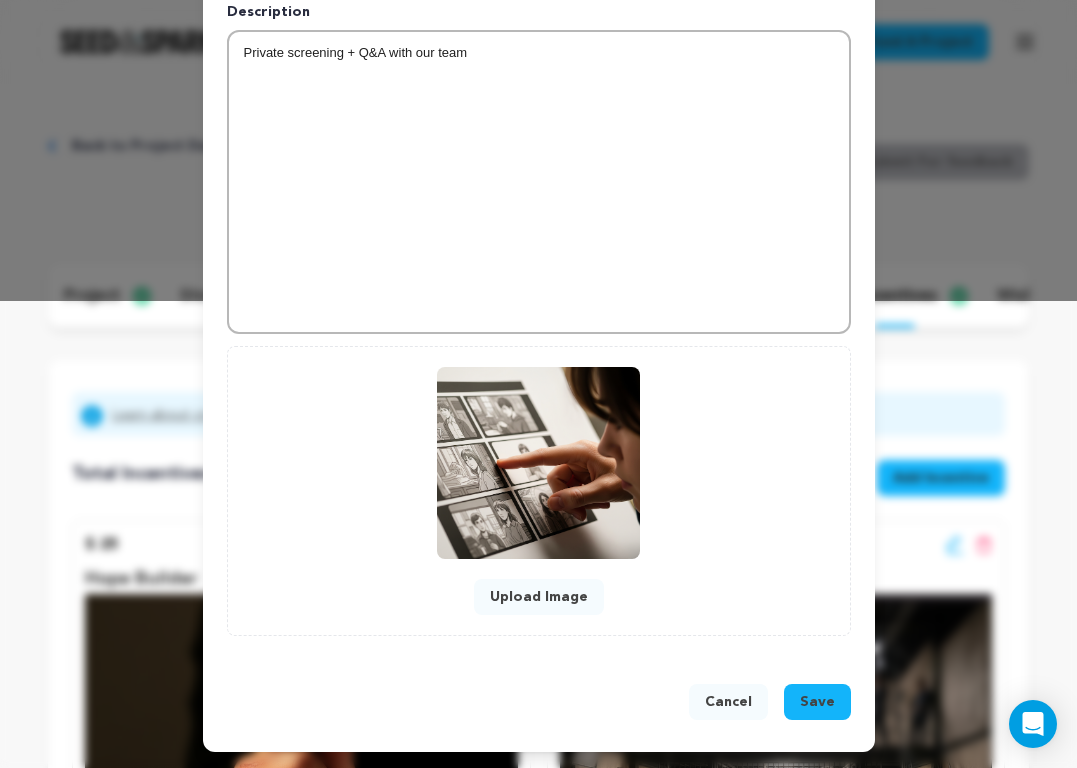 click on "Save" at bounding box center (817, 702) 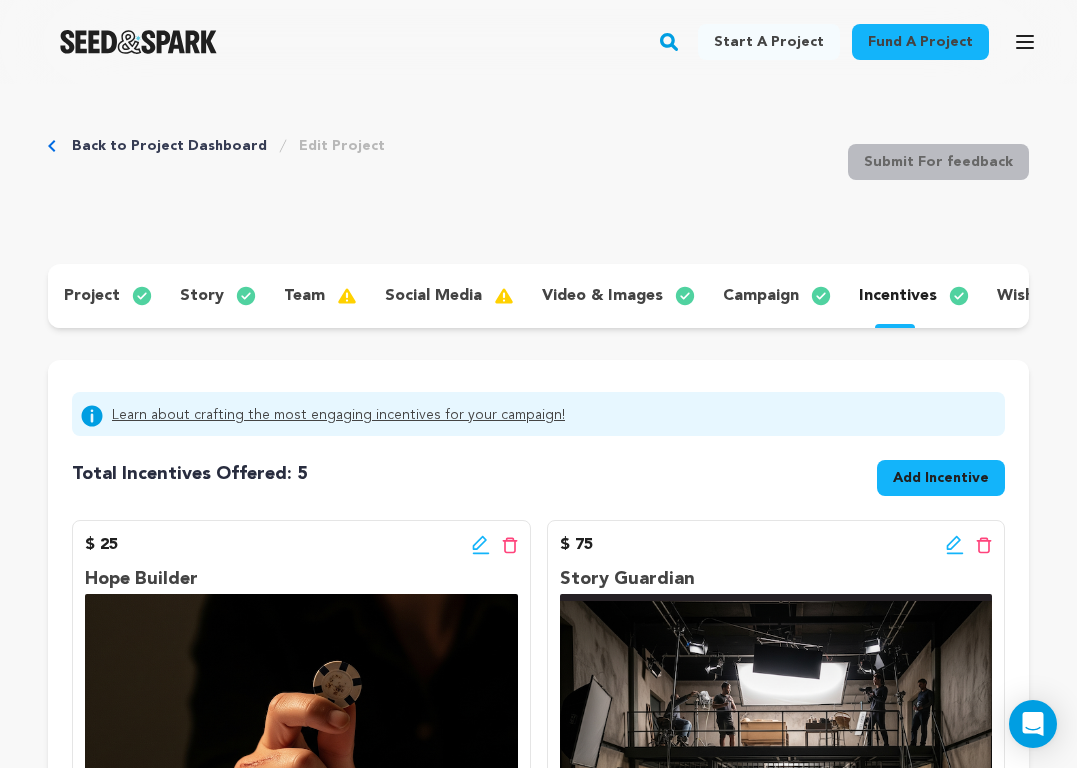 click on "Add Incentive" at bounding box center (941, 478) 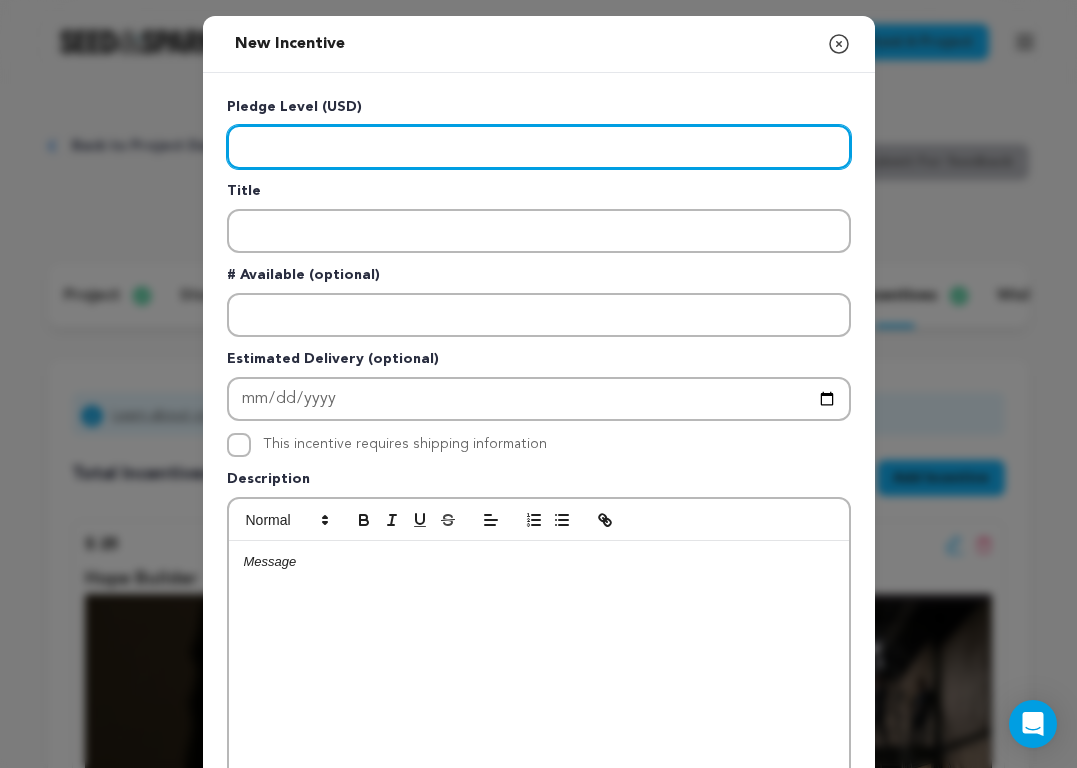 click at bounding box center [539, 147] 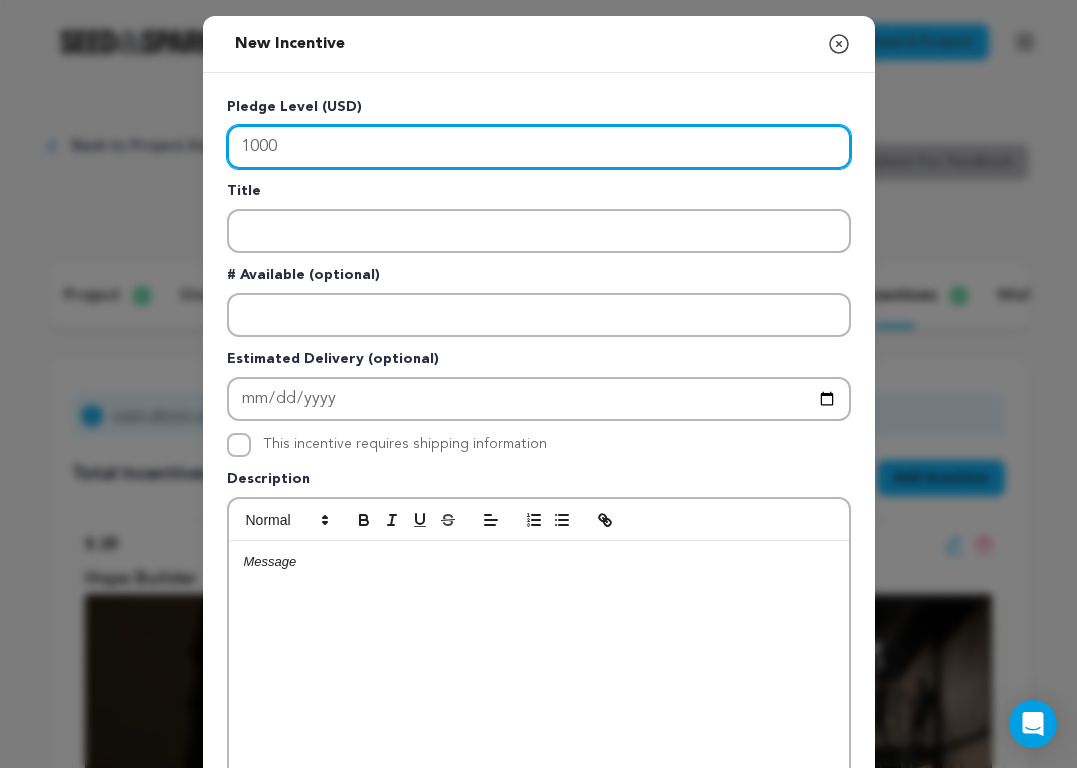 type on "1000" 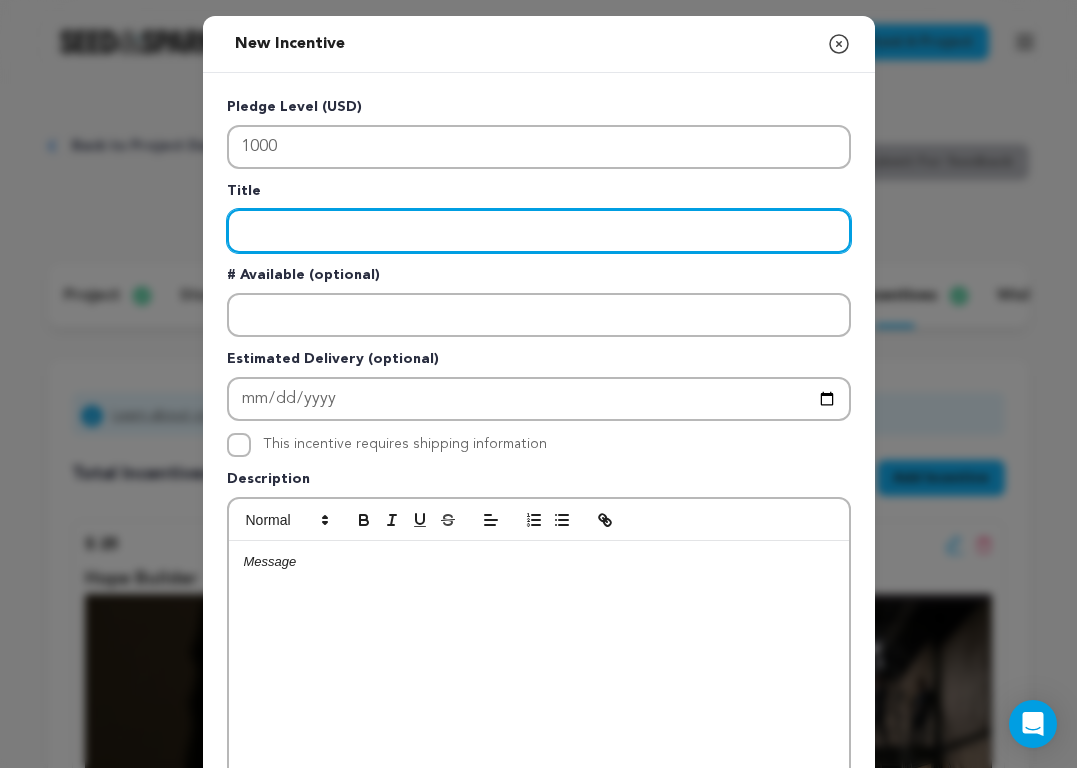 click at bounding box center (539, 231) 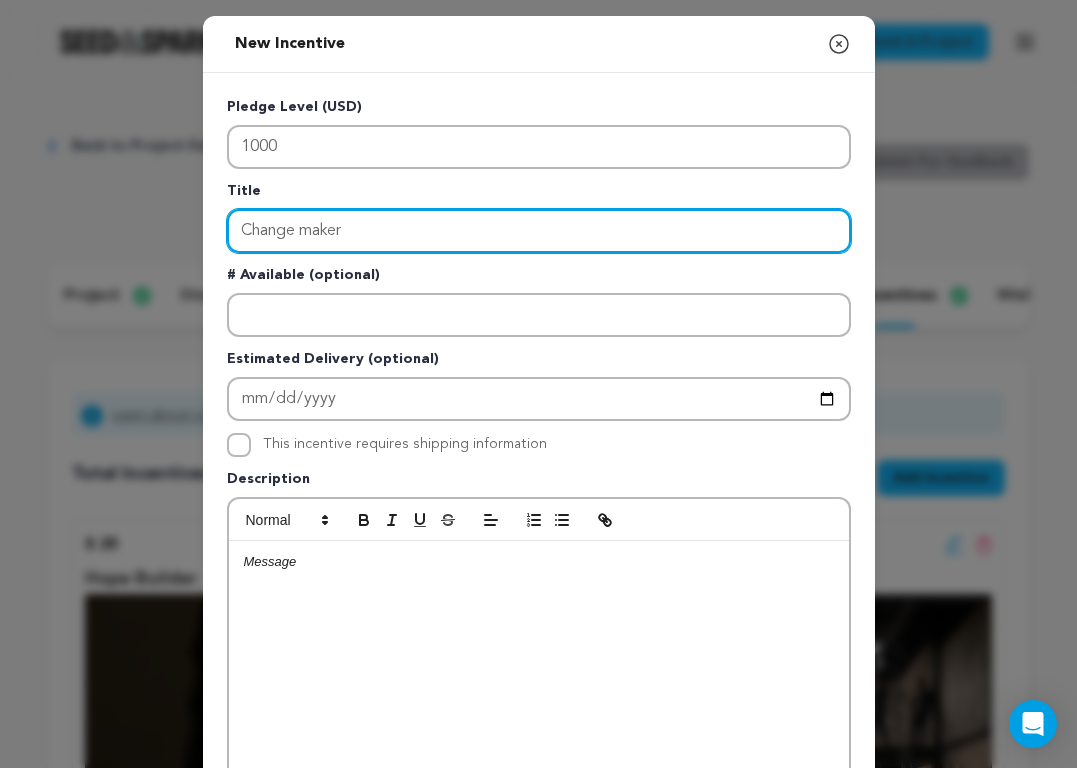 click on "Change maker" at bounding box center [539, 231] 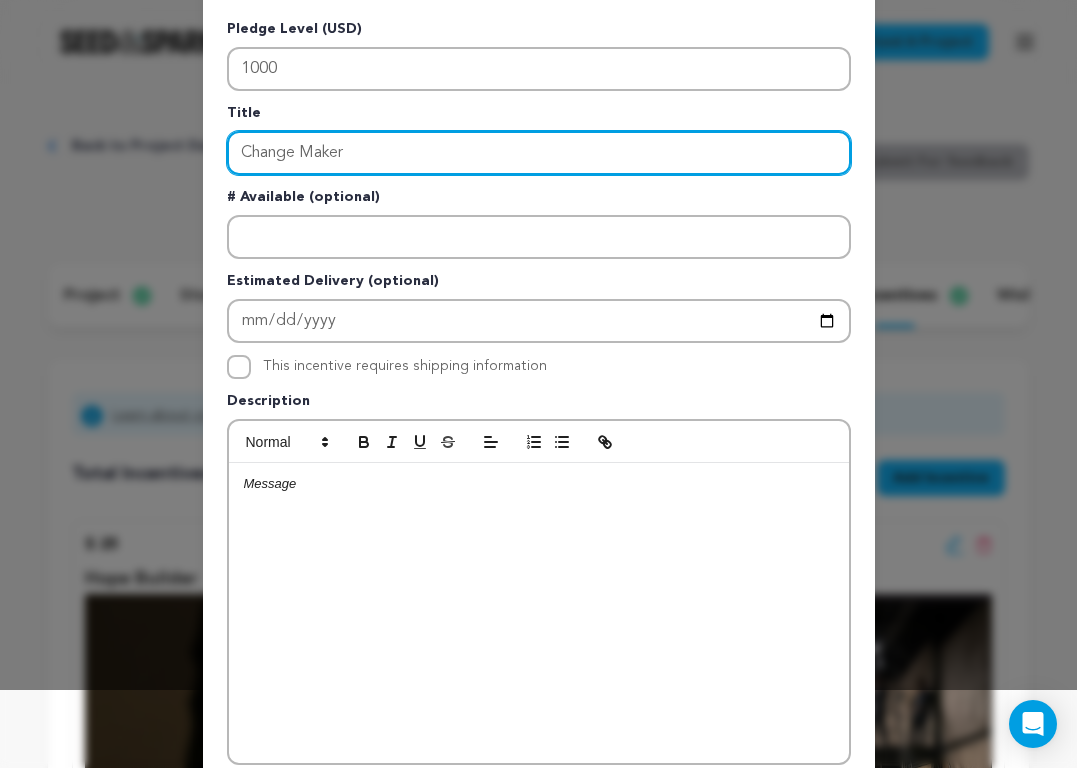 scroll, scrollTop: 79, scrollLeft: 0, axis: vertical 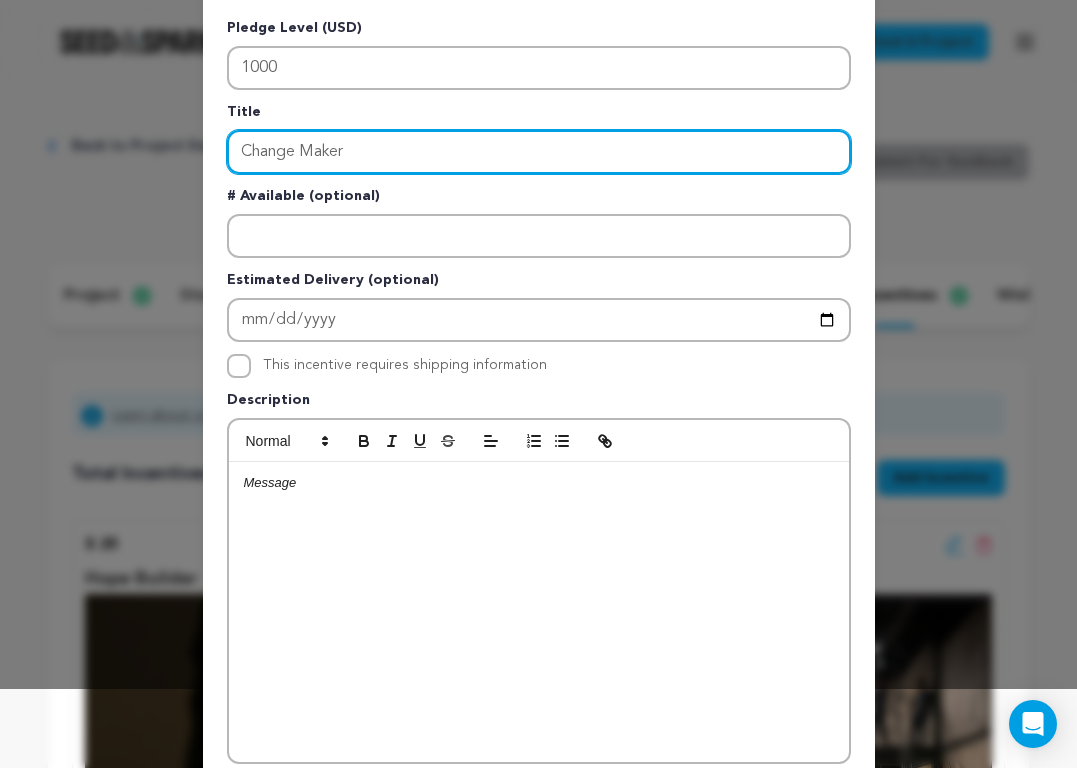 type on "Change Maker" 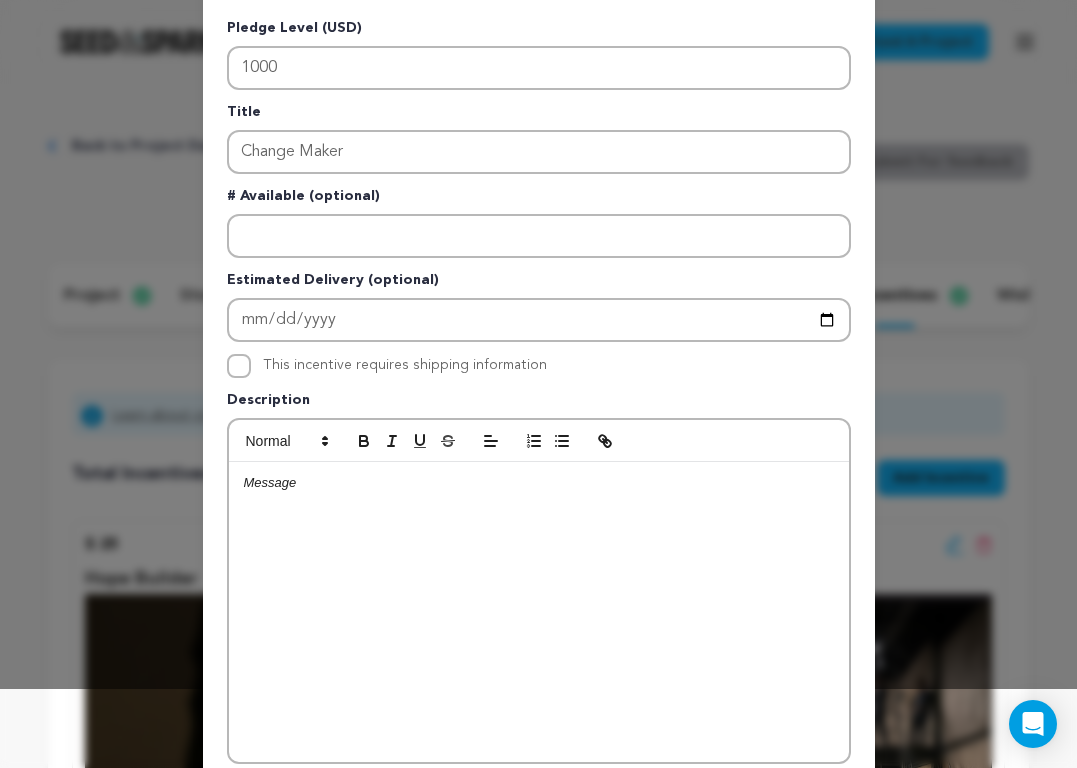 click at bounding box center [539, 483] 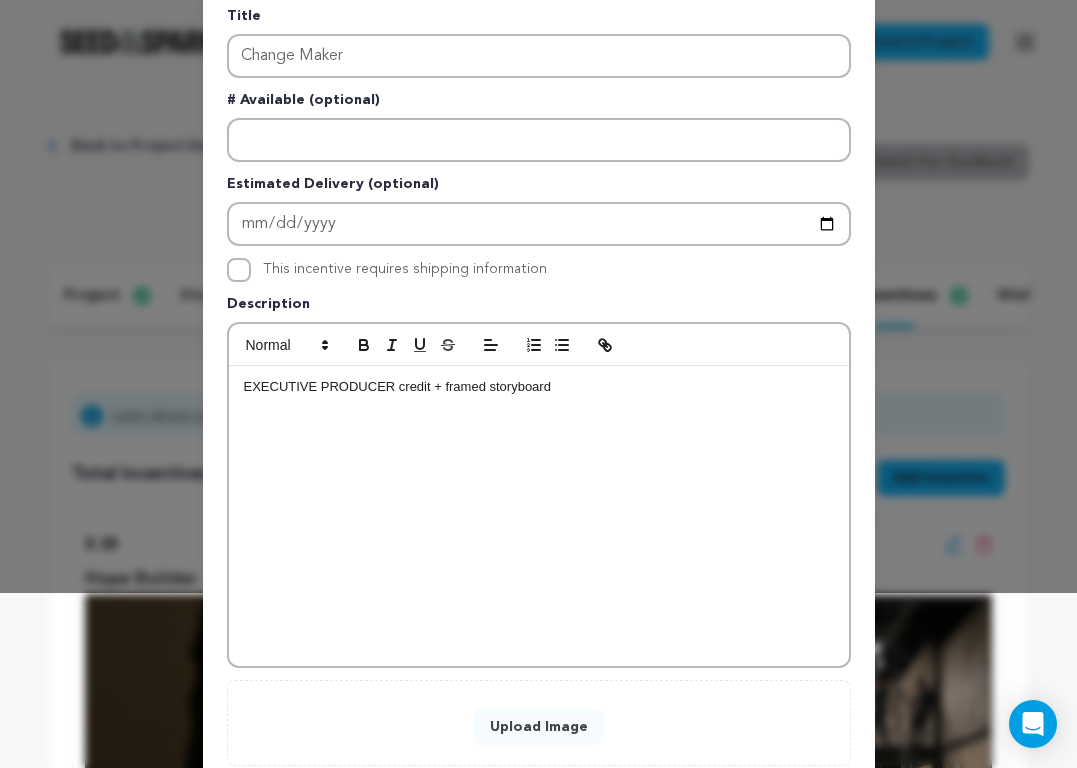 scroll, scrollTop: 305, scrollLeft: 0, axis: vertical 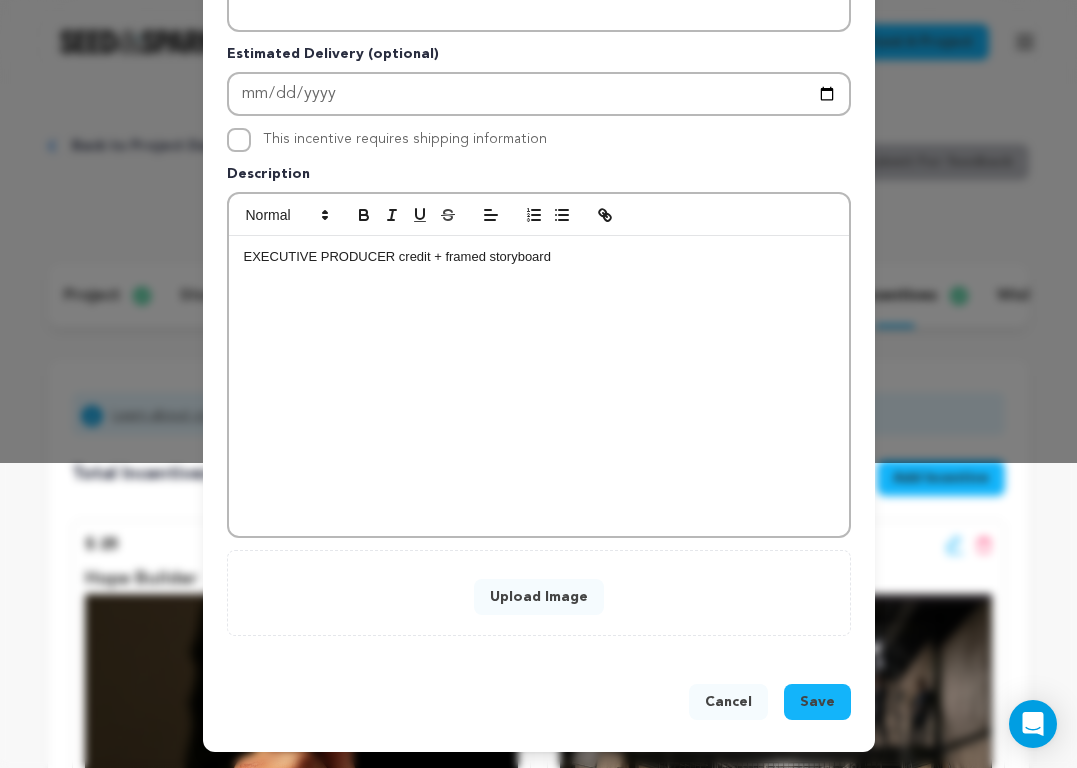 click on "Upload Image" at bounding box center [539, 597] 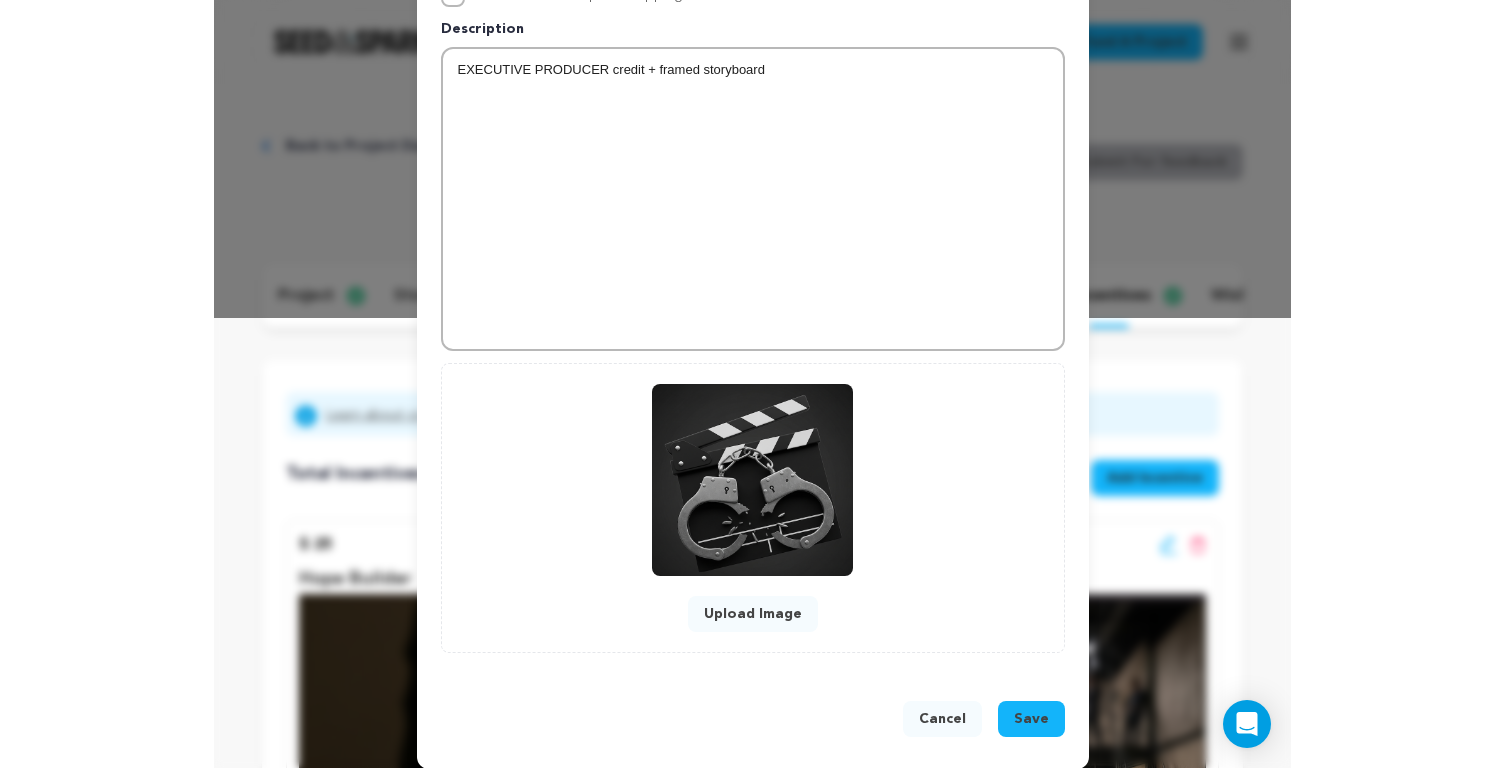 scroll, scrollTop: 467, scrollLeft: 0, axis: vertical 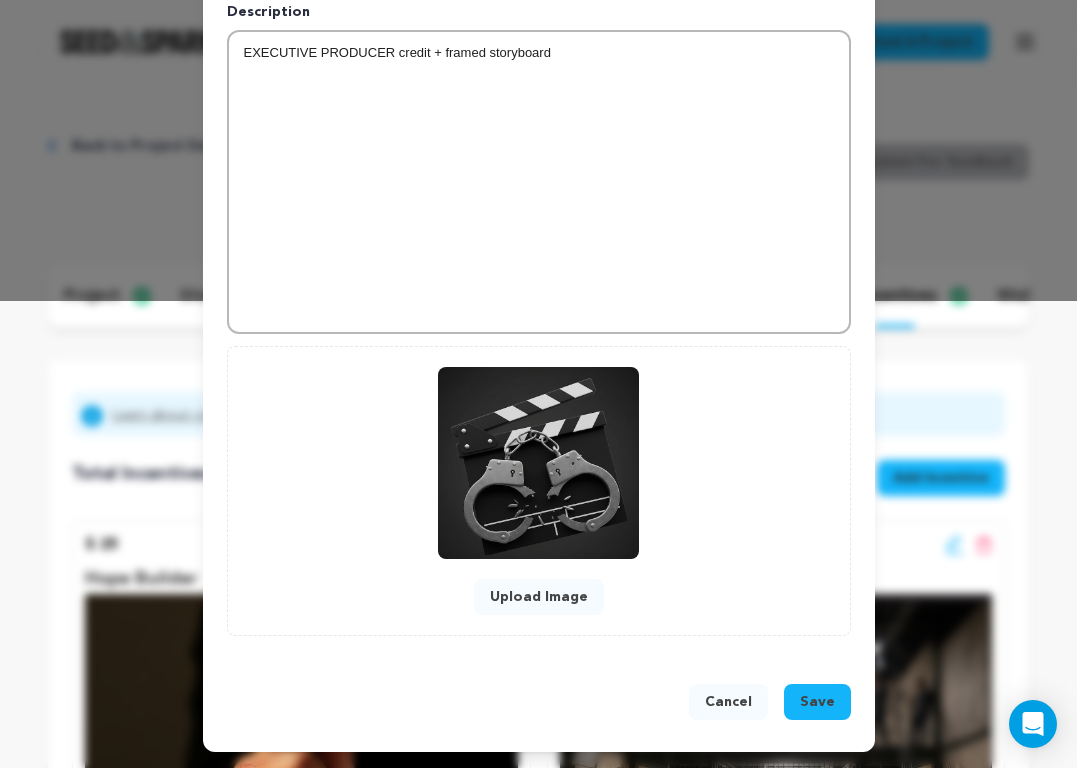 click on "Save" at bounding box center [817, 702] 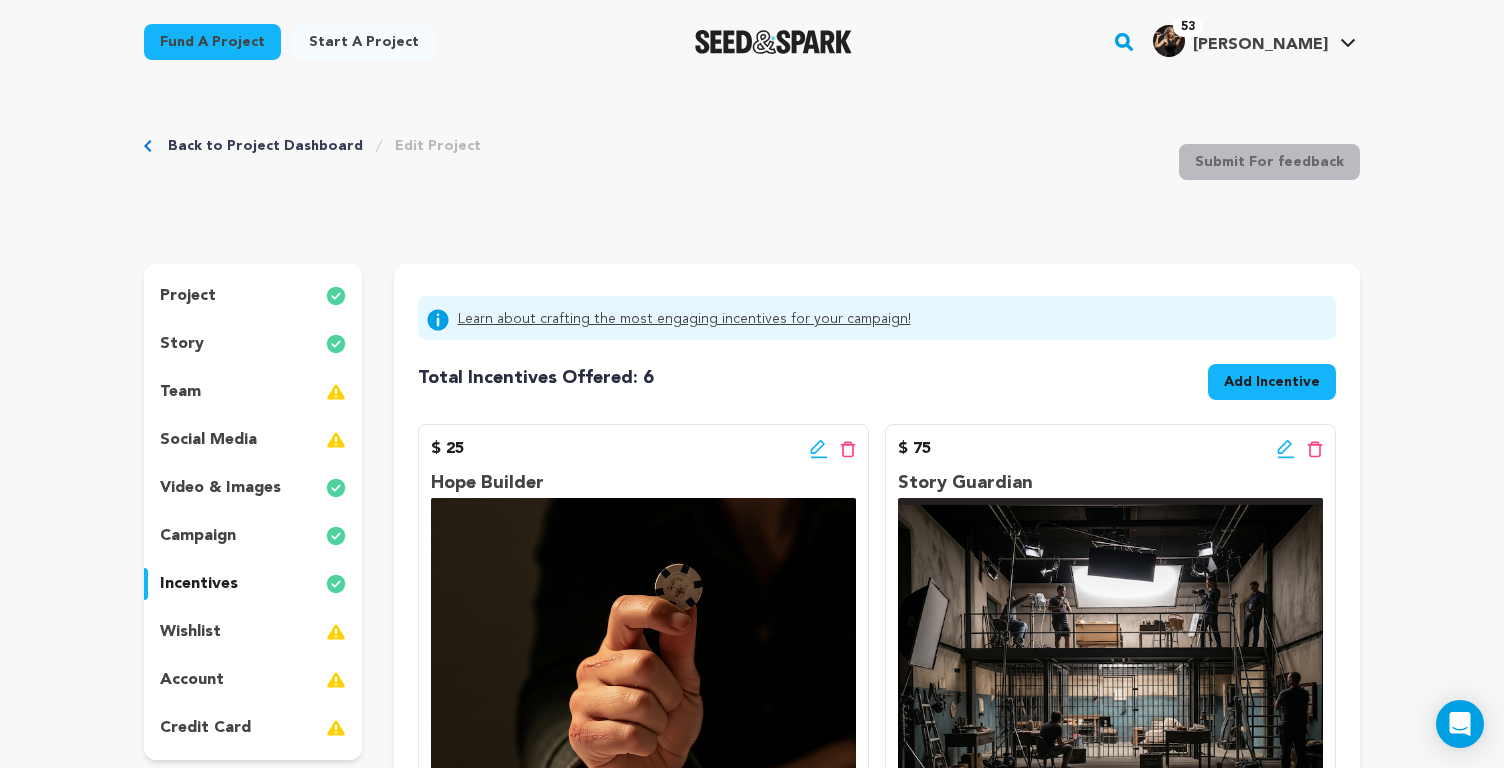 click on "Add Incentive" at bounding box center (1272, 382) 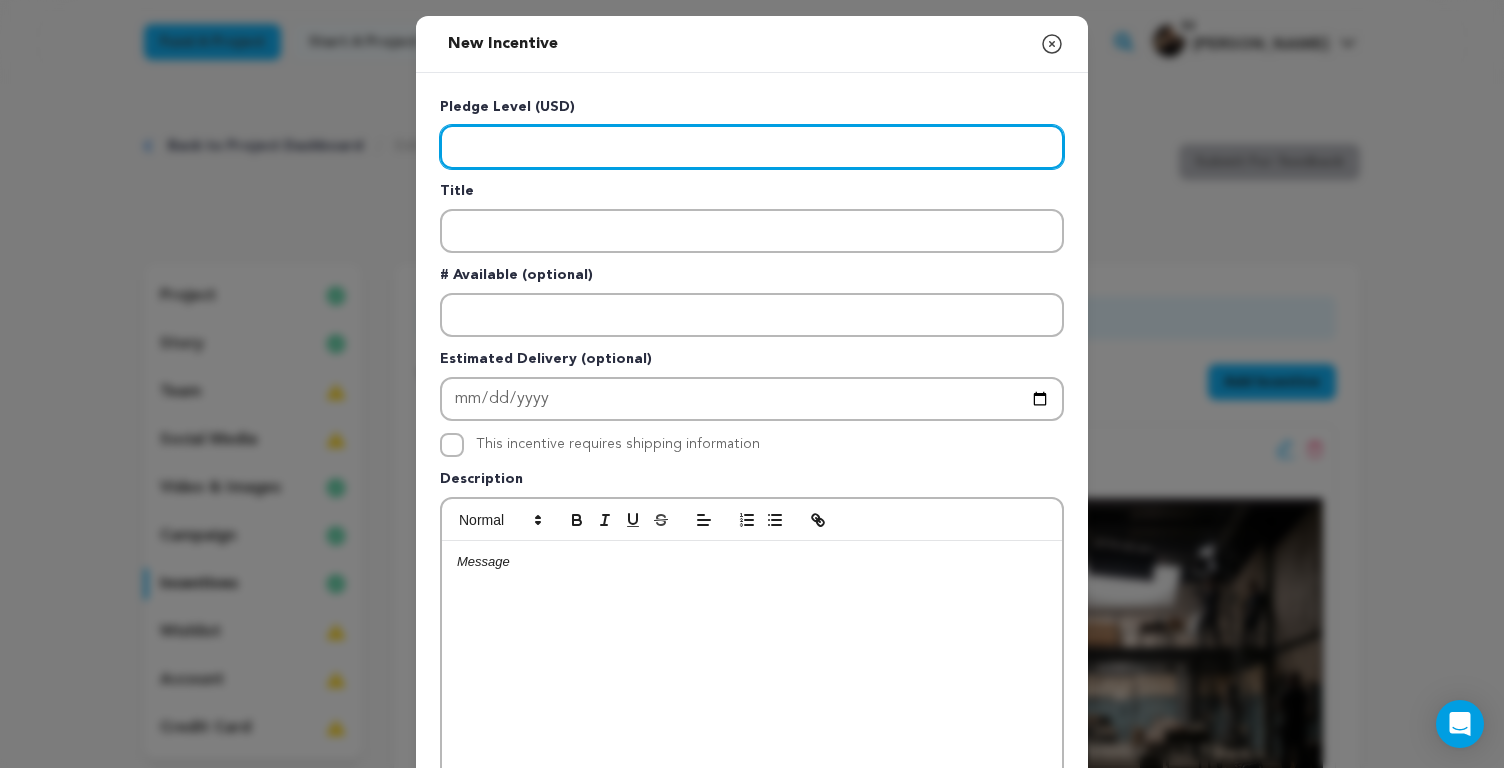 click at bounding box center [752, 147] 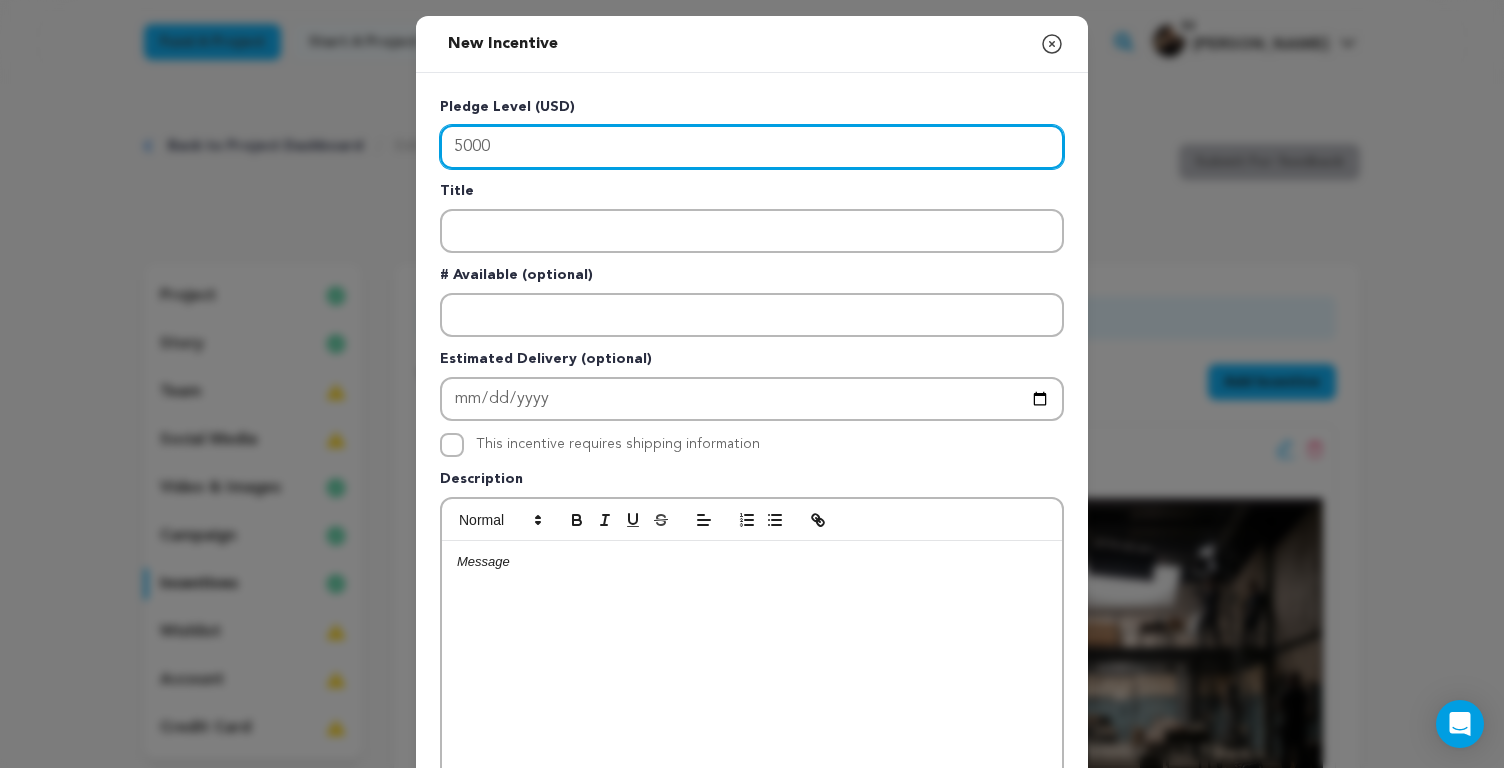type on "5000" 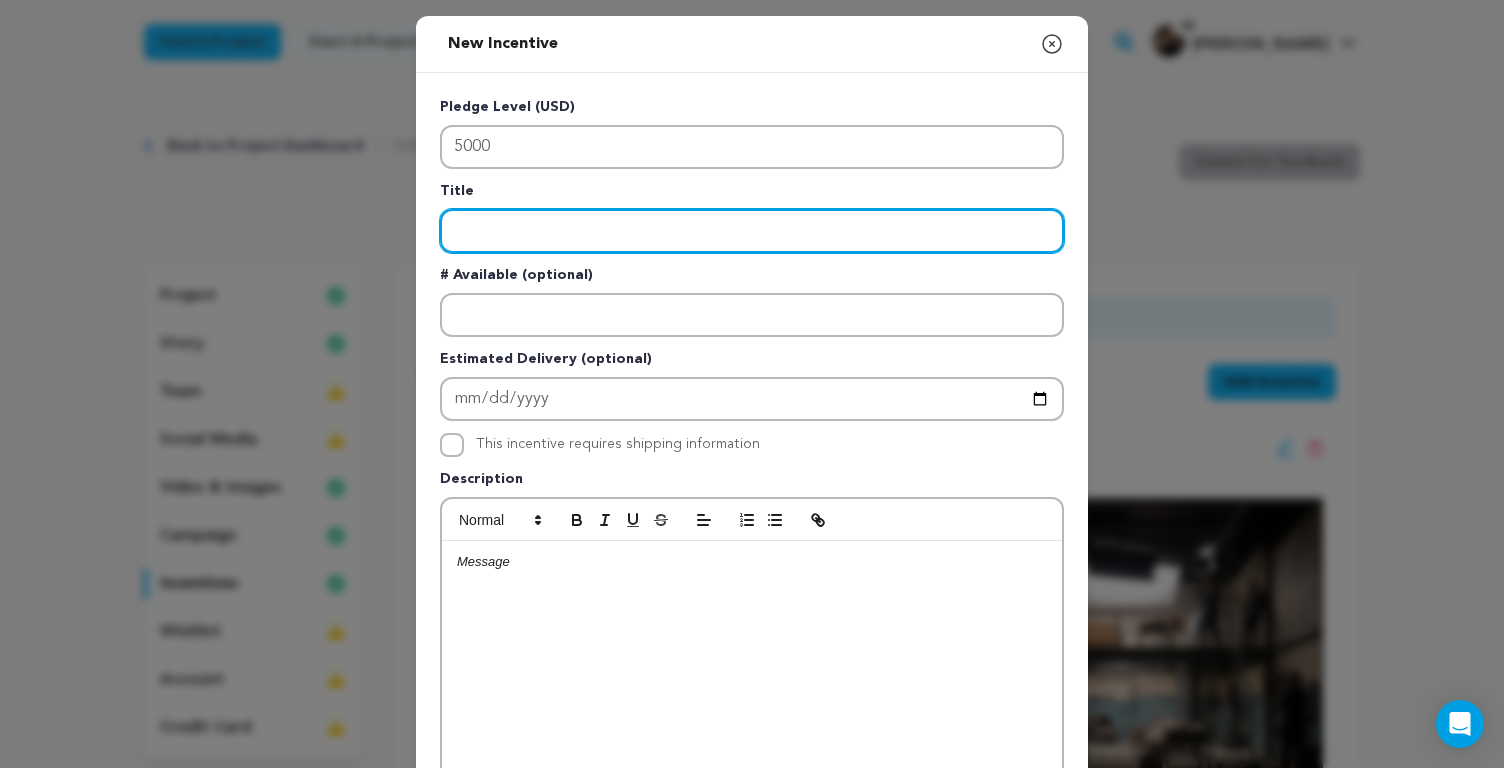 click at bounding box center [752, 231] 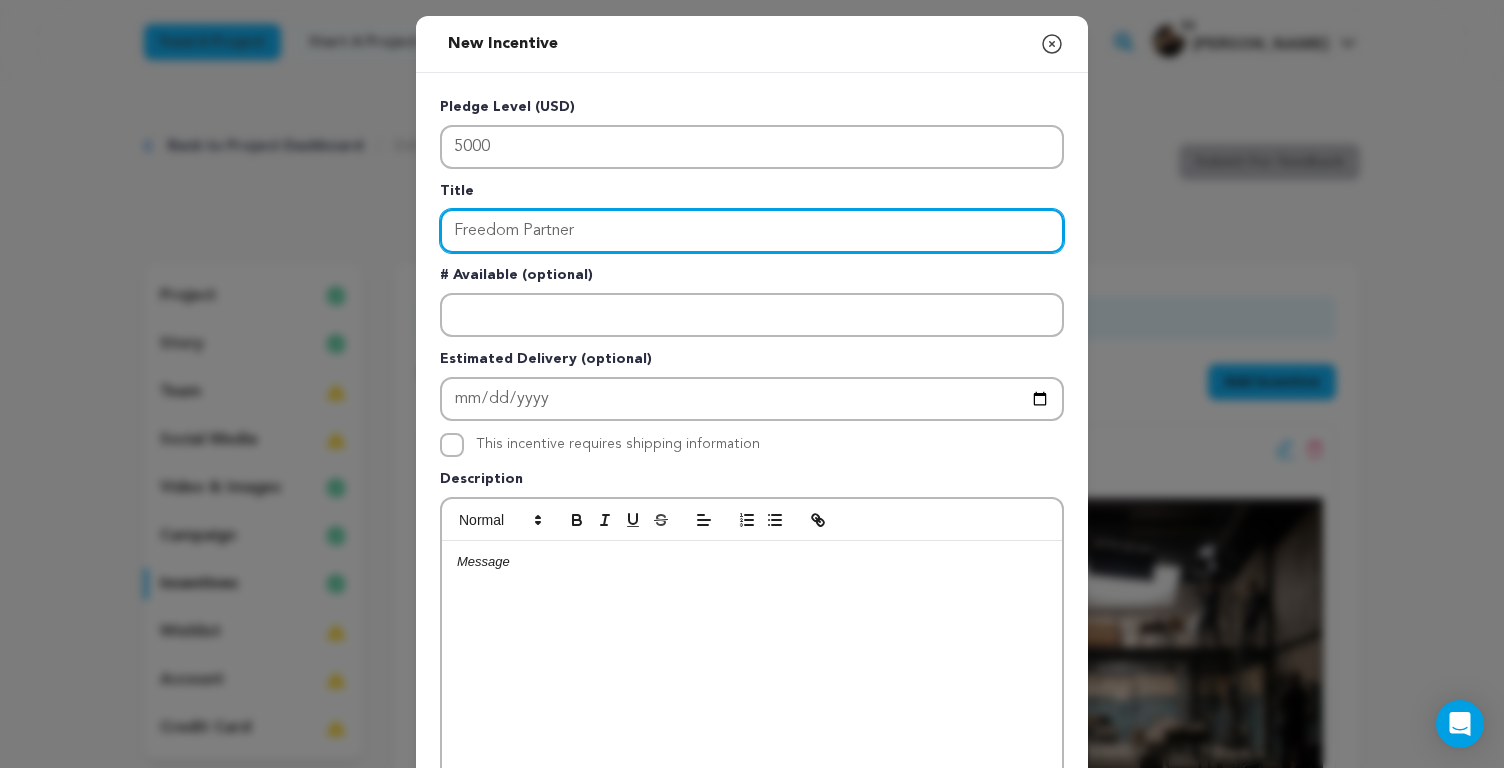 type on "Freedom Partner" 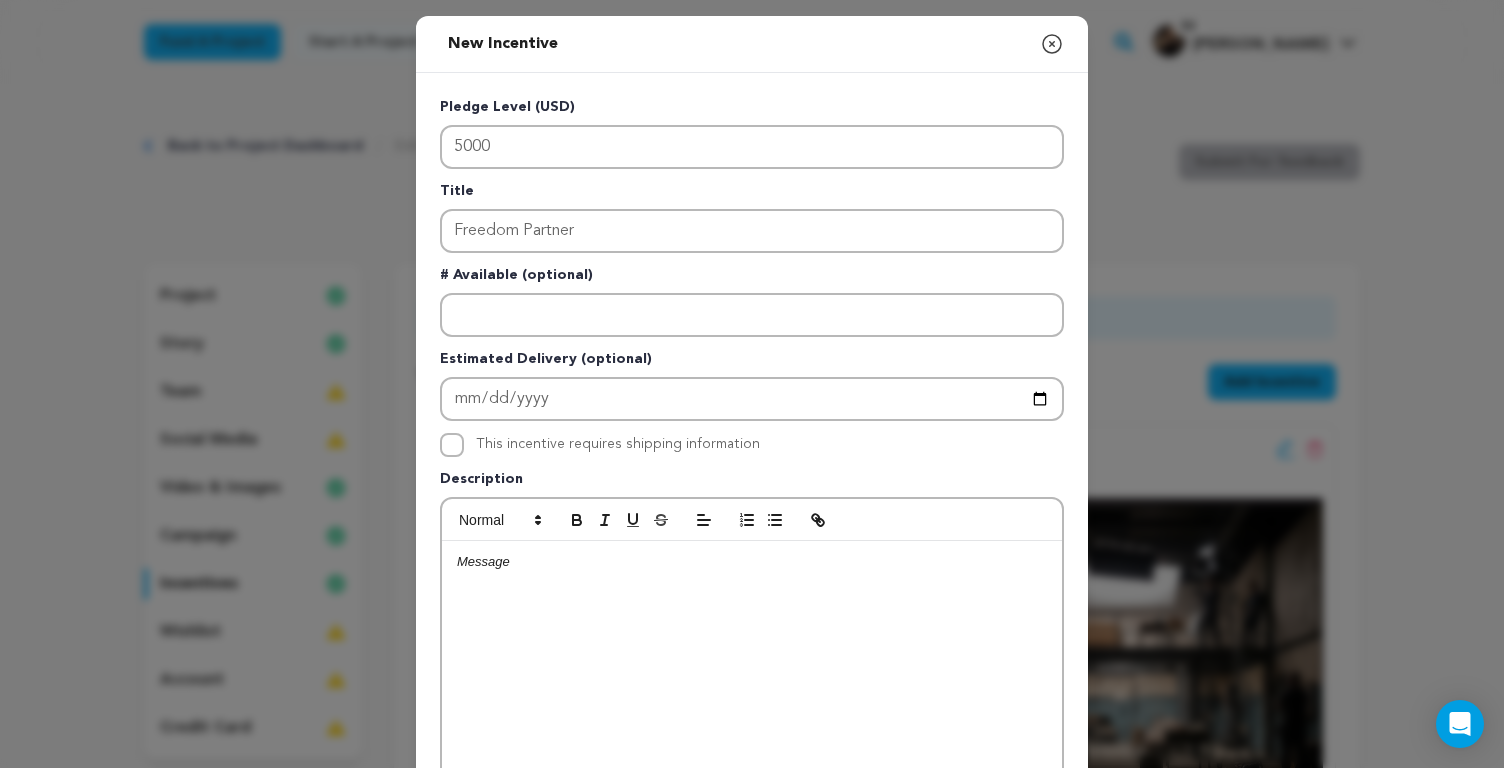 click at bounding box center [752, 691] 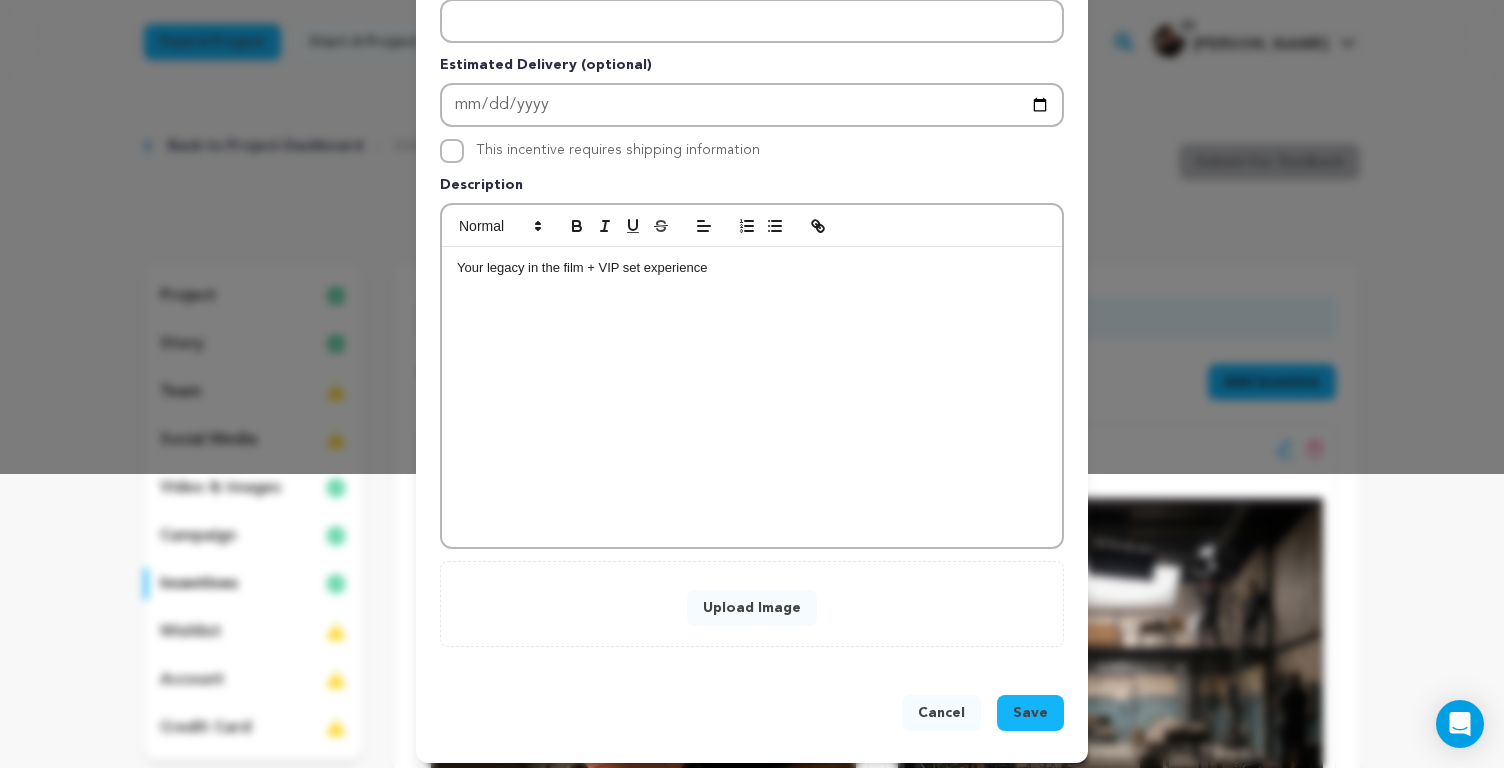 scroll, scrollTop: 305, scrollLeft: 0, axis: vertical 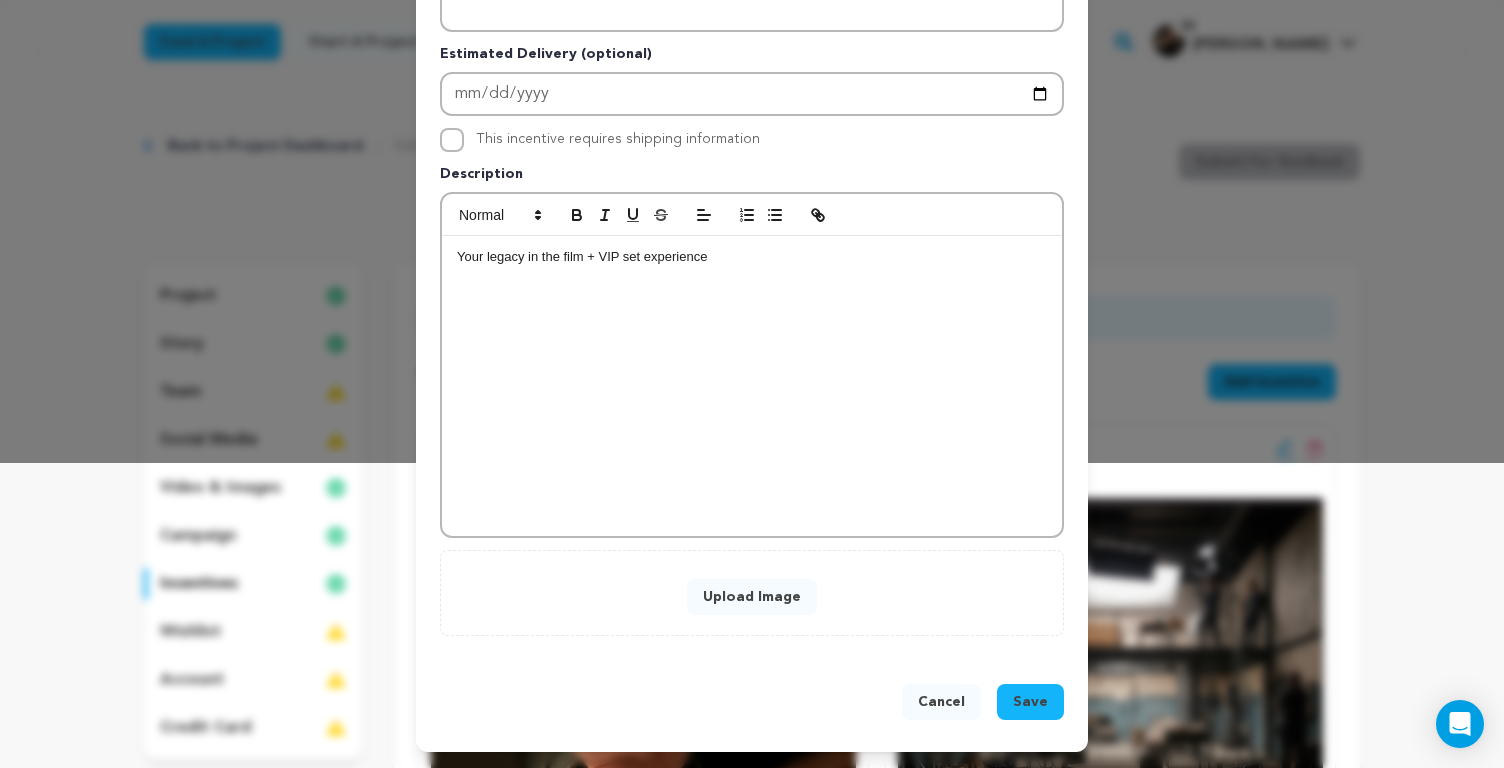 click on "Upload Image" at bounding box center (752, 597) 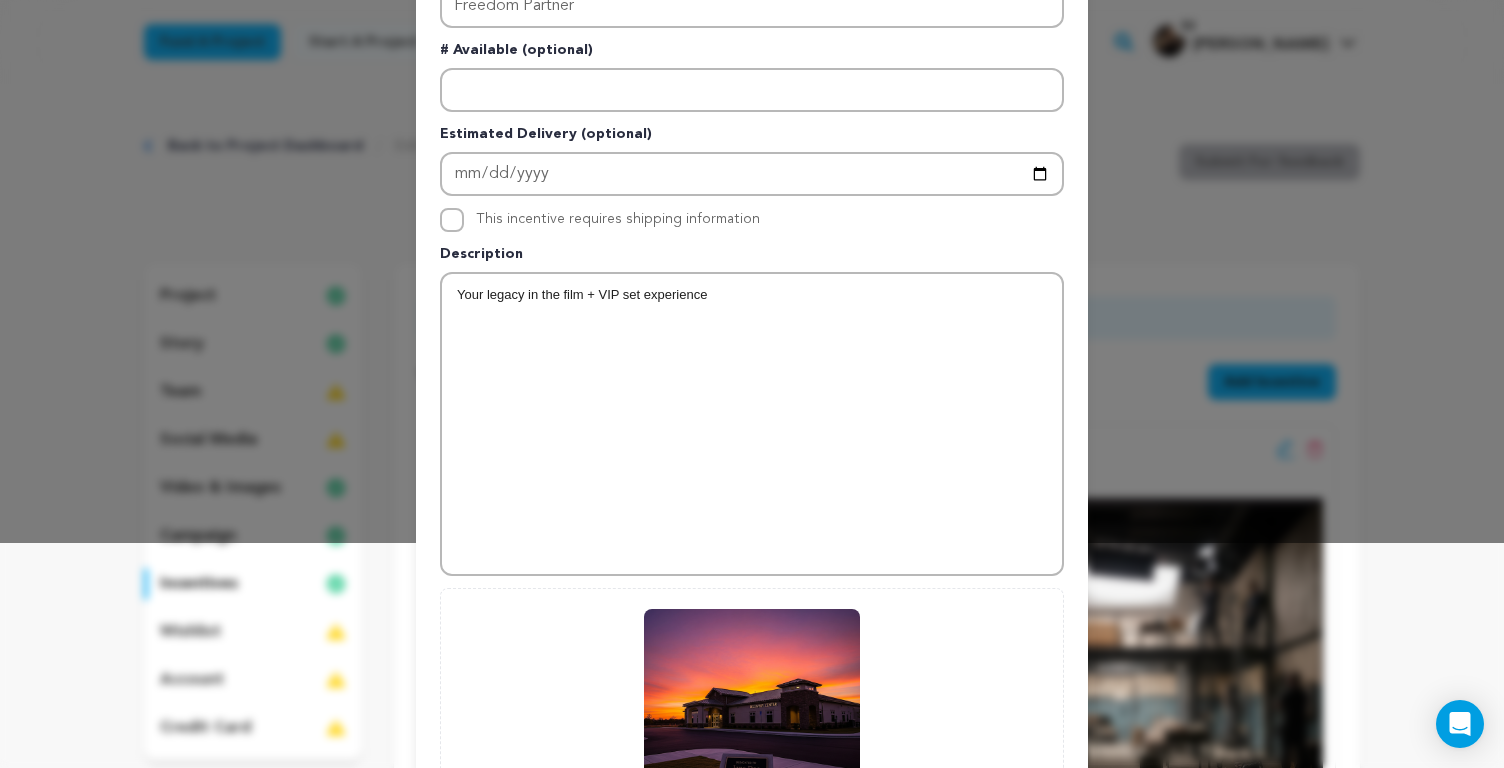 scroll, scrollTop: 467, scrollLeft: 0, axis: vertical 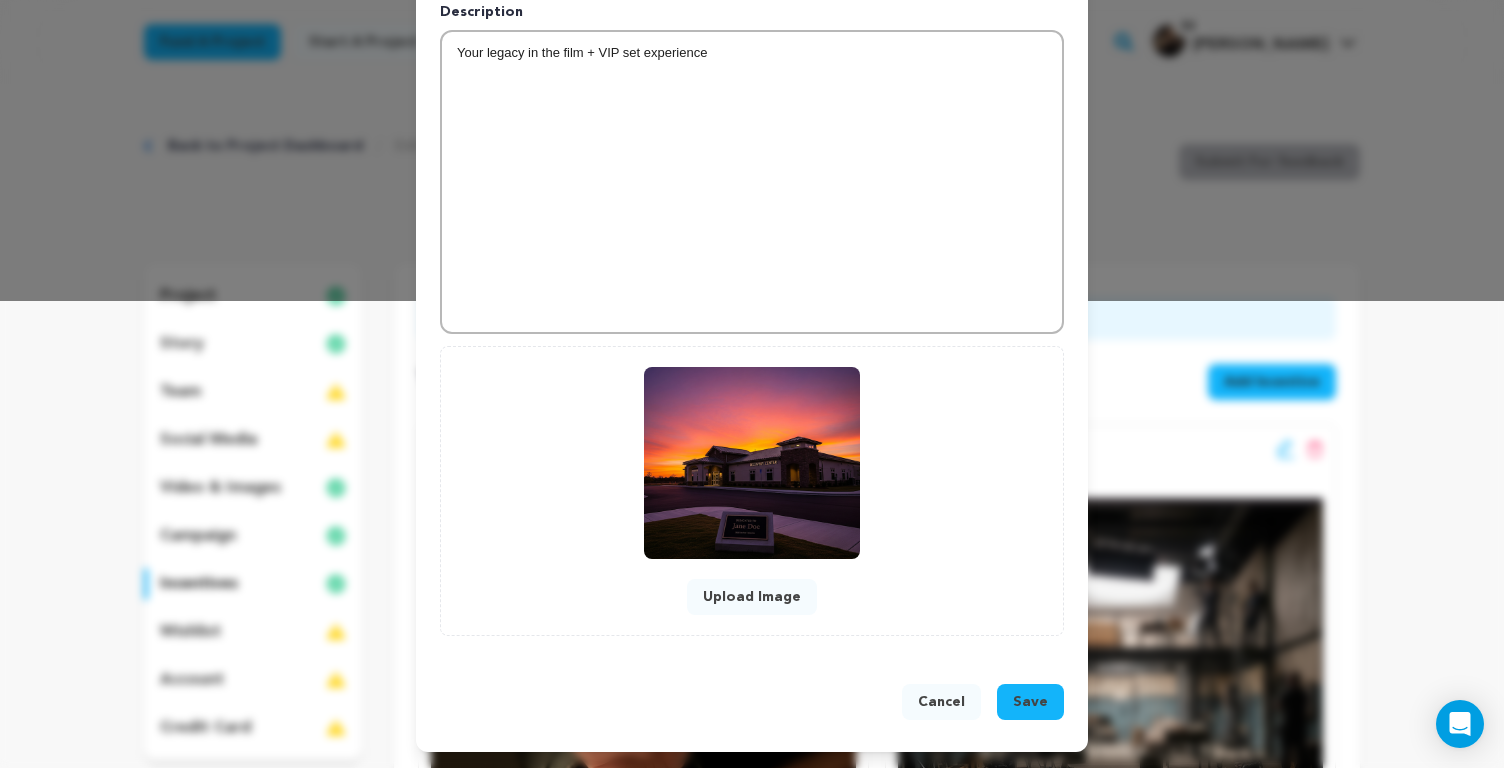 click on "Save" at bounding box center [1030, 702] 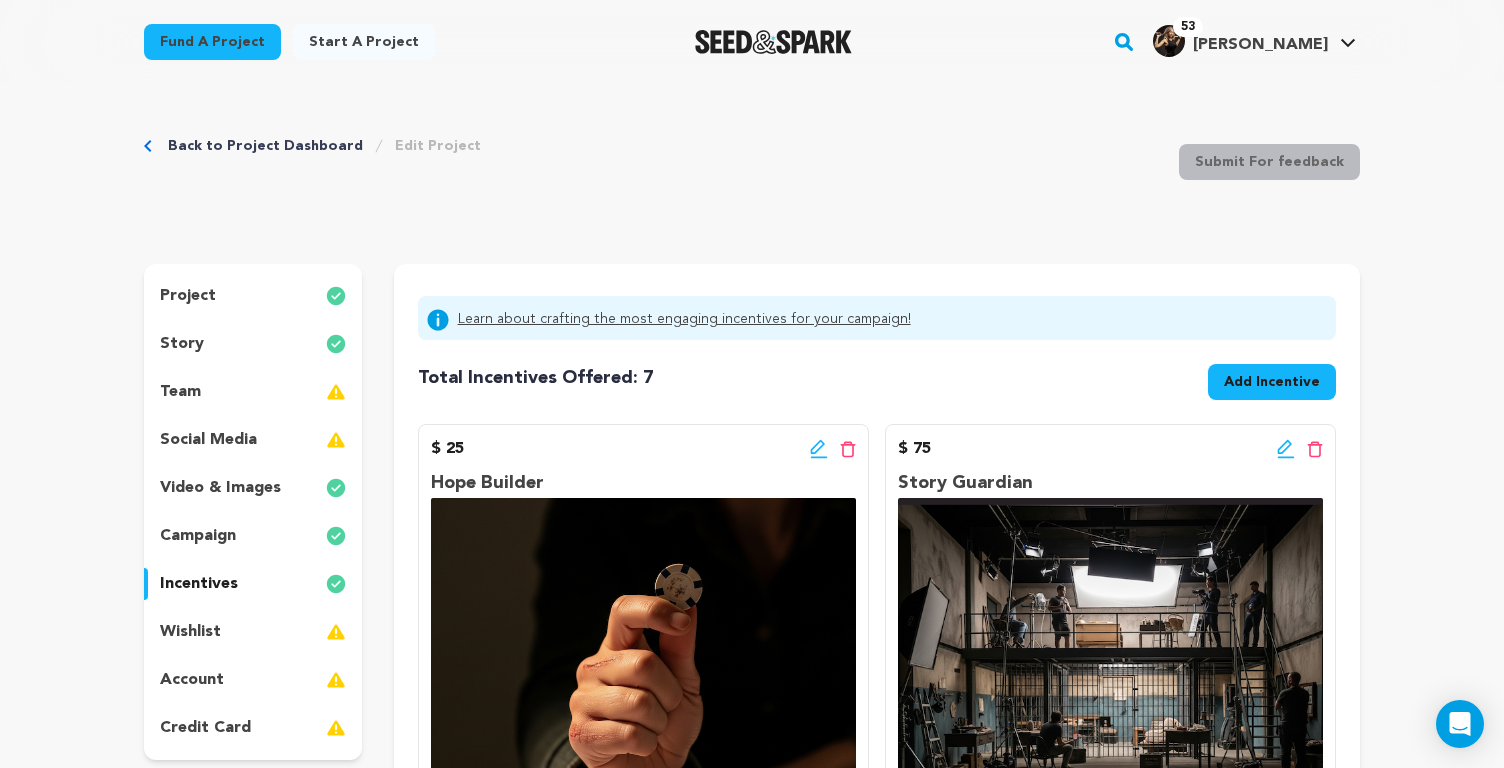 click on "wishlist" at bounding box center [190, 632] 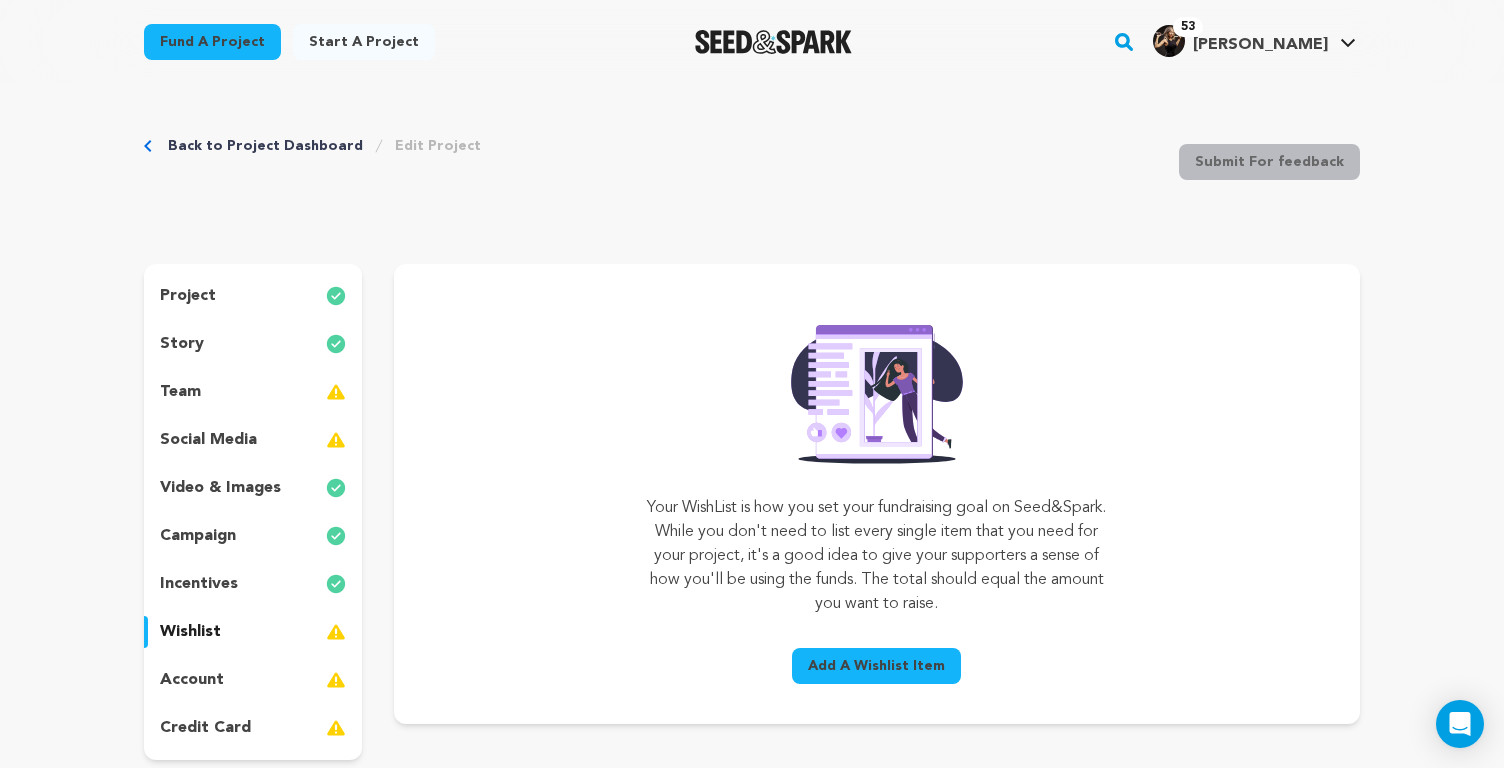 click on "Back to Project Dashboard" at bounding box center (265, 146) 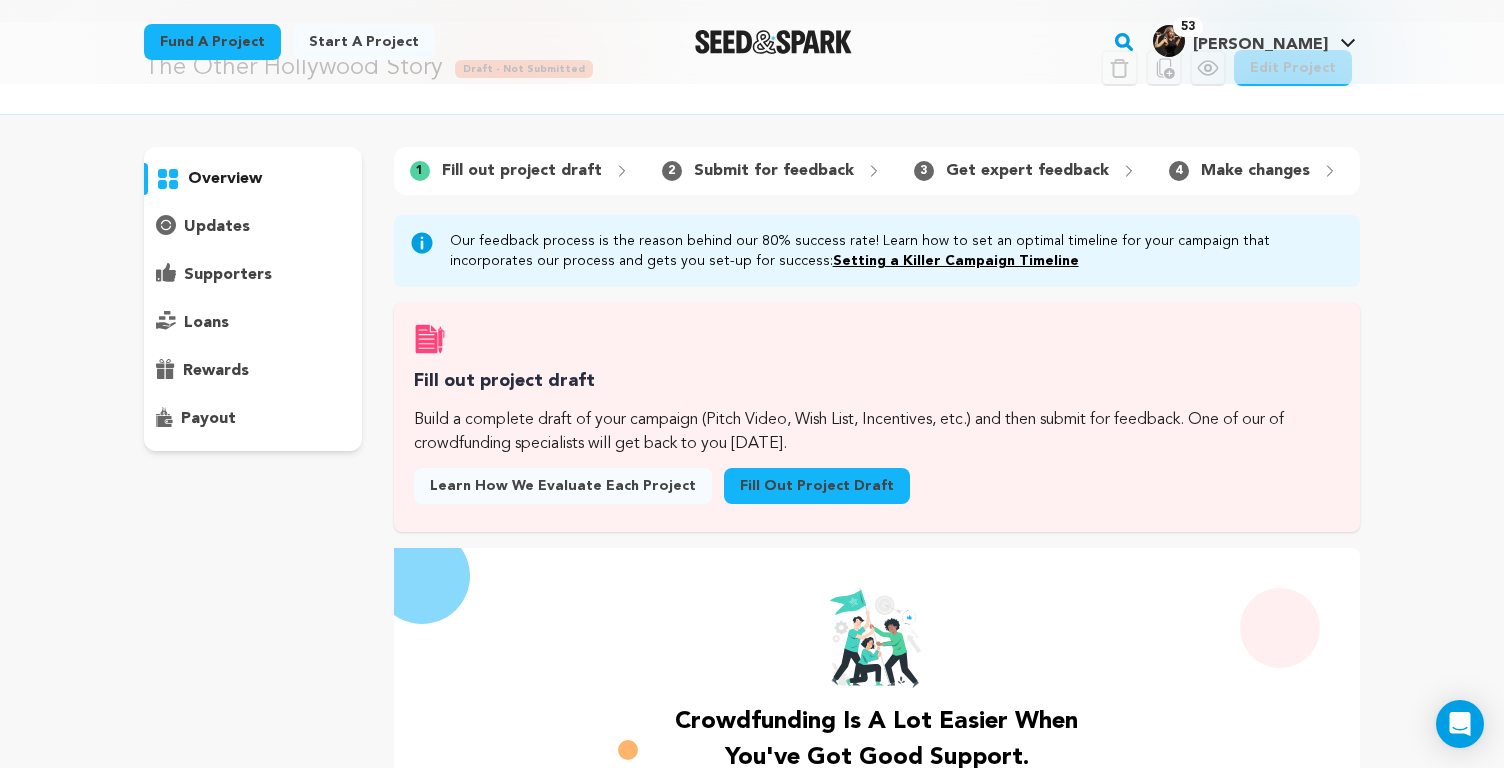 scroll, scrollTop: 0, scrollLeft: 0, axis: both 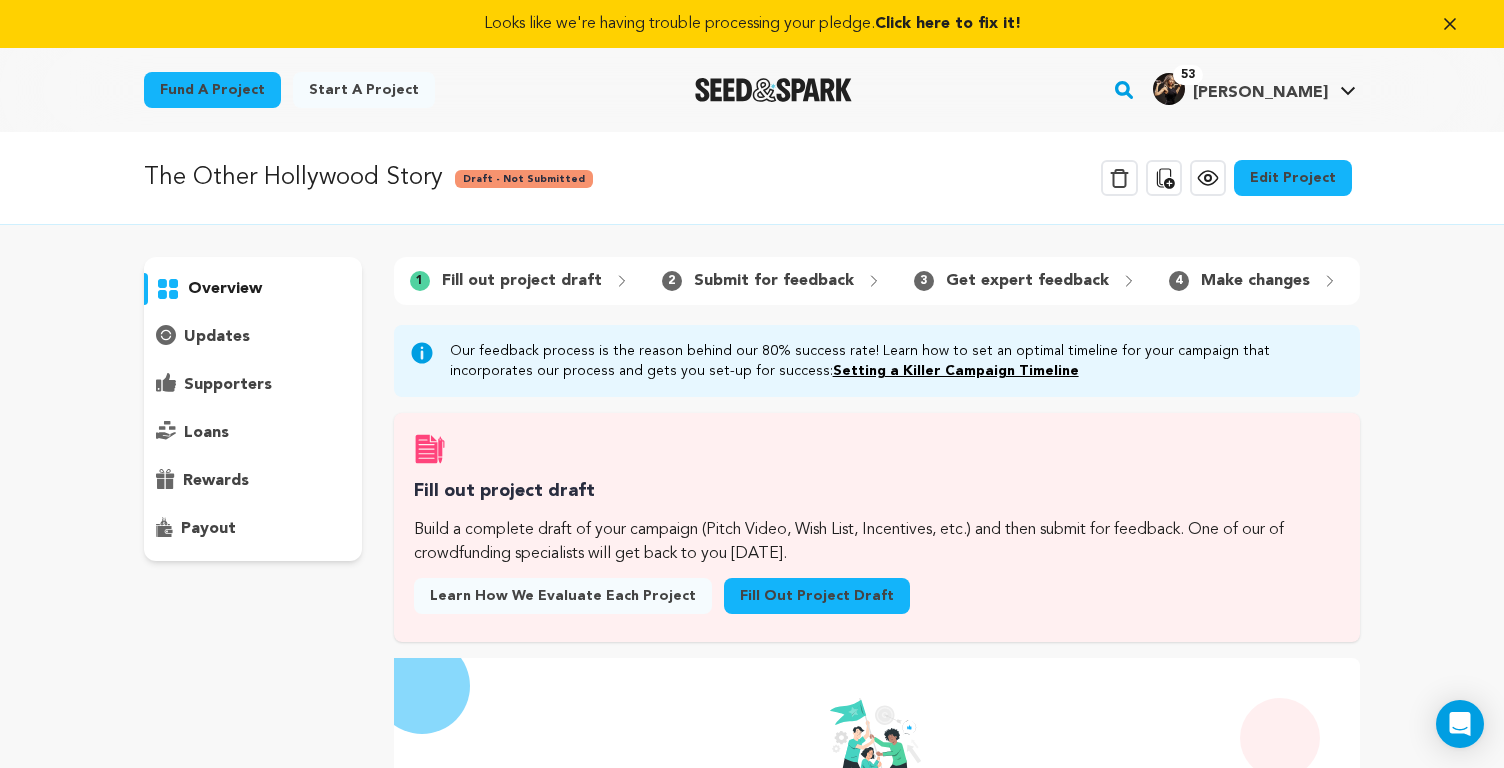 click on "overview" at bounding box center [225, 289] 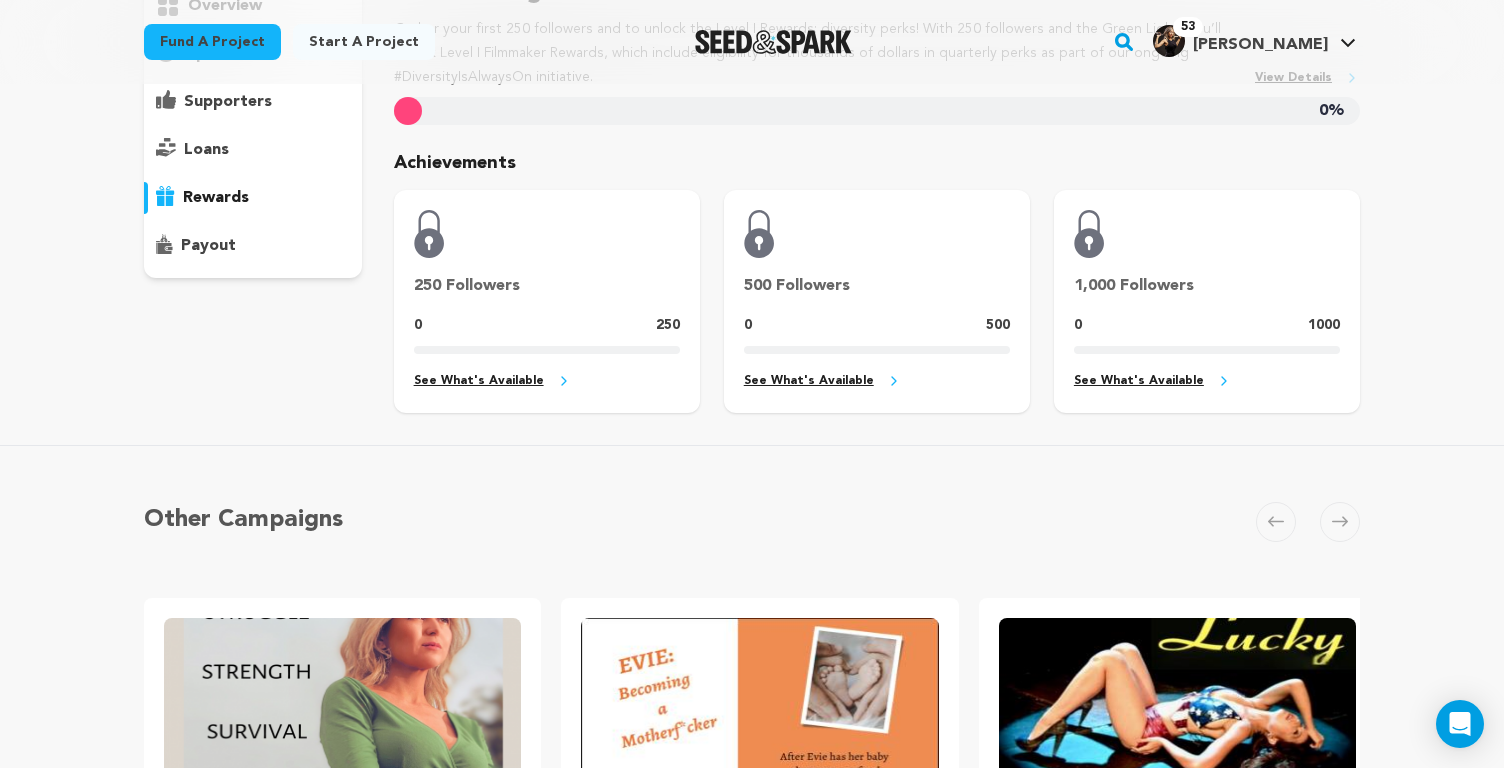 scroll, scrollTop: 287, scrollLeft: 0, axis: vertical 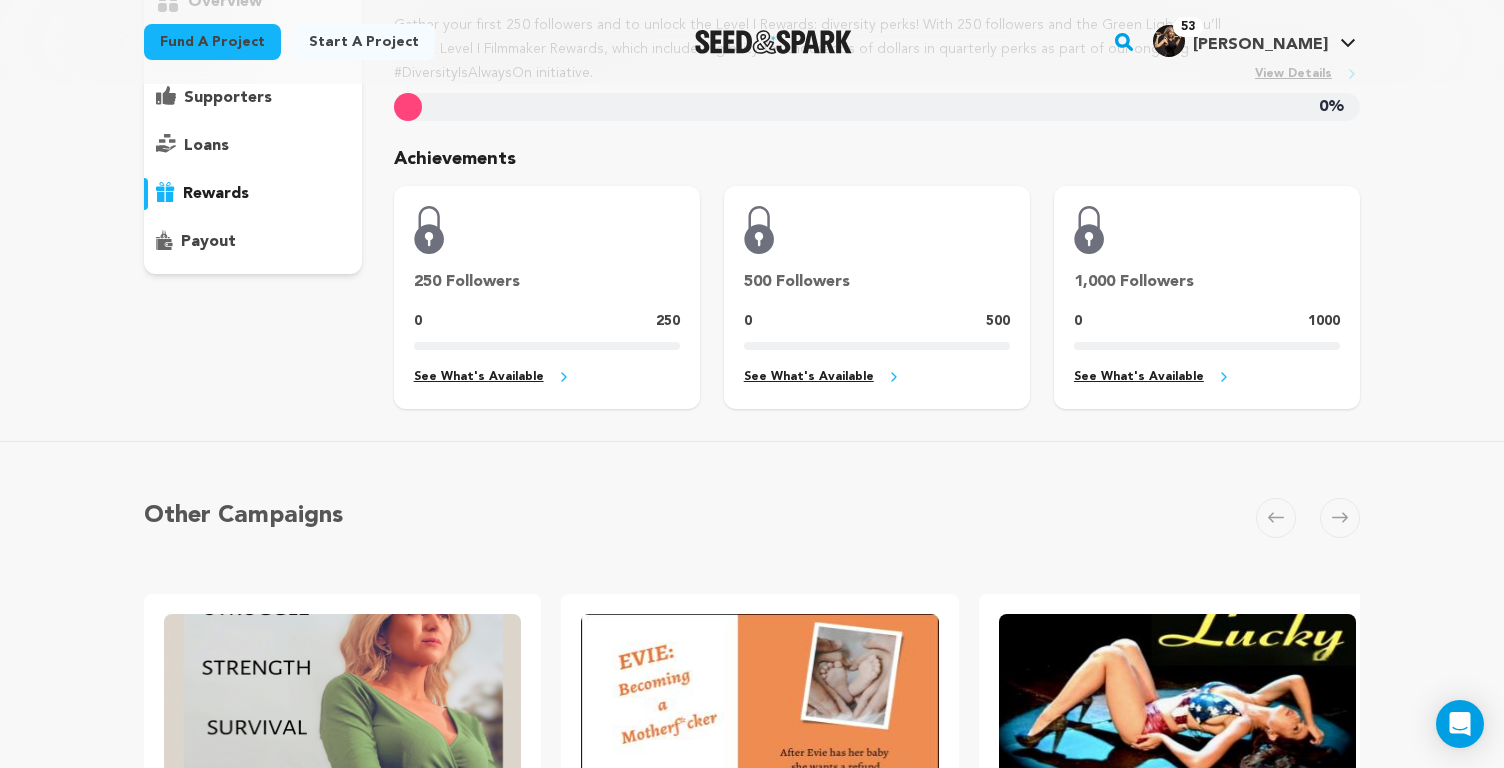 click on "0
250" at bounding box center (547, 322) 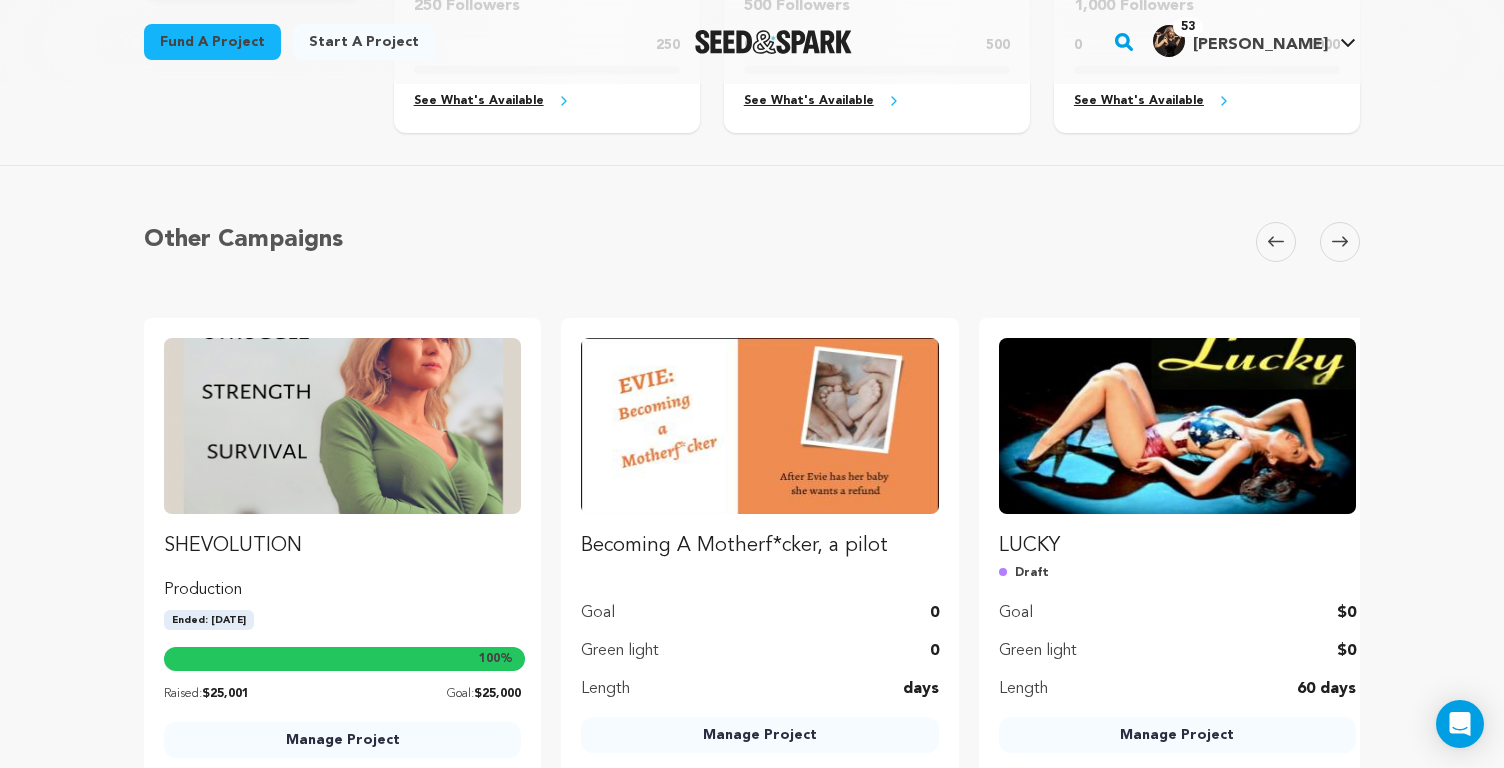 scroll, scrollTop: 0, scrollLeft: 0, axis: both 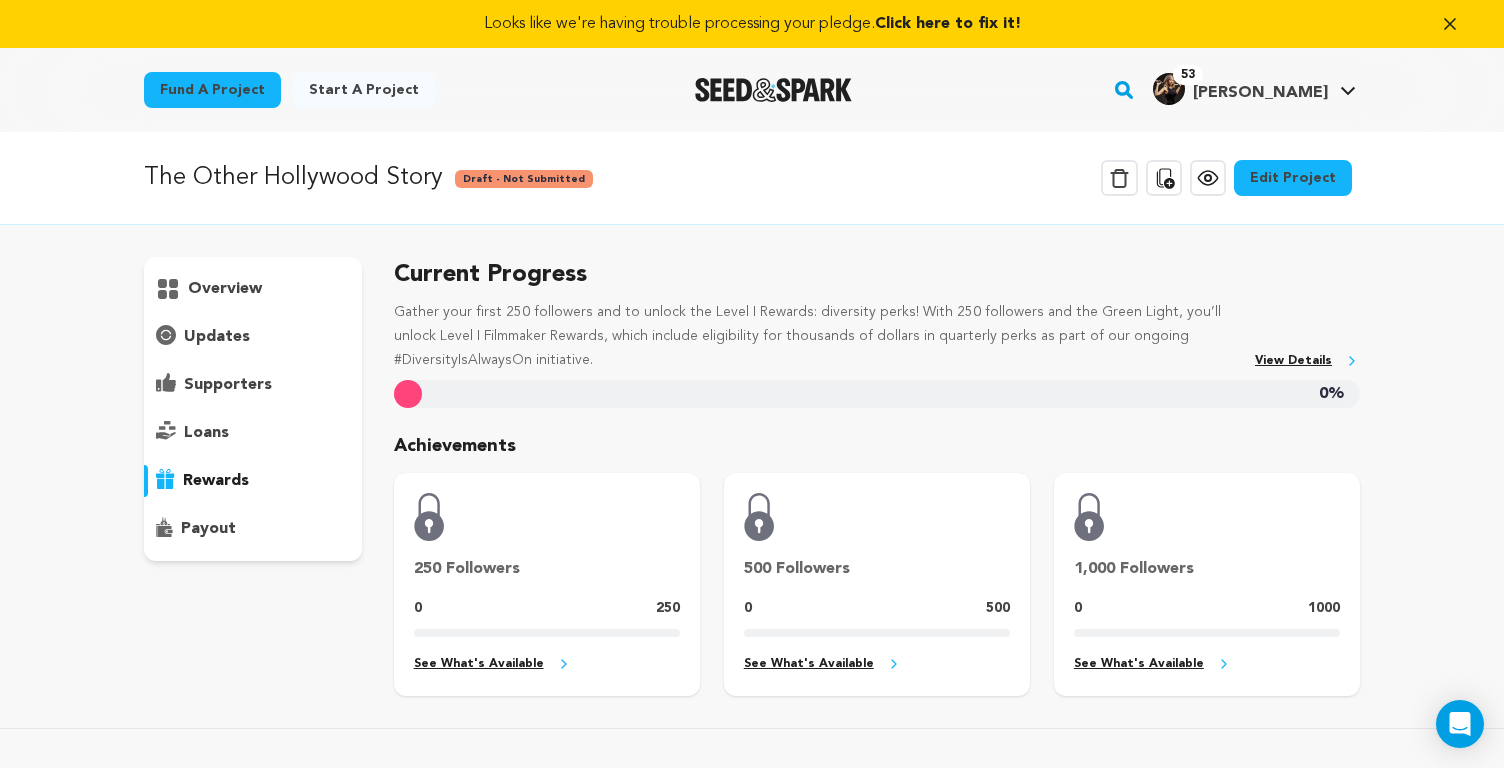 click on "overview" at bounding box center [225, 289] 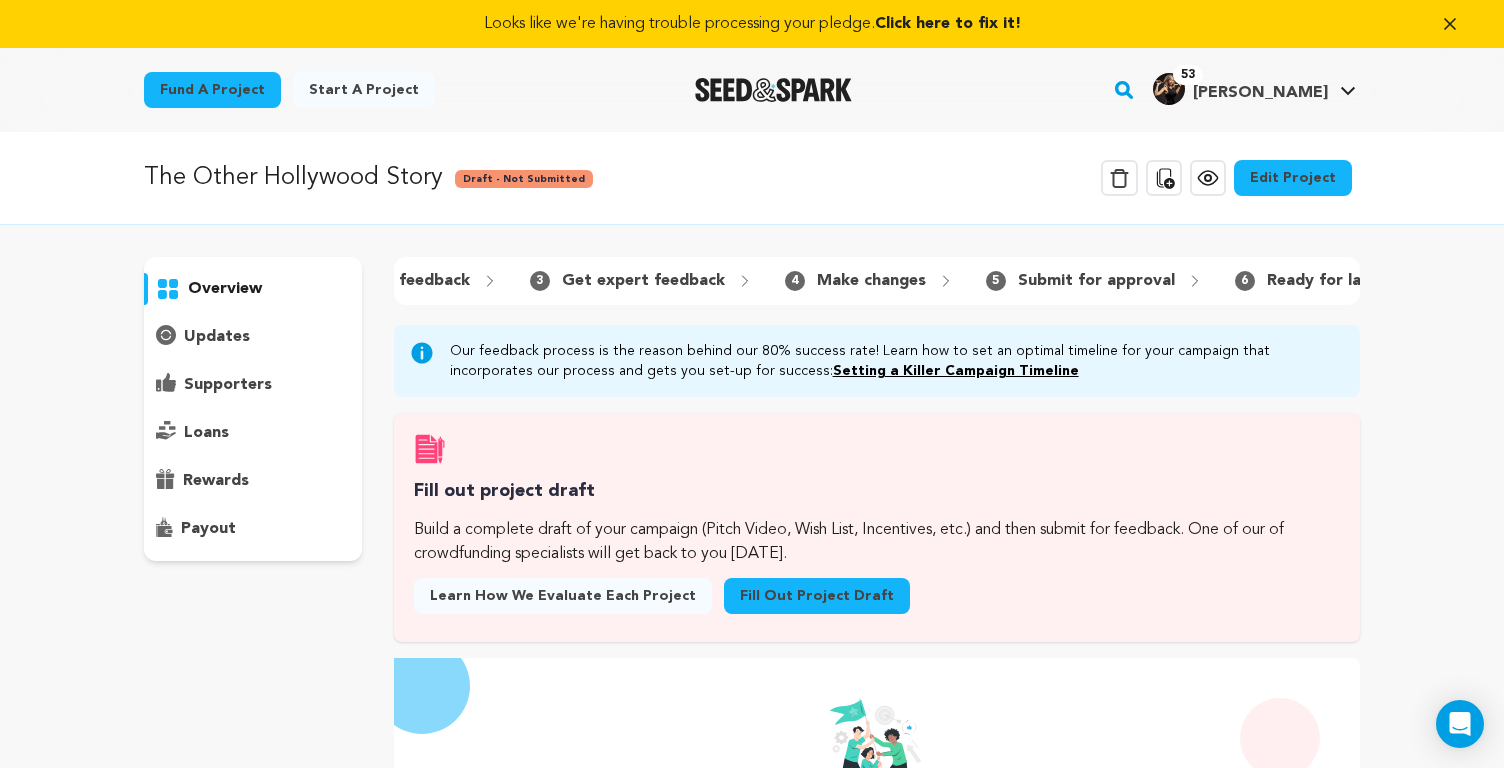 scroll, scrollTop: 0, scrollLeft: 435, axis: horizontal 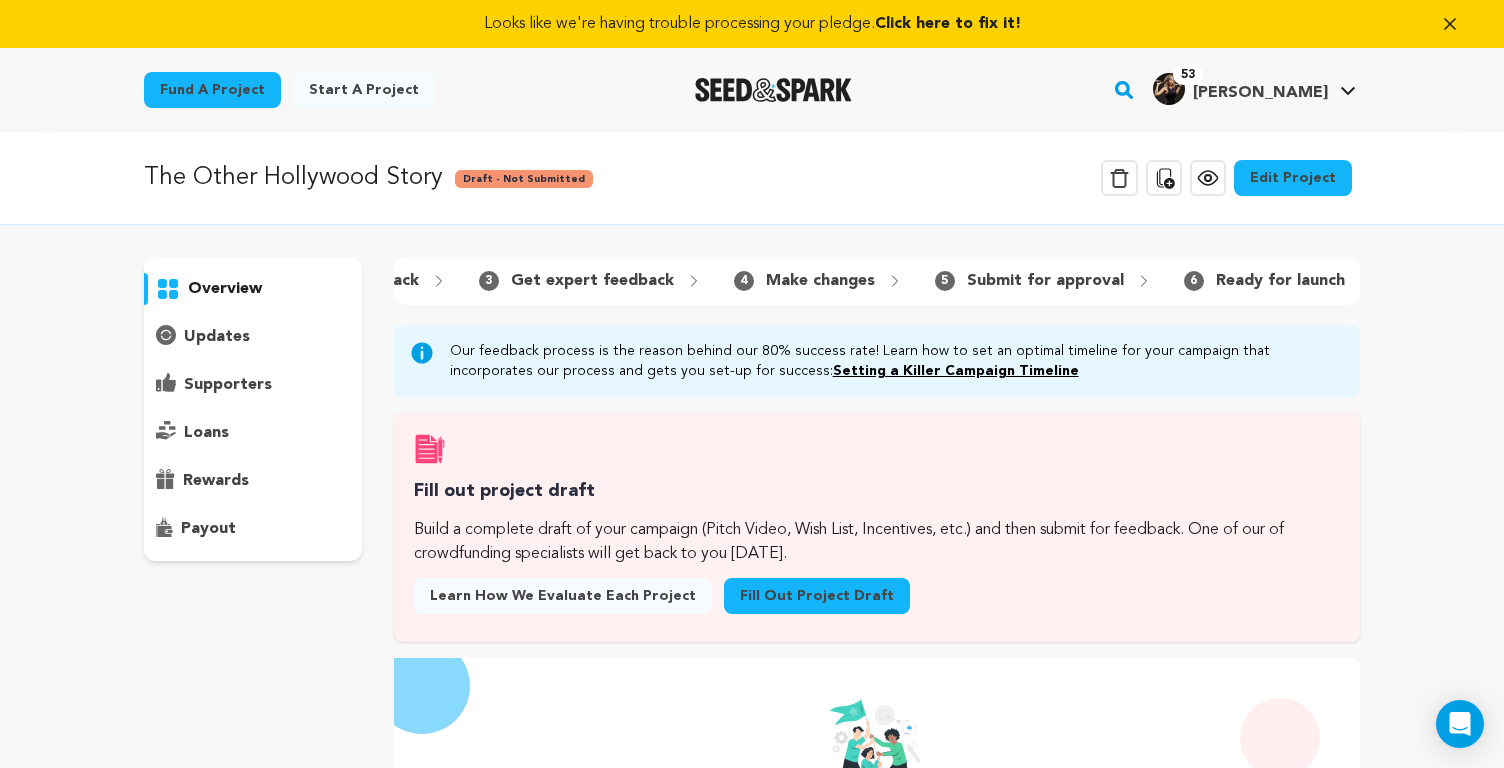 click on "Submit for approval" at bounding box center [1045, 281] 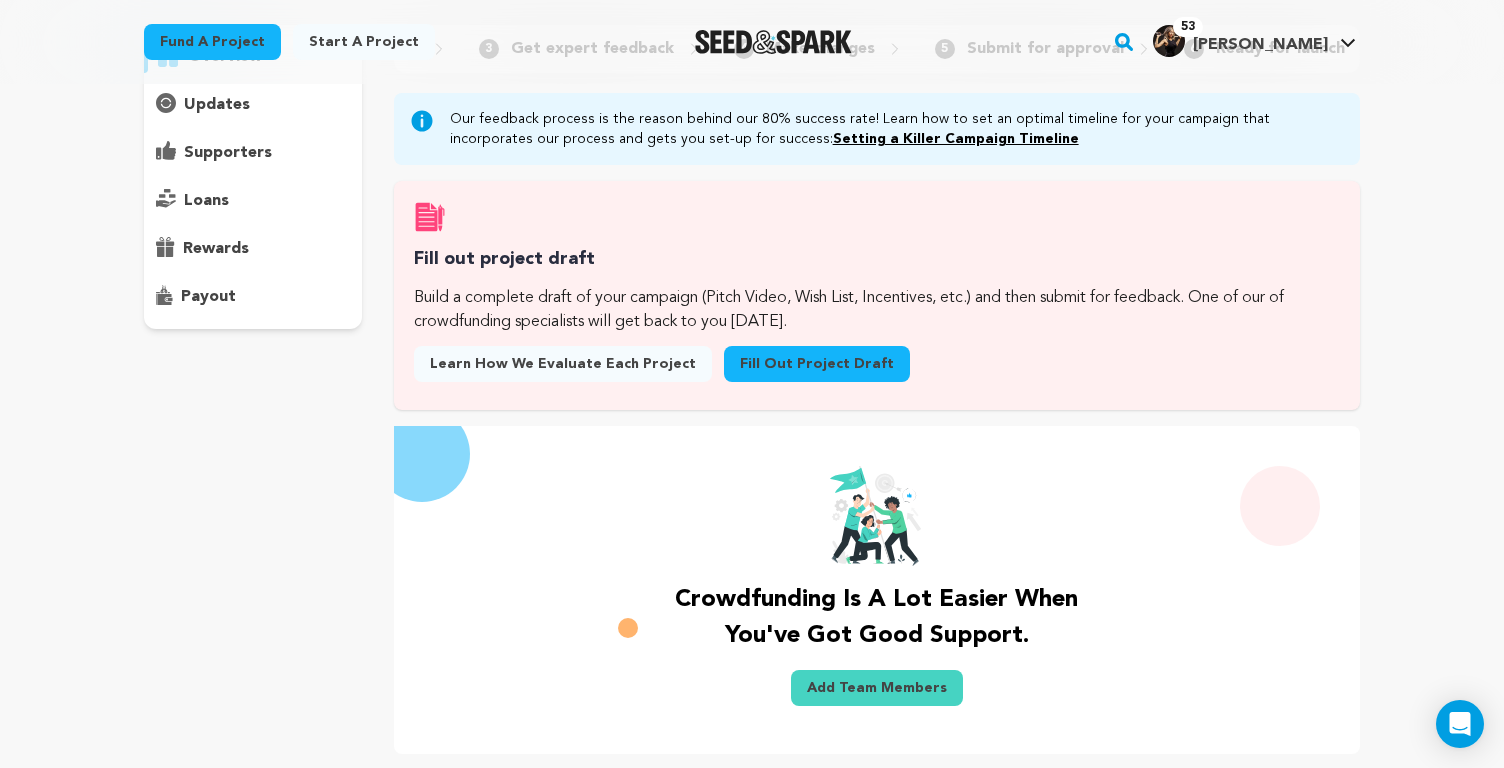 scroll, scrollTop: 0, scrollLeft: 0, axis: both 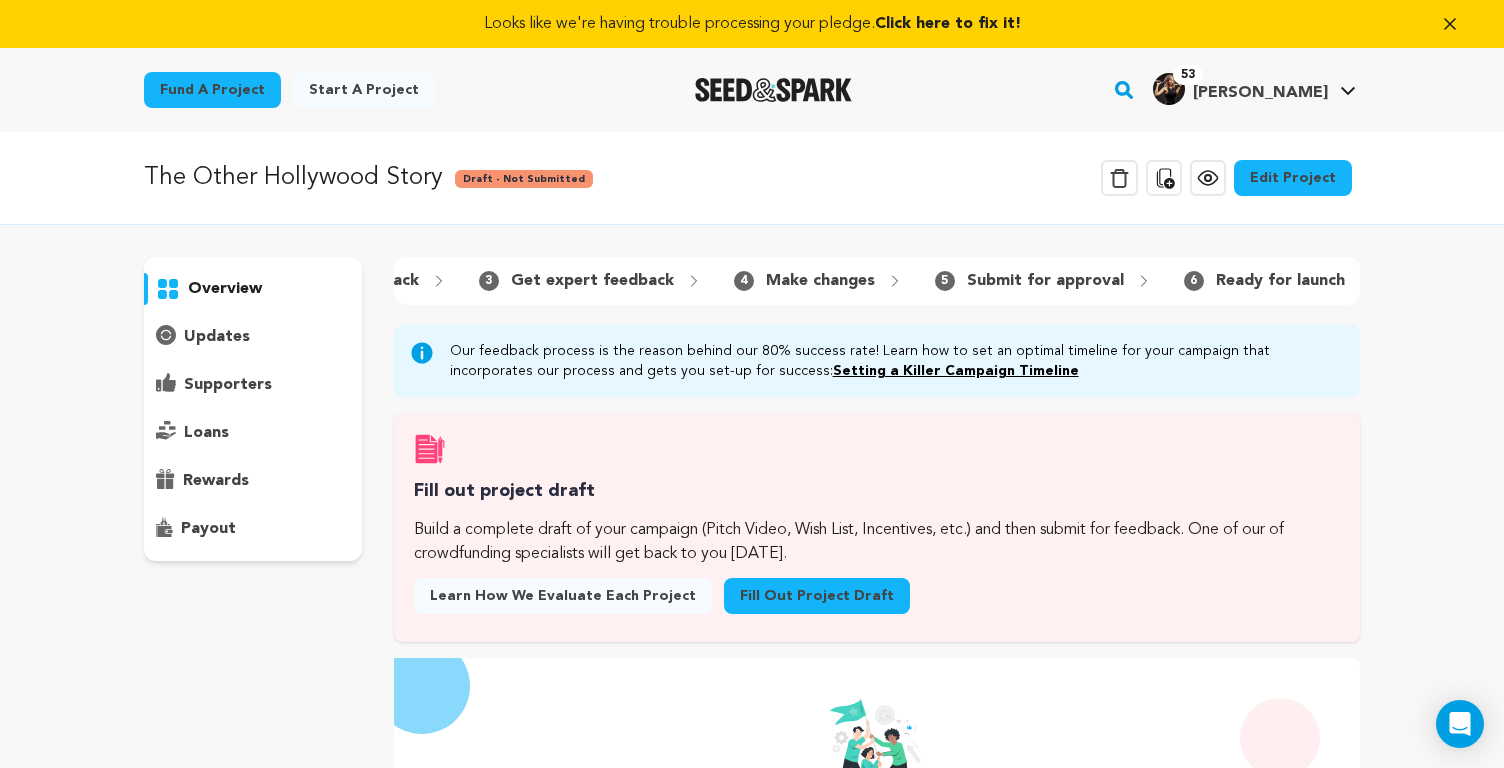 click on "Fill out project draft" at bounding box center (817, 596) 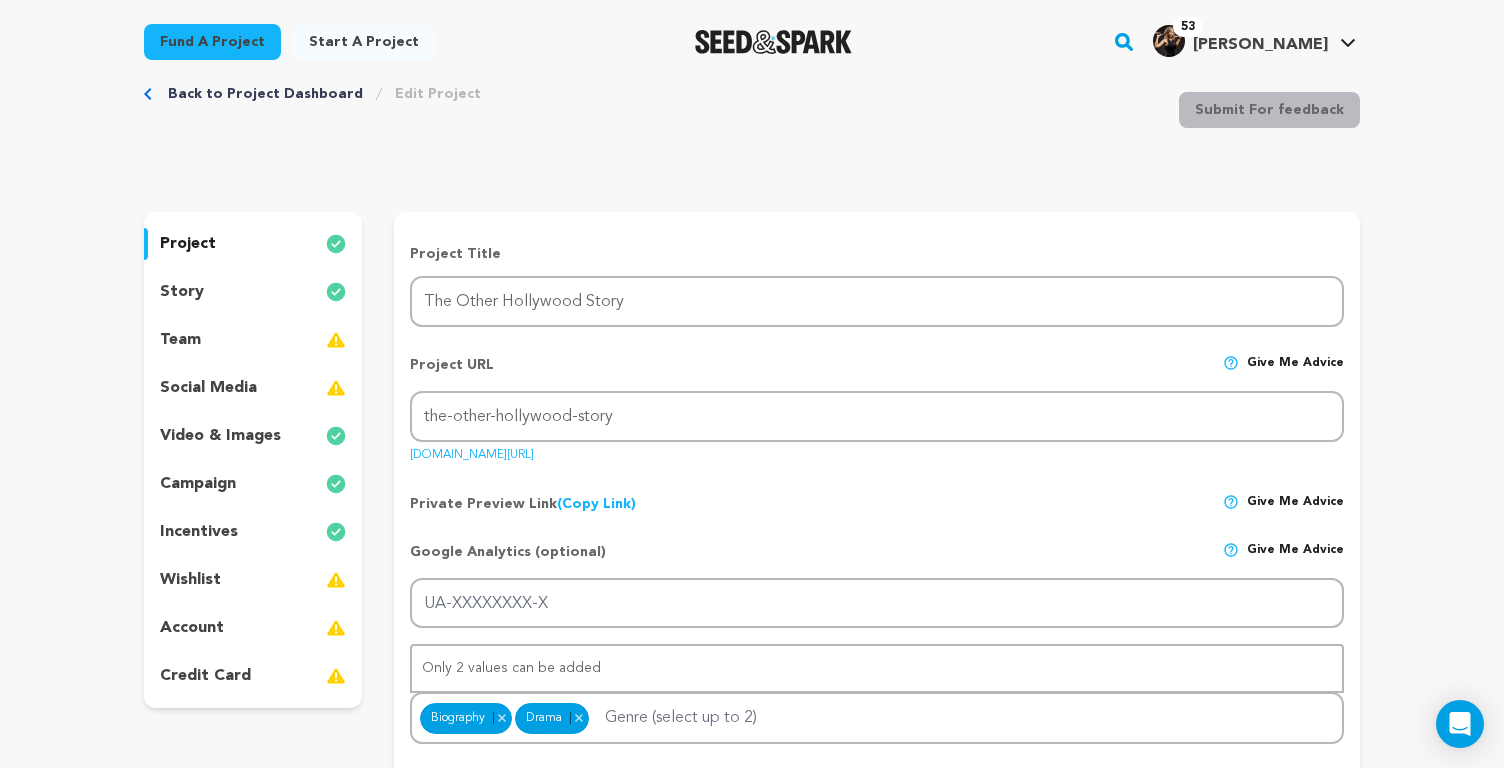scroll, scrollTop: 98, scrollLeft: 0, axis: vertical 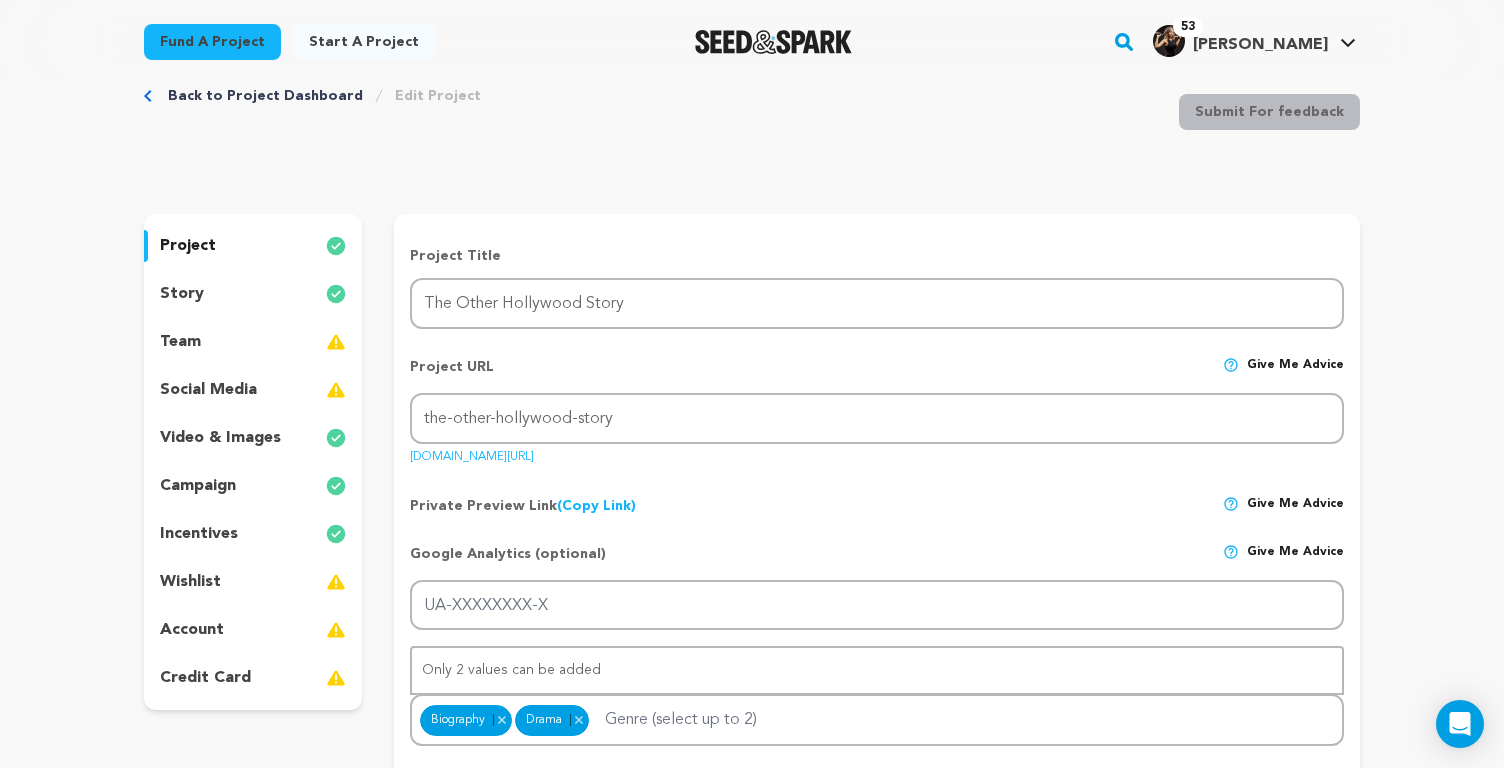 click on "(Copy Link)
Copy private preview link" at bounding box center [596, 506] 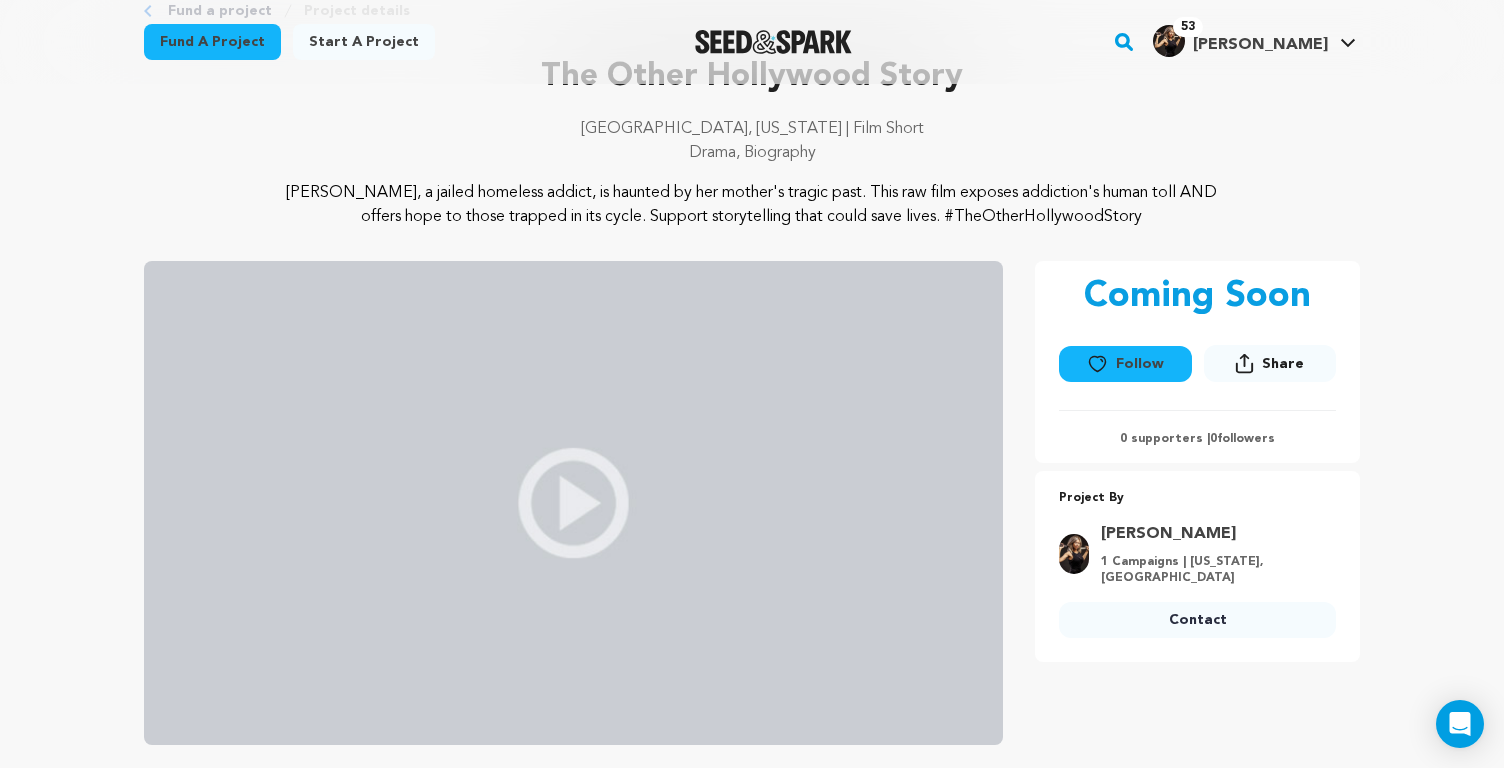 scroll, scrollTop: 170, scrollLeft: 0, axis: vertical 